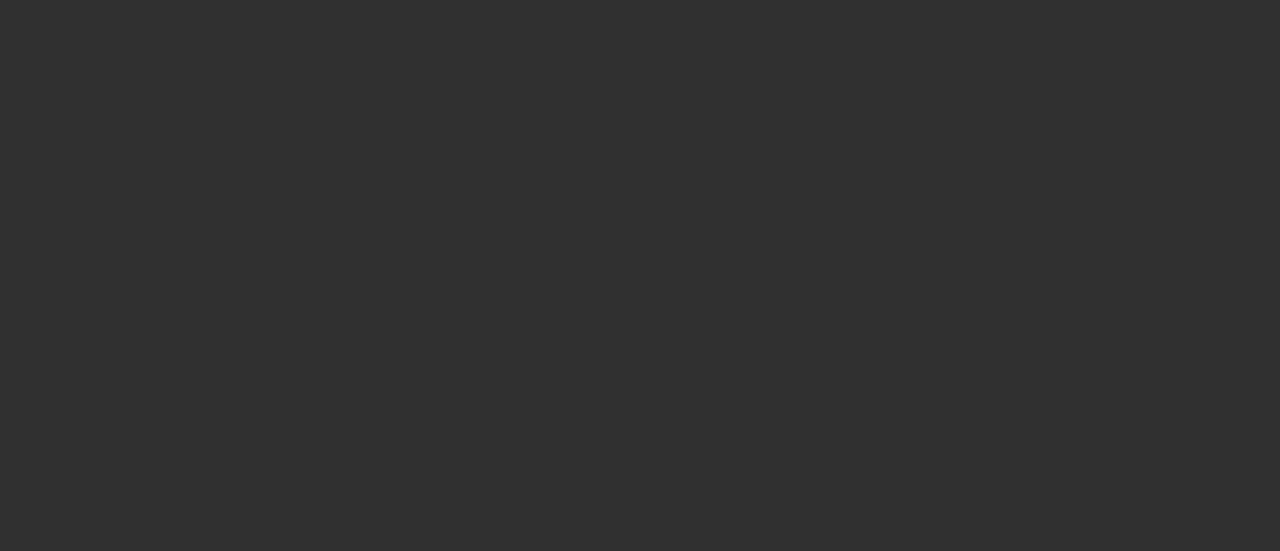 scroll, scrollTop: 0, scrollLeft: 0, axis: both 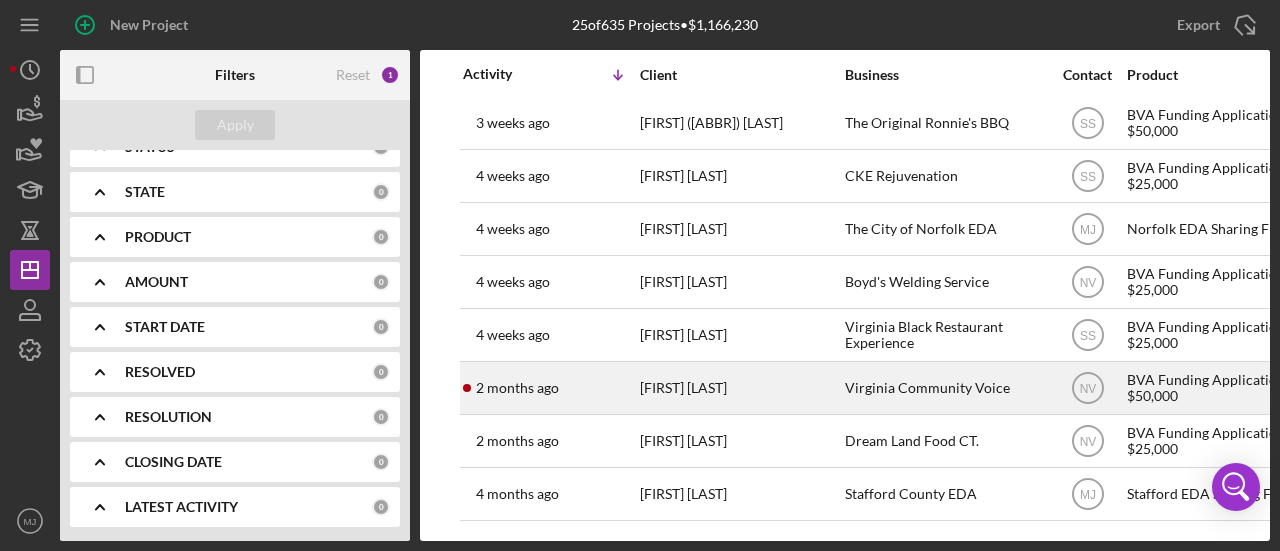 click on "[NUMBER] months ago [NAME]" at bounding box center [550, 388] 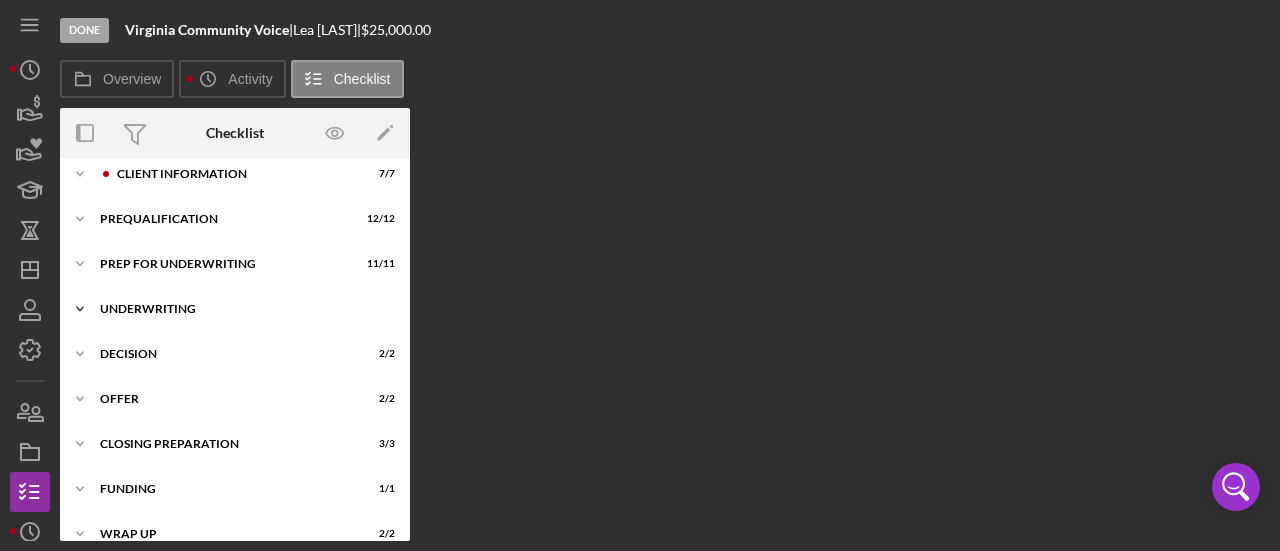 scroll, scrollTop: 82, scrollLeft: 0, axis: vertical 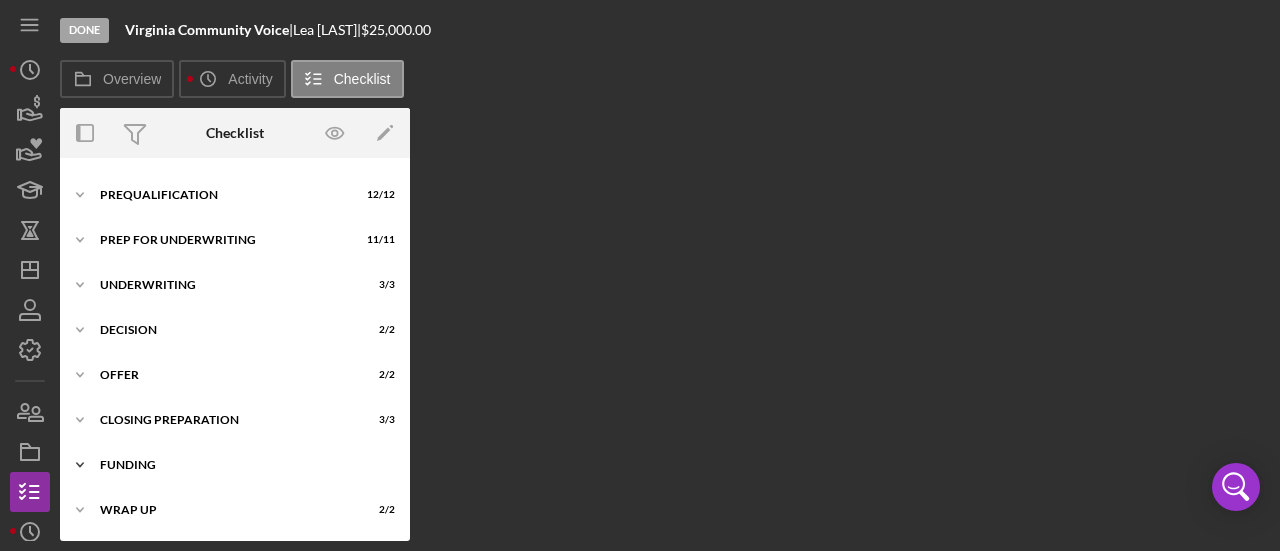 click on "Funding" at bounding box center (242, 465) 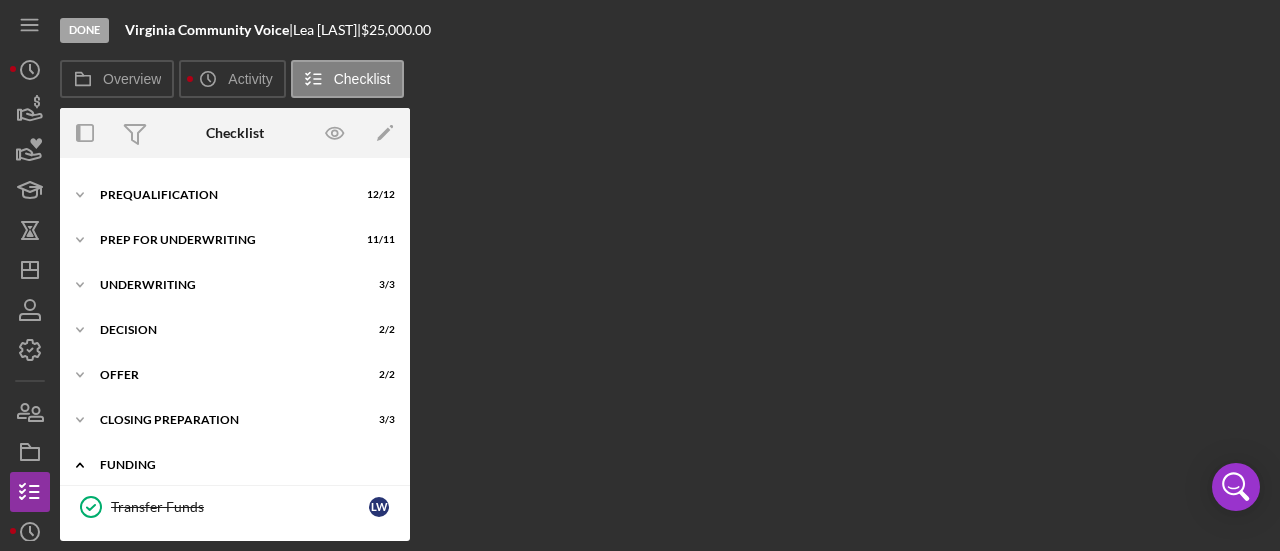scroll, scrollTop: 132, scrollLeft: 0, axis: vertical 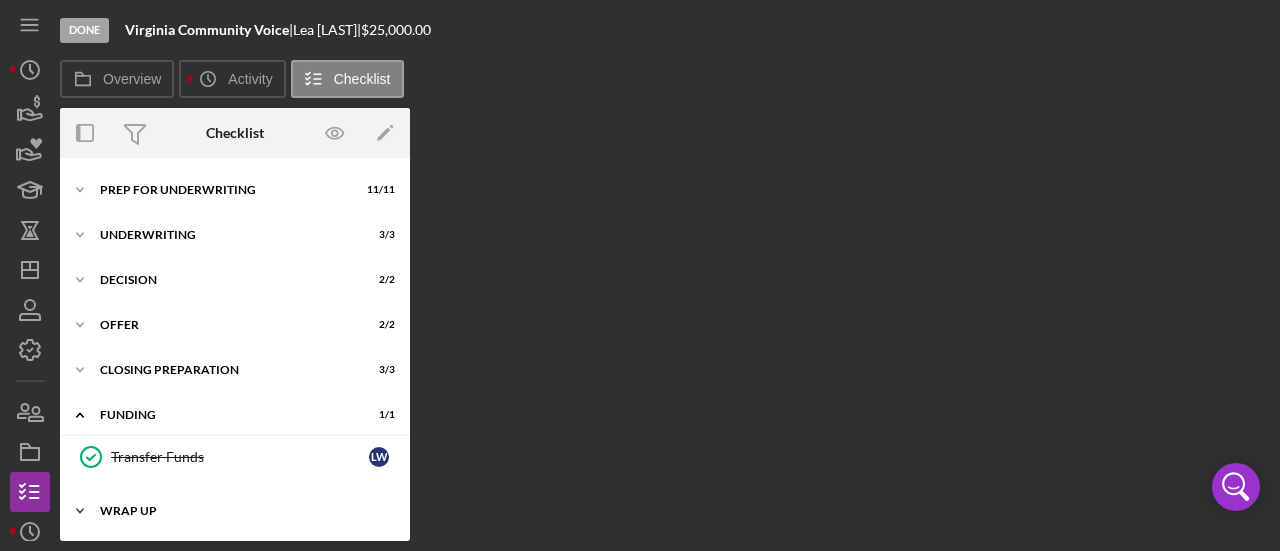 click on "Wrap Up" at bounding box center [242, 511] 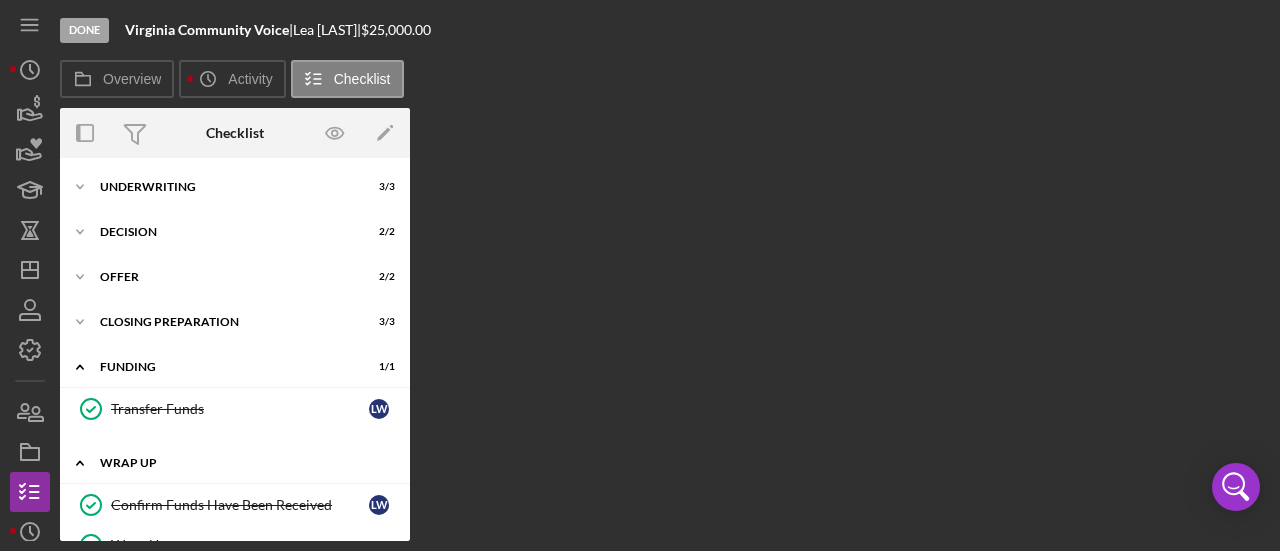 scroll, scrollTop: 221, scrollLeft: 0, axis: vertical 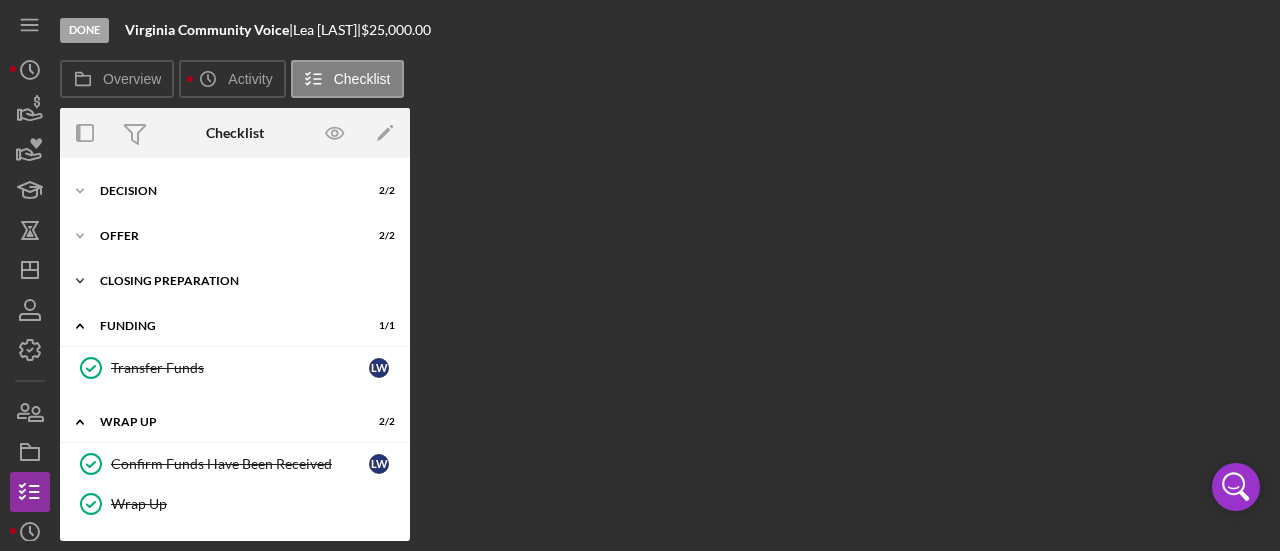 click on "Icon/Expander Closing Preparation 3 / 3" at bounding box center [235, 281] 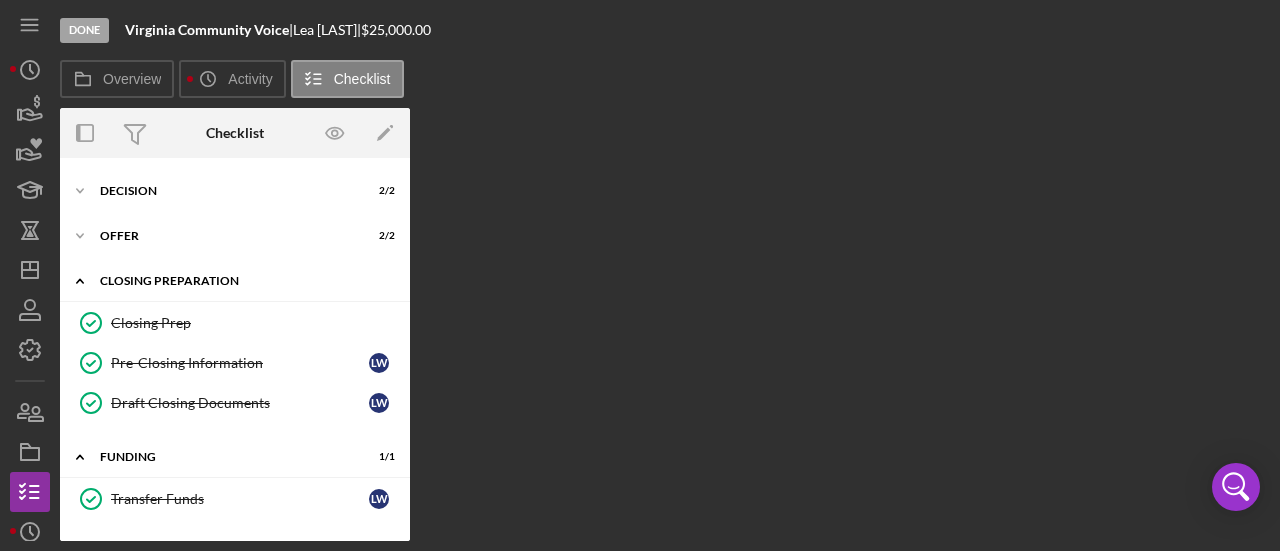 scroll, scrollTop: 21, scrollLeft: 0, axis: vertical 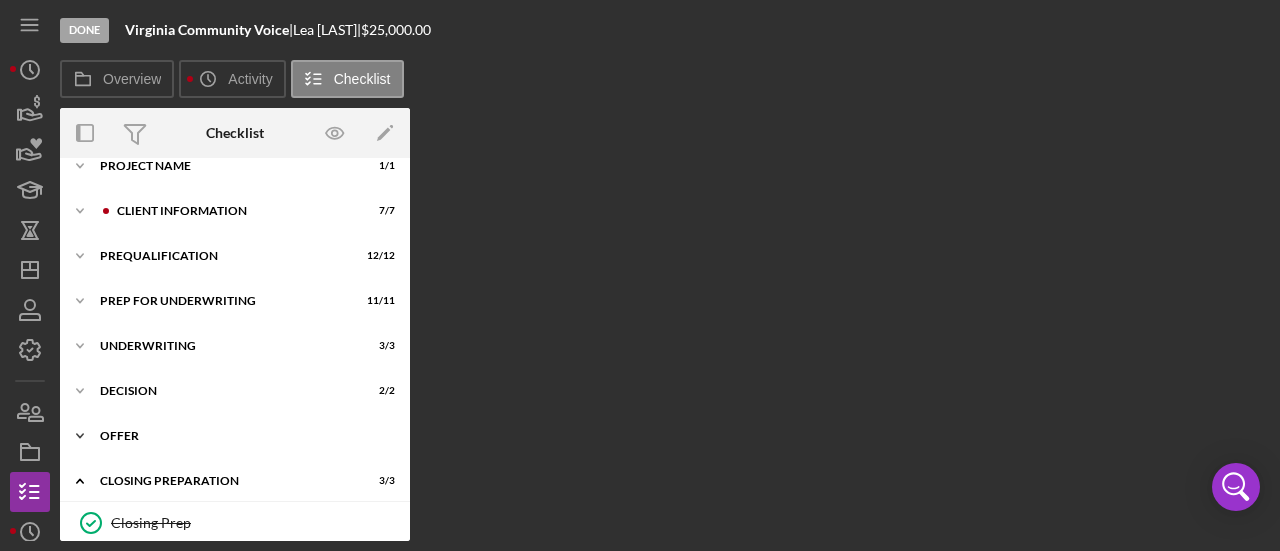 click on "Icon/Expander Offer 2 / 2" at bounding box center [235, 436] 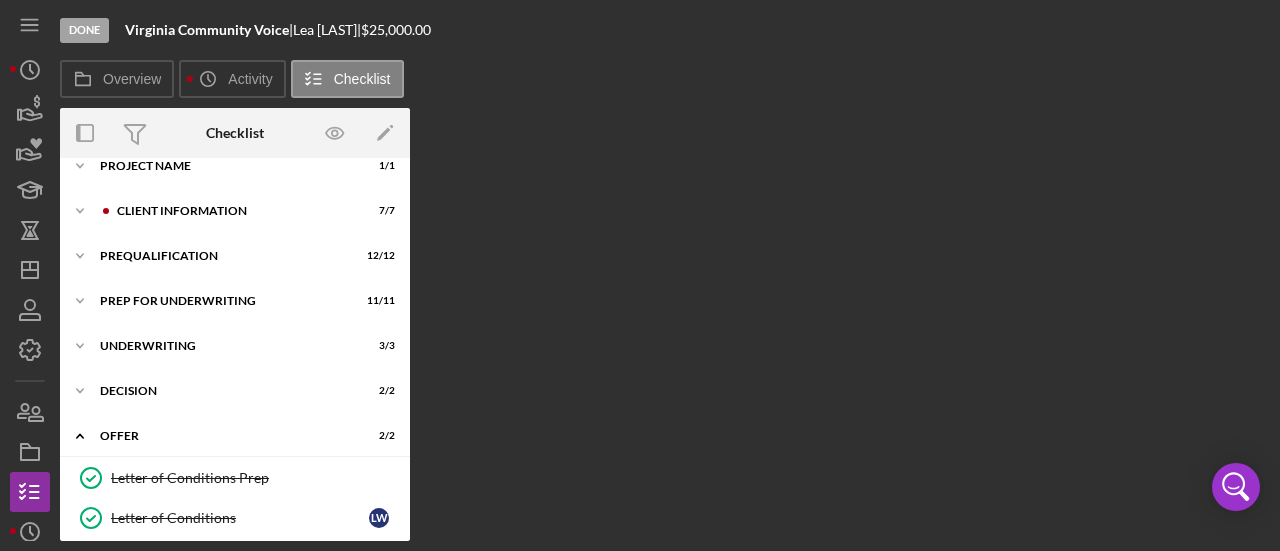 click on "Icon/Expander Project Name 1 / 1 Icon/Expander Client Information 7 / 7 Icon/Expander Prequalification 12 / 12 Icon/Expander Prep for Underwriting 11 / 11 Icon/Expander Underwriting 3 / 3 Icon/Expander Decision 2 / 2 Icon/Expander Offer 2 / 2 Letter of Conditions Prep Letter of Conditions Prep Letter of Conditions  Letter of Conditions  L W Icon/Expander Closing Preparation 3 / 3 Closing Prep Closing Prep Pre-Closing Information Pre-Closing Information L W Draft Closing Documents Draft Closing Documents L W Icon/Expander Funding 1 / 1 Transfer Funds Transfer Funds L W Icon/Expander Wrap Up 2 / 2 Confirm Funds Have Been Received Confirm Funds Have Been Received L W Wrap Up Wrap Up" at bounding box center (235, 551) 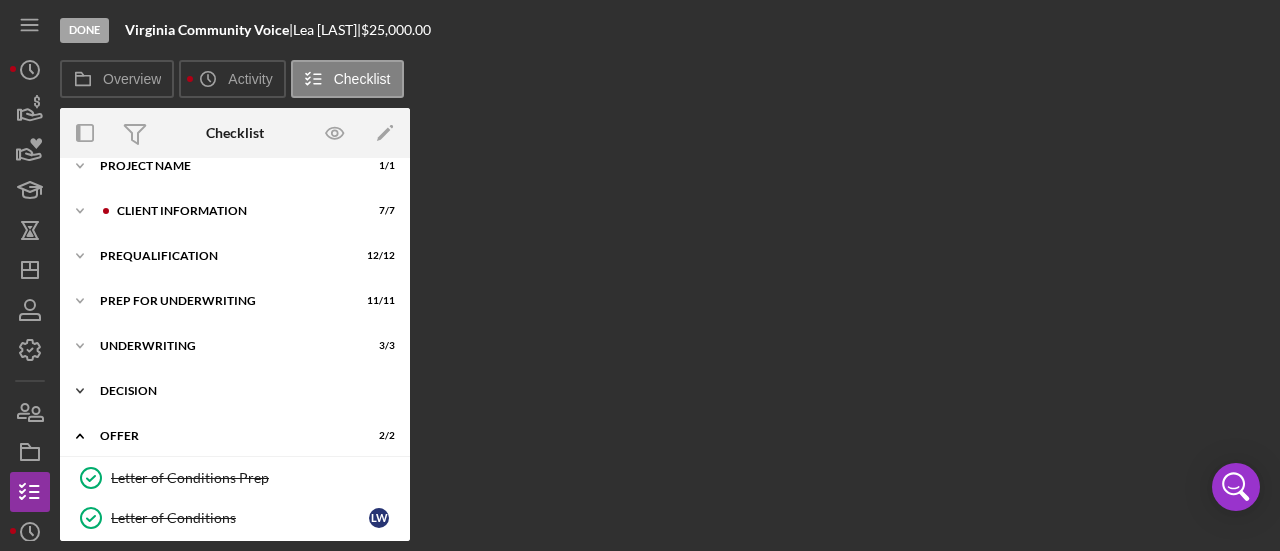 click on "Decision" at bounding box center [242, 391] 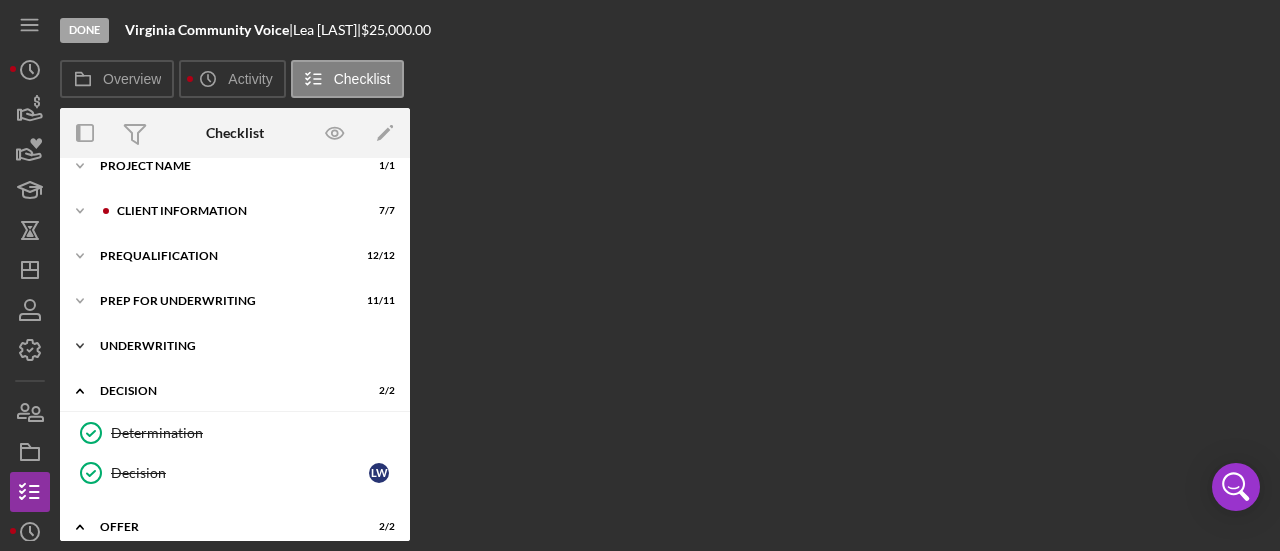click on "Underwriting" at bounding box center (242, 346) 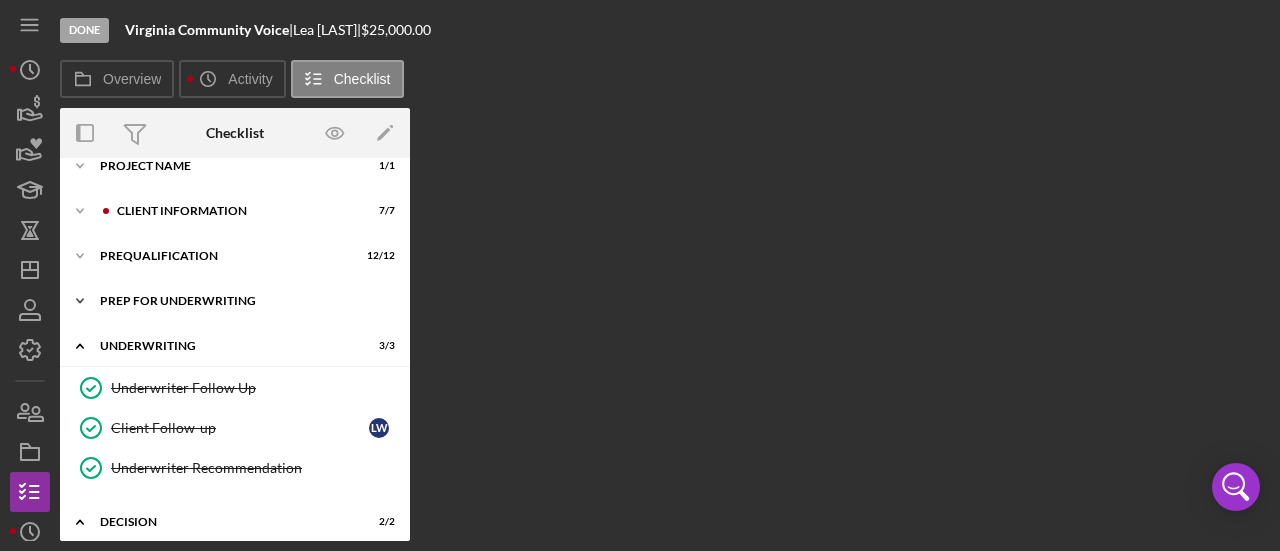 click on "Icon/Expander Prep for Underwriting 11 / 11" at bounding box center (235, 301) 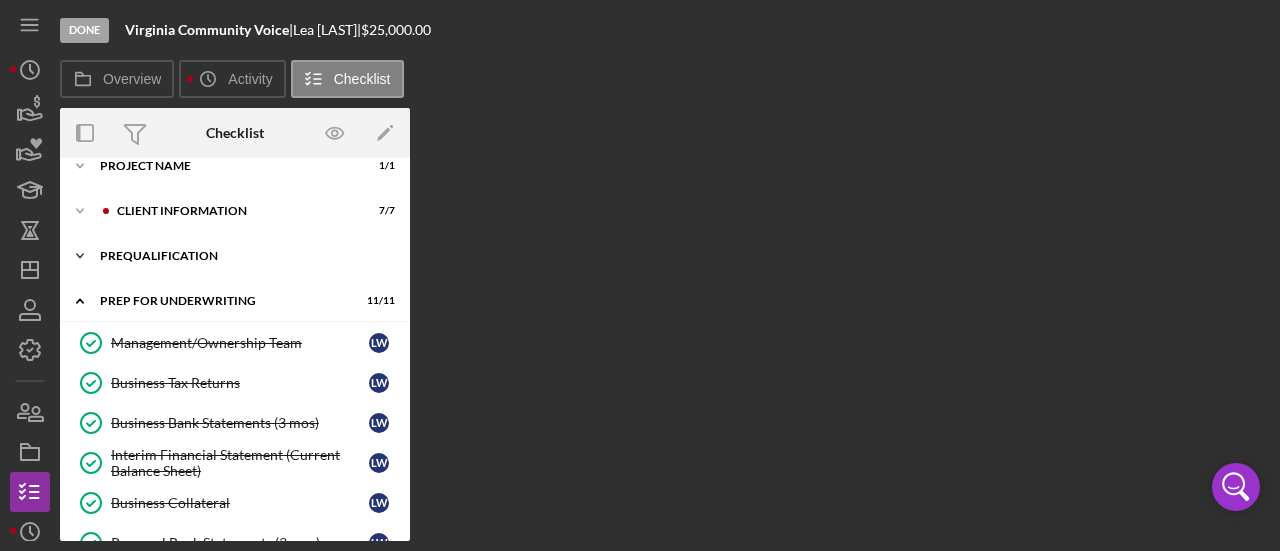 click on "Prequalification" at bounding box center [242, 256] 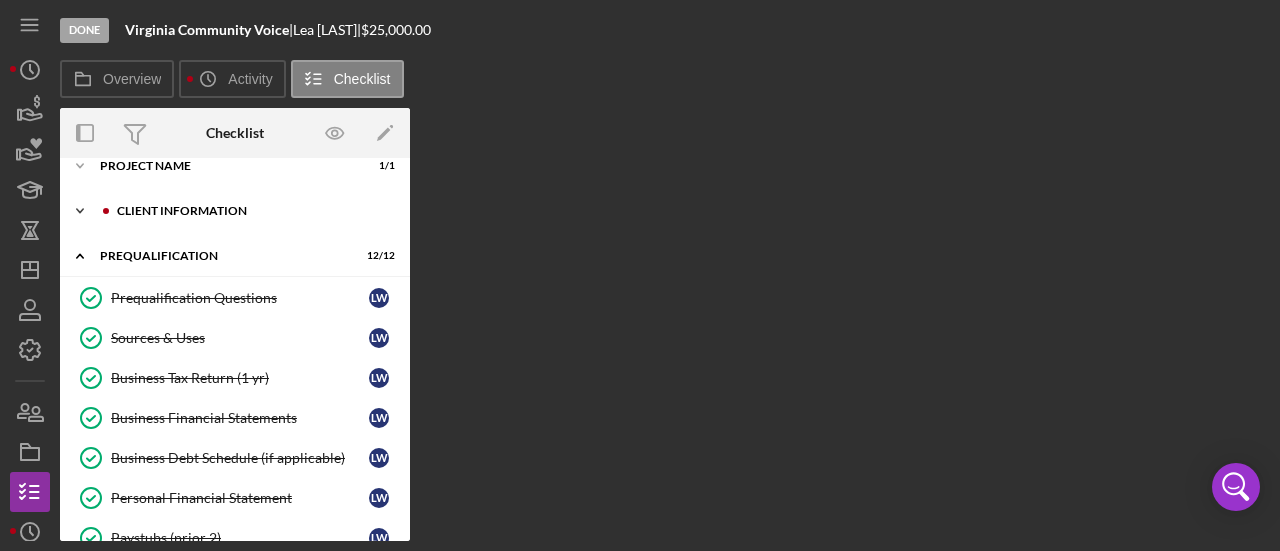 click on "Client Information" at bounding box center [251, 211] 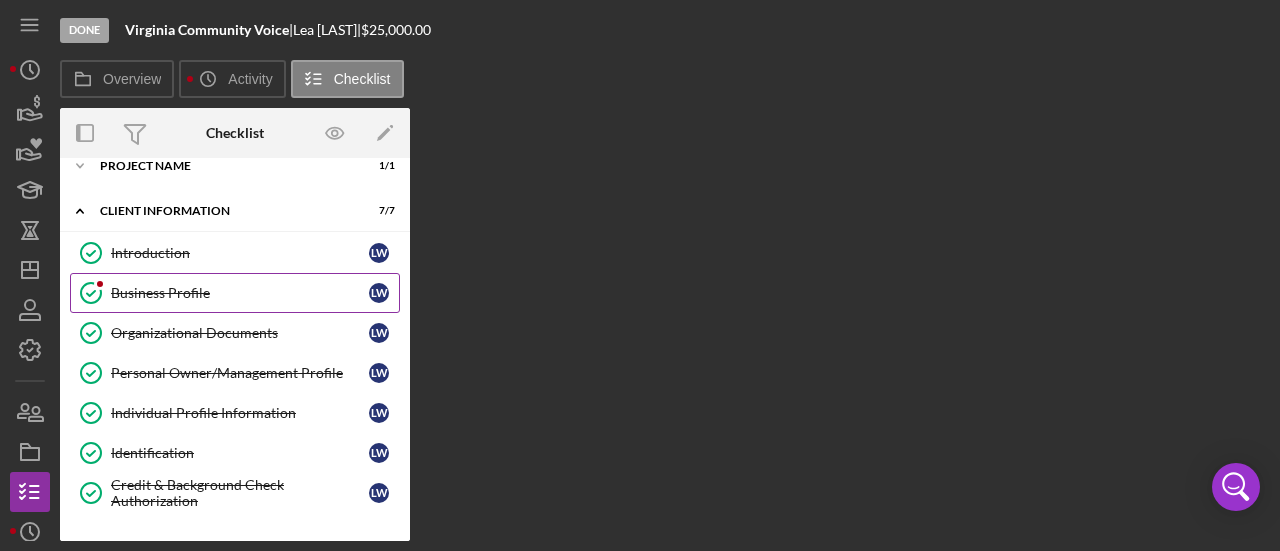 scroll, scrollTop: 0, scrollLeft: 0, axis: both 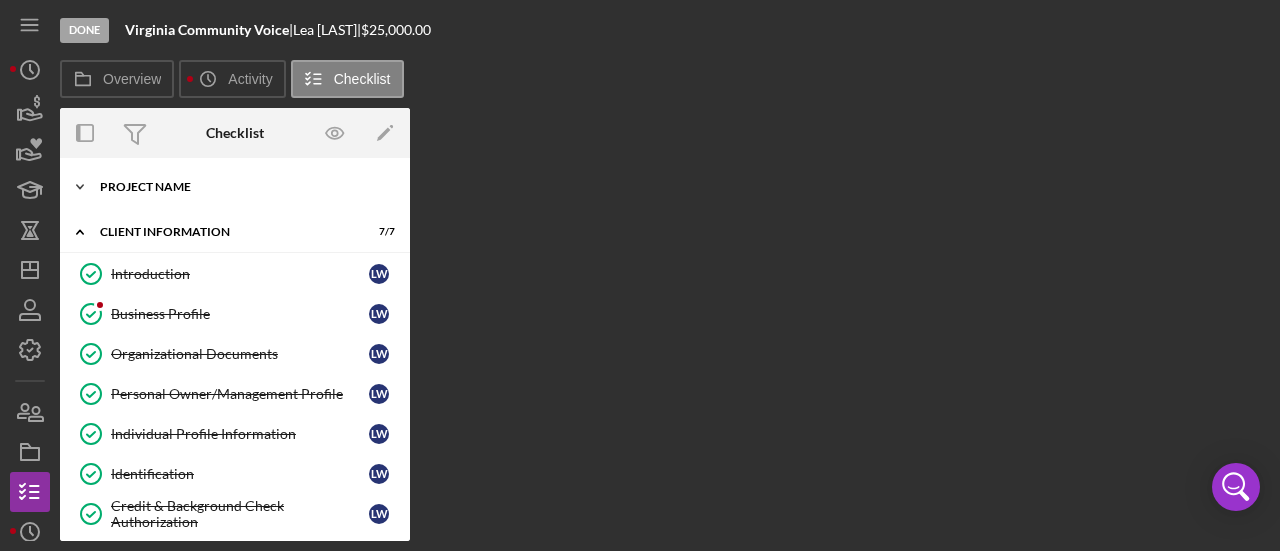 click on "Project Name" at bounding box center [242, 187] 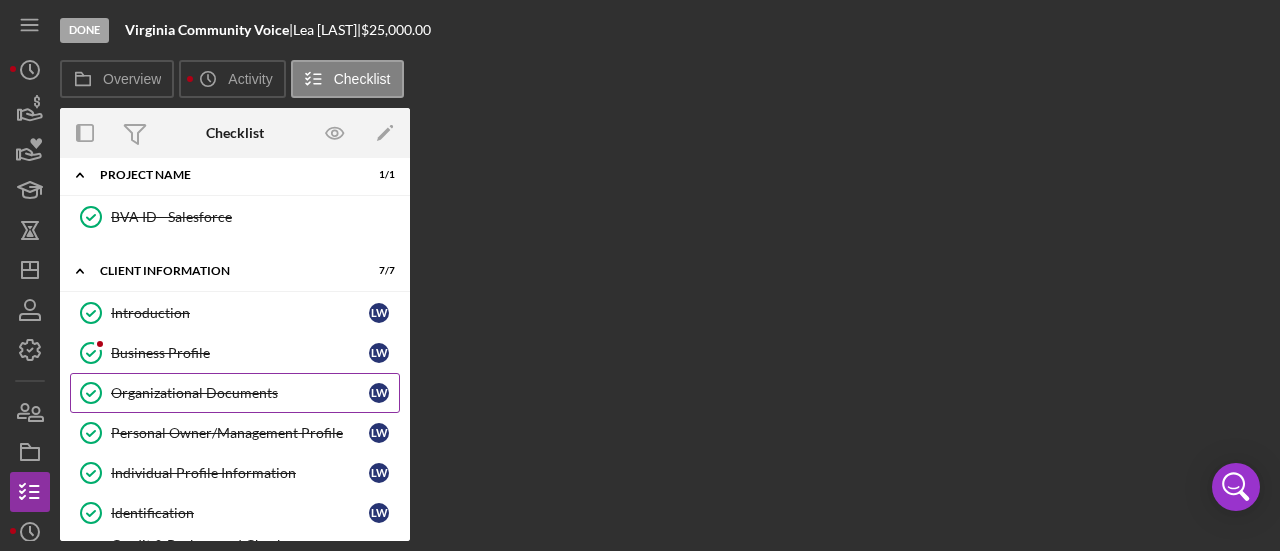 scroll, scrollTop: 0, scrollLeft: 0, axis: both 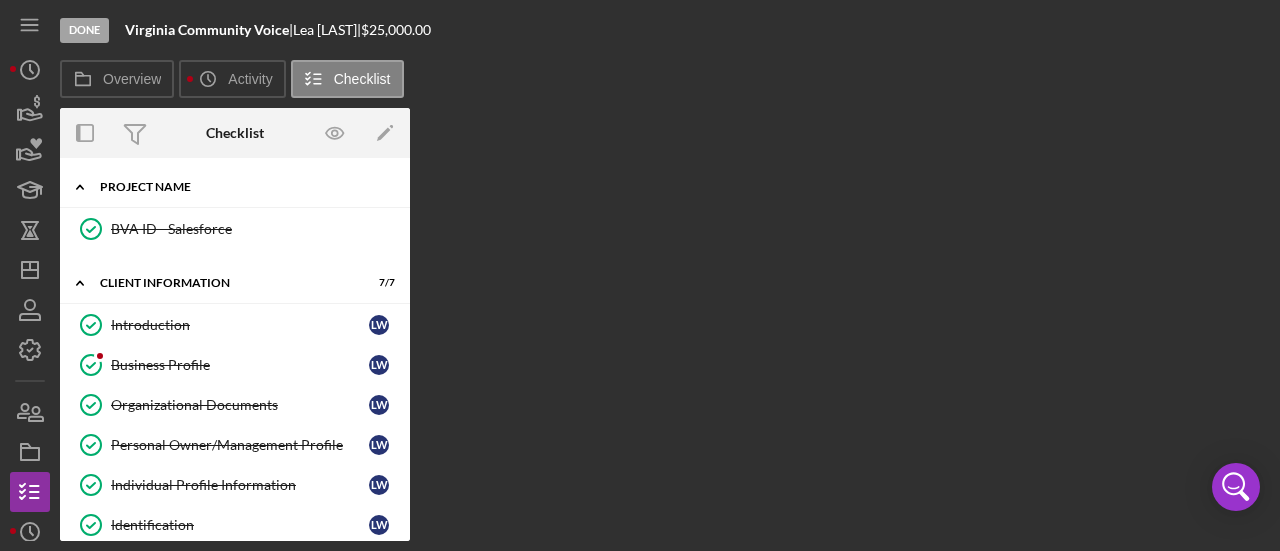 click on "Icon/Expander Project Name 1 / 1" at bounding box center (235, 187) 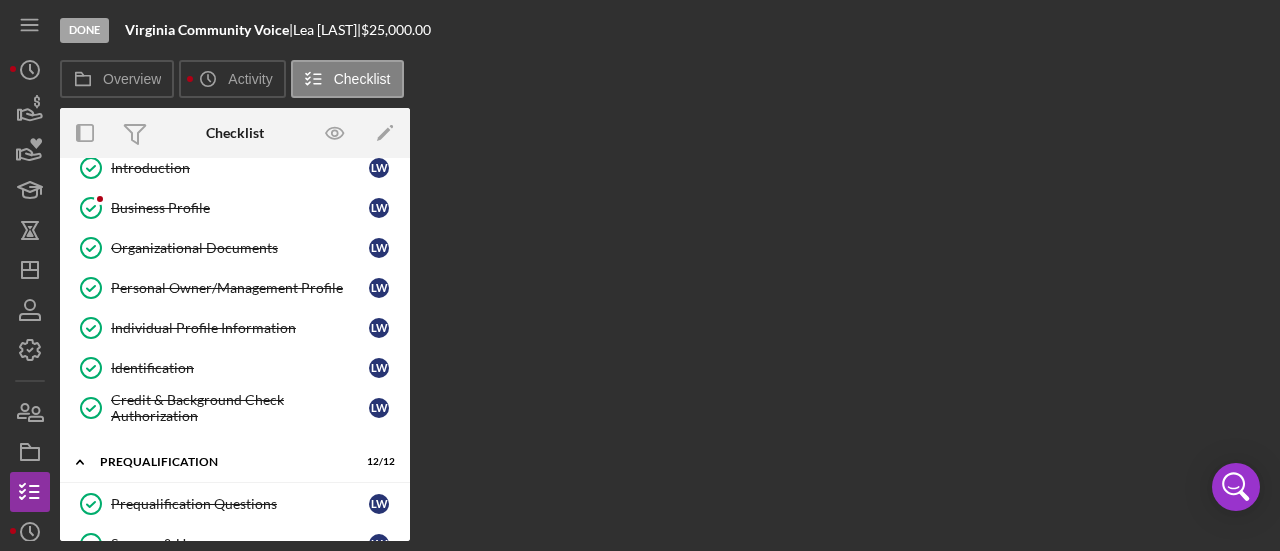 scroll, scrollTop: 0, scrollLeft: 0, axis: both 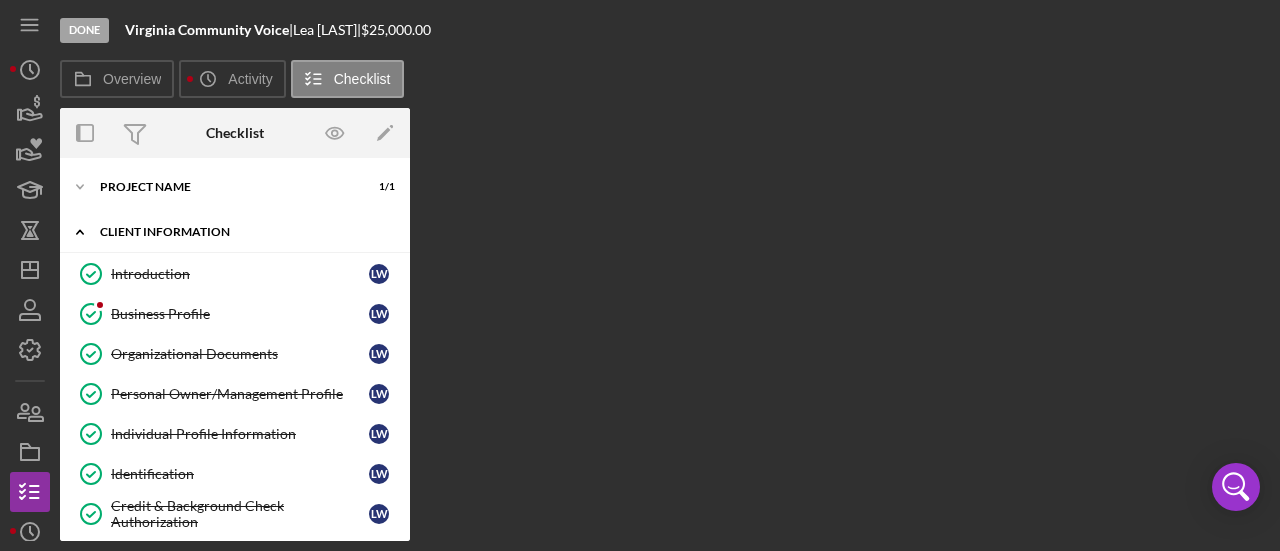 click on "Icon/Expander Client Information 7 / 7" at bounding box center [235, 232] 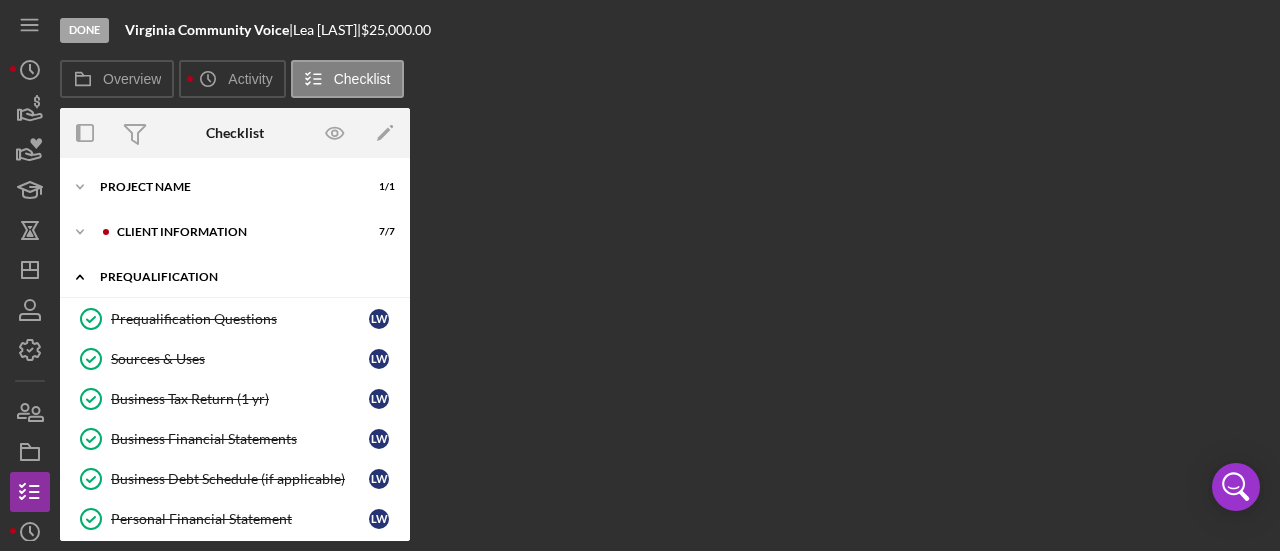 click on "Icon/Expander Prequalification 12 / 12" at bounding box center [235, 277] 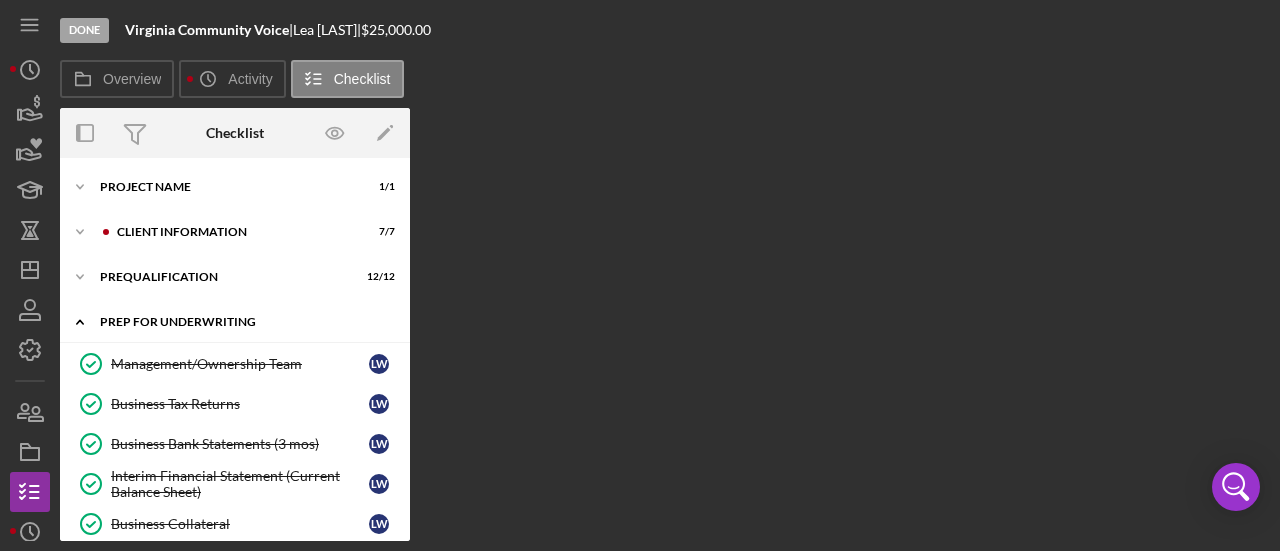 click on "Prep for Underwriting" at bounding box center (242, 322) 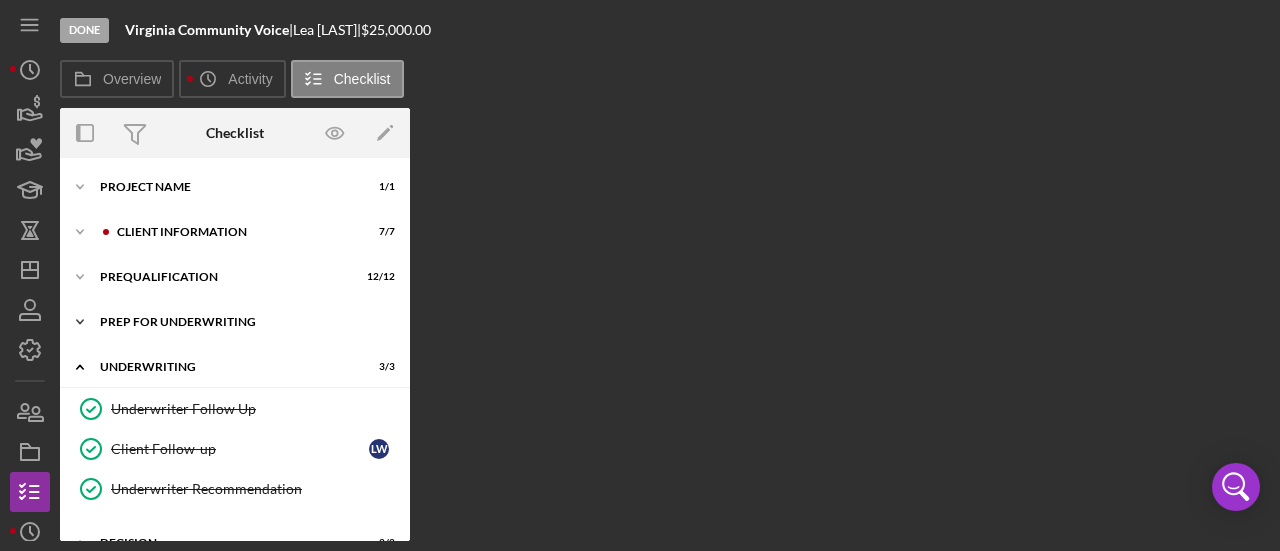 scroll, scrollTop: 200, scrollLeft: 0, axis: vertical 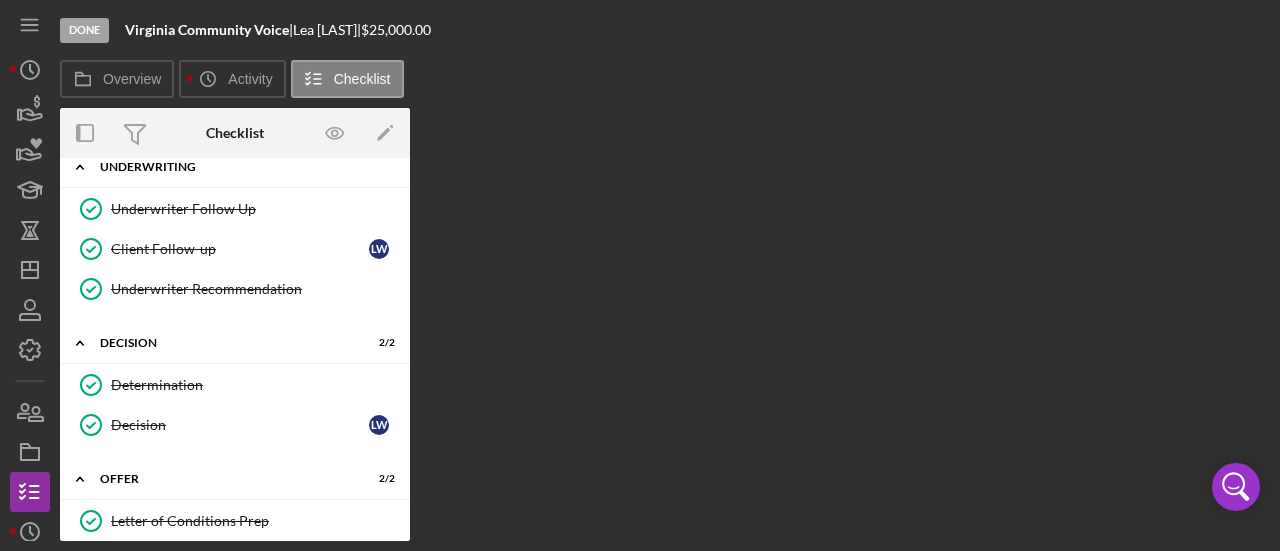 click on "Underwriting" at bounding box center (242, 167) 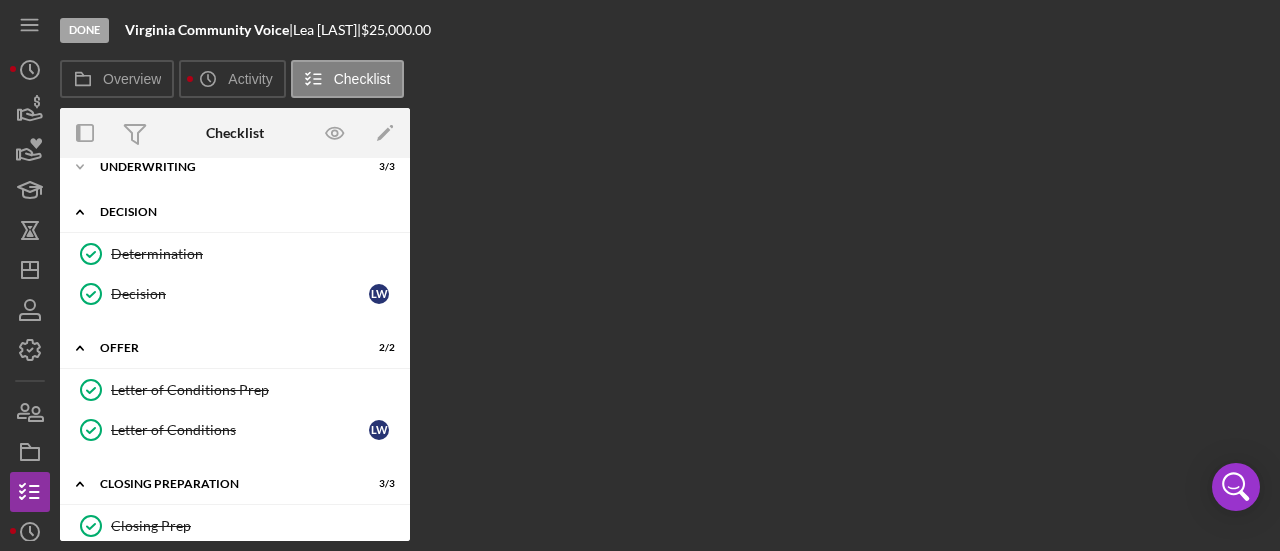 click on "Icon/Expander Decision 2 / 2" at bounding box center [235, 212] 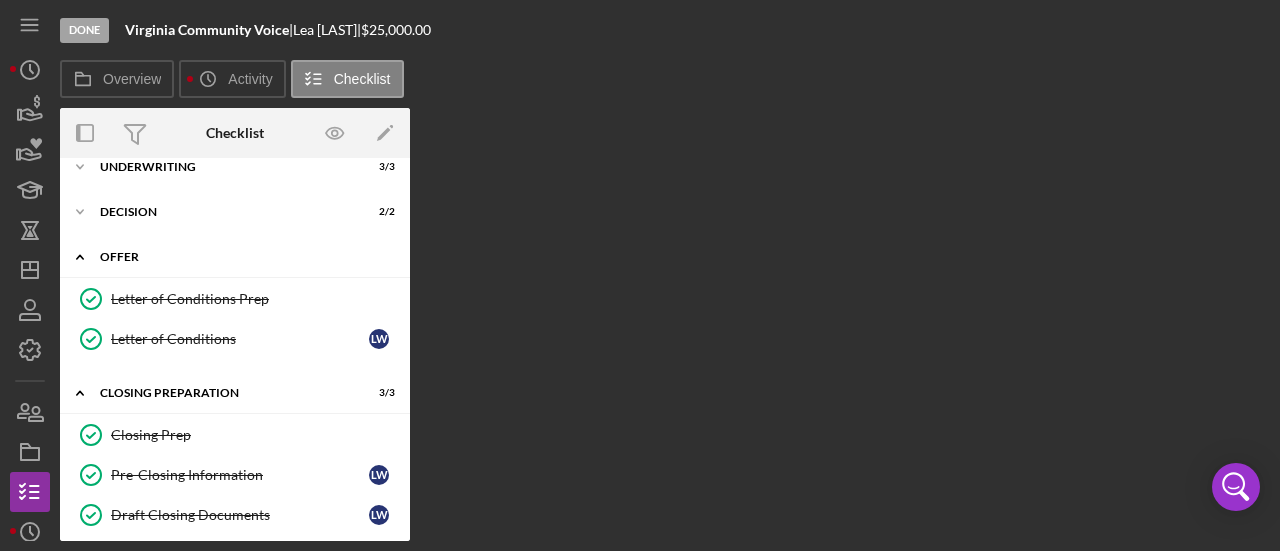 click on "Icon/Expander Offer 2 / 2" at bounding box center [235, 257] 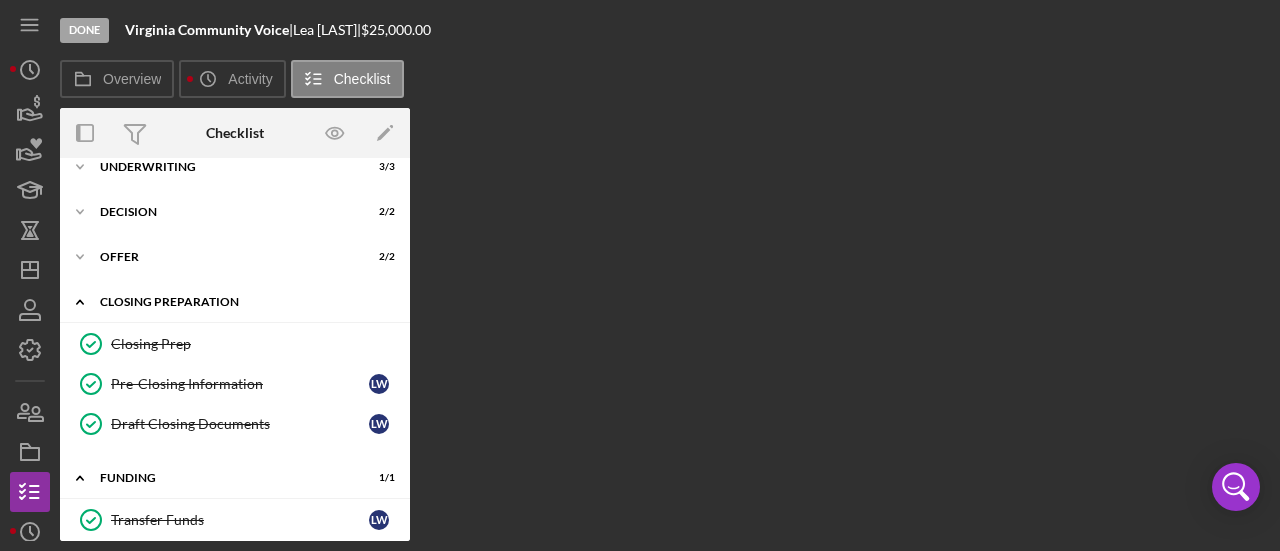 click on "Closing Preparation" at bounding box center (242, 302) 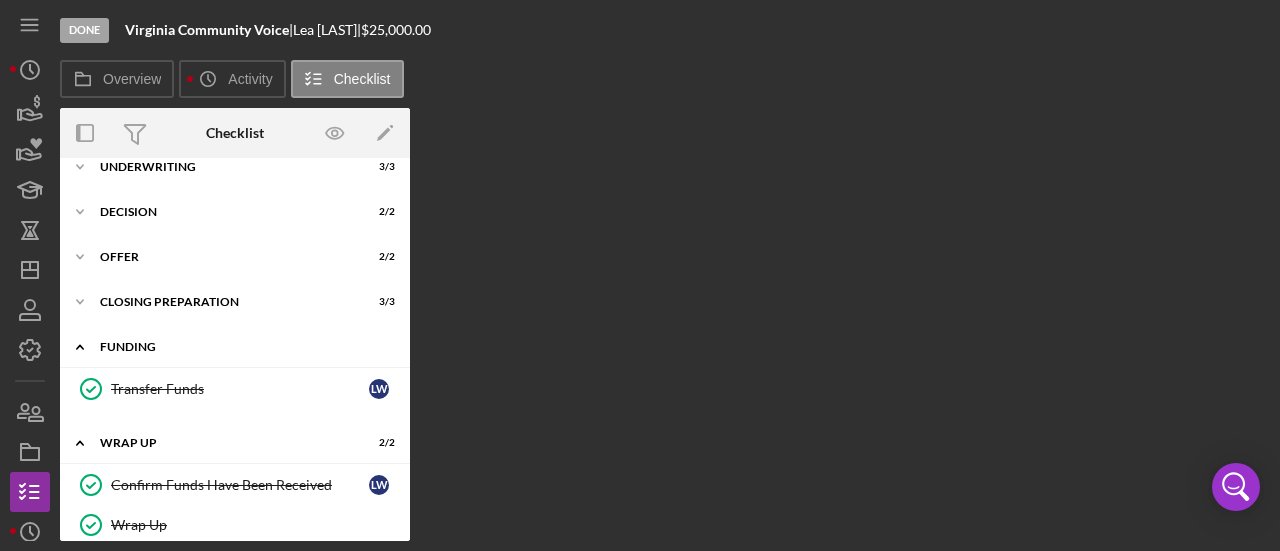 click on "Funding" at bounding box center (242, 347) 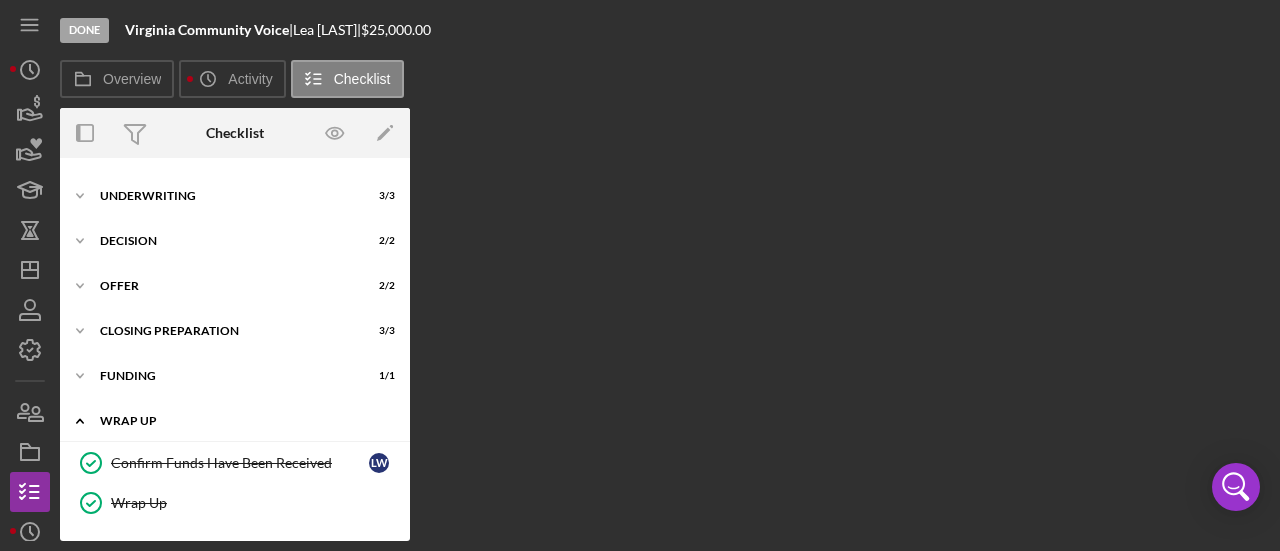 click on "Icon/Expander Wrap Up 2 / 2" at bounding box center (235, 421) 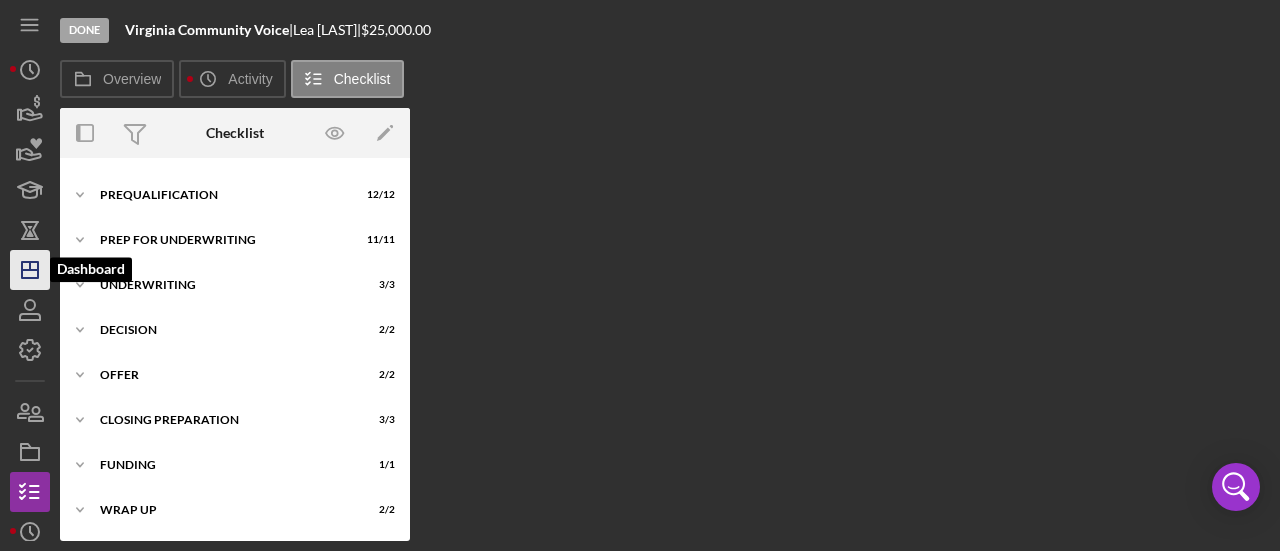click on "Icon/Dashboard" 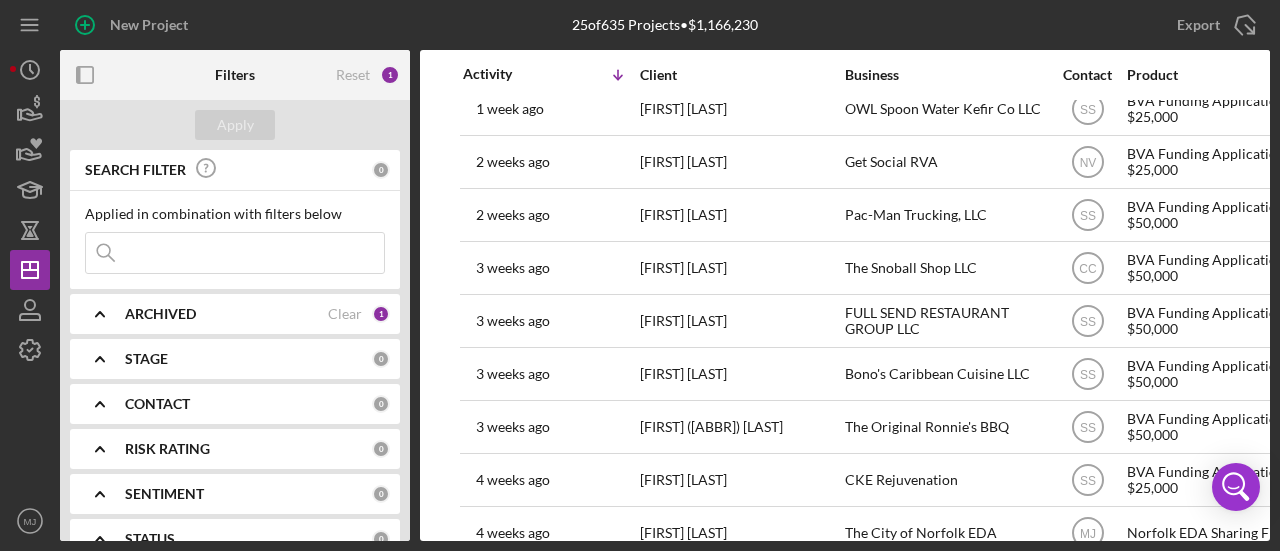 scroll, scrollTop: 600, scrollLeft: 0, axis: vertical 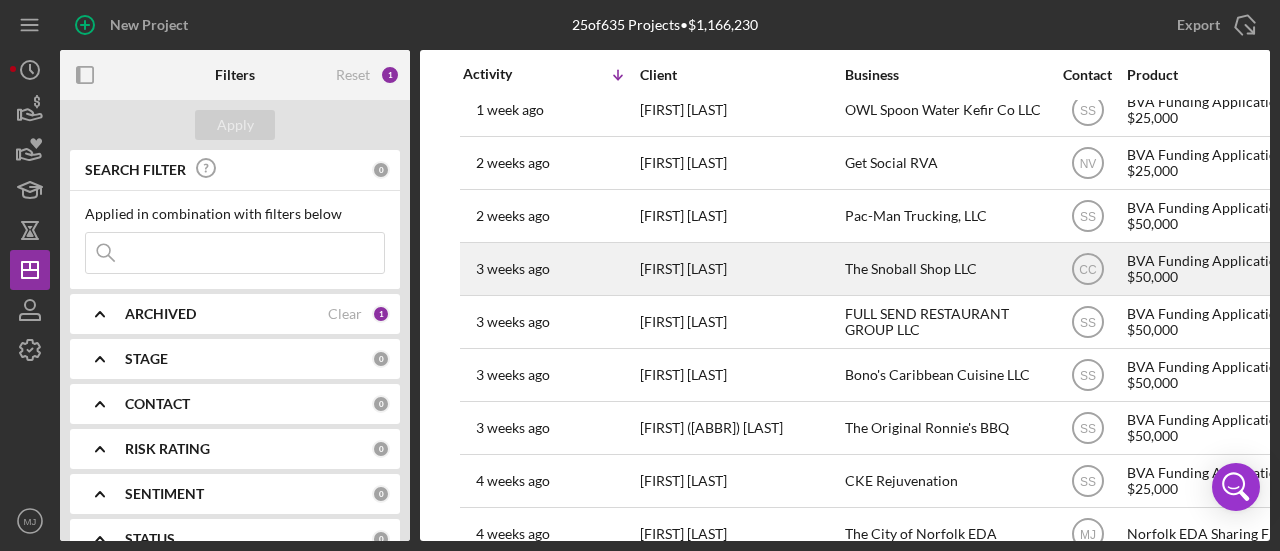 click on "3 weeks ago Ryan Turner" at bounding box center (550, 269) 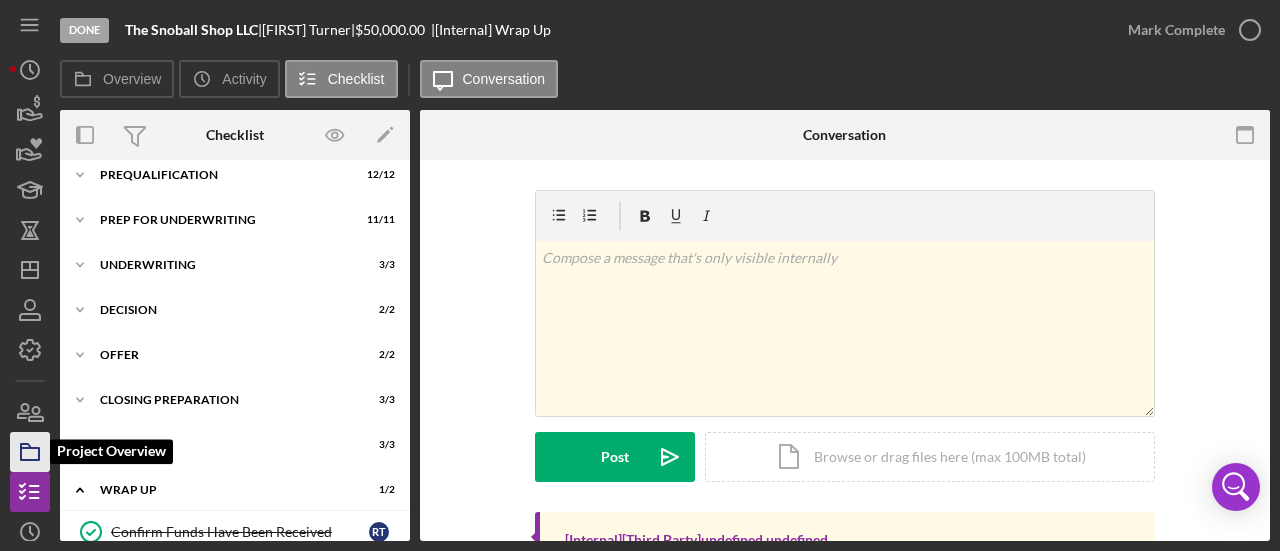 scroll, scrollTop: 173, scrollLeft: 0, axis: vertical 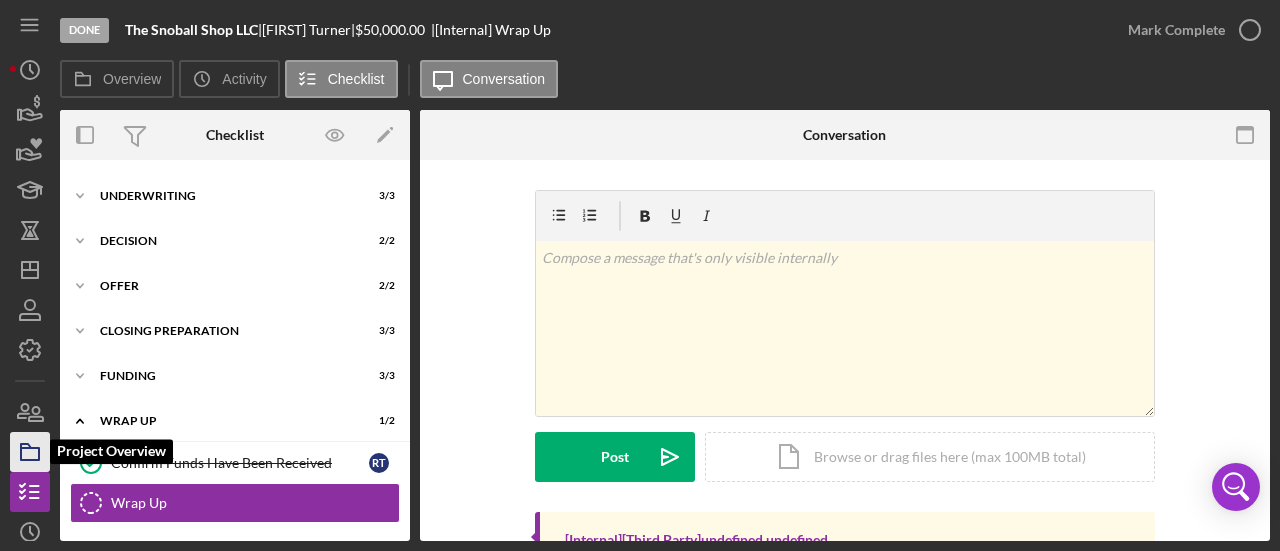 click 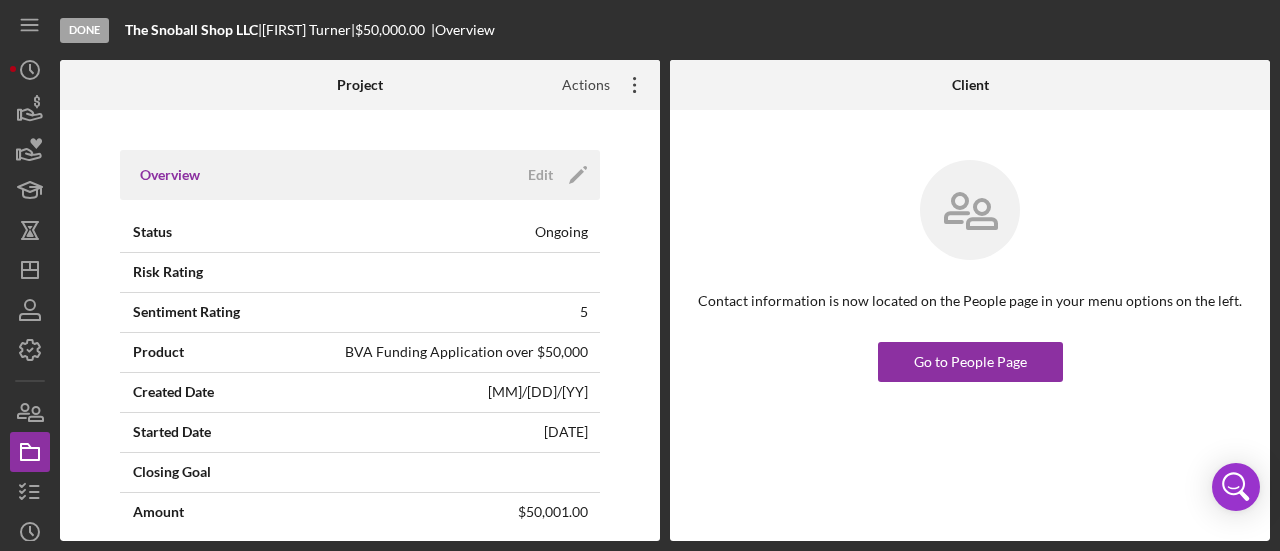 click on "Actions Icon/Overflow" at bounding box center [603, 85] 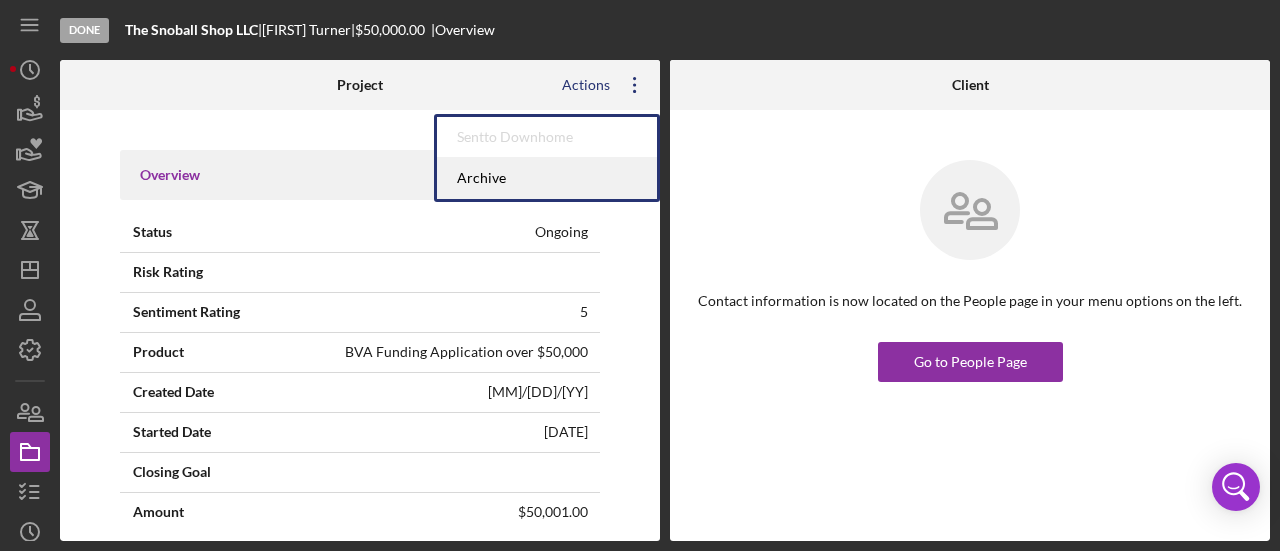 click on "Archive" at bounding box center (547, 178) 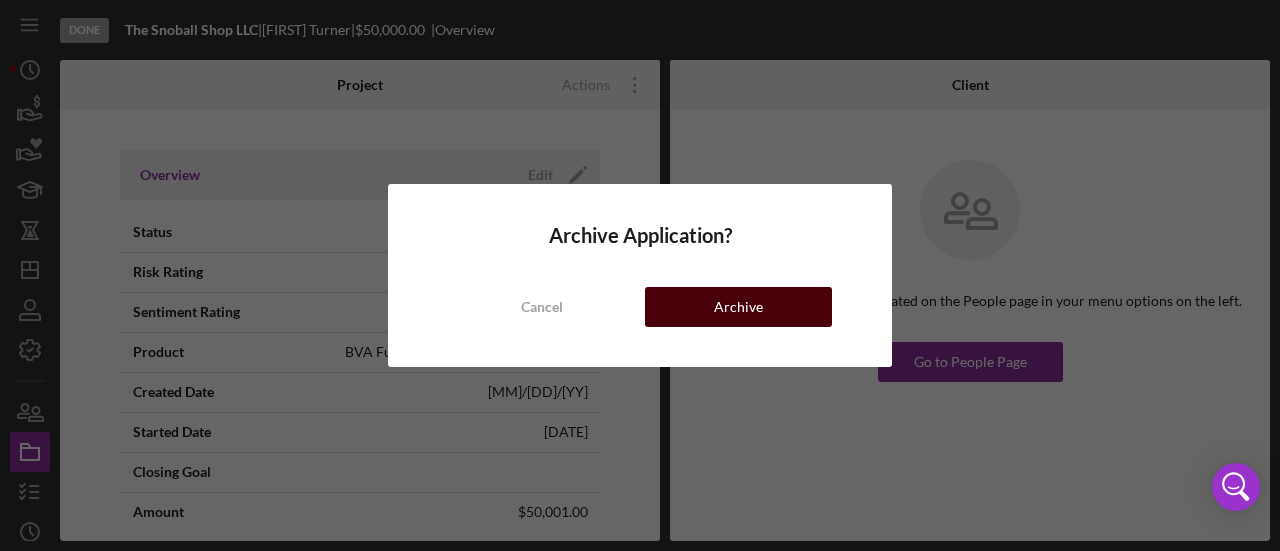 click on "Archive" at bounding box center [738, 307] 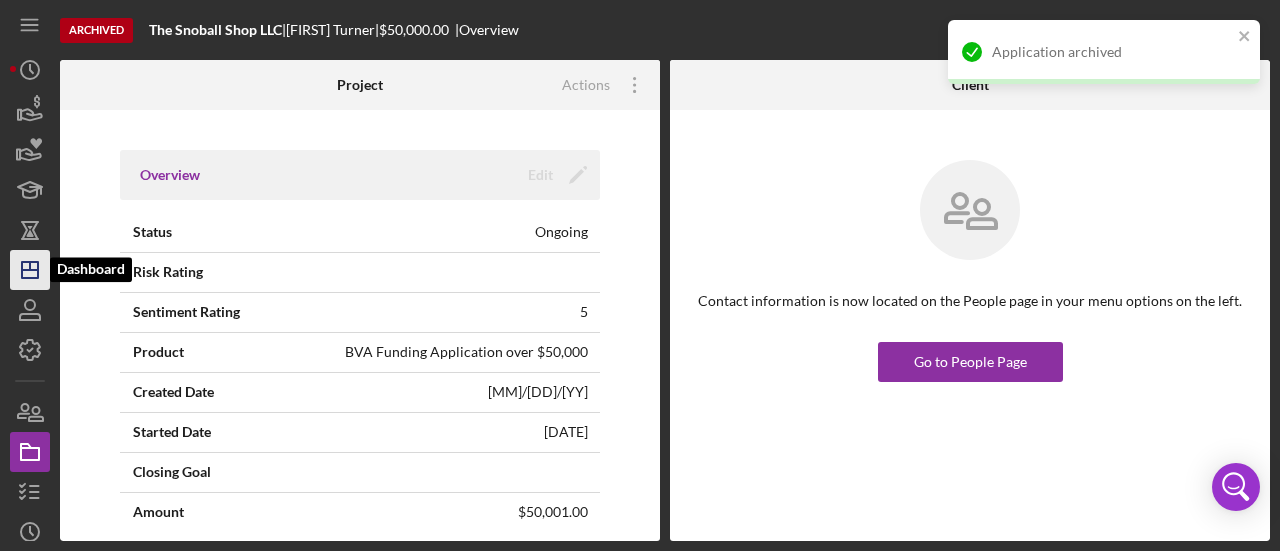 click 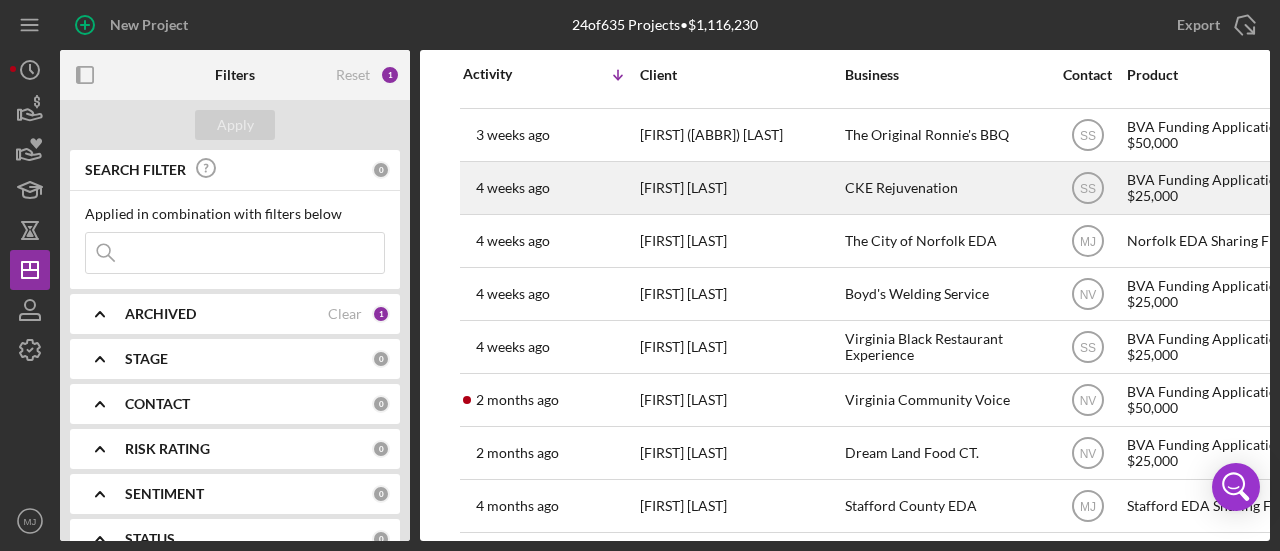 scroll, scrollTop: 859, scrollLeft: 0, axis: vertical 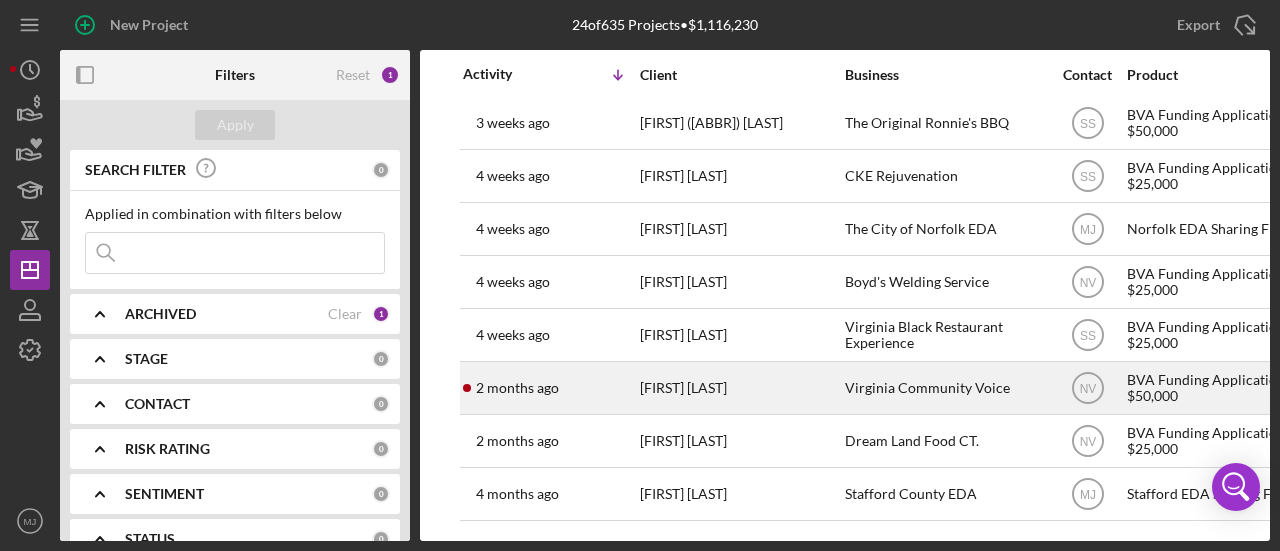 click on "Lea Whitehurst-Gibson" at bounding box center (740, 388) 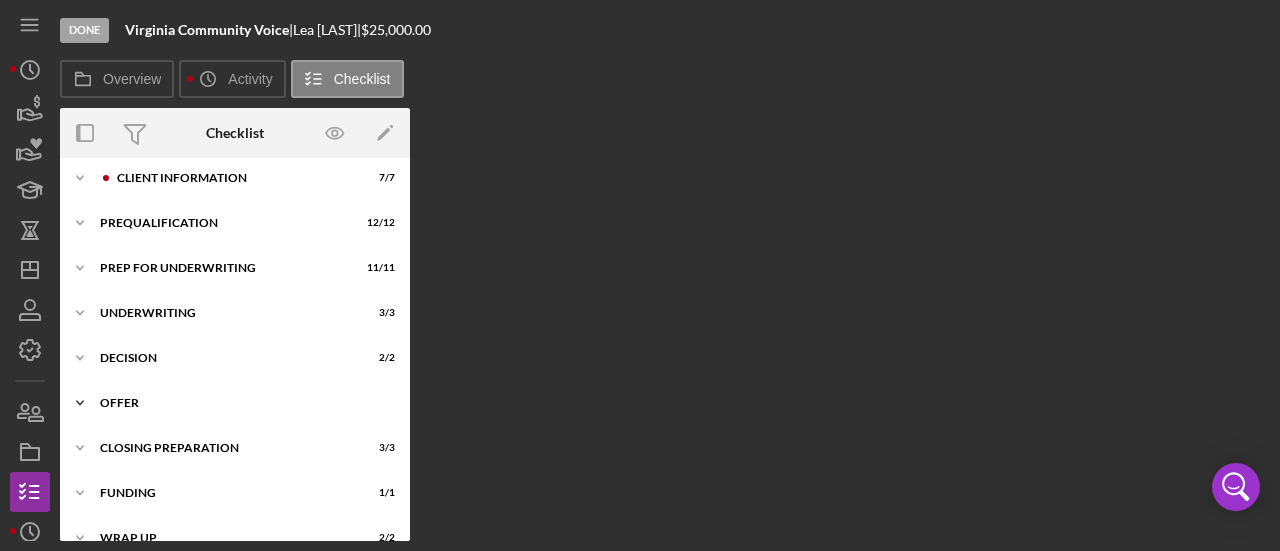 scroll, scrollTop: 82, scrollLeft: 0, axis: vertical 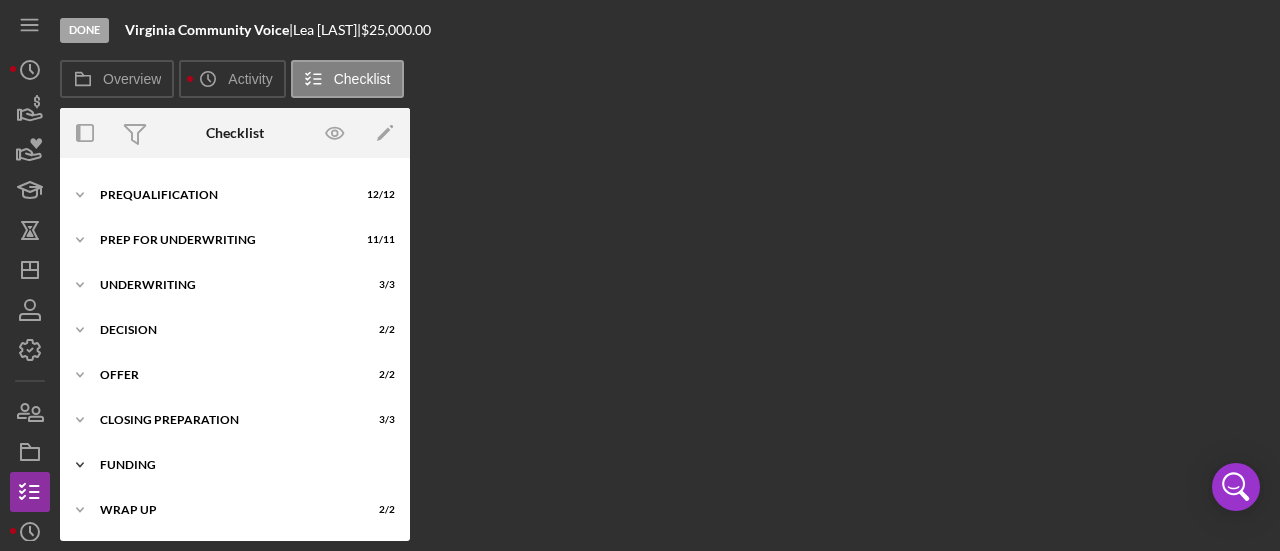 click on "Funding" at bounding box center [242, 465] 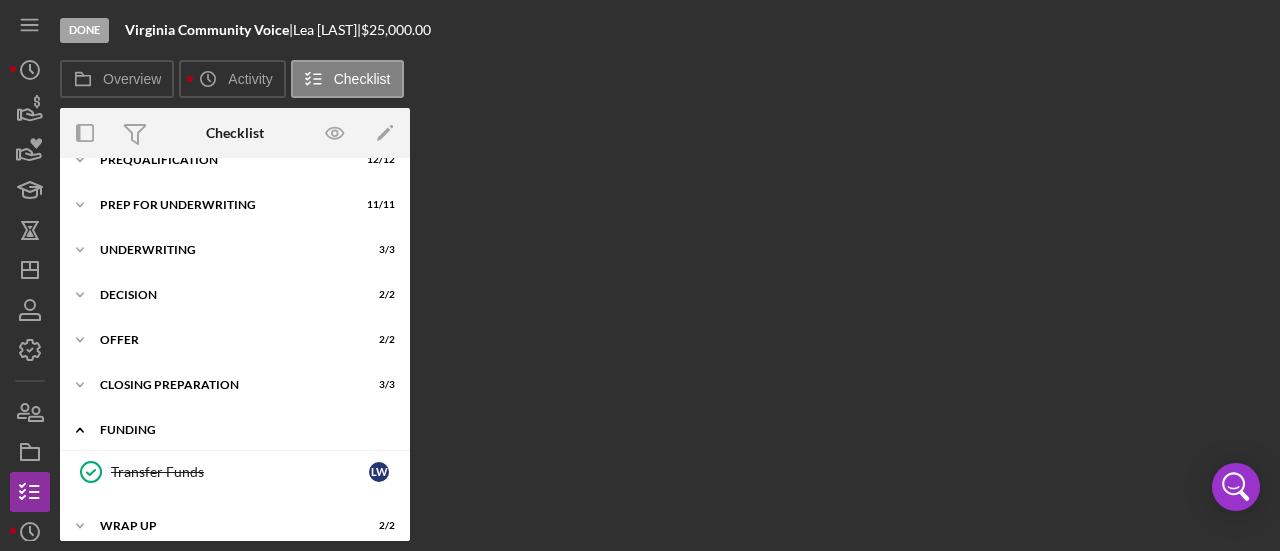 scroll, scrollTop: 132, scrollLeft: 0, axis: vertical 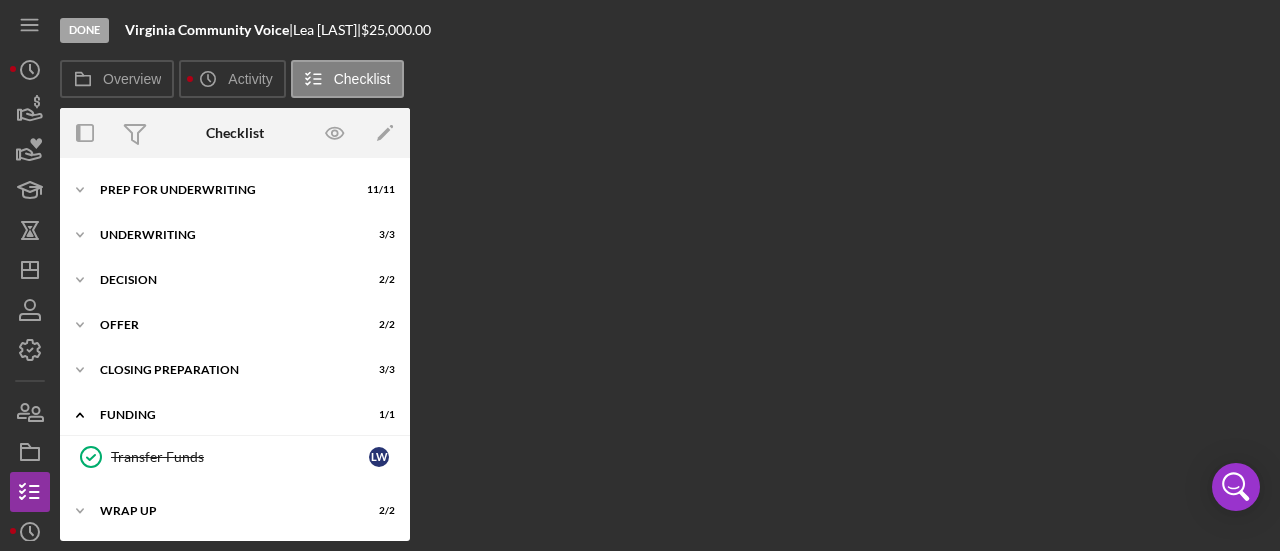 click on "Icon/Expander Project Name 1 / 1 Icon/Expander Client Information 7 / 7 Icon/Expander Prequalification 12 / 12 Icon/Expander Prep for Underwriting 11 / 11 Icon/Expander Underwriting 3 / 3 Icon/Expander Decision 2 / 2 Icon/Expander Offer 2 / 2 Icon/Expander Closing Preparation 3 / 3 Icon/Expander Funding 1 / 1 Transfer Funds Transfer Funds L W Icon/Expander Wrap Up 2 / 2" at bounding box center (235, 349) 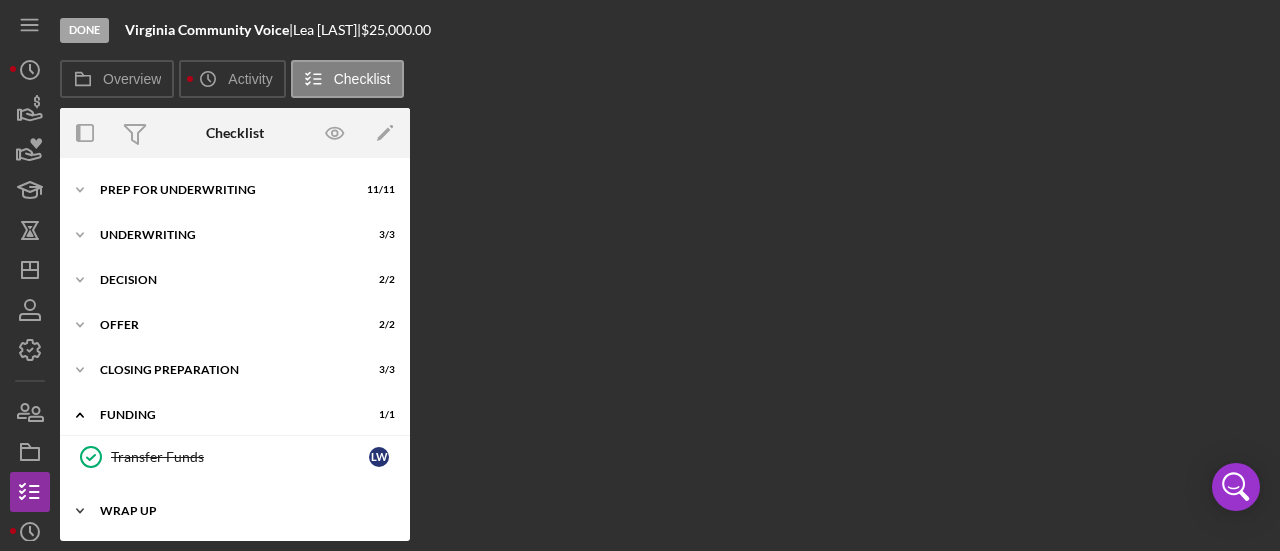 click on "Icon/Expander Wrap Up 2 / 2" at bounding box center [235, 511] 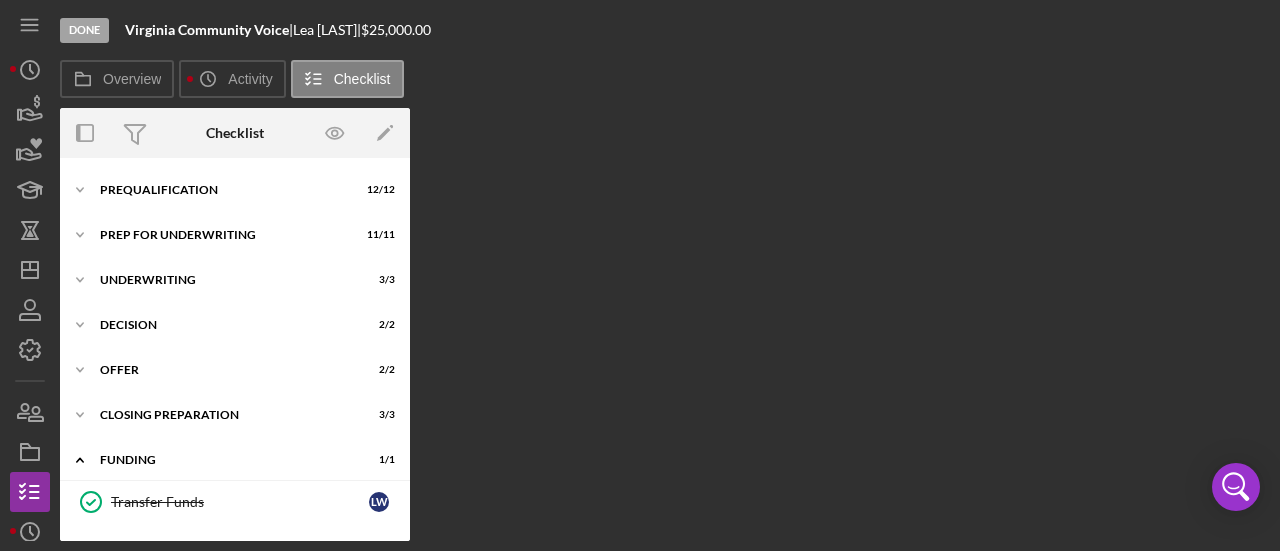scroll, scrollTop: 21, scrollLeft: 0, axis: vertical 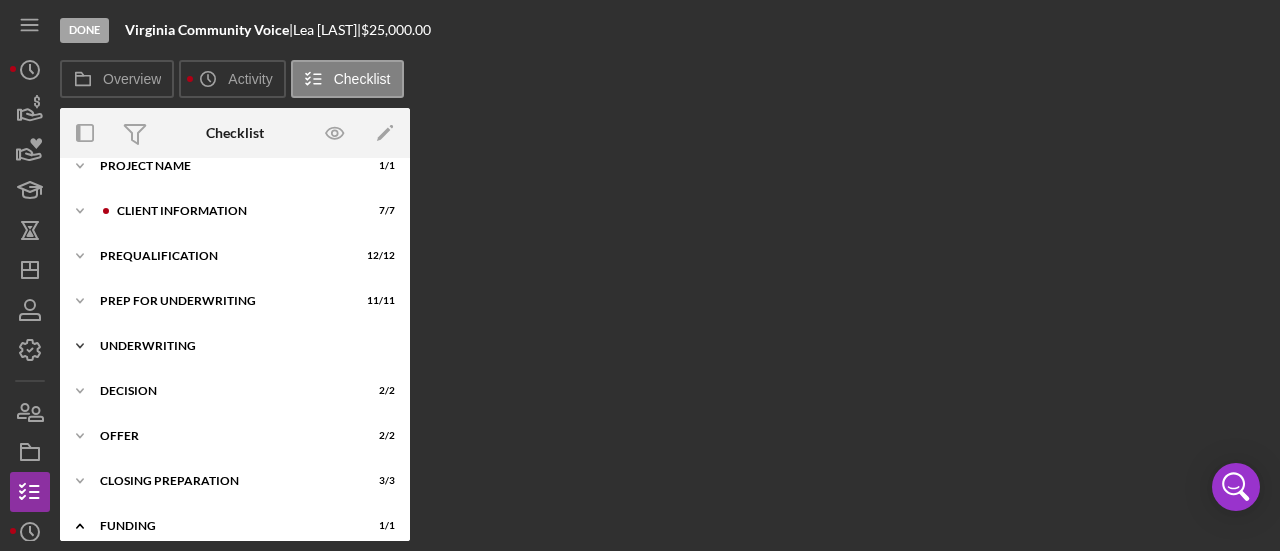 click on "Underwriting" at bounding box center [242, 346] 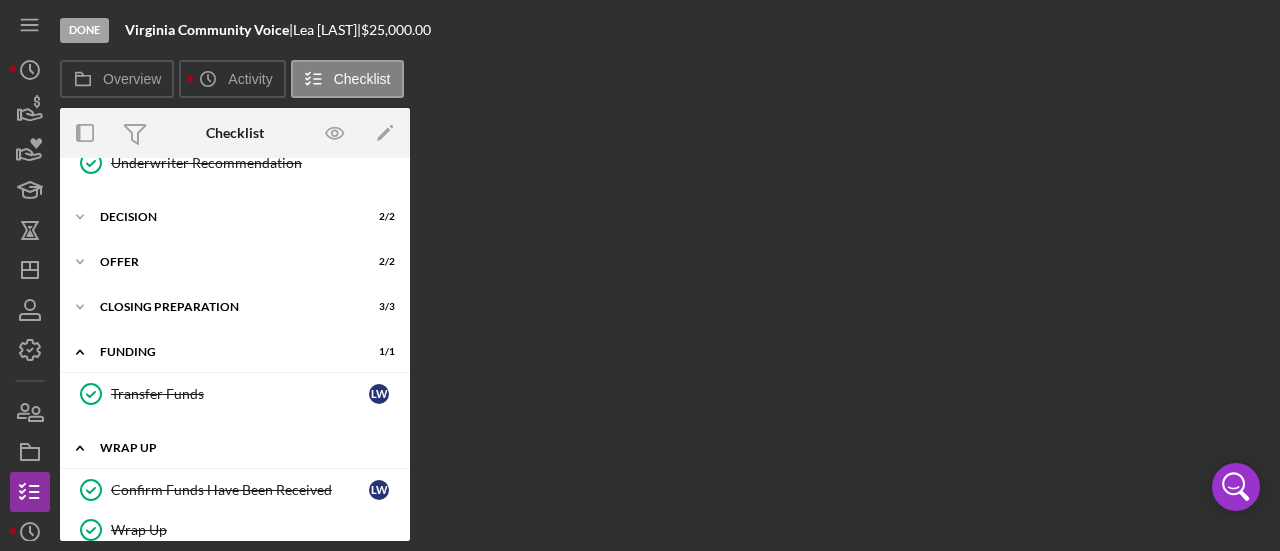 scroll, scrollTop: 350, scrollLeft: 0, axis: vertical 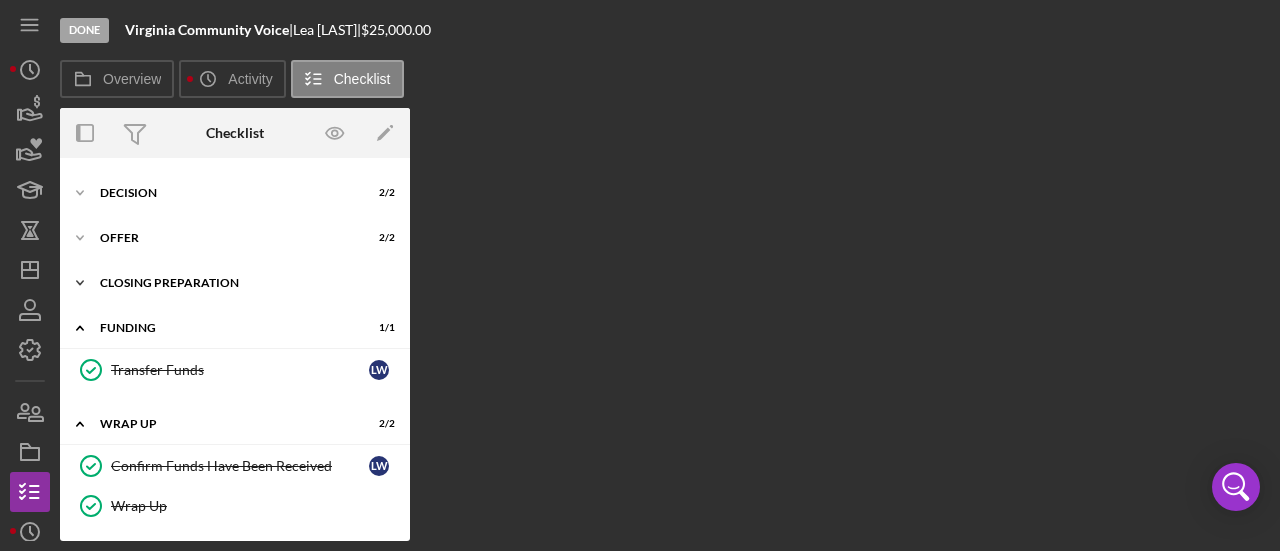 click on "Icon/Expander Closing Preparation 3 / 3" at bounding box center [235, 283] 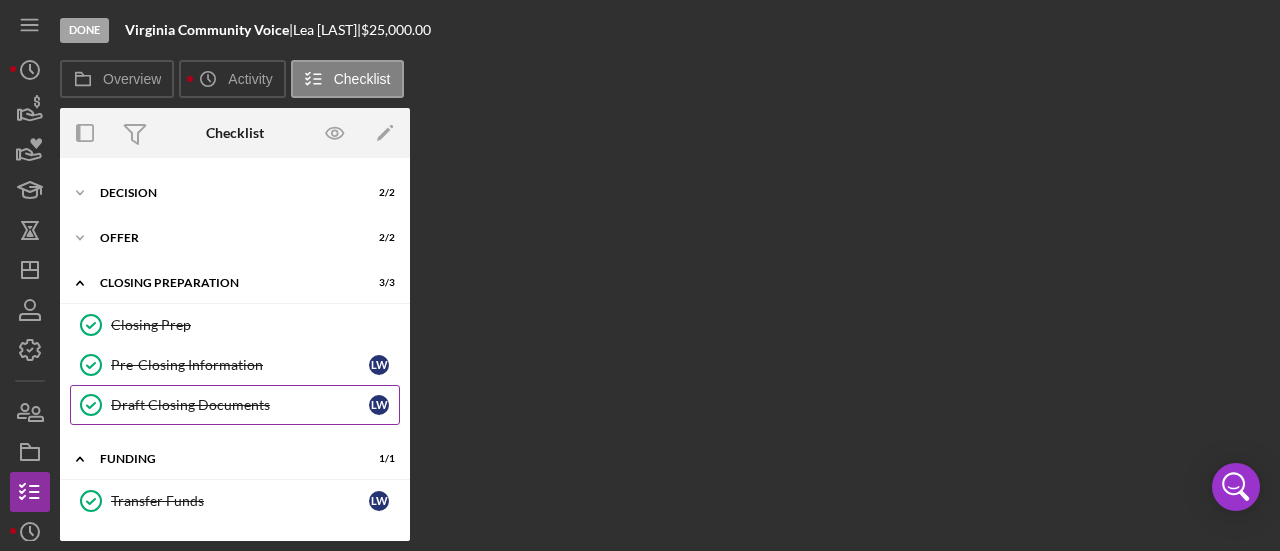 scroll, scrollTop: 450, scrollLeft: 0, axis: vertical 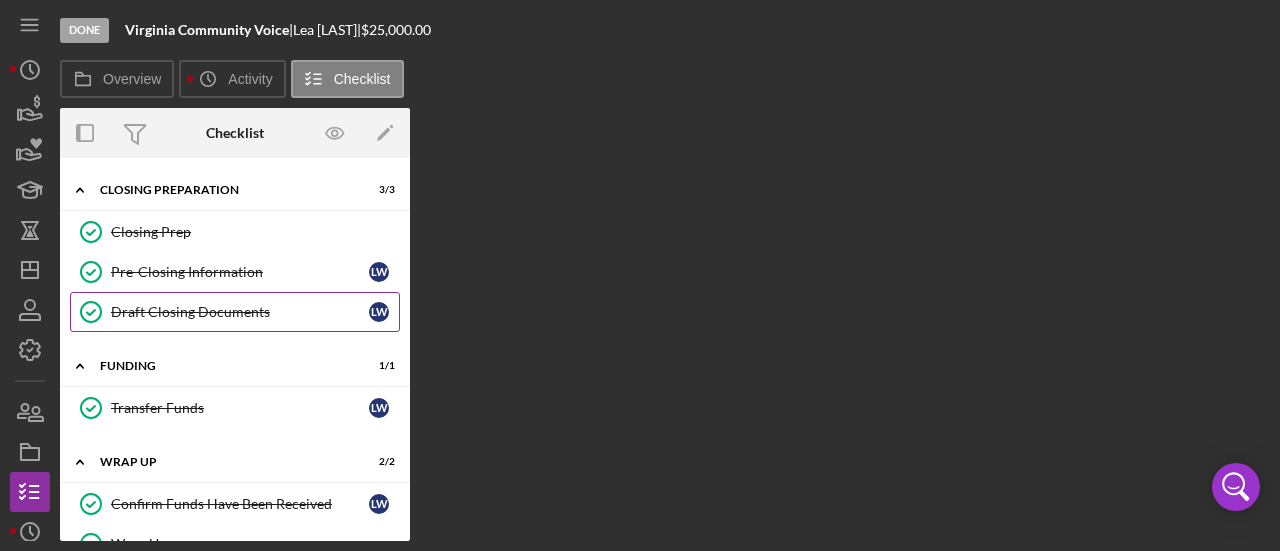 click on "Icon/Expander Funding 1 / 1 Transfer Funds Transfer Funds L W" at bounding box center [235, 392] 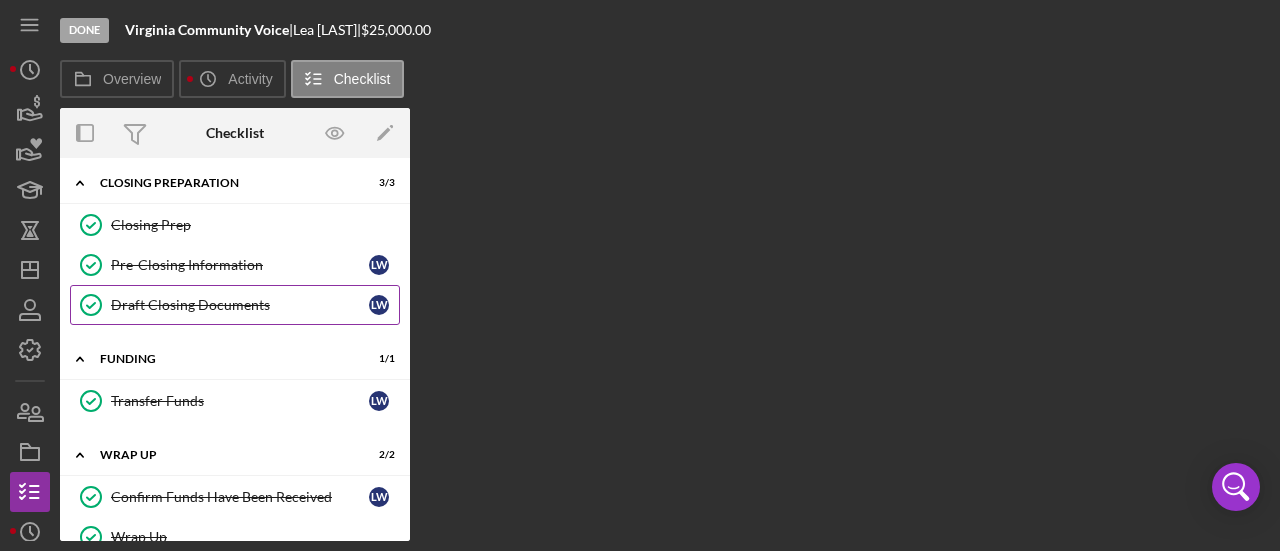 click on "Draft Closing Documents Draft Closing Documents L W" at bounding box center (235, 305) 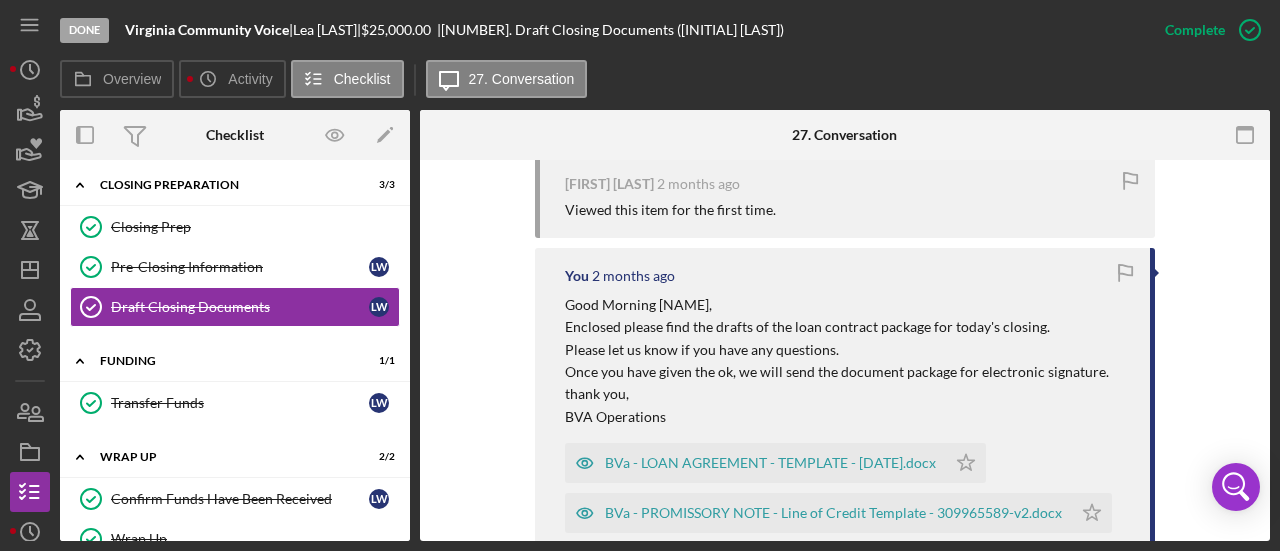 scroll, scrollTop: 1602, scrollLeft: 0, axis: vertical 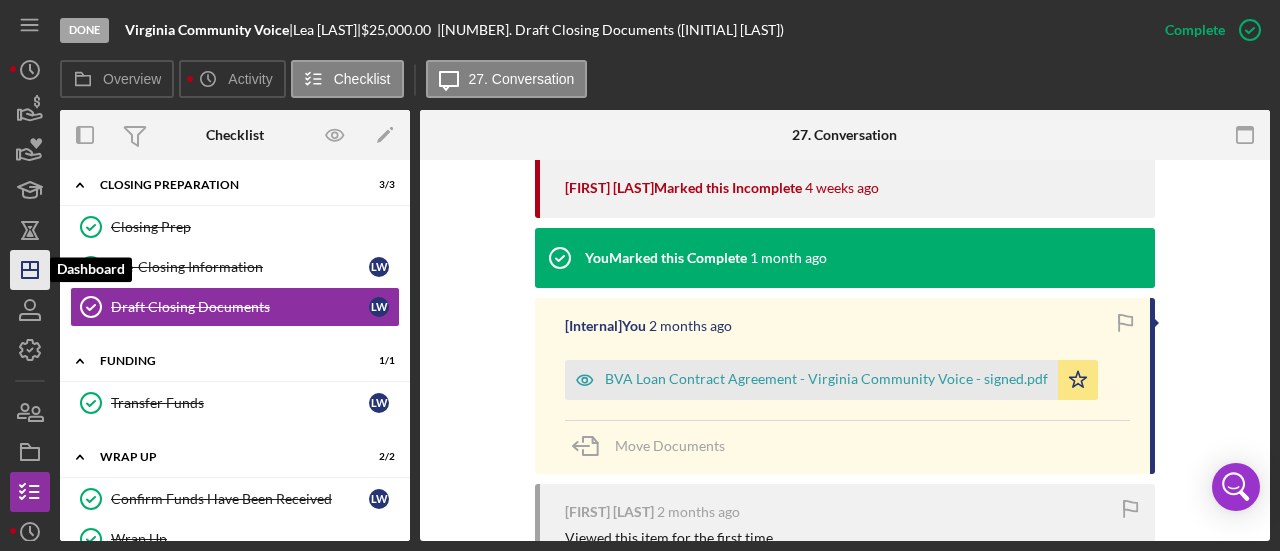 click on "Icon/Dashboard" 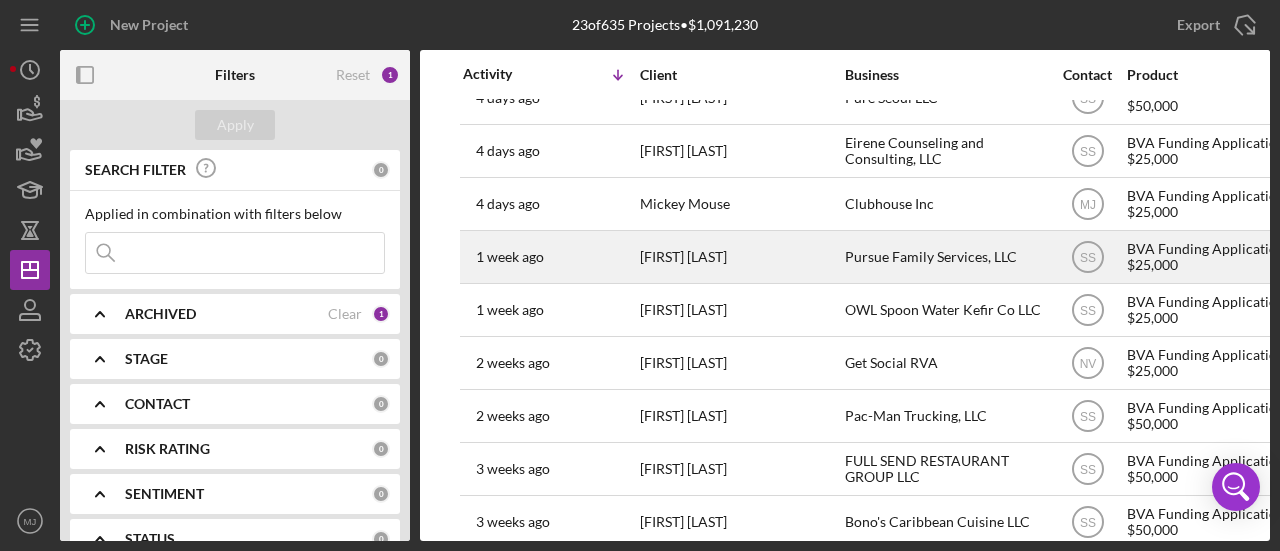 scroll, scrollTop: 806, scrollLeft: 0, axis: vertical 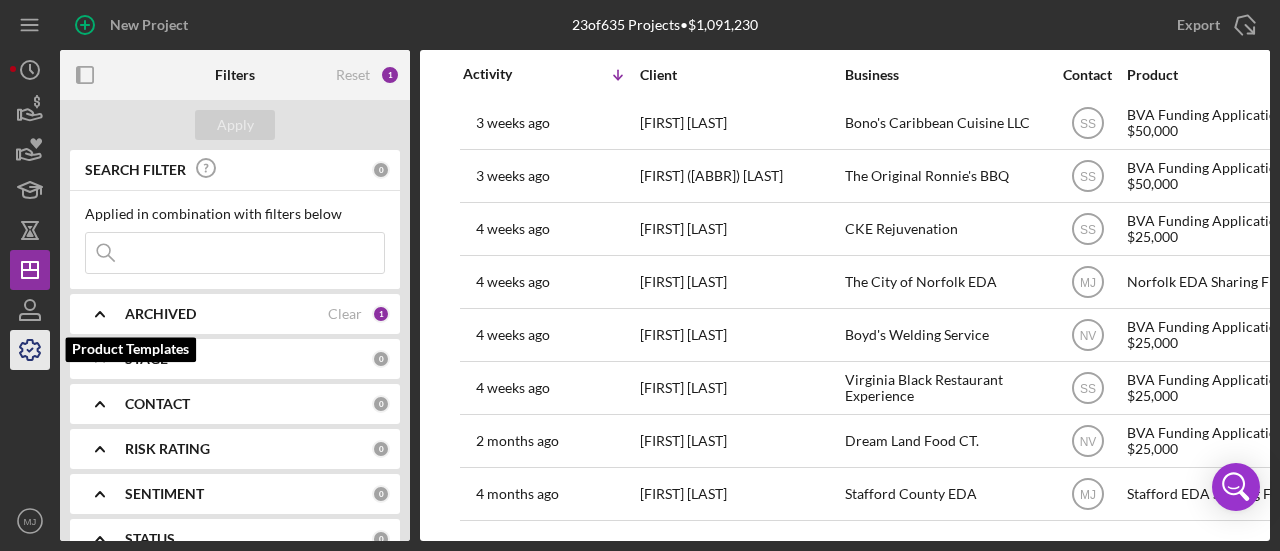 click 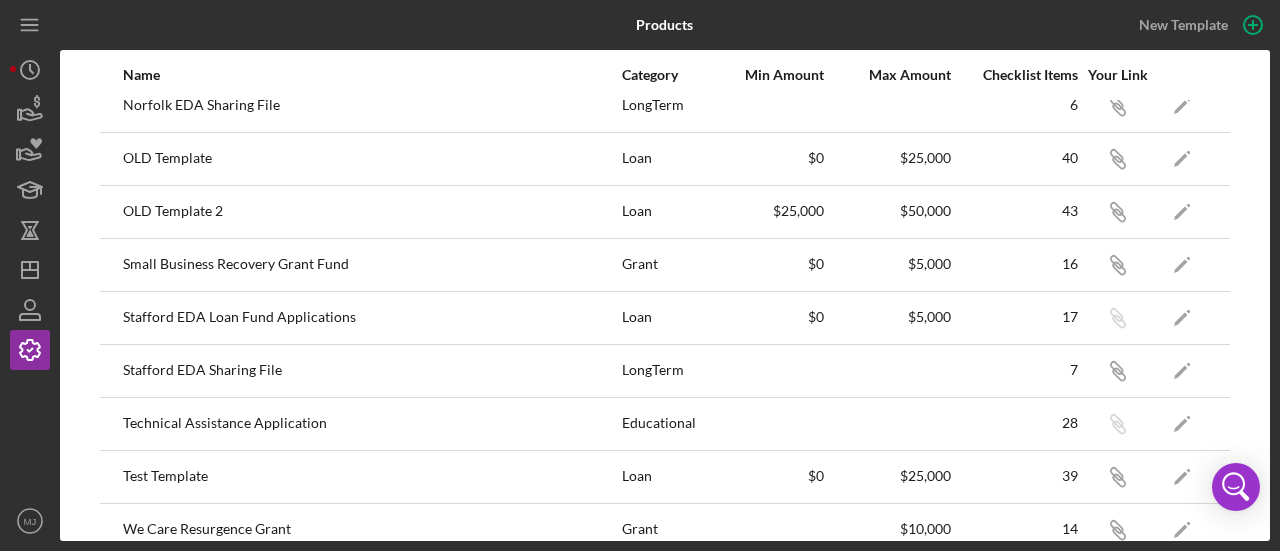 scroll, scrollTop: 400, scrollLeft: 0, axis: vertical 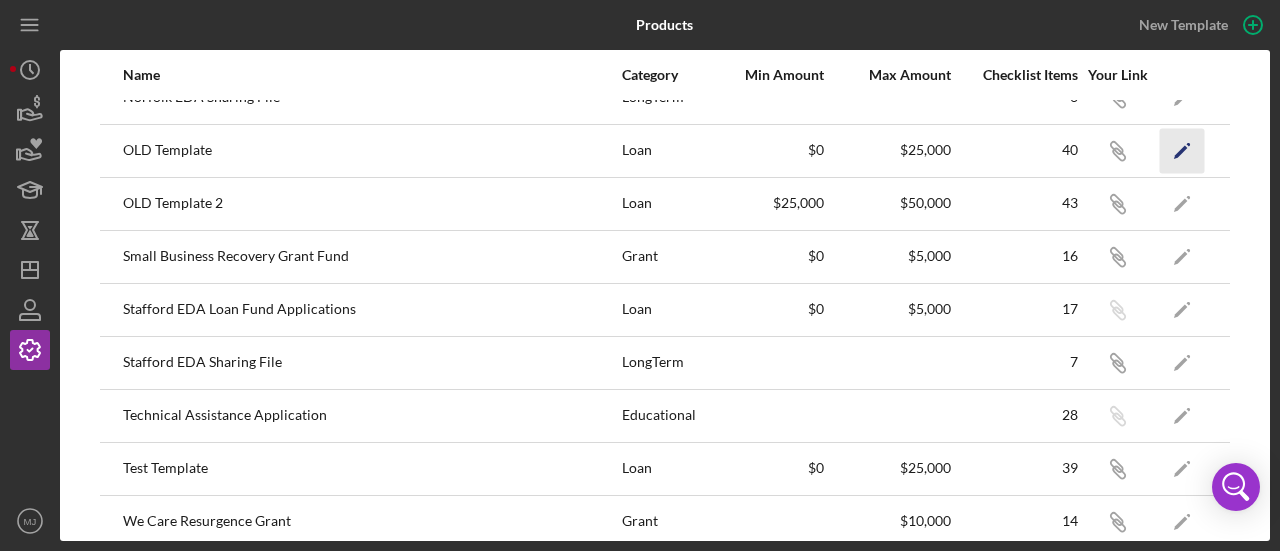 click on "Icon/Edit" 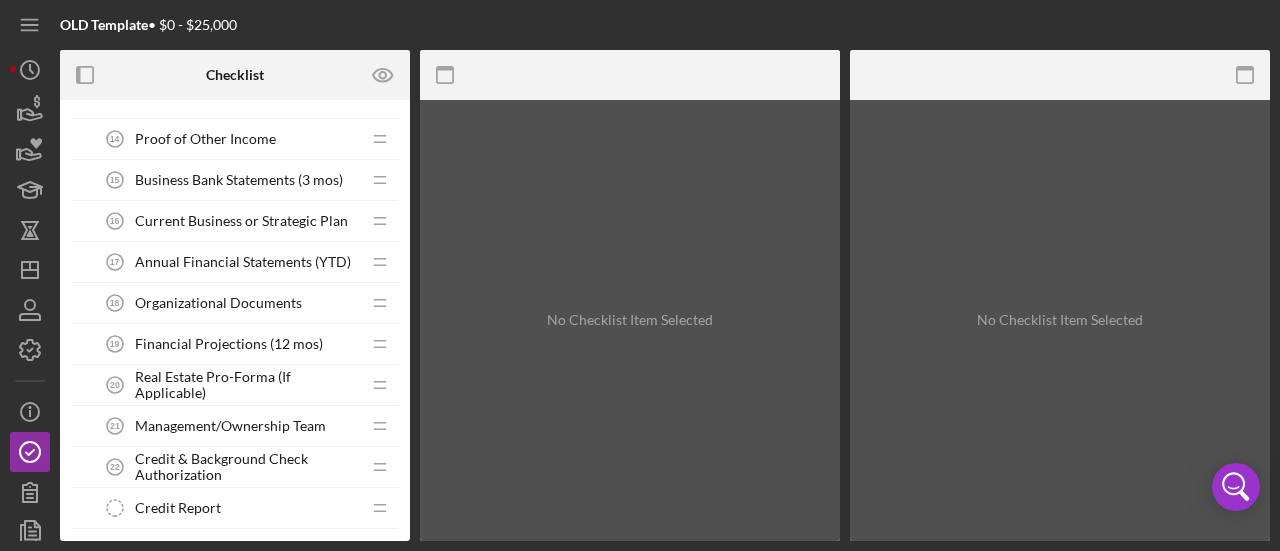 scroll, scrollTop: 1000, scrollLeft: 0, axis: vertical 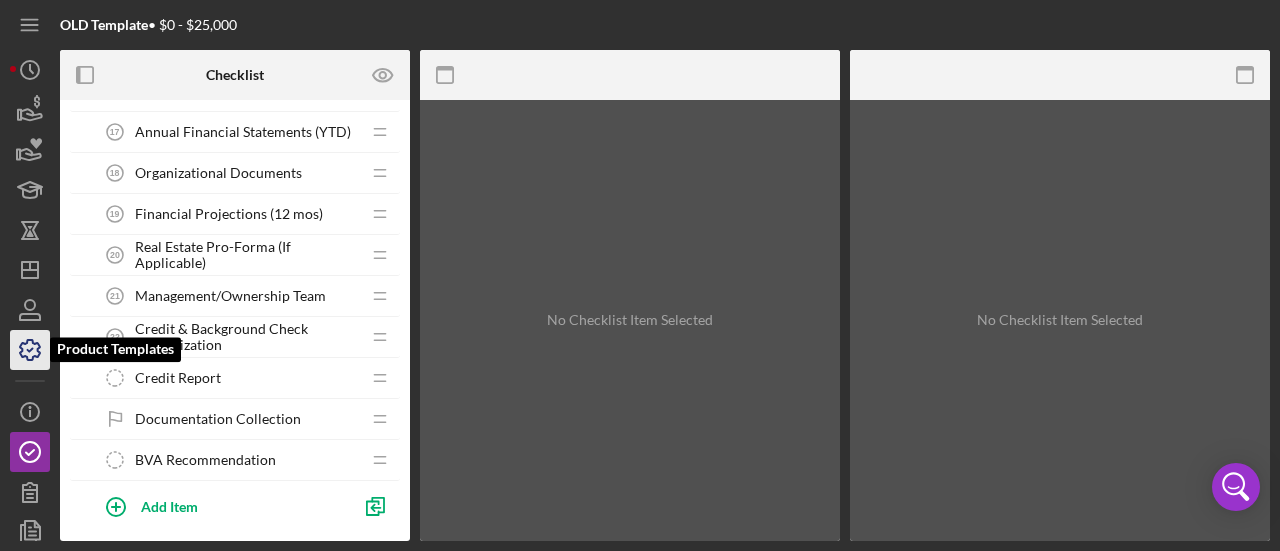 click 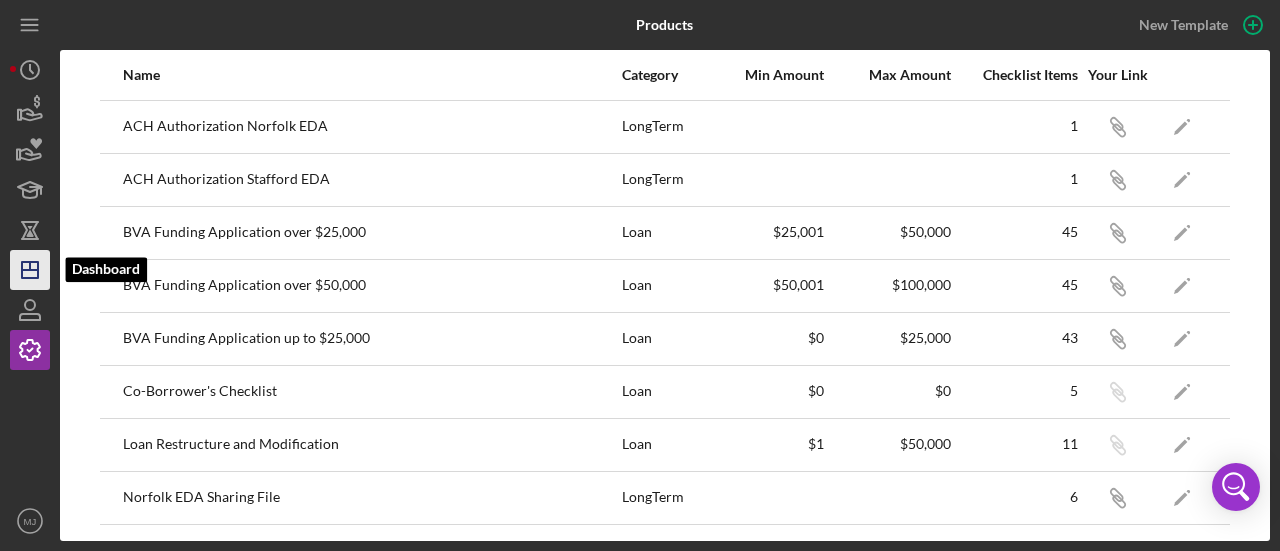 click 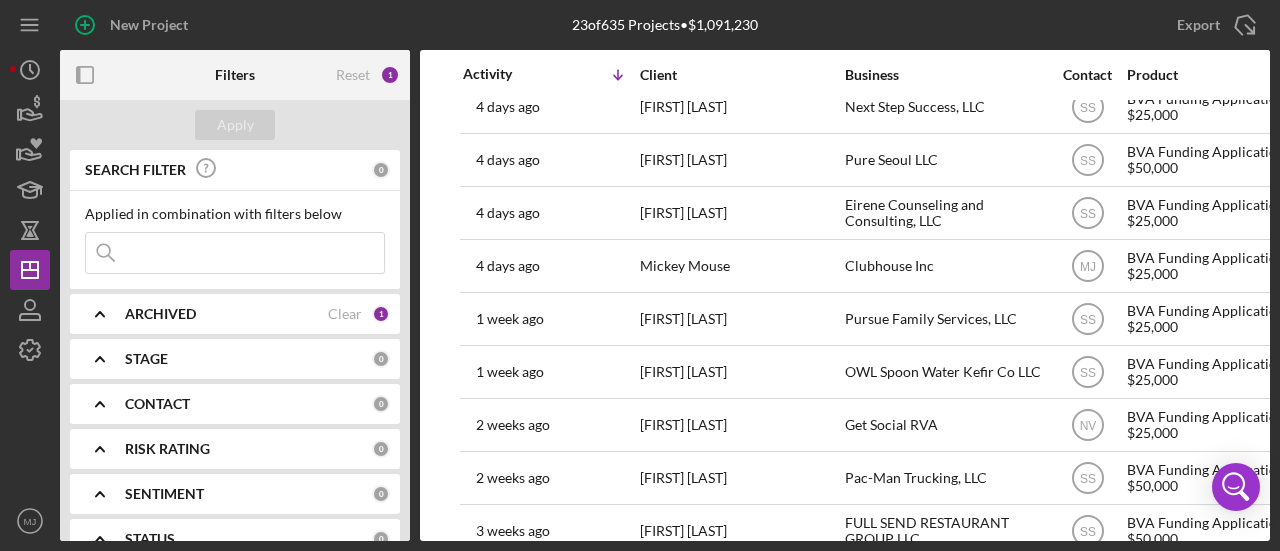 scroll, scrollTop: 306, scrollLeft: 0, axis: vertical 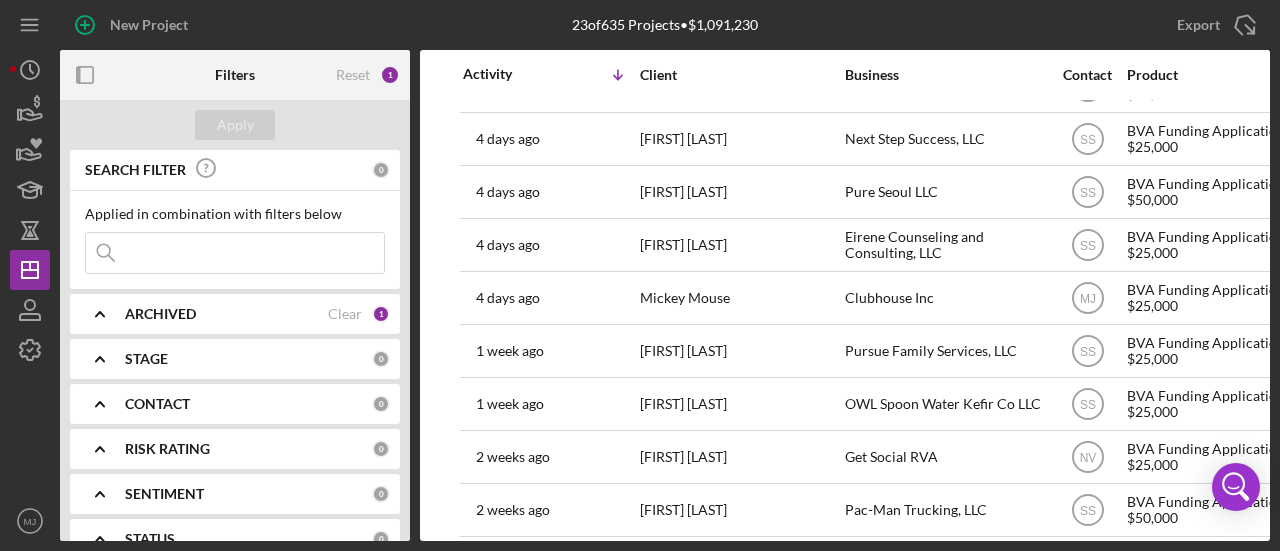 click on "Mickey Mouse" at bounding box center (740, 298) 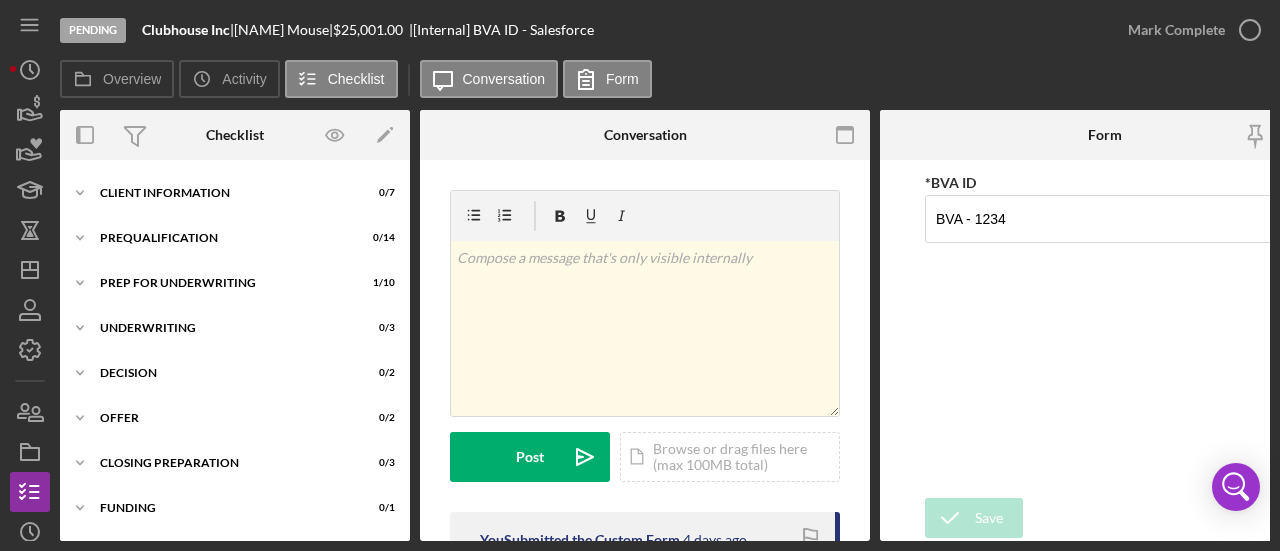 scroll, scrollTop: 140, scrollLeft: 0, axis: vertical 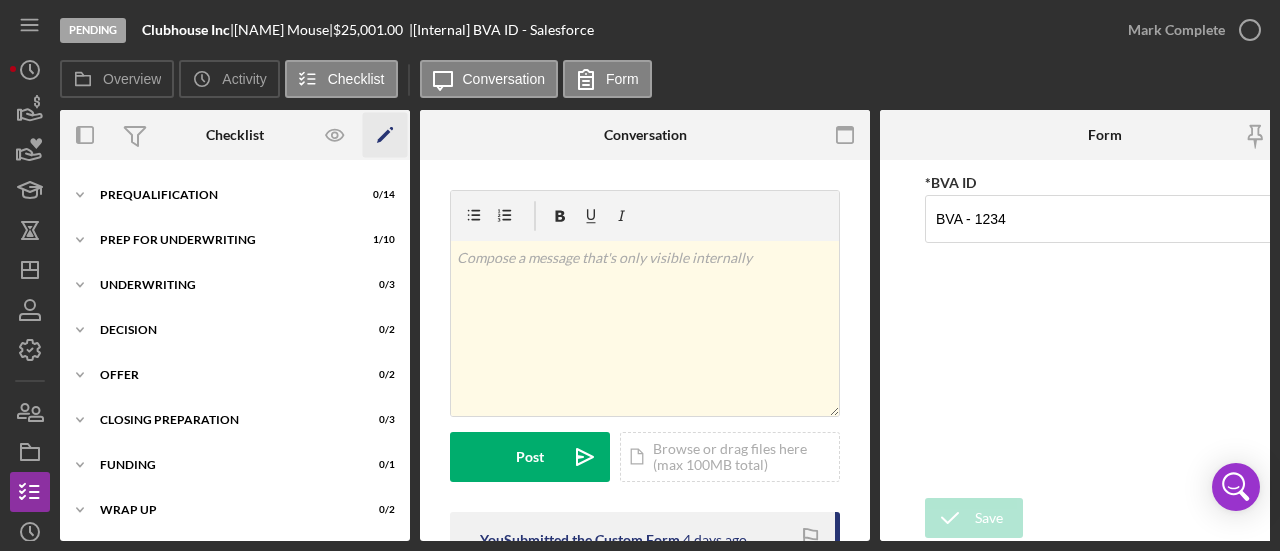 click on "Icon/Edit" 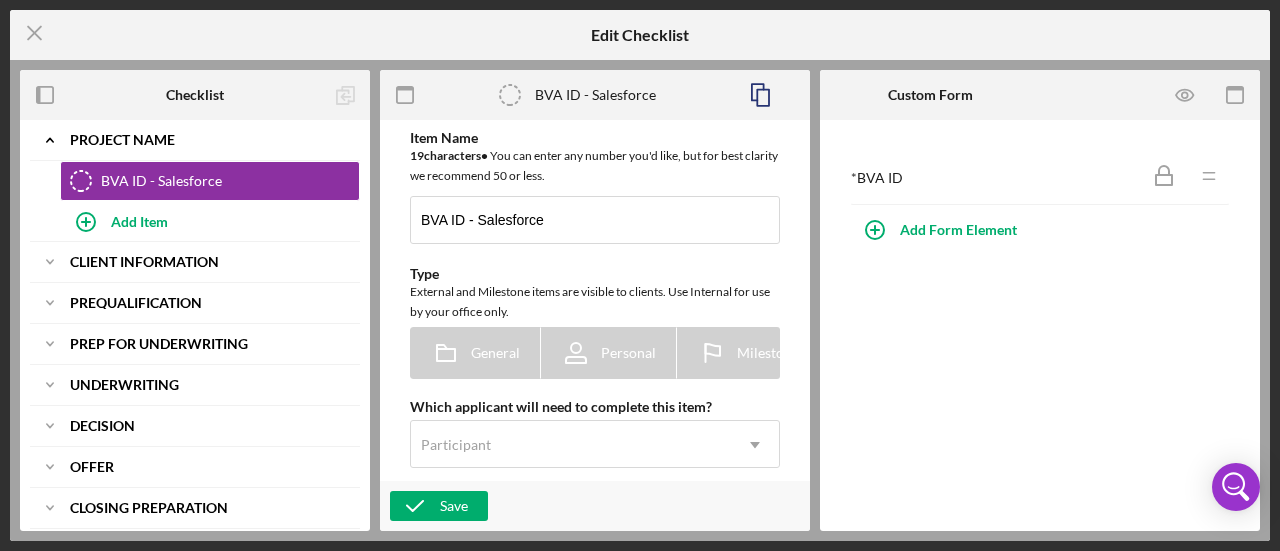 type on "<div>Add the BVA ID from the Salesforce Opportunity.</div>
<div>&nbsp;</div>
<div>&nbsp;</div>" 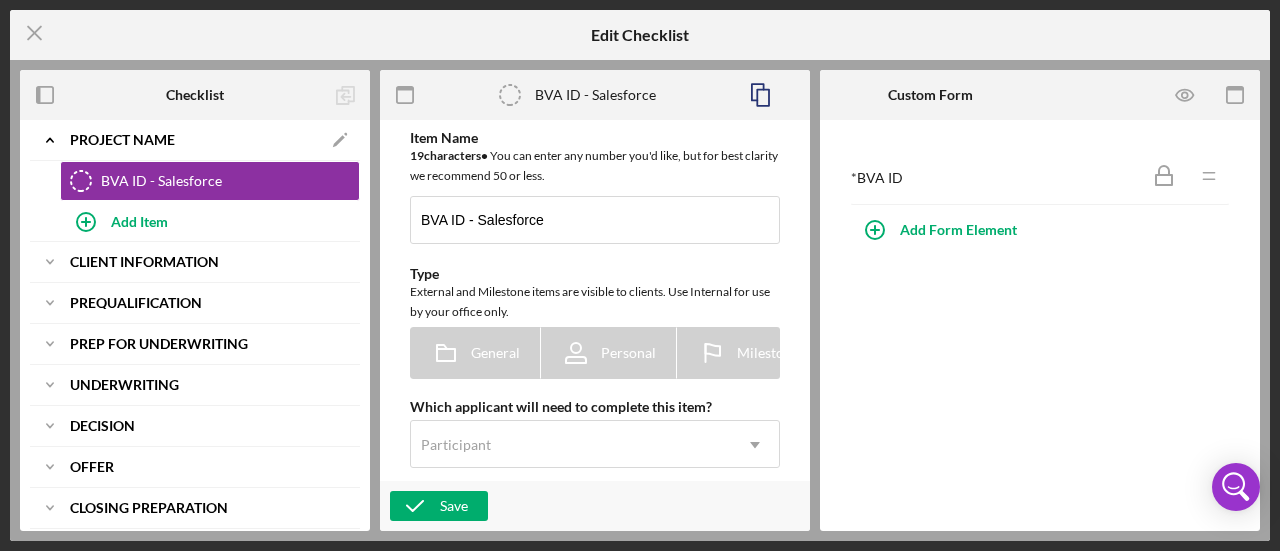 scroll, scrollTop: 0, scrollLeft: 0, axis: both 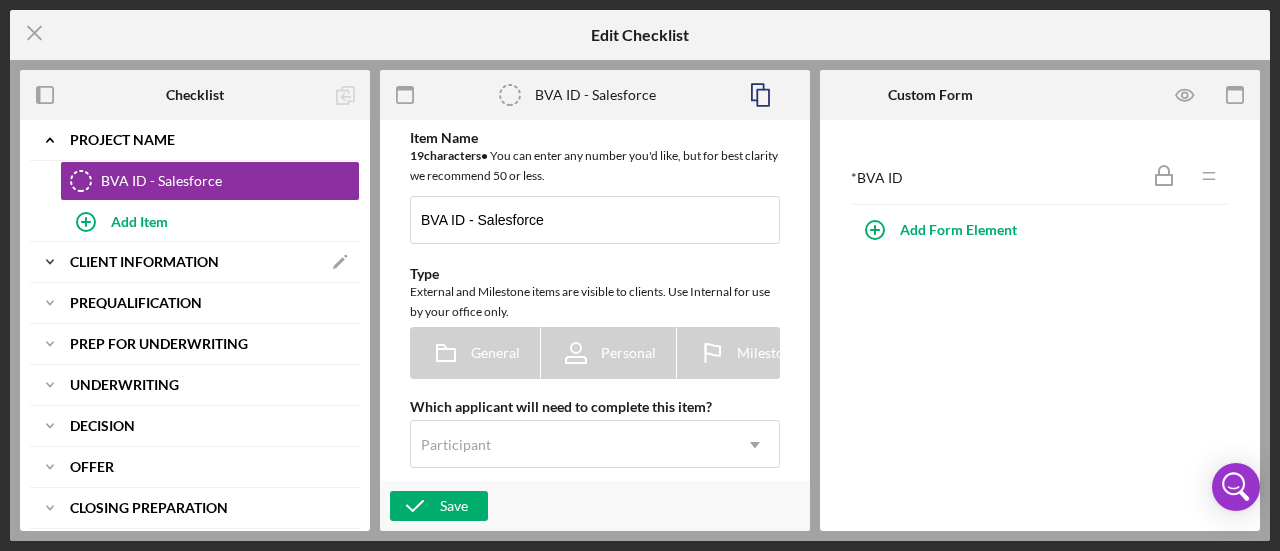 click on "Icon/Expander Client Information Icon/Edit" at bounding box center (195, 262) 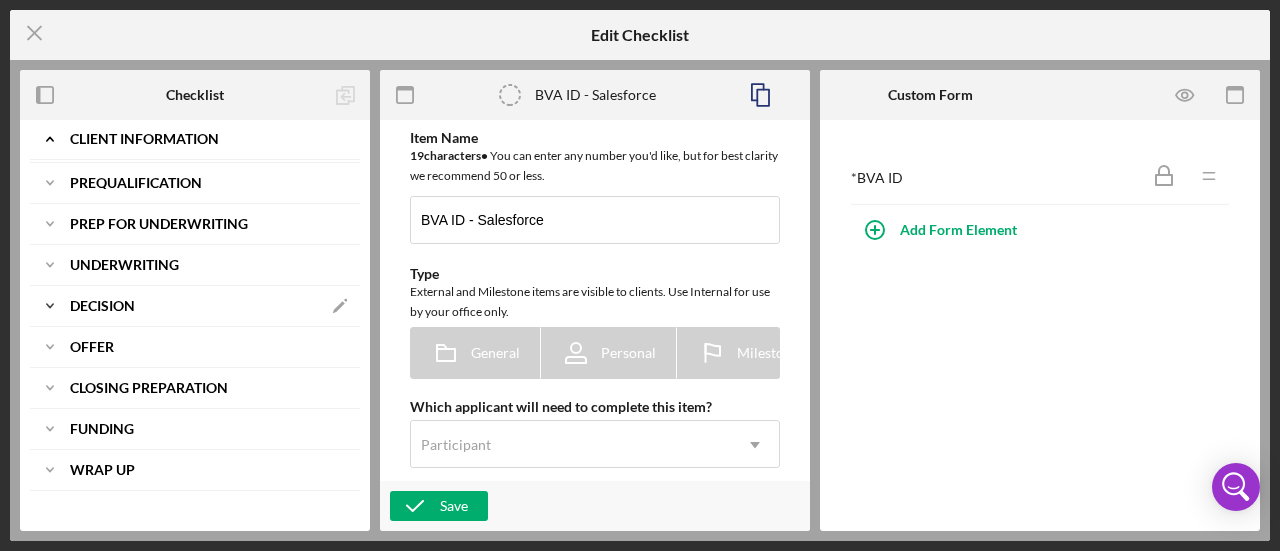 click on "Decision" at bounding box center [102, 306] 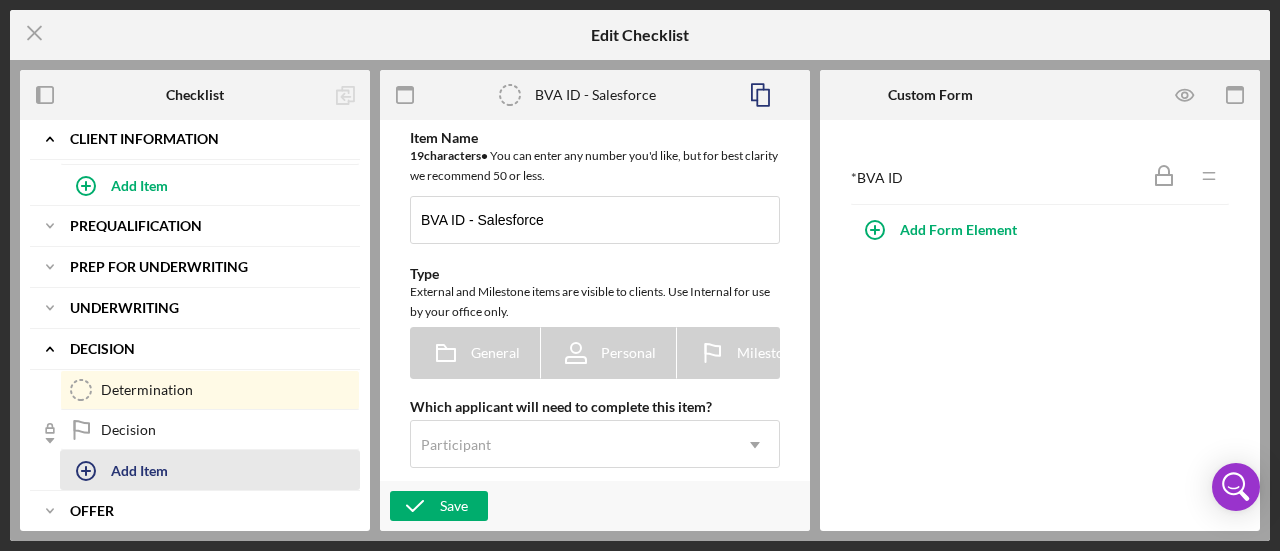 scroll, scrollTop: 341, scrollLeft: 0, axis: vertical 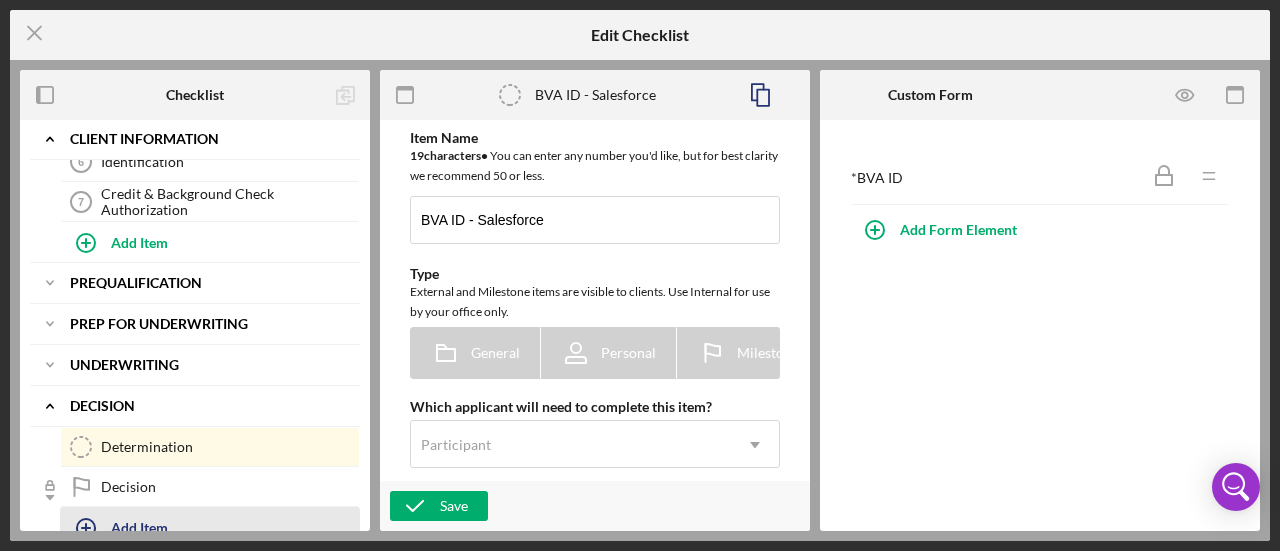 click on "Icon/Expander Prep for Underwriting Icon/Edit" at bounding box center [195, 324] 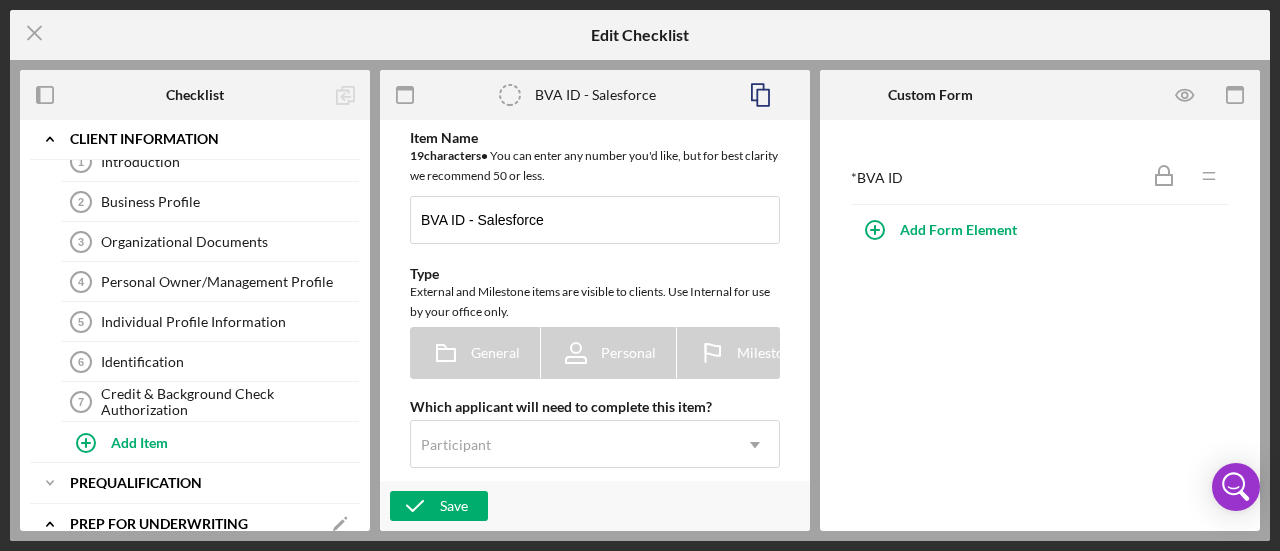 scroll, scrollTop: 0, scrollLeft: 0, axis: both 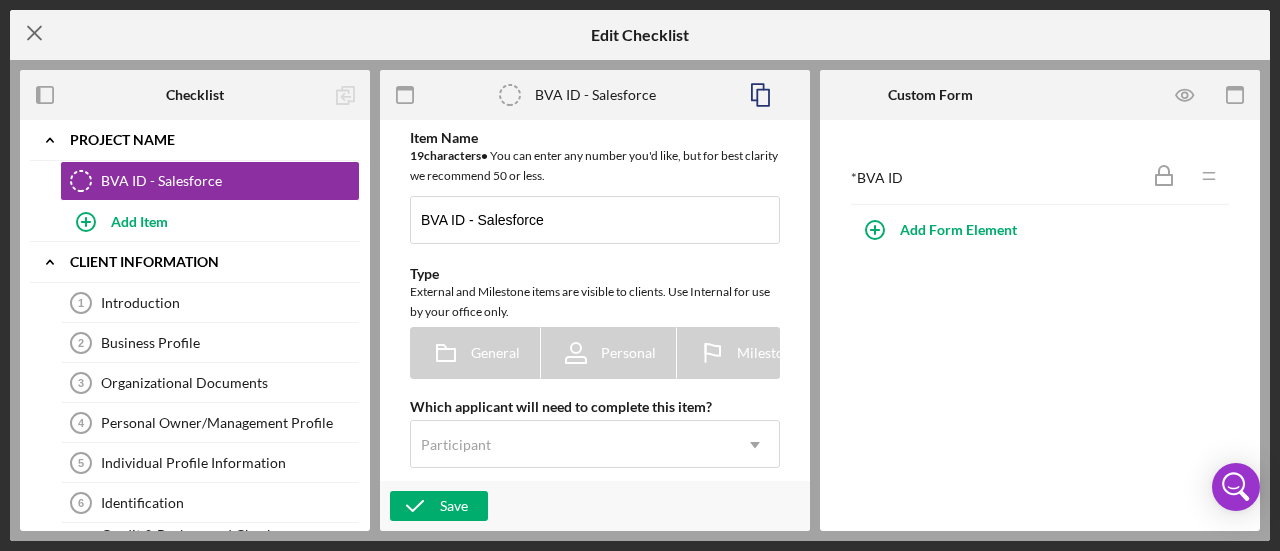 click on "Icon/Menu Close" 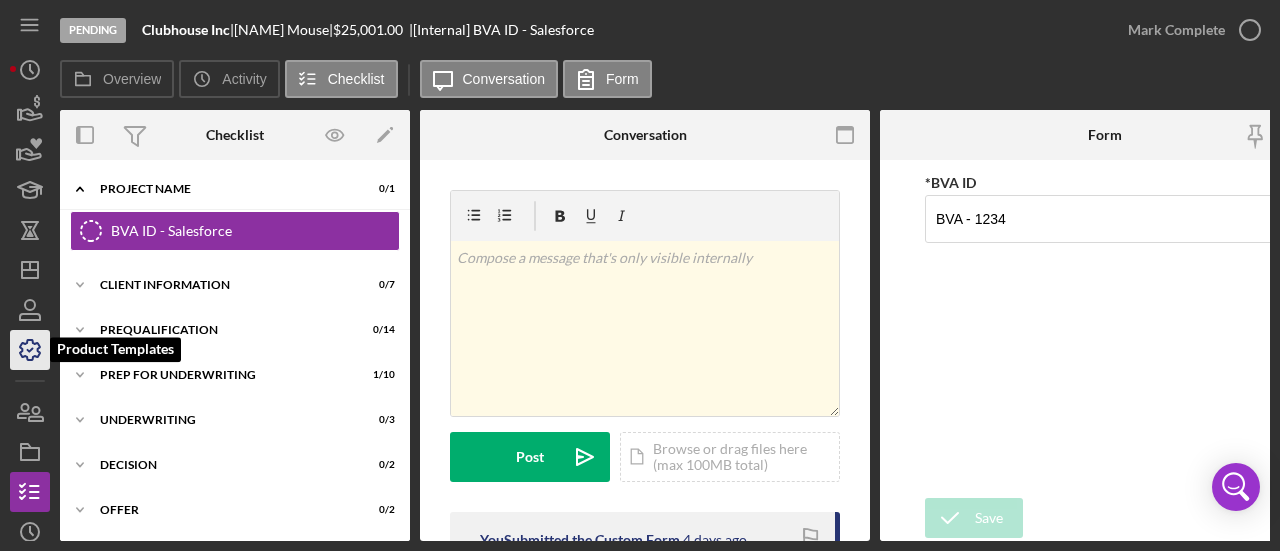 click 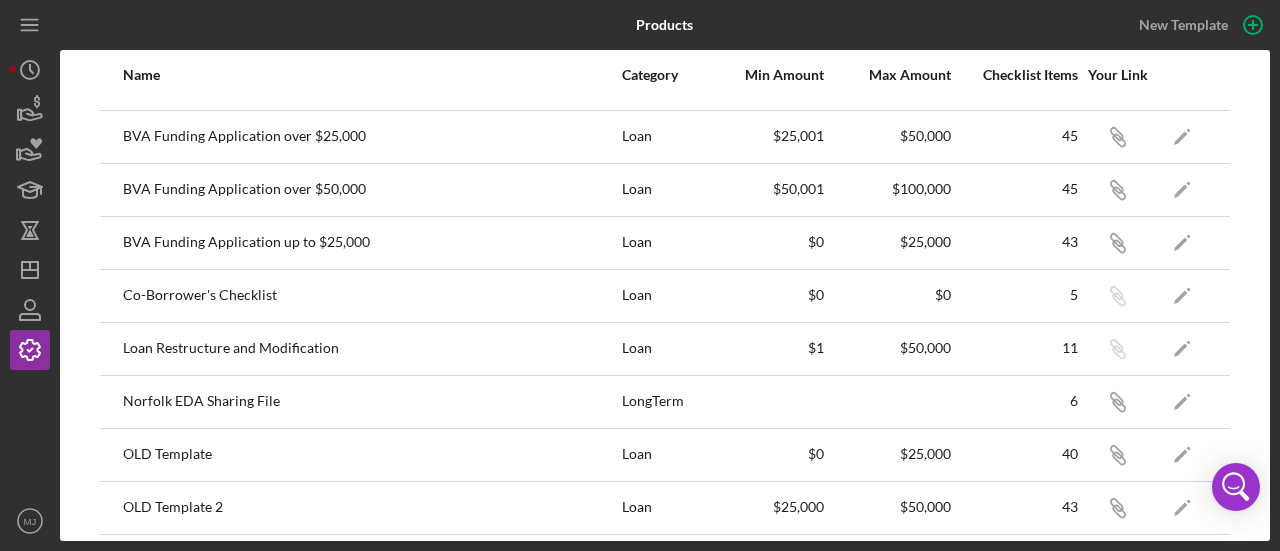 scroll, scrollTop: 200, scrollLeft: 0, axis: vertical 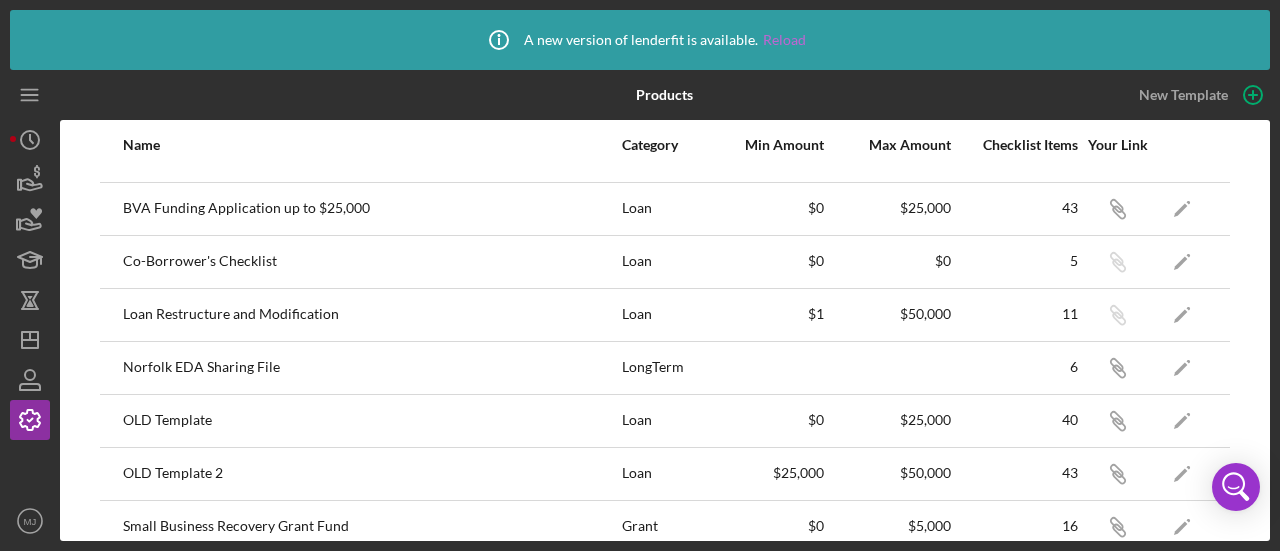 click on "Reload" at bounding box center (784, 40) 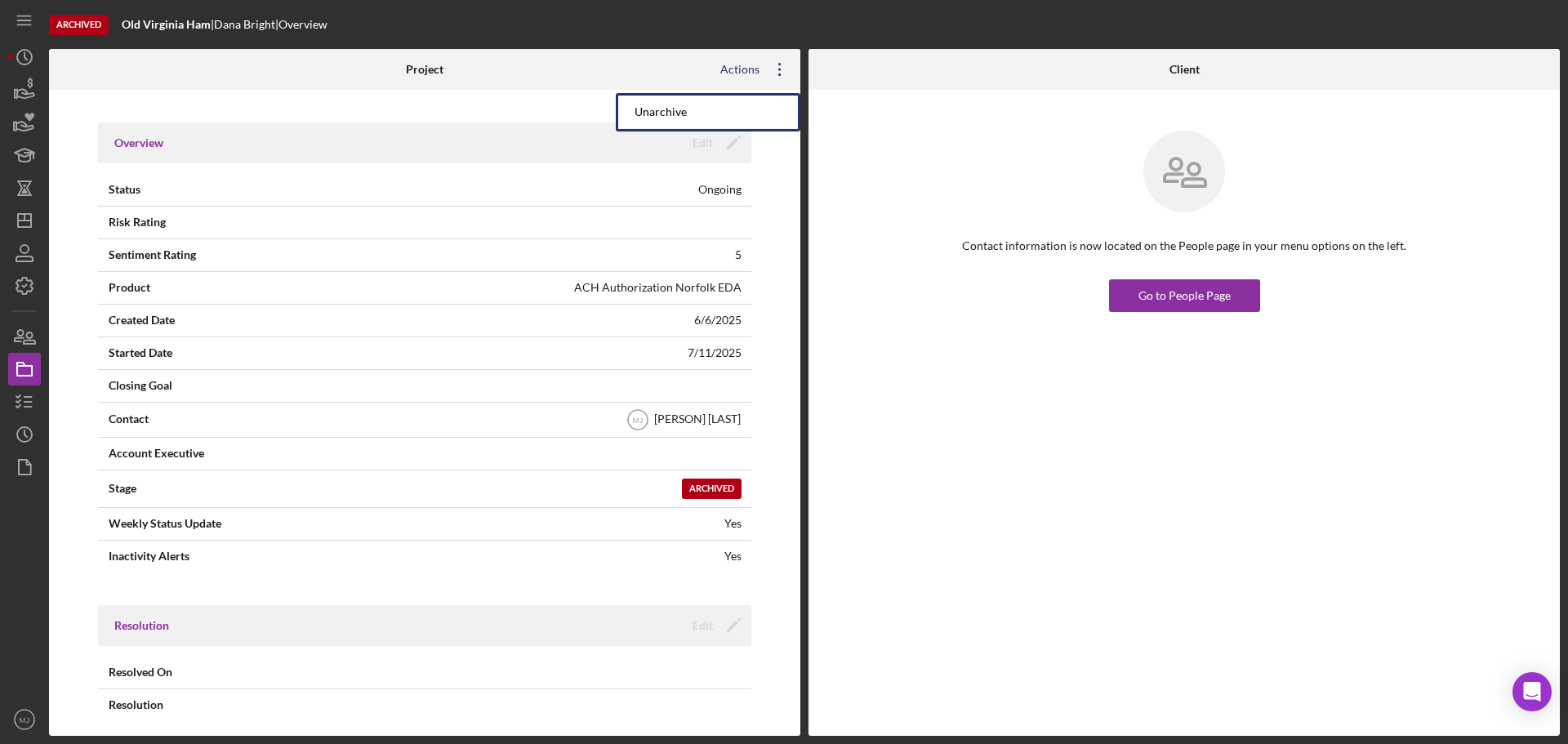 scroll, scrollTop: 0, scrollLeft: 0, axis: both 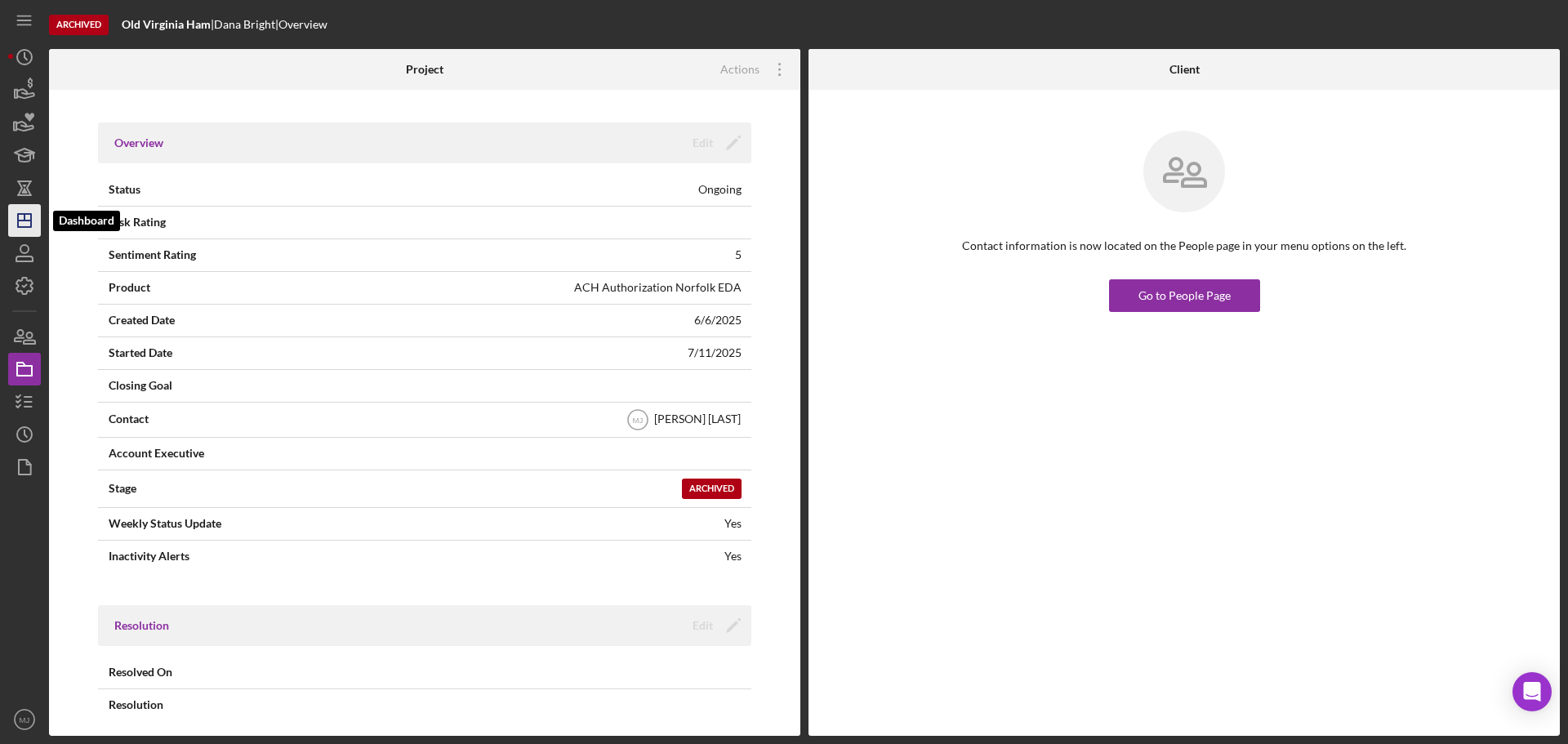 click on "Icon/Dashboard" 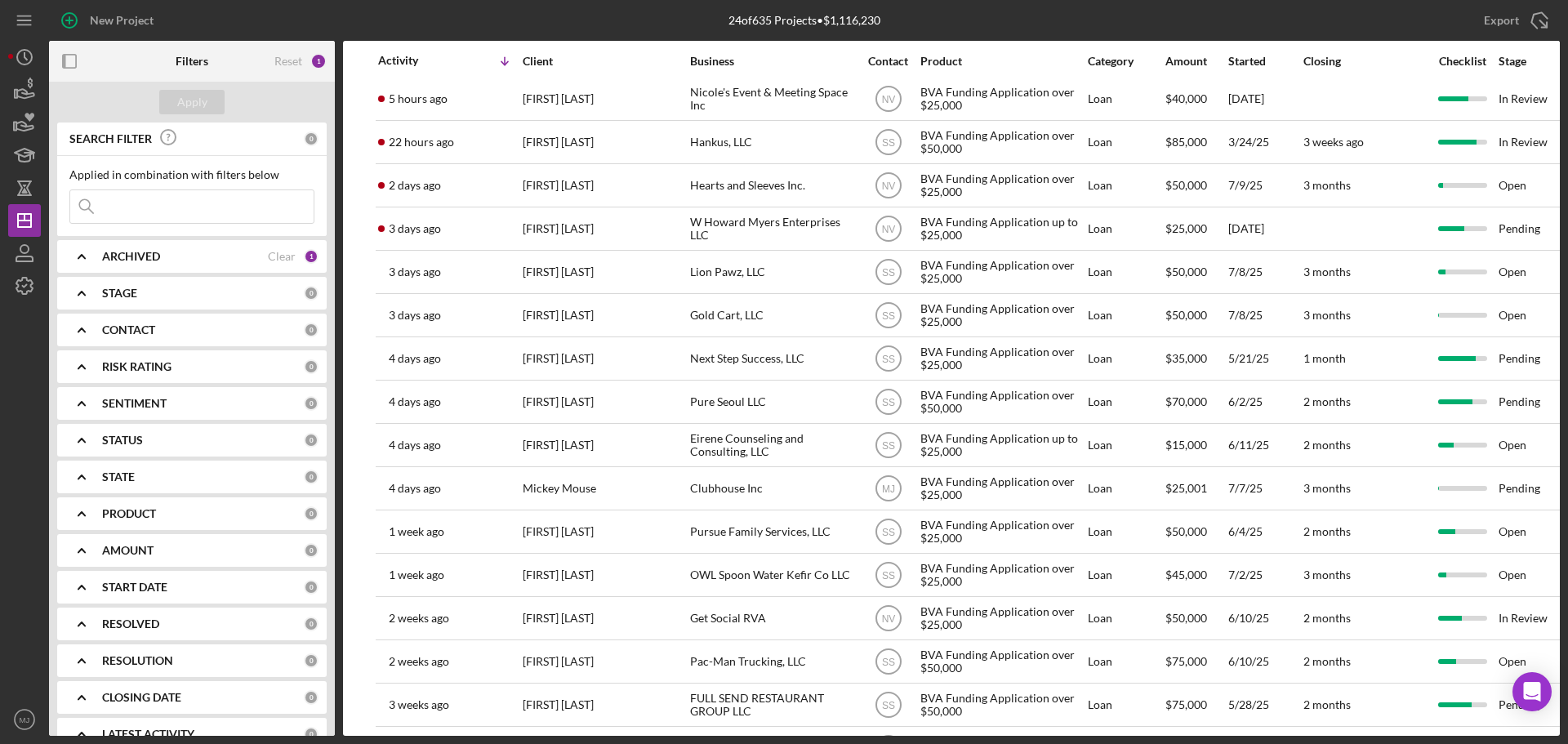 scroll, scrollTop: 0, scrollLeft: 0, axis: both 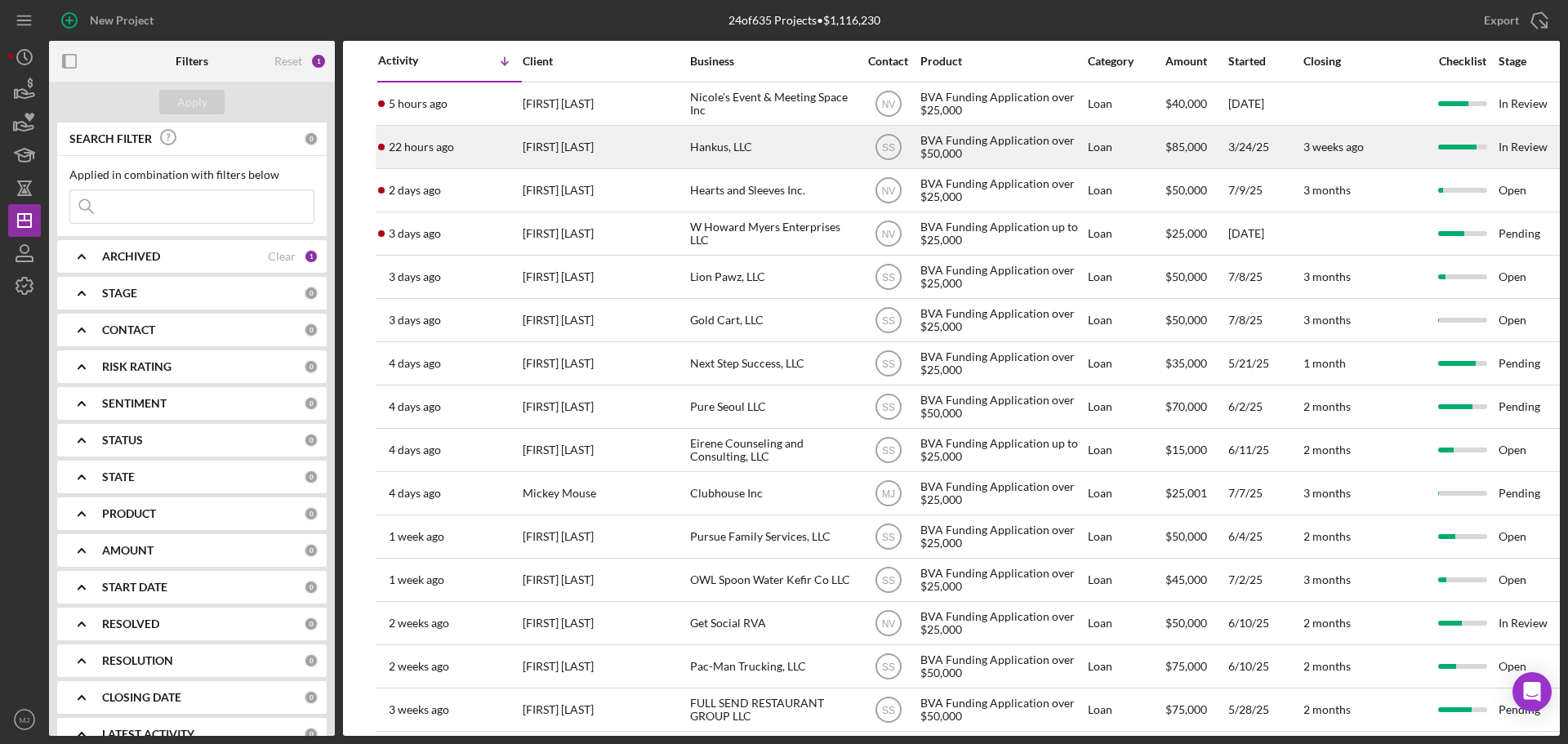click on "Hankus, LLC" at bounding box center (772, 147) 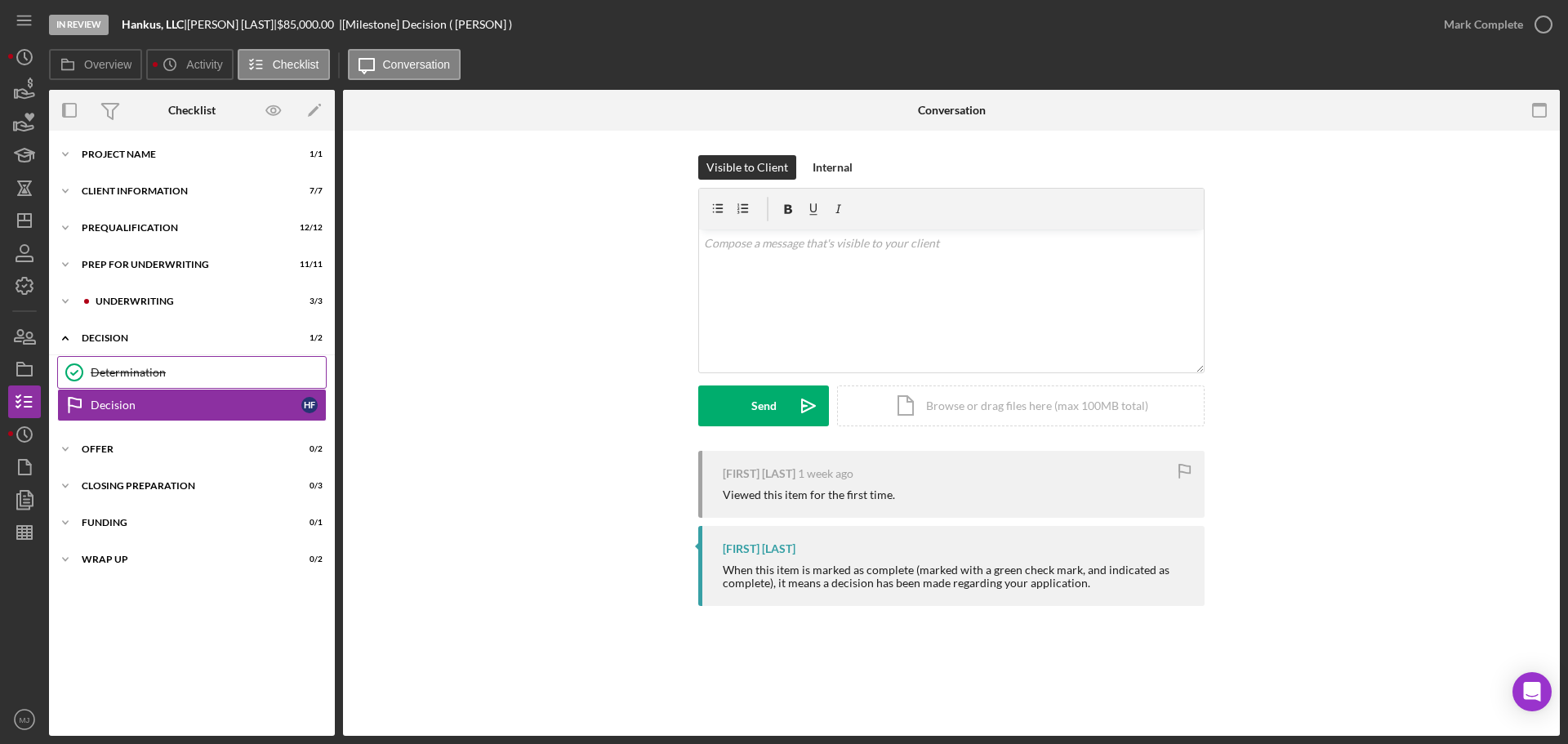 click on "Determination Determination" at bounding box center (192, 372) 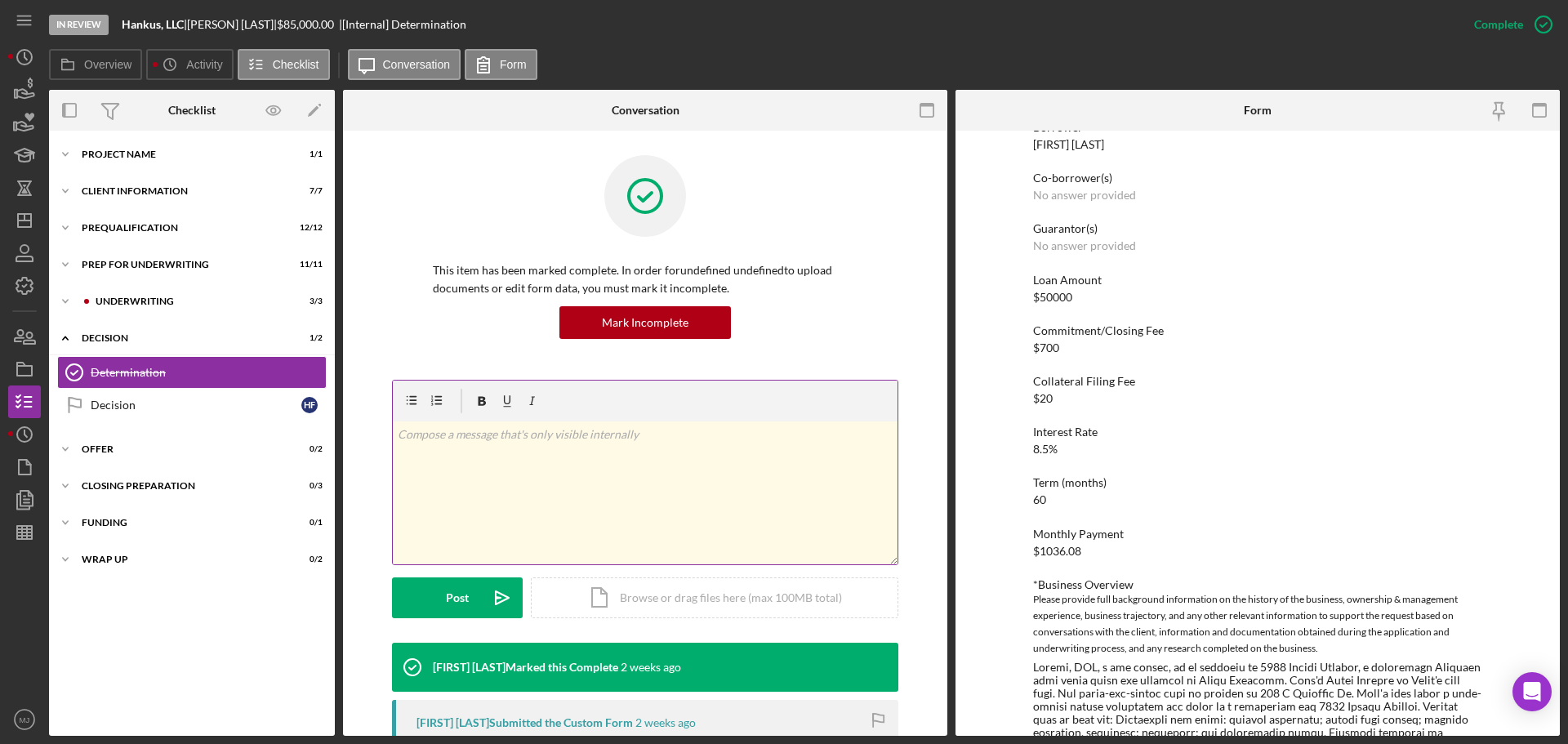 scroll, scrollTop: 245, scrollLeft: 0, axis: vertical 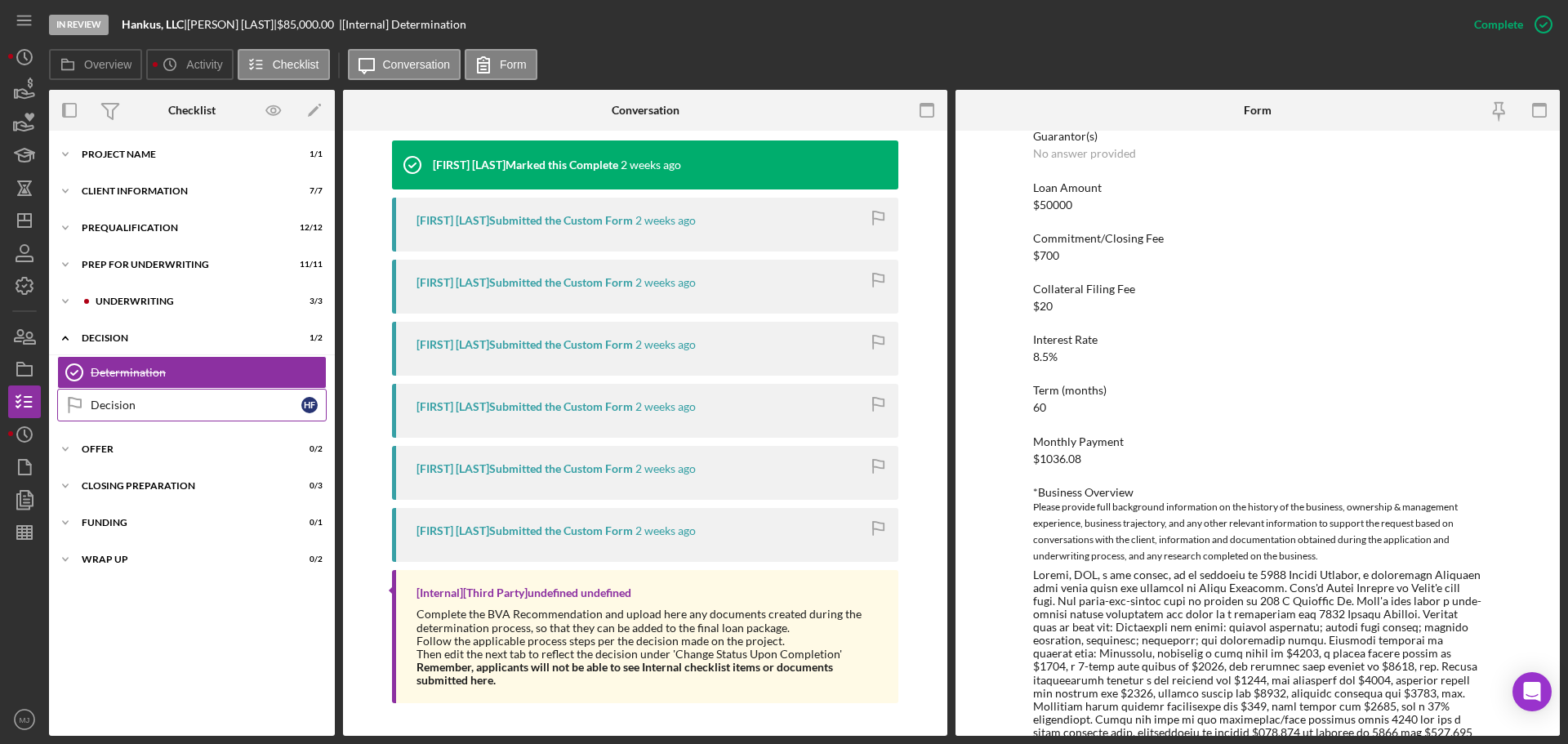 click on "Decision" at bounding box center (196, 405) 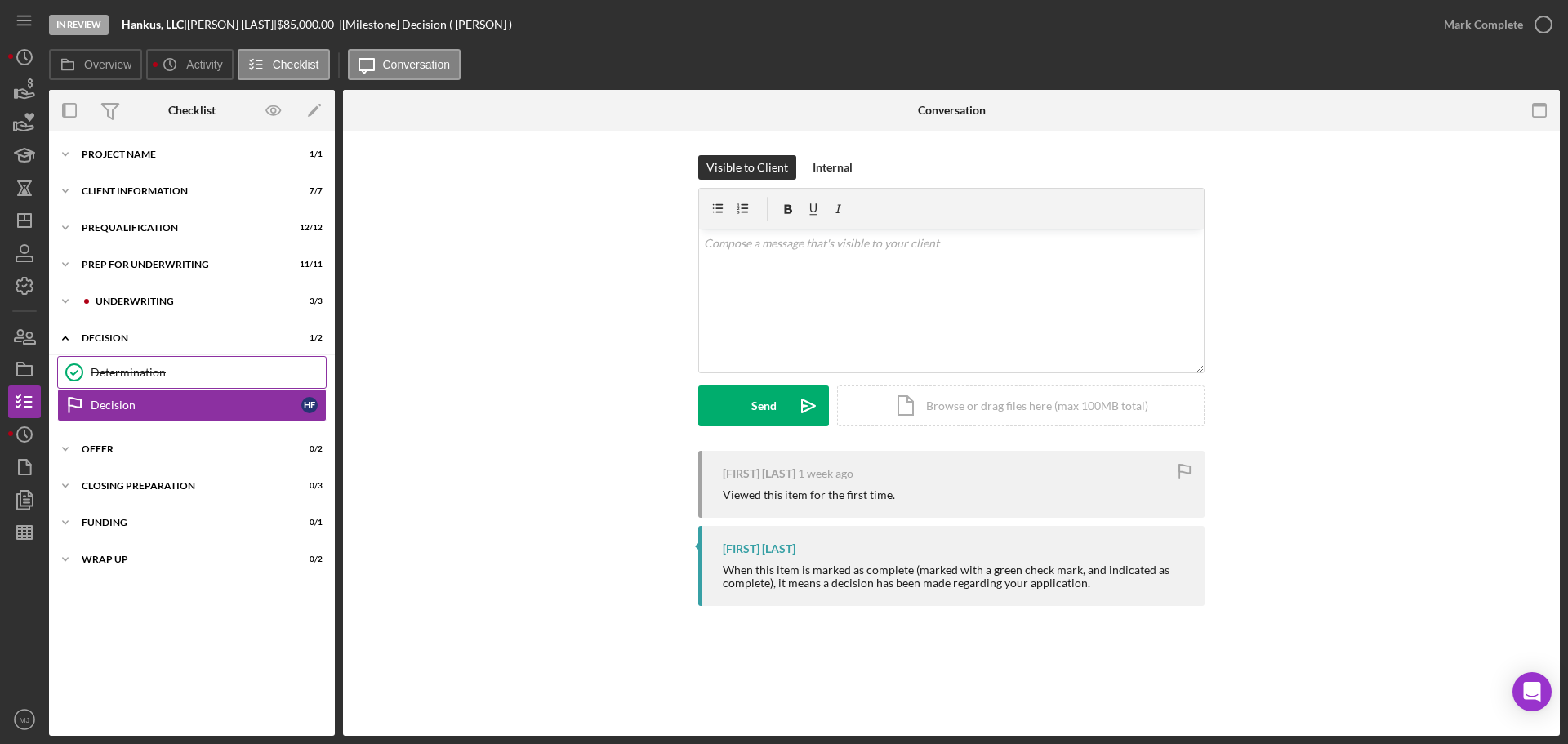 click on "Determination" at bounding box center (208, 372) 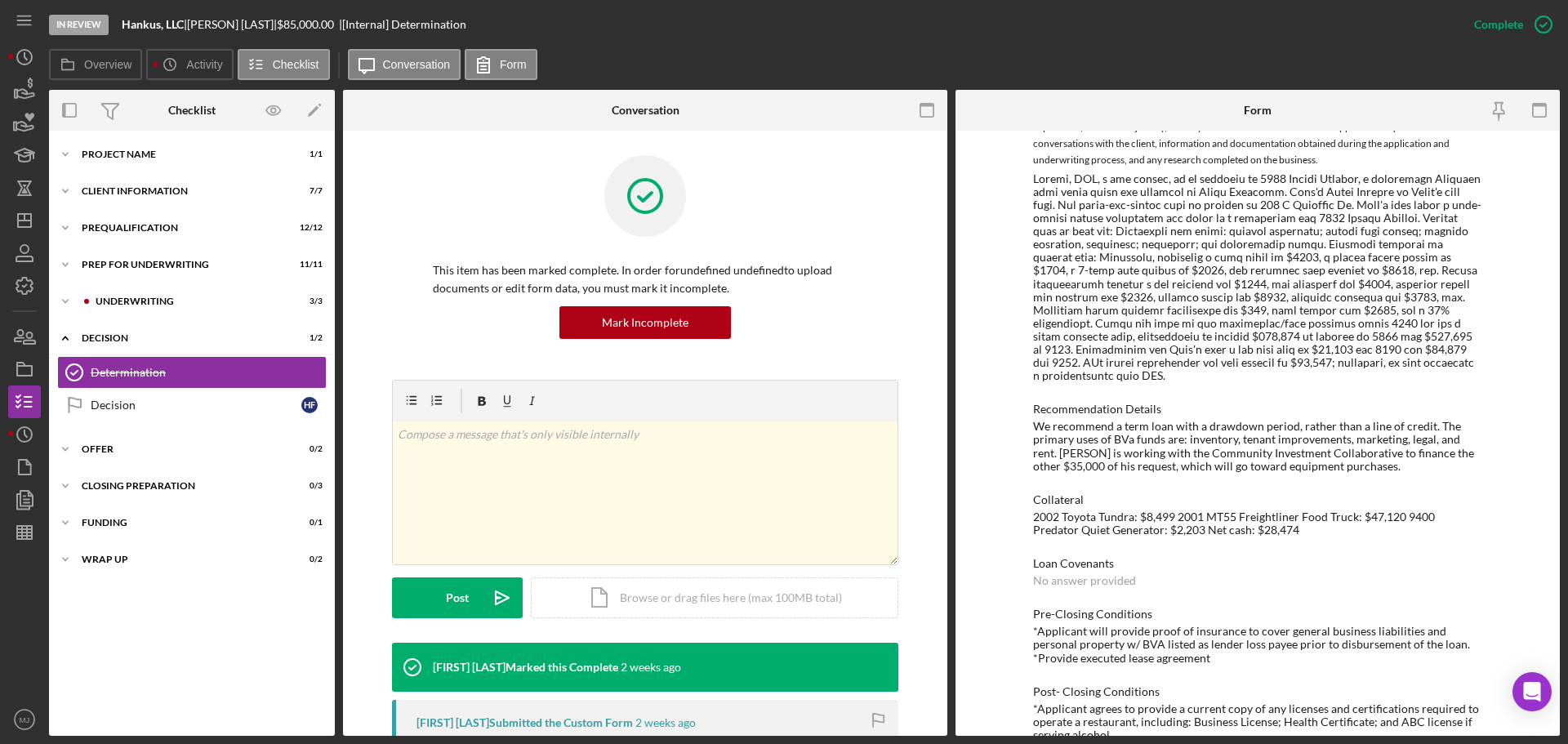 scroll, scrollTop: 709, scrollLeft: 0, axis: vertical 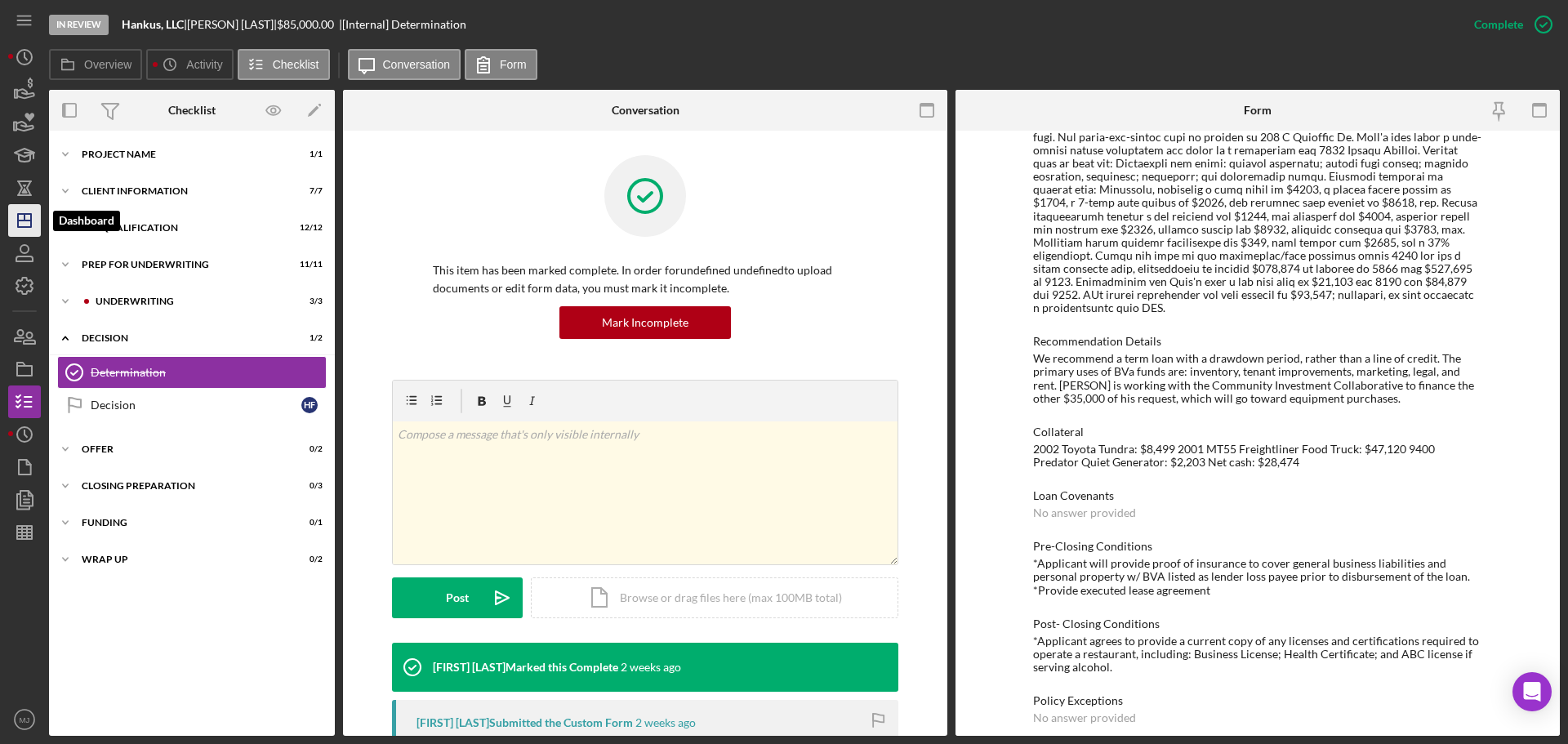 click on "Icon/Dashboard" 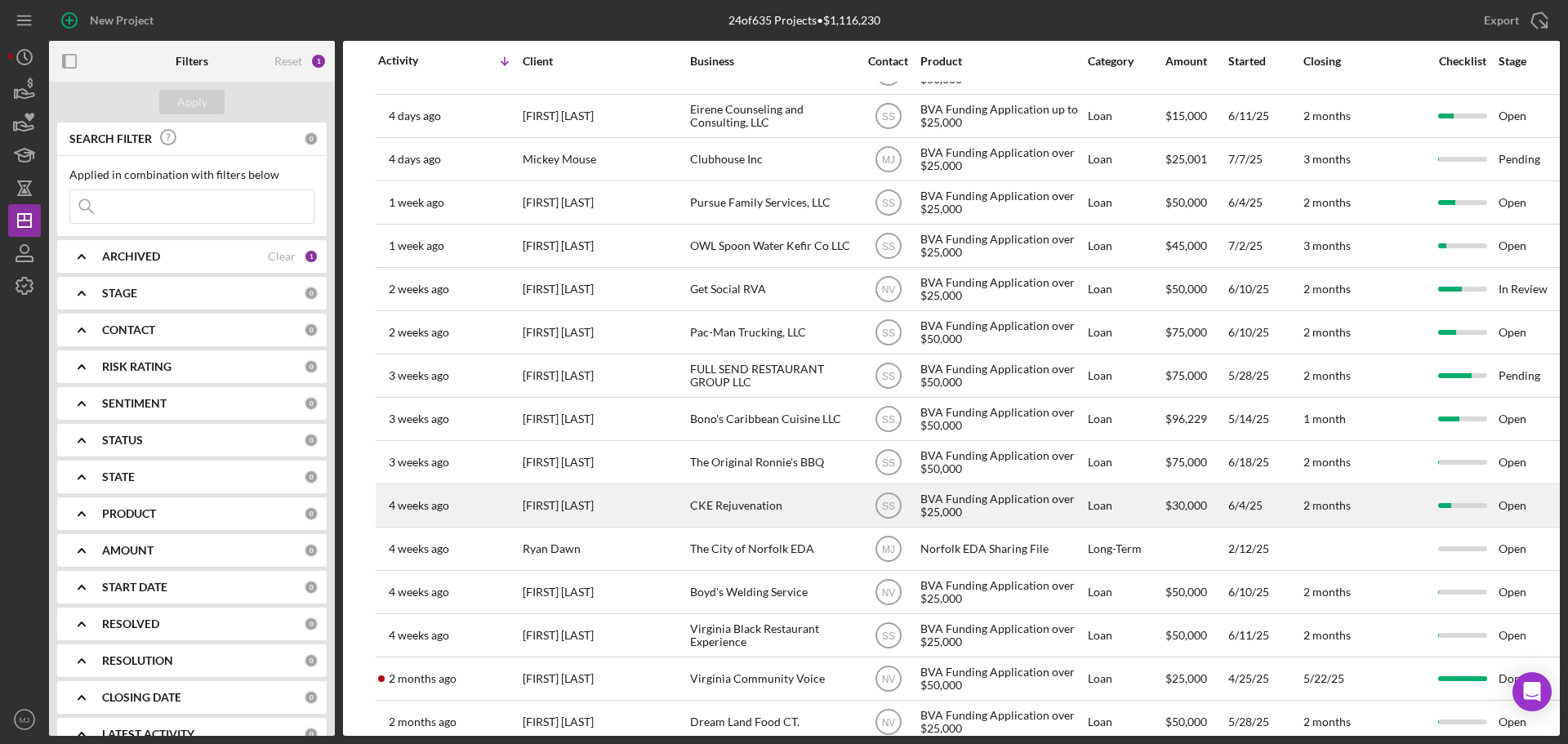 scroll, scrollTop: 408, scrollLeft: 0, axis: vertical 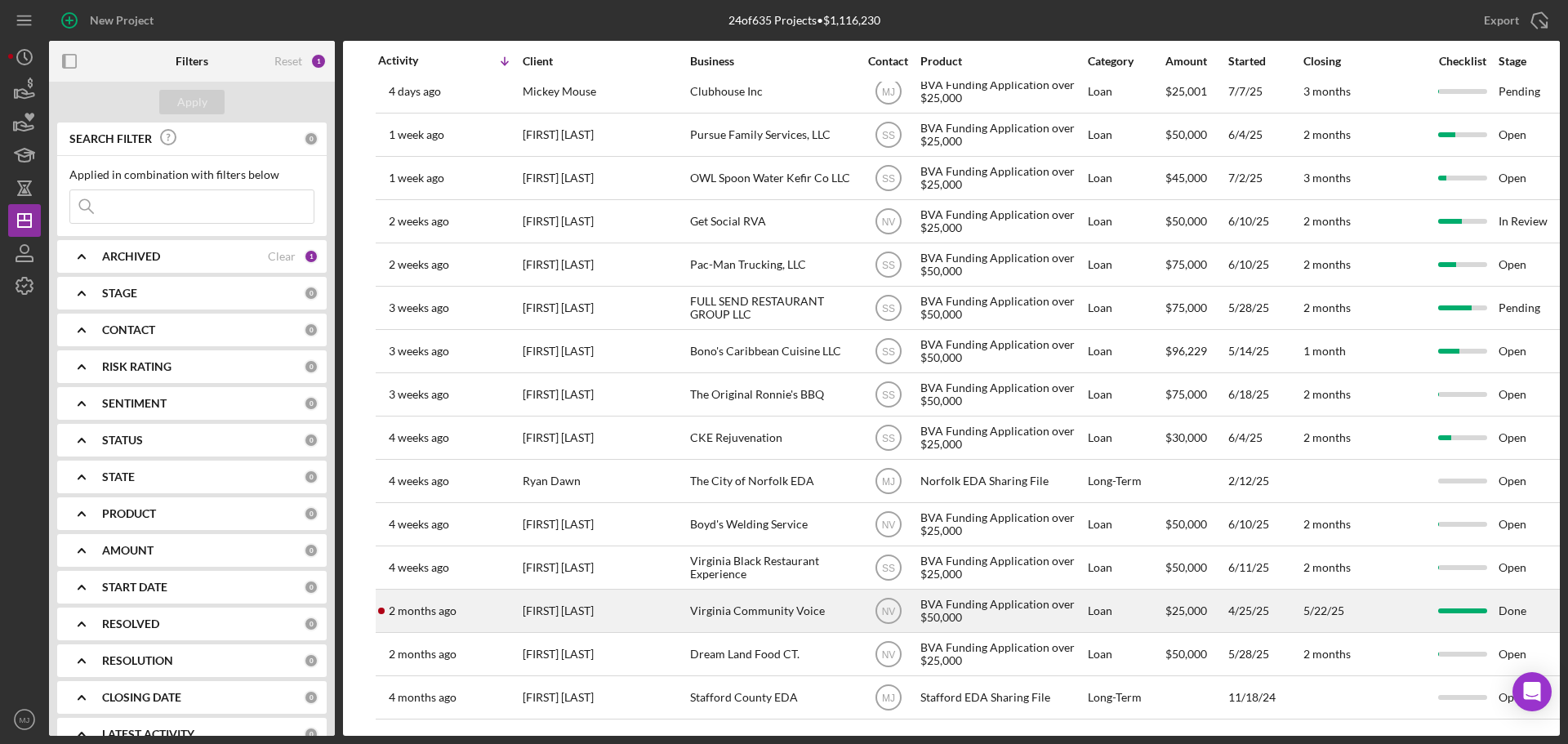click on "Lea Whitehurst-Gibson" at bounding box center [604, 611] 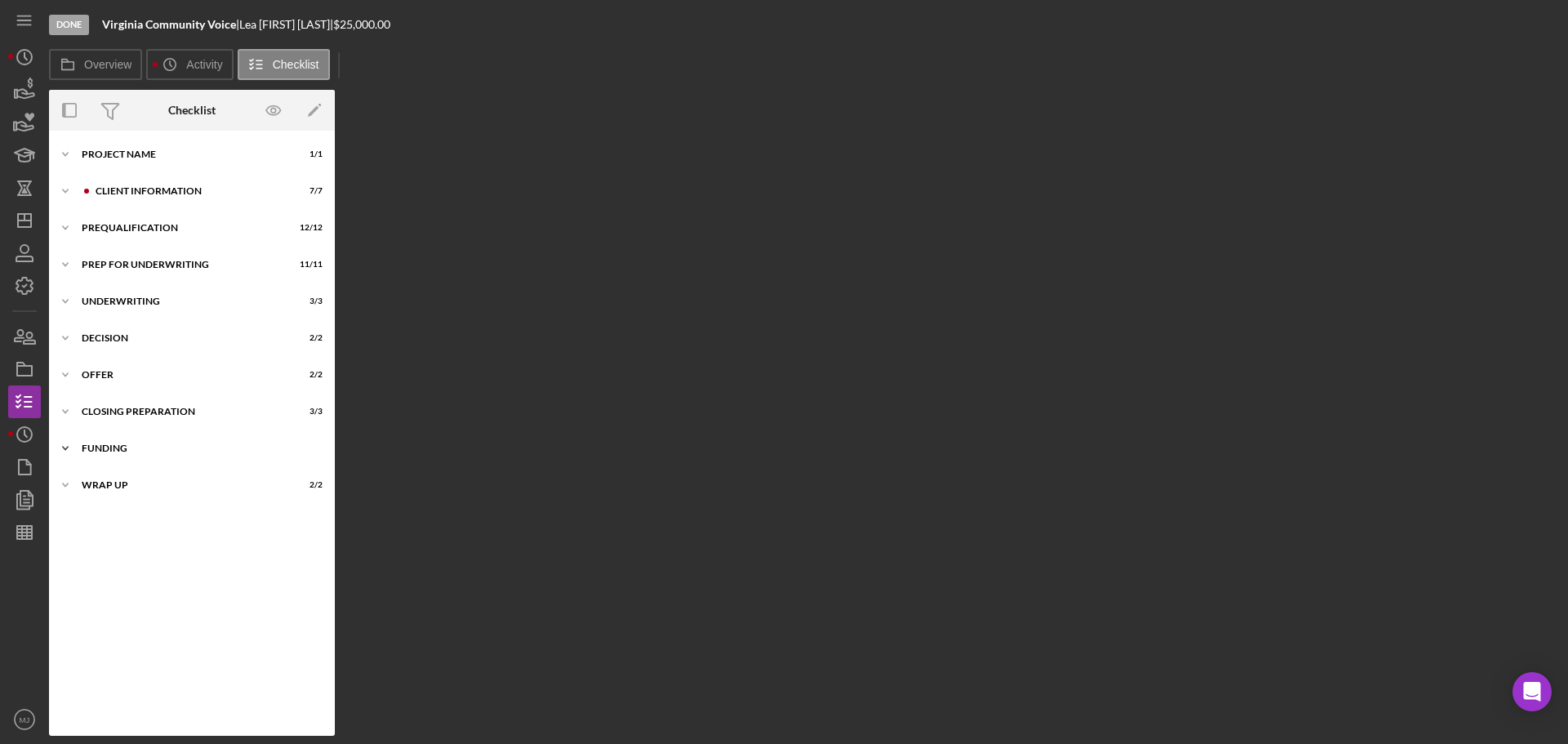 click on "Funding" at bounding box center [198, 448] 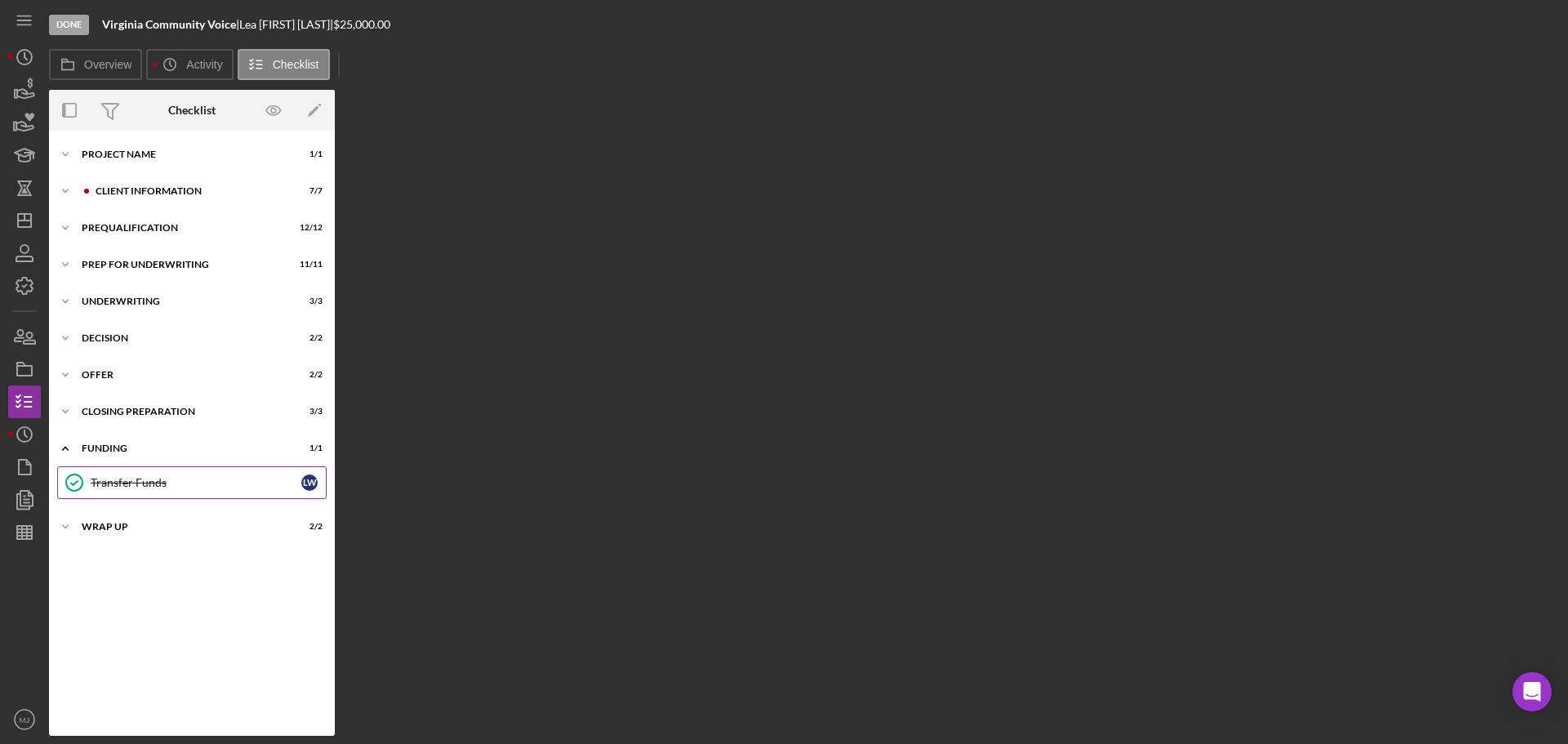 click on "Transfer Funds Transfer Funds L W" at bounding box center [192, 483] 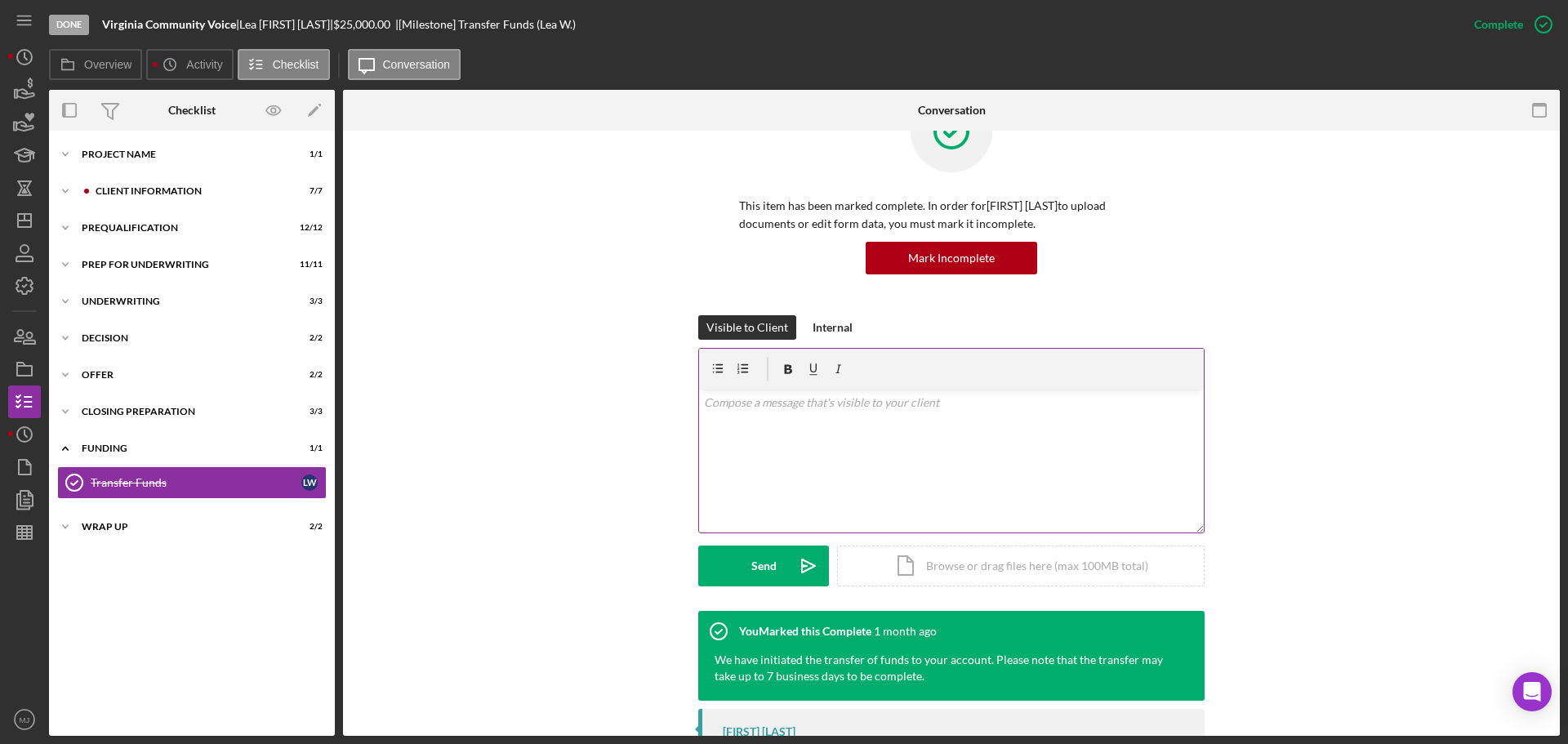 scroll, scrollTop: 150, scrollLeft: 0, axis: vertical 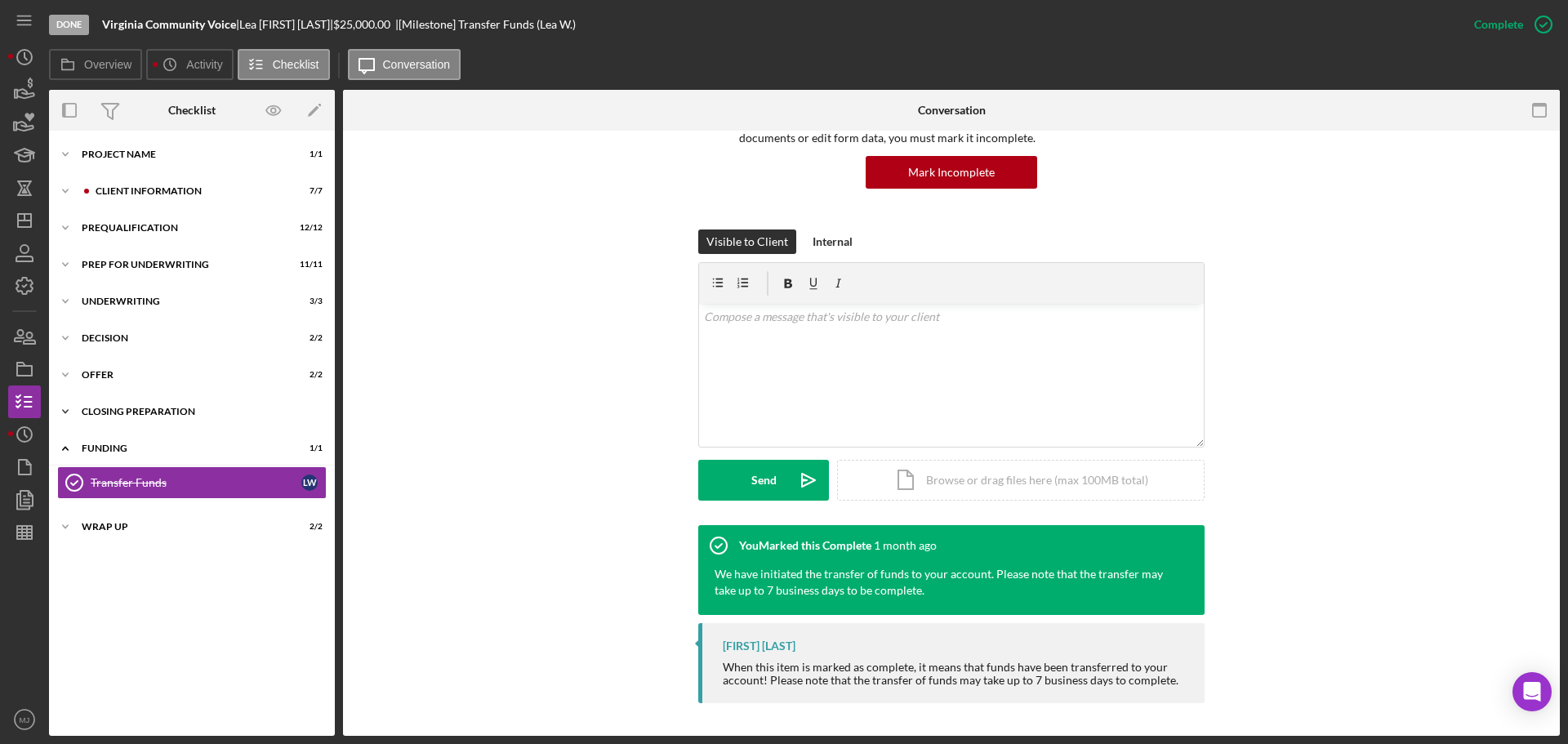 click on "Icon/Expander Closing Preparation 3 / 3" at bounding box center (192, 412) 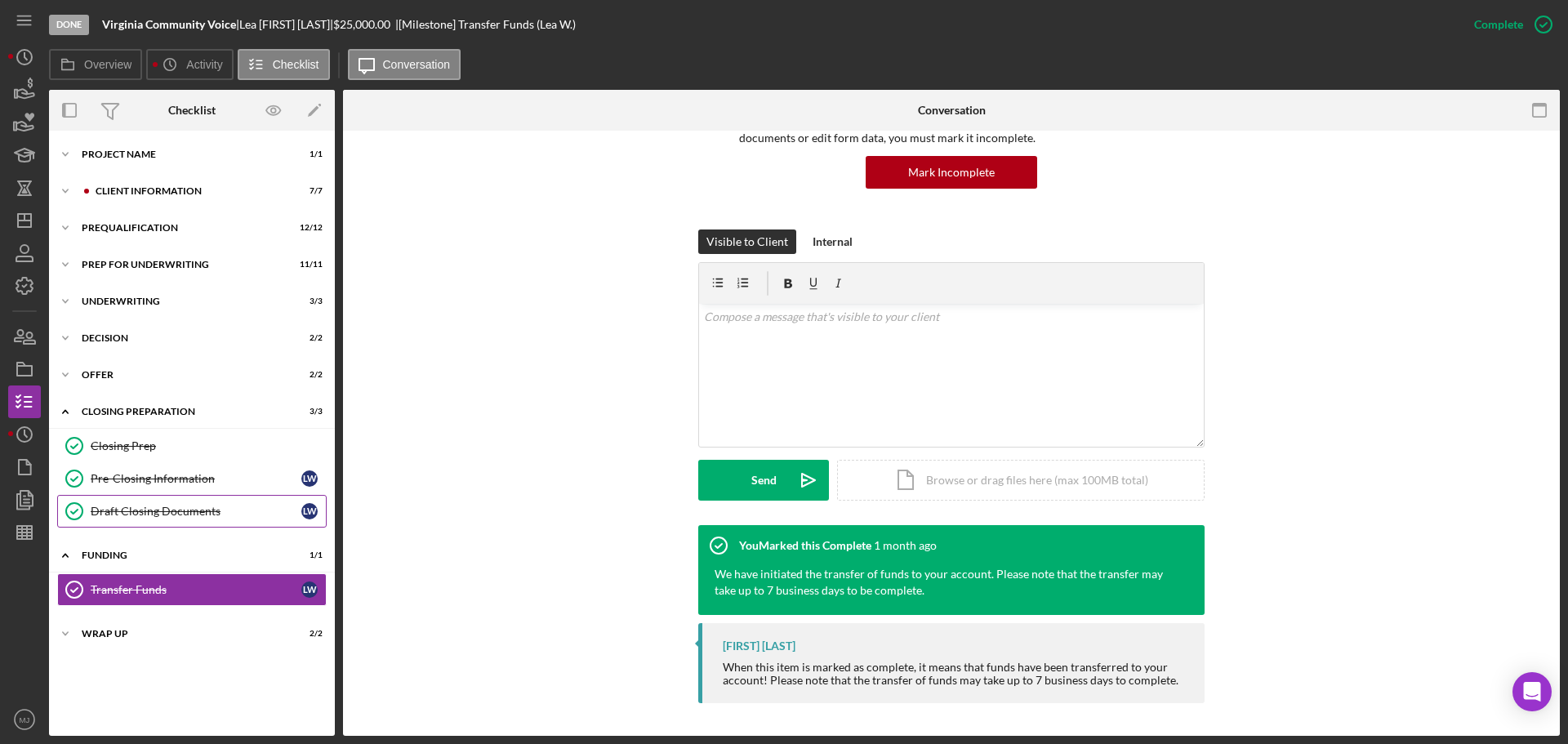 click on "Draft Closing Documents" at bounding box center [196, 511] 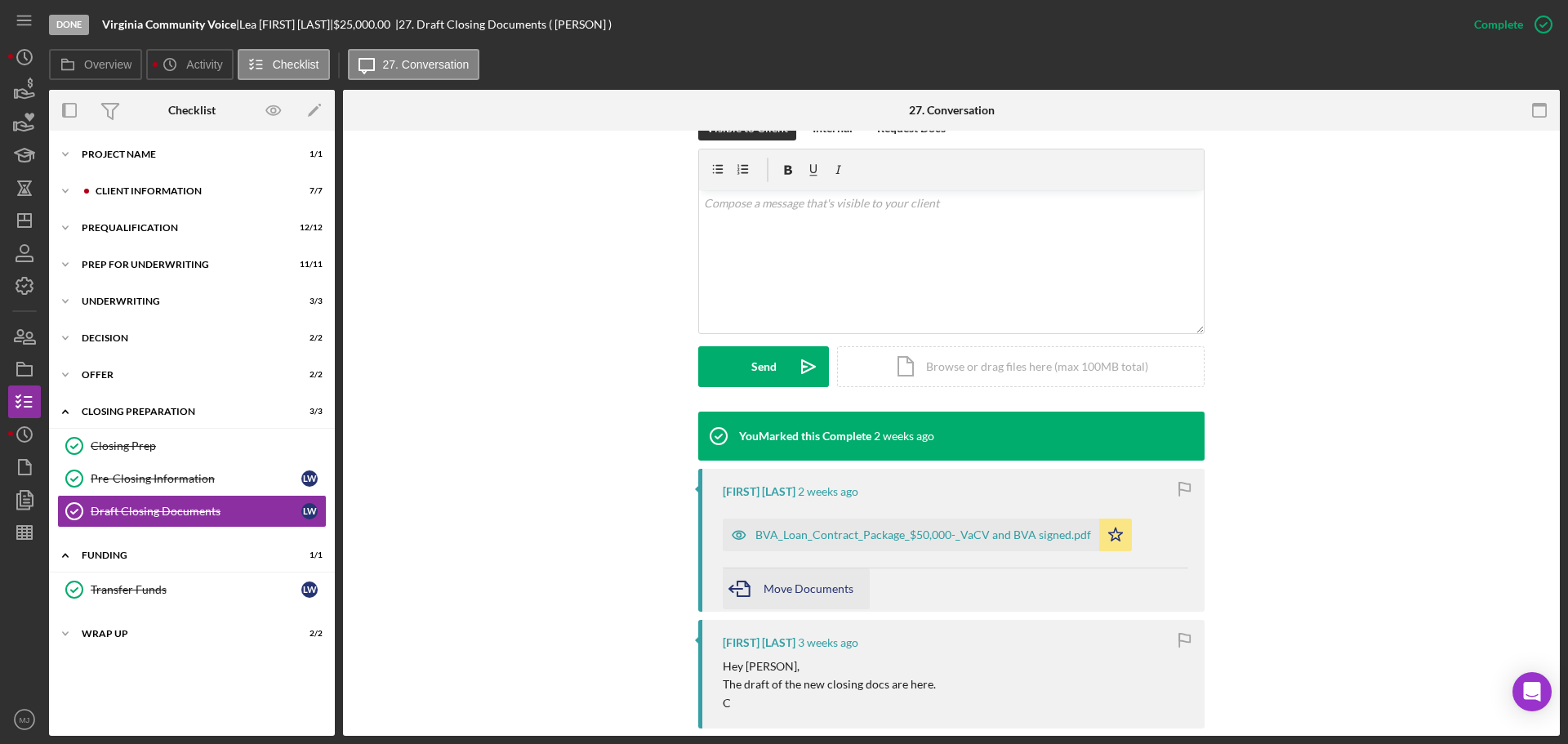 scroll, scrollTop: 408, scrollLeft: 0, axis: vertical 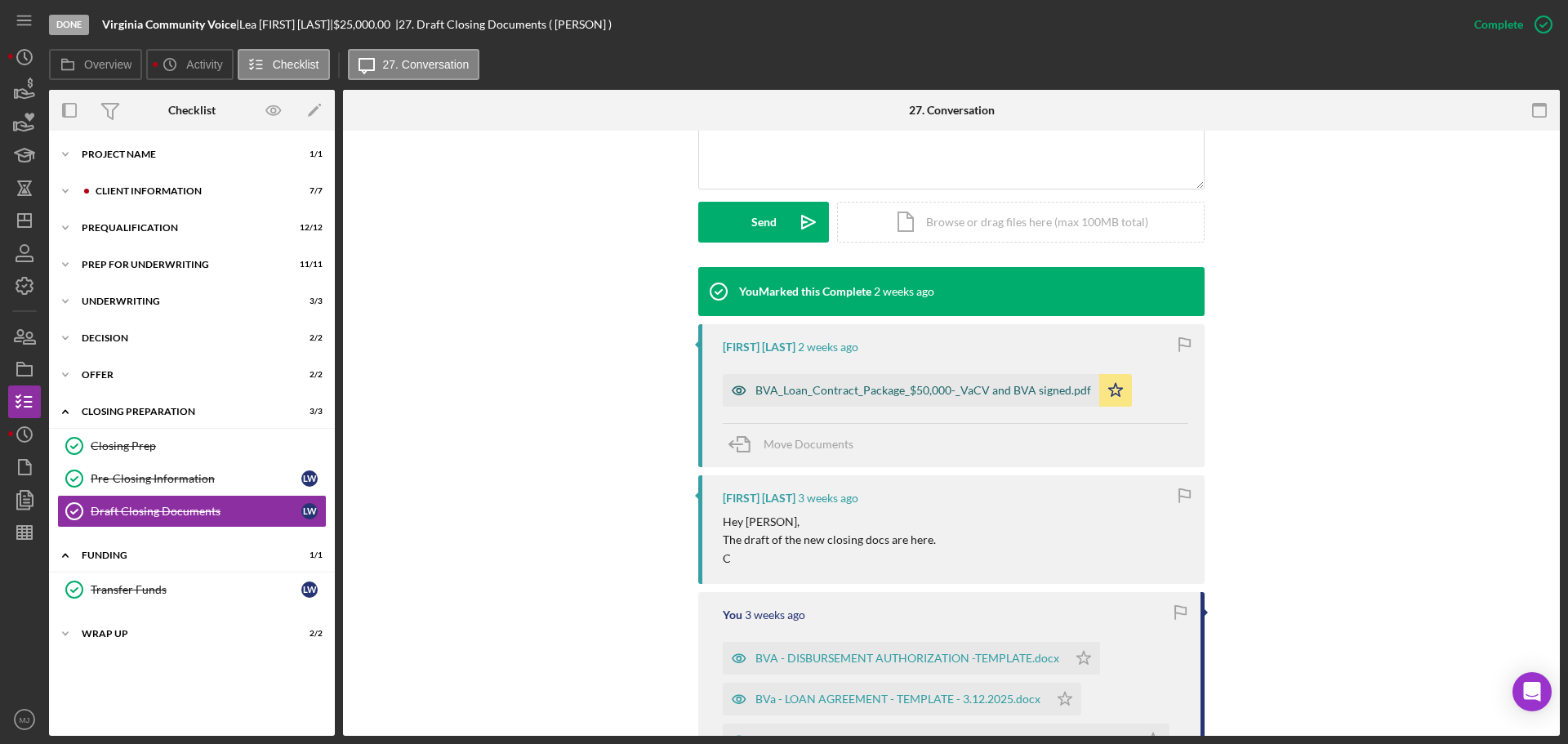 drag, startPoint x: 964, startPoint y: 403, endPoint x: 805, endPoint y: 392, distance: 159.38005 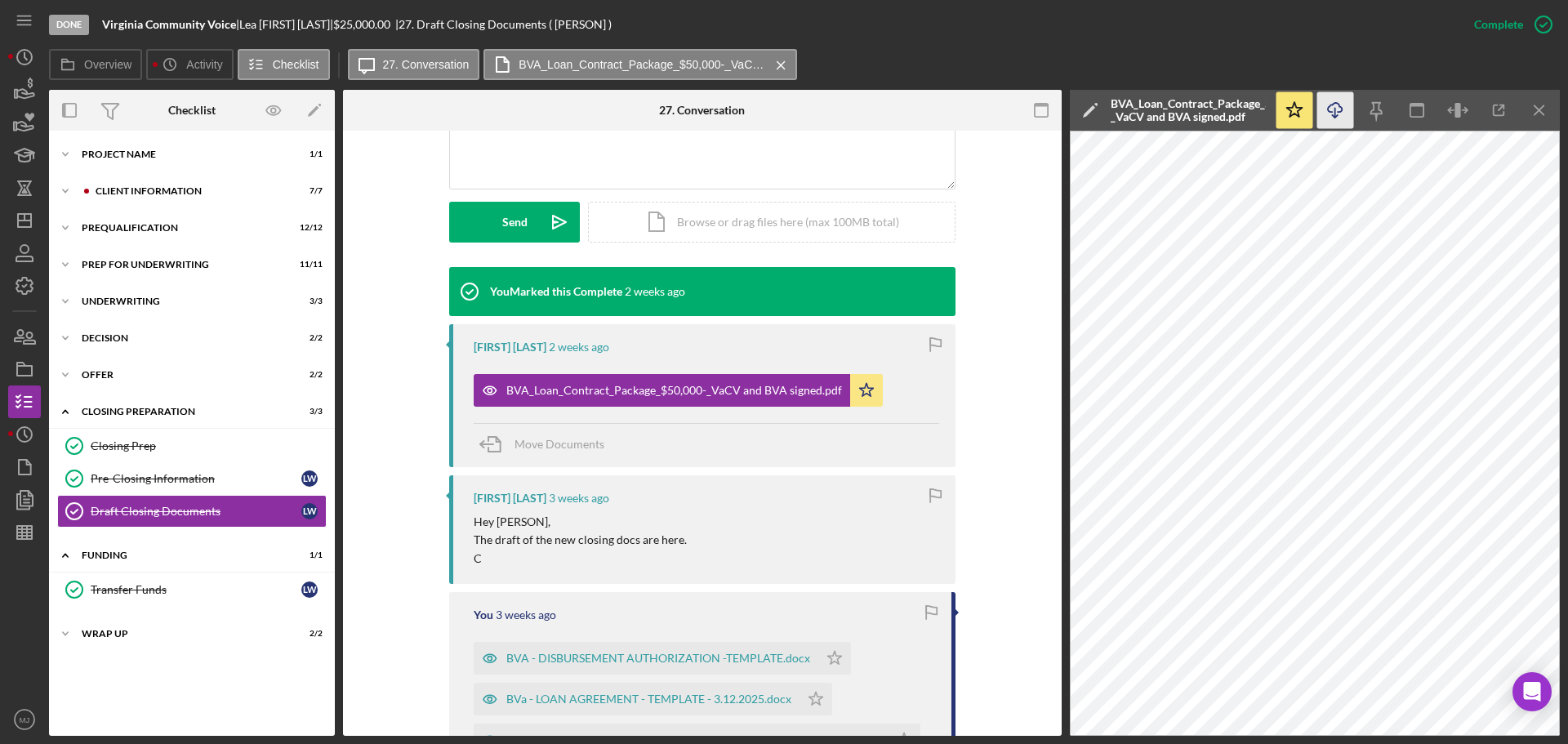 click 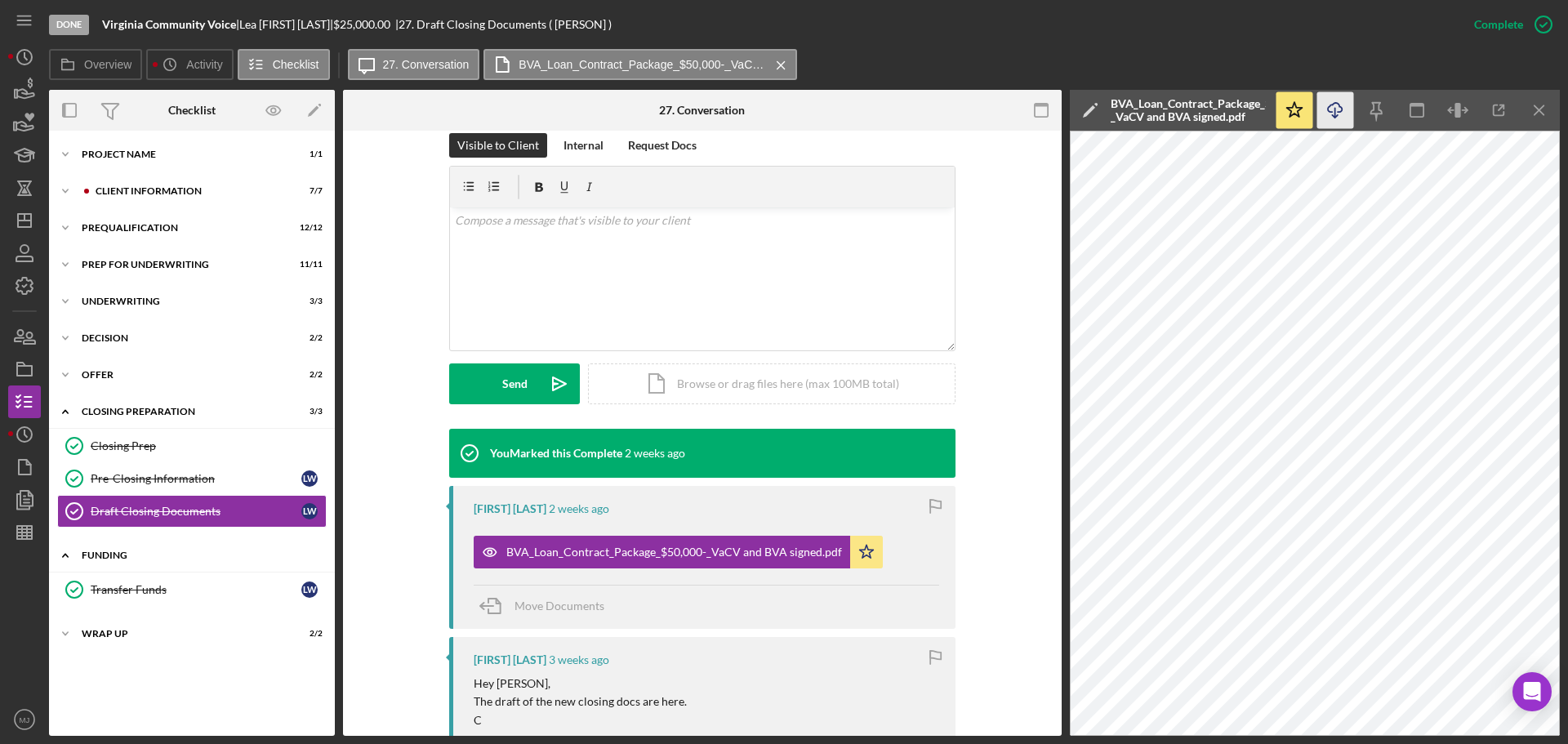 scroll, scrollTop: 245, scrollLeft: 0, axis: vertical 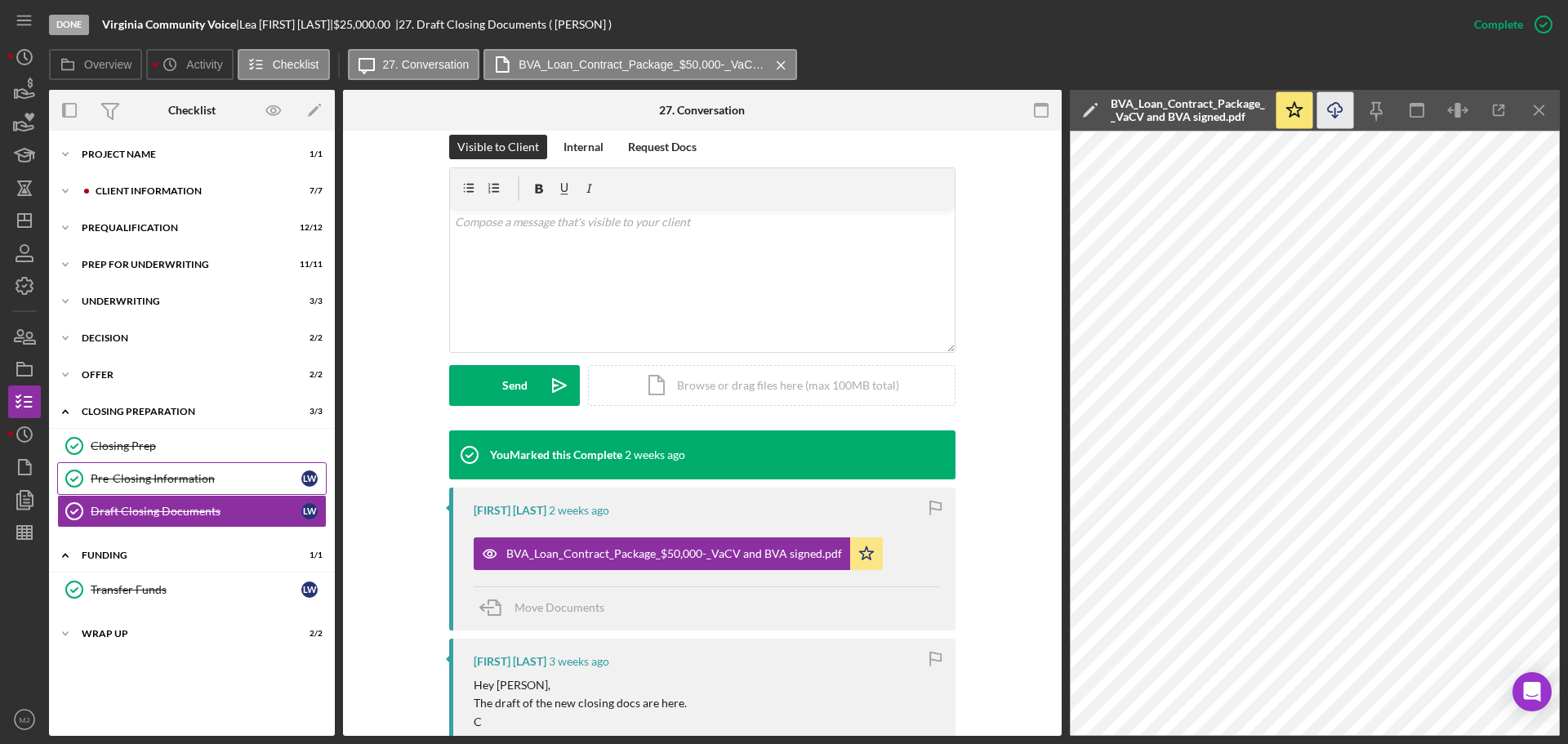 click on "Pre-Closing Information Pre-Closing Information L W" at bounding box center (192, 479) 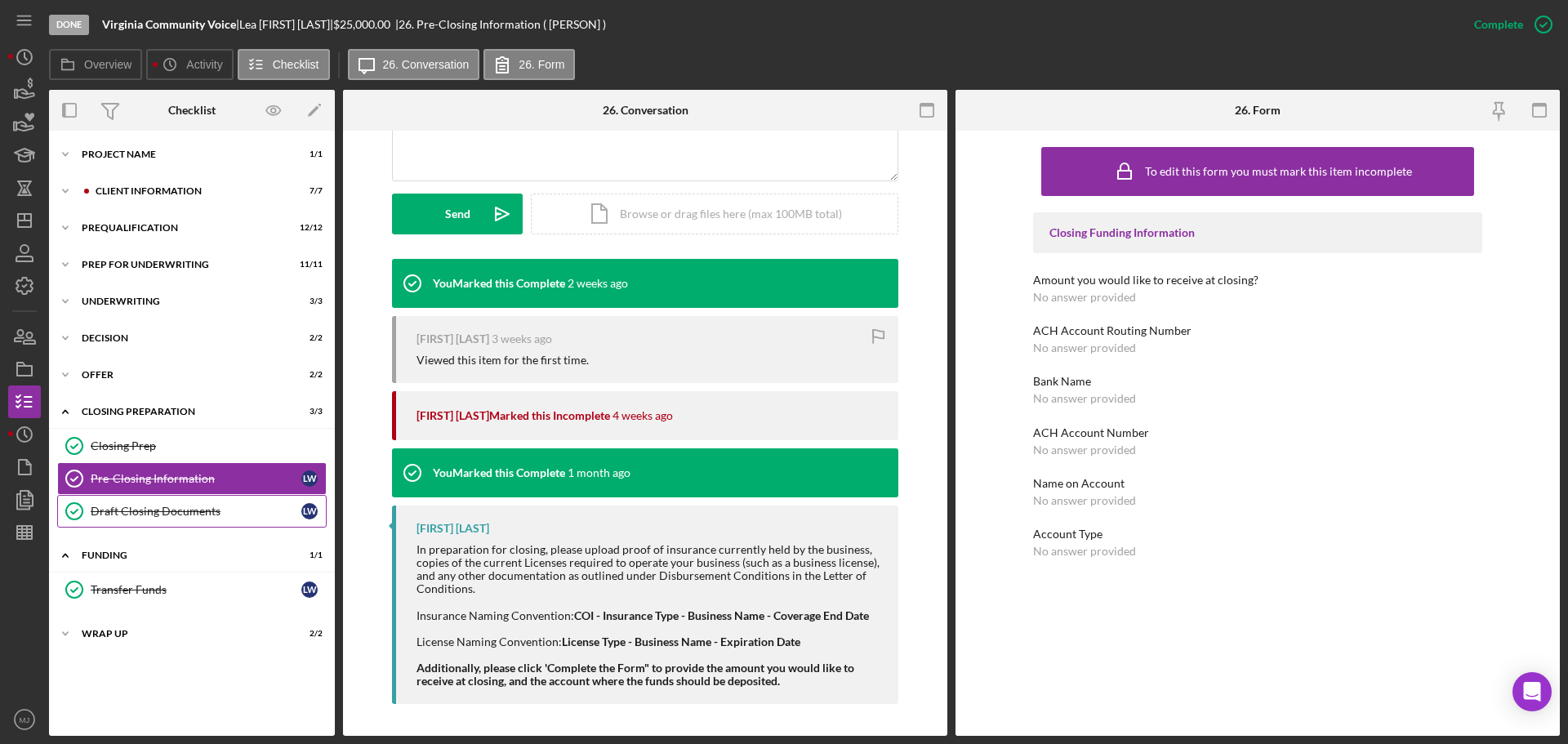 scroll, scrollTop: 417, scrollLeft: 0, axis: vertical 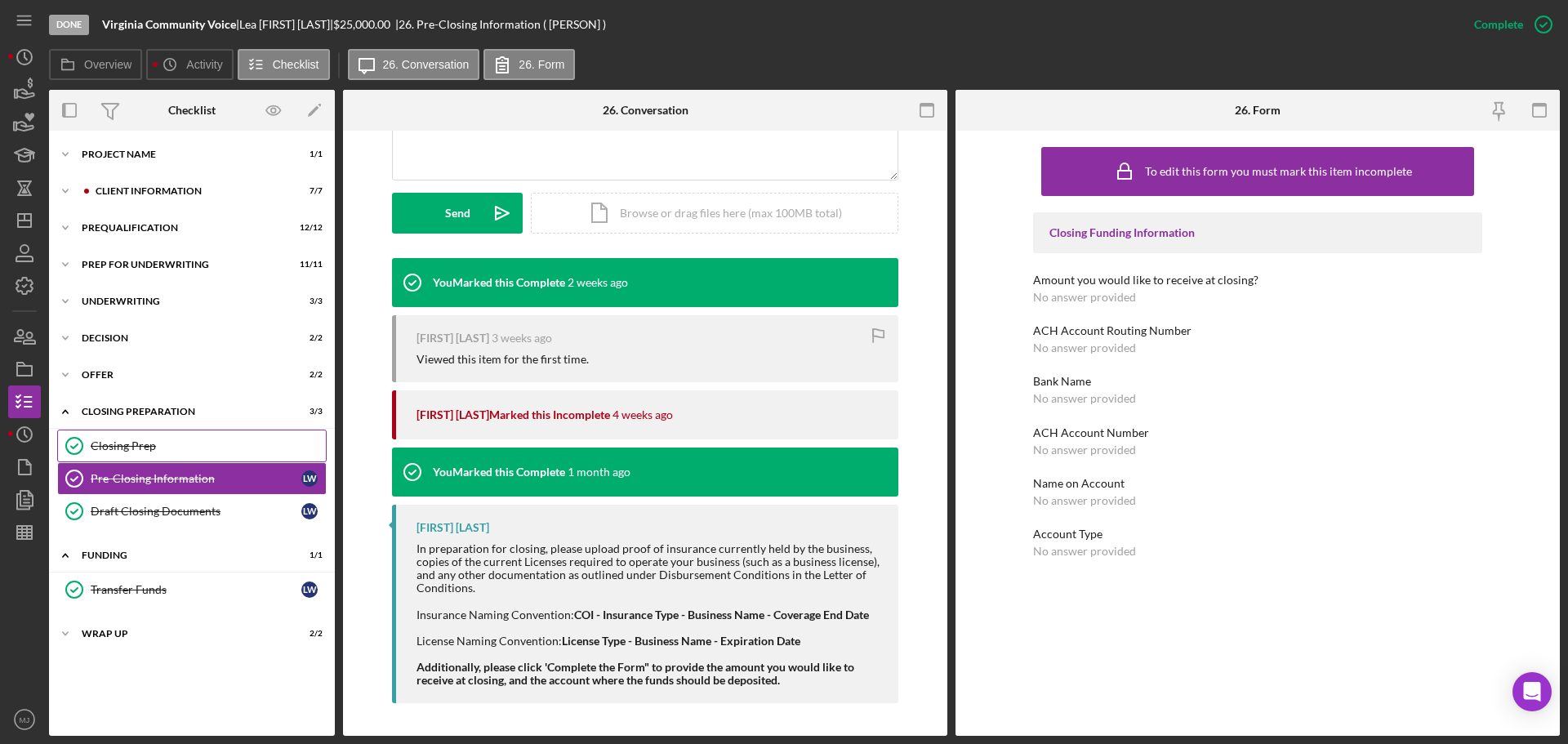 click on "Closing Prep Closing Prep" at bounding box center (192, 446) 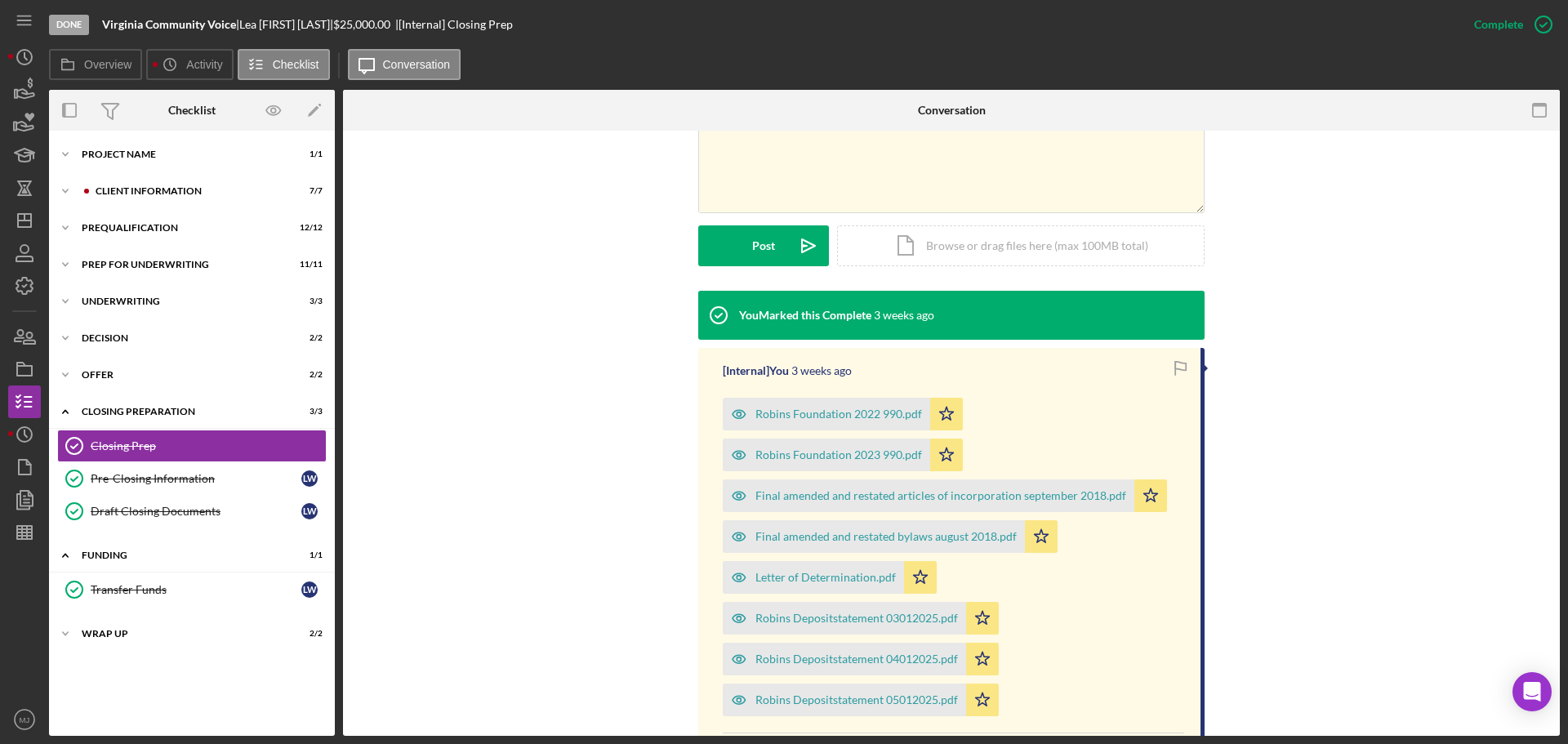 scroll, scrollTop: 490, scrollLeft: 0, axis: vertical 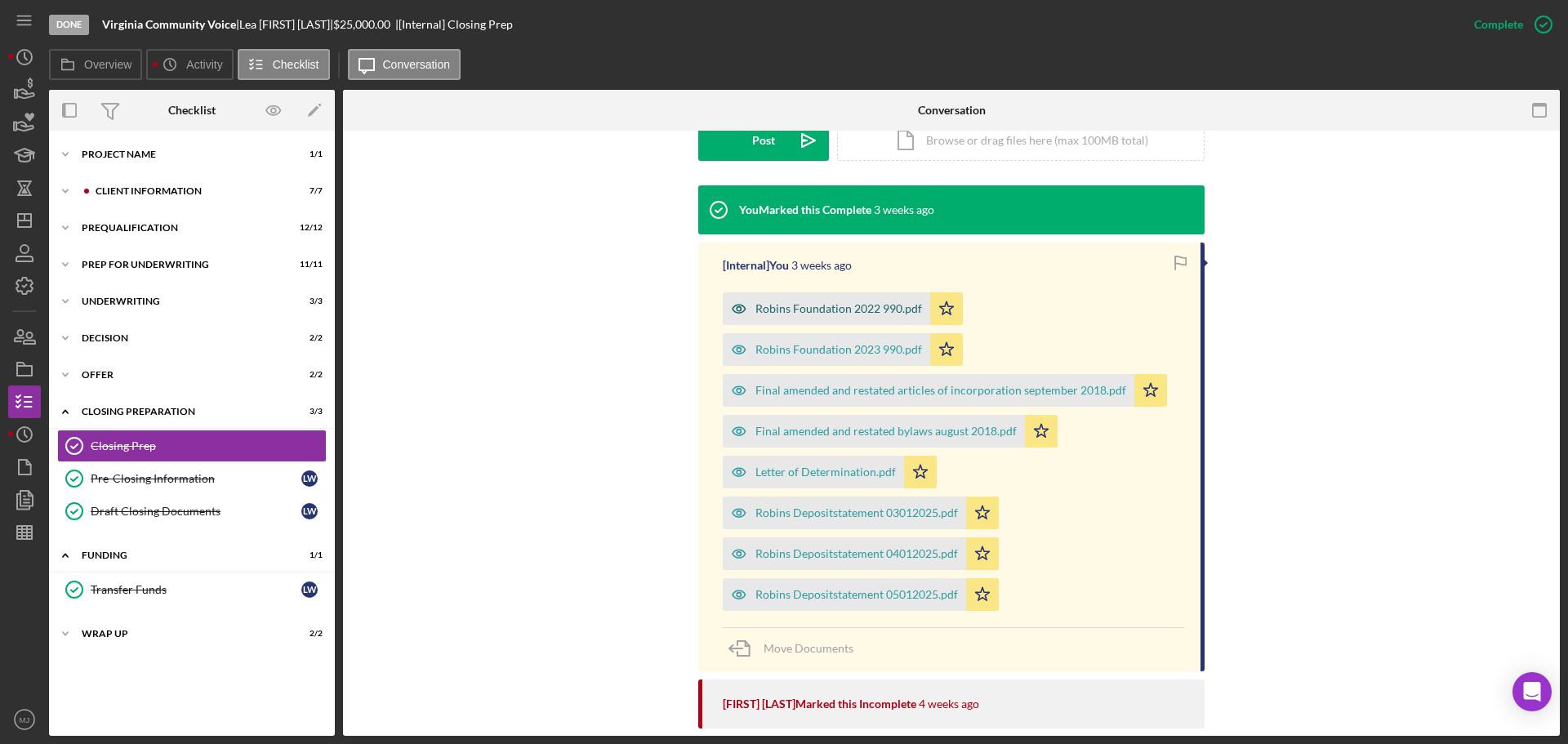 click on "Robins Foundation 2022 990.pdf" at bounding box center [826, 309] 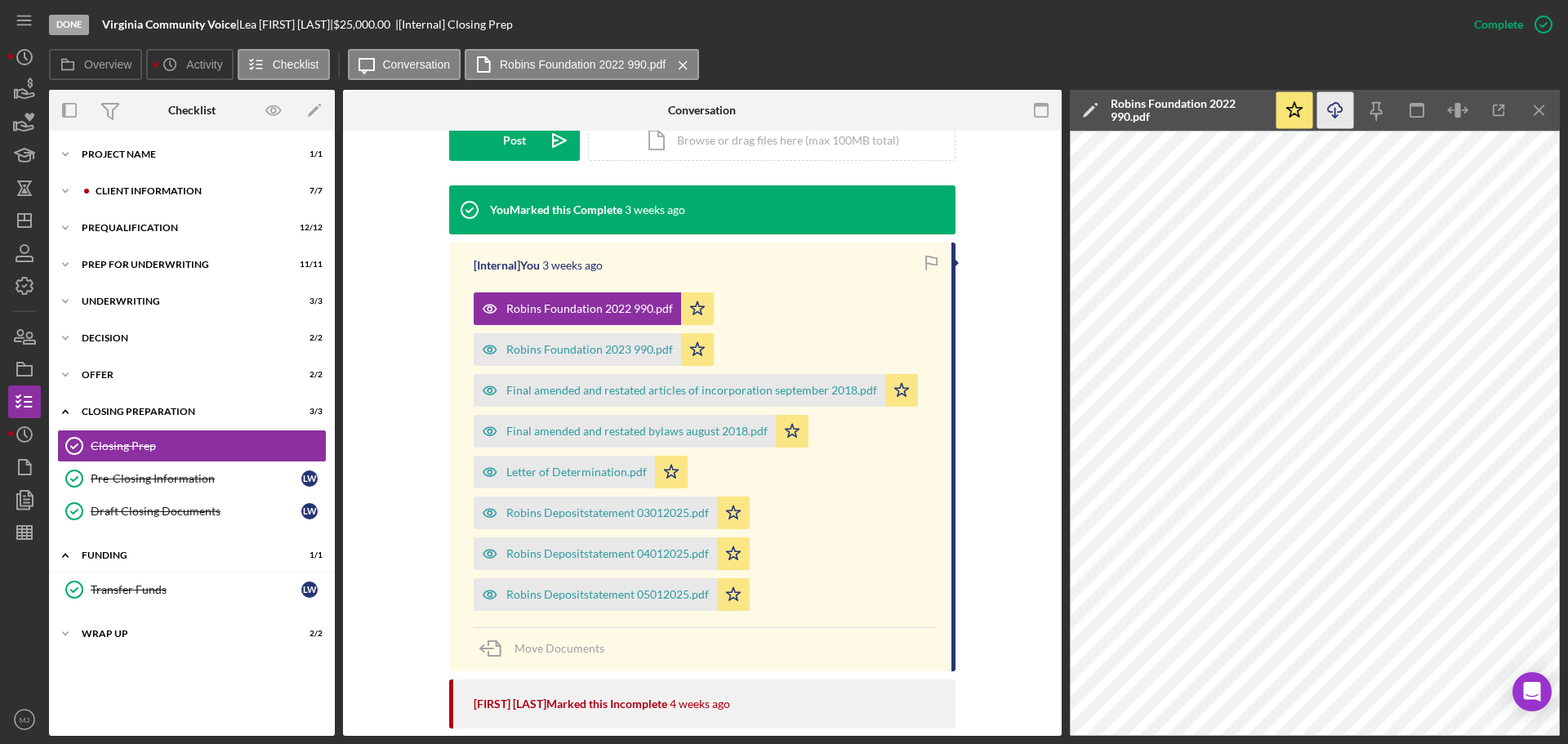click on "Icon/Download" 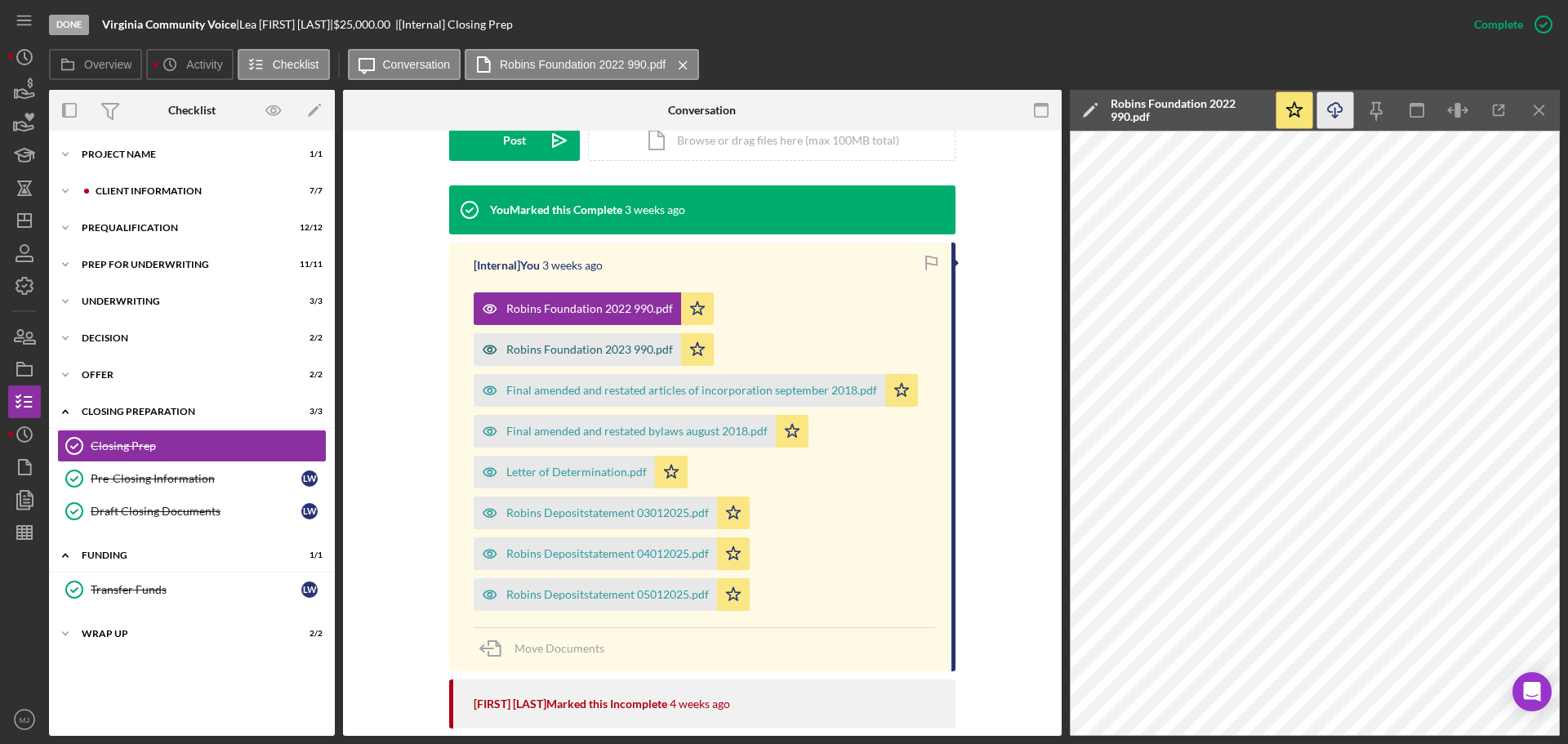 click on "Robins Foundation 2023 990.pdf" at bounding box center [590, 350] 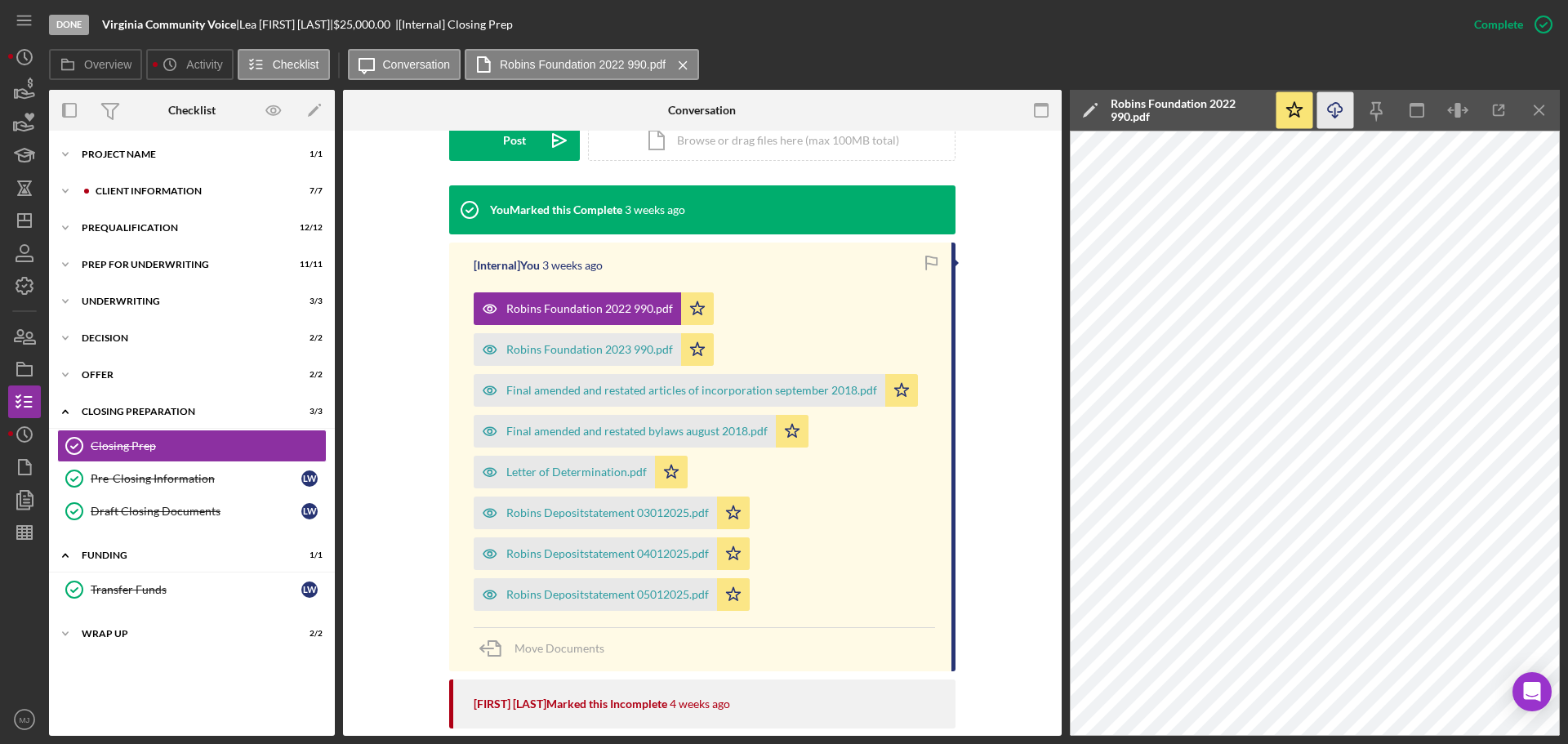 scroll, scrollTop: 508, scrollLeft: 0, axis: vertical 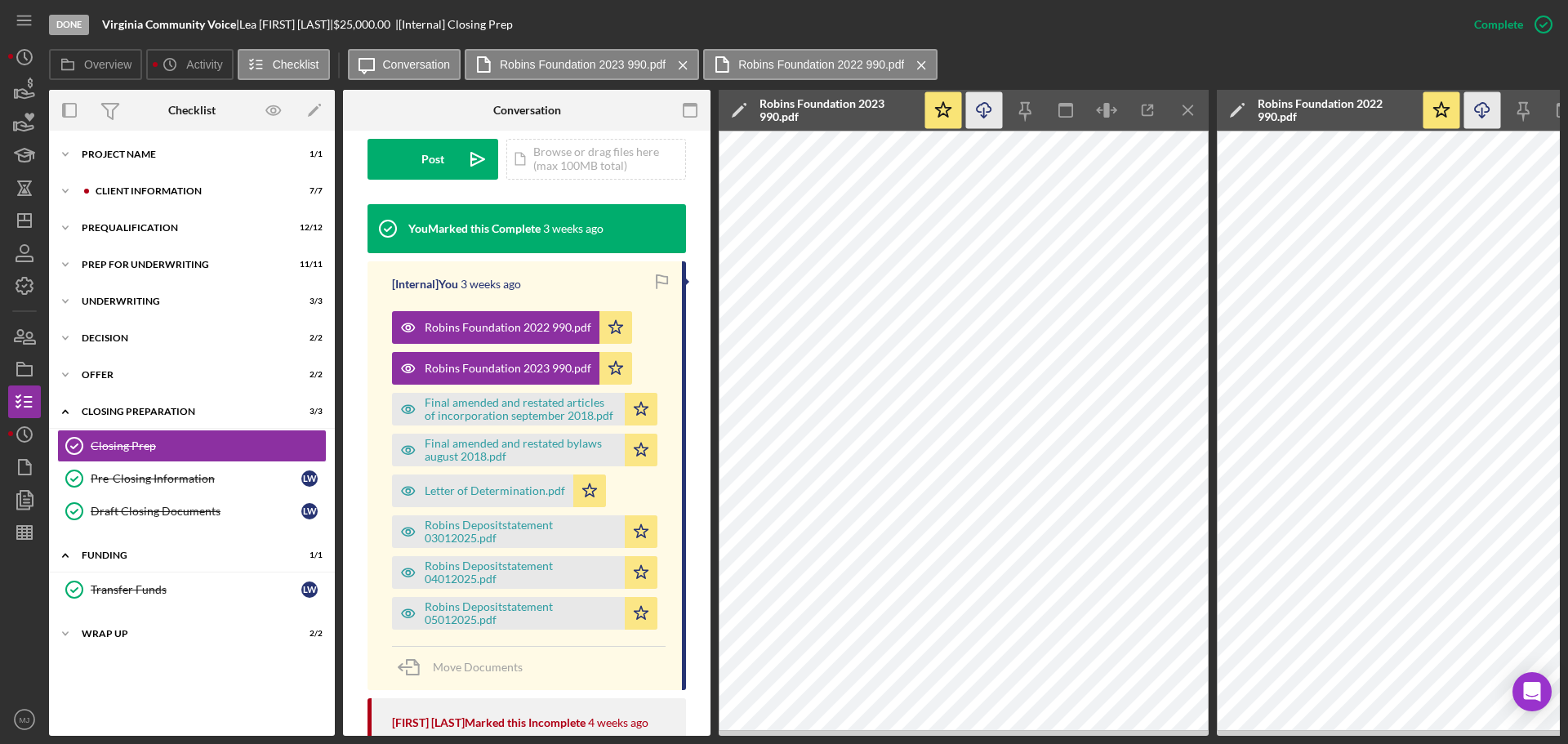 click 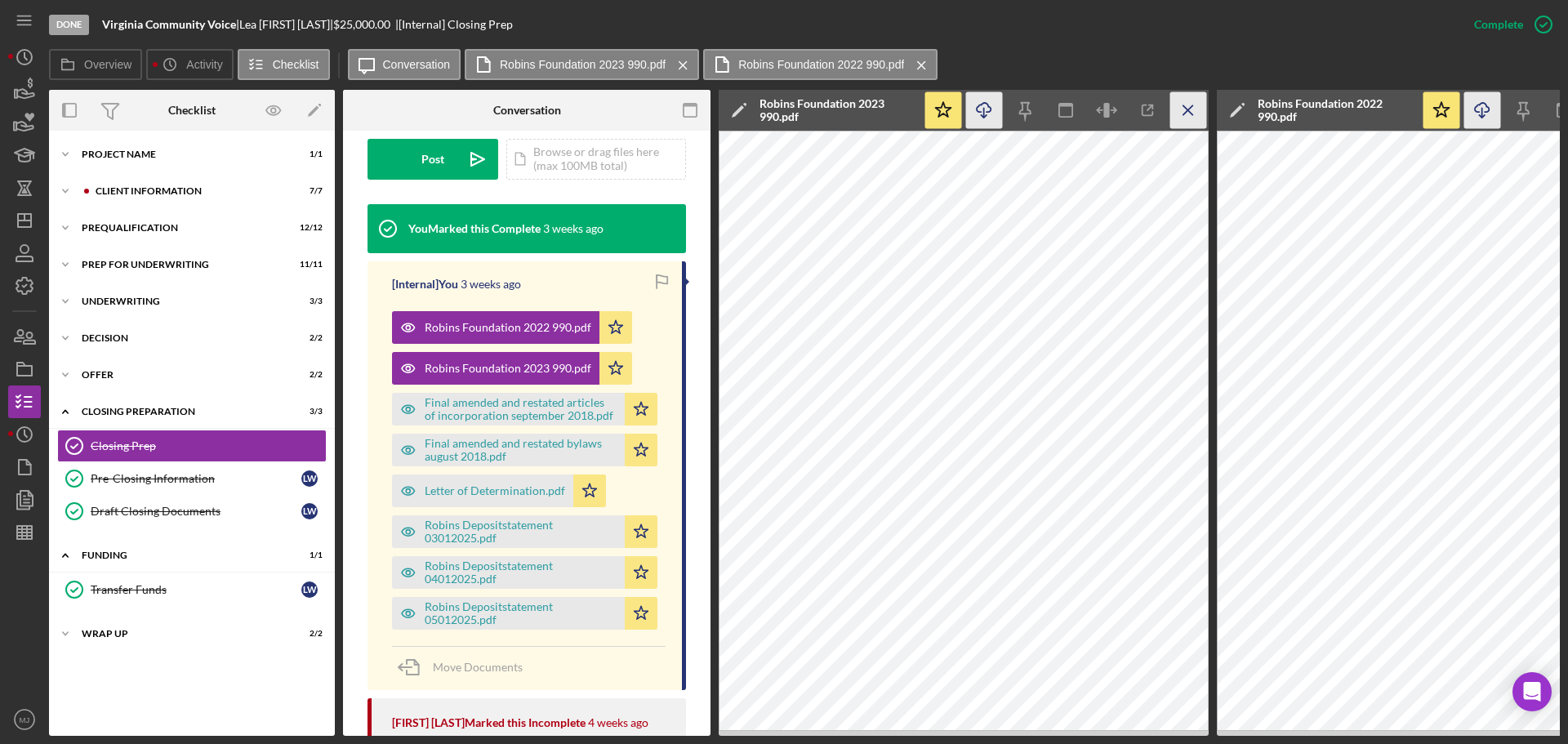 click 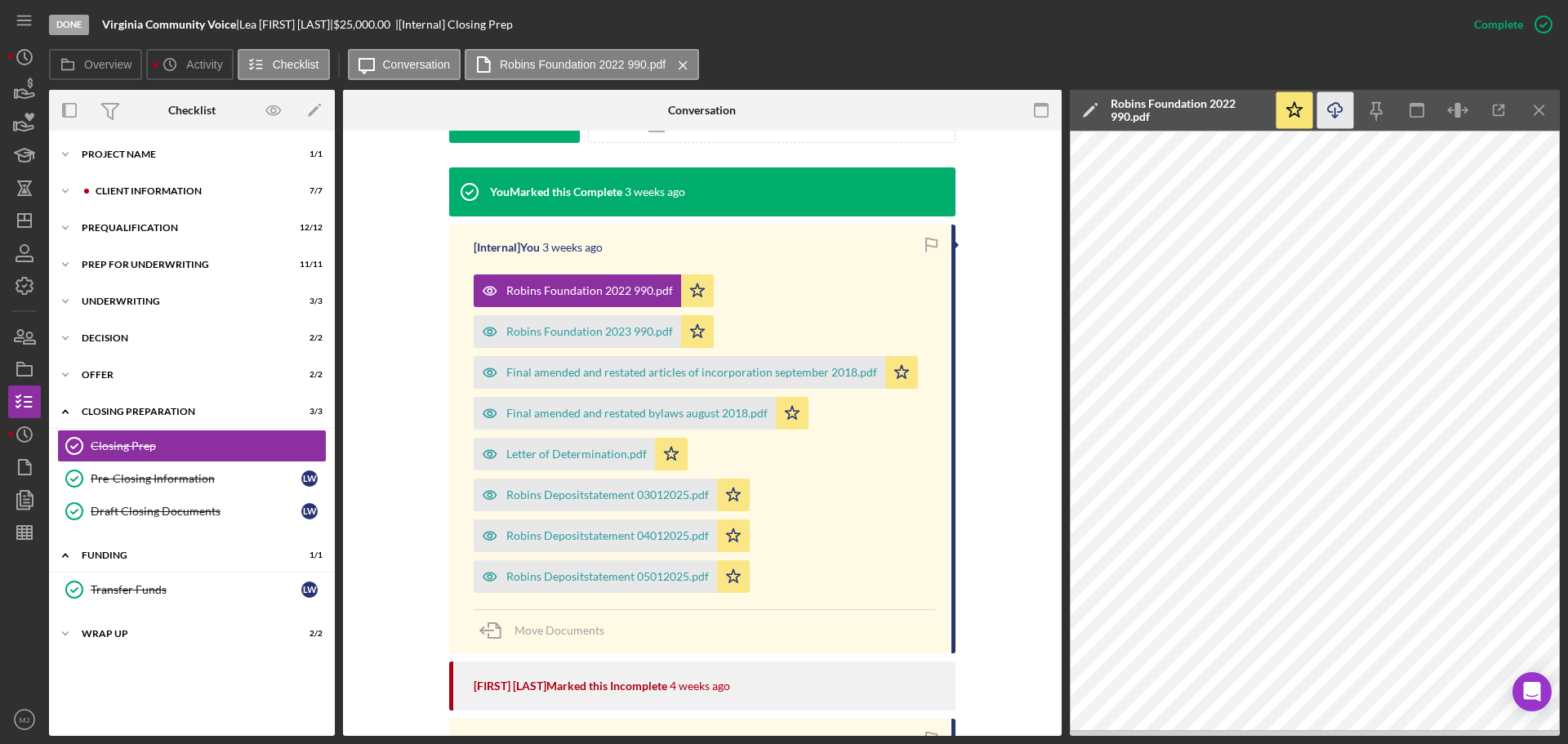 scroll, scrollTop: 490, scrollLeft: 0, axis: vertical 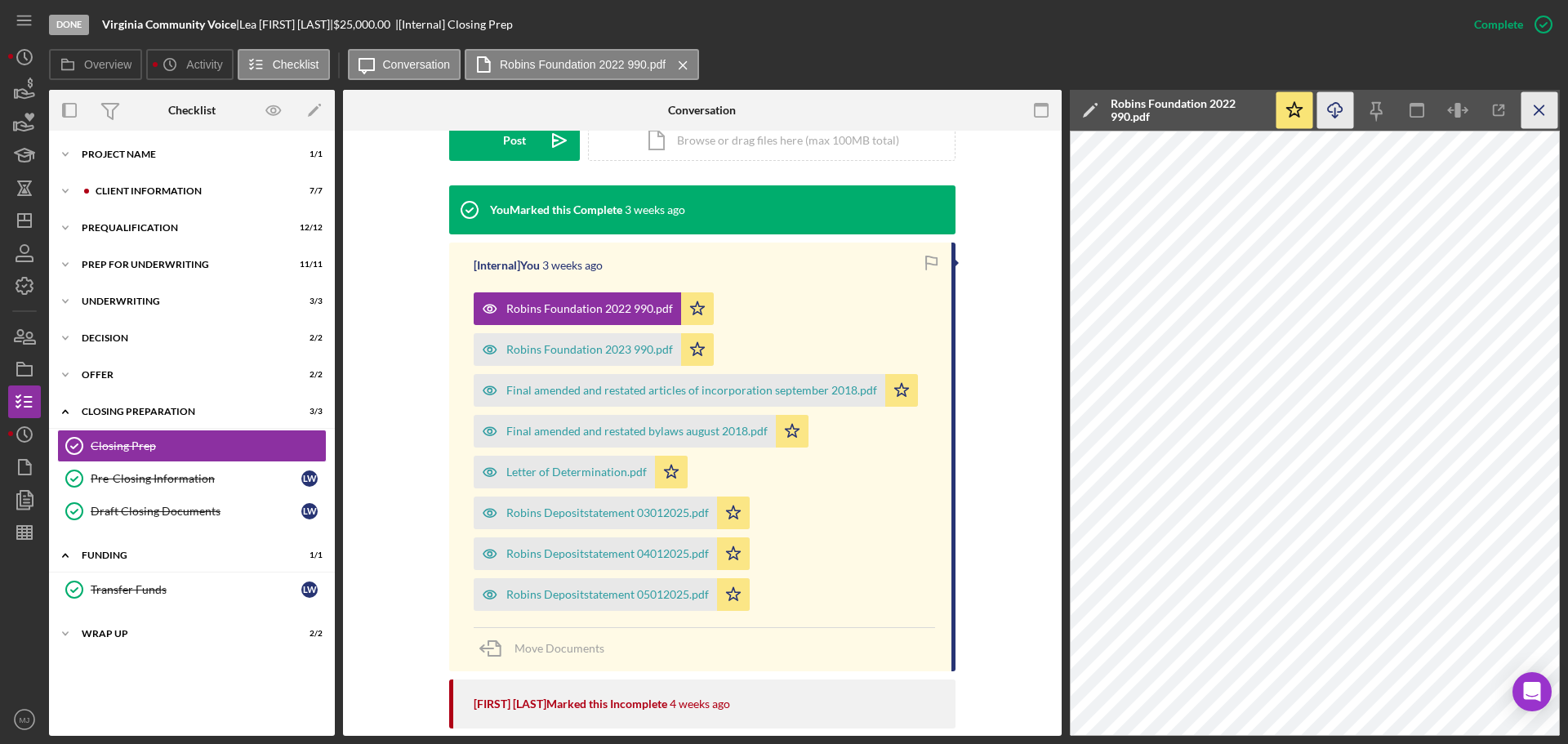 click on "Icon/Menu Close" 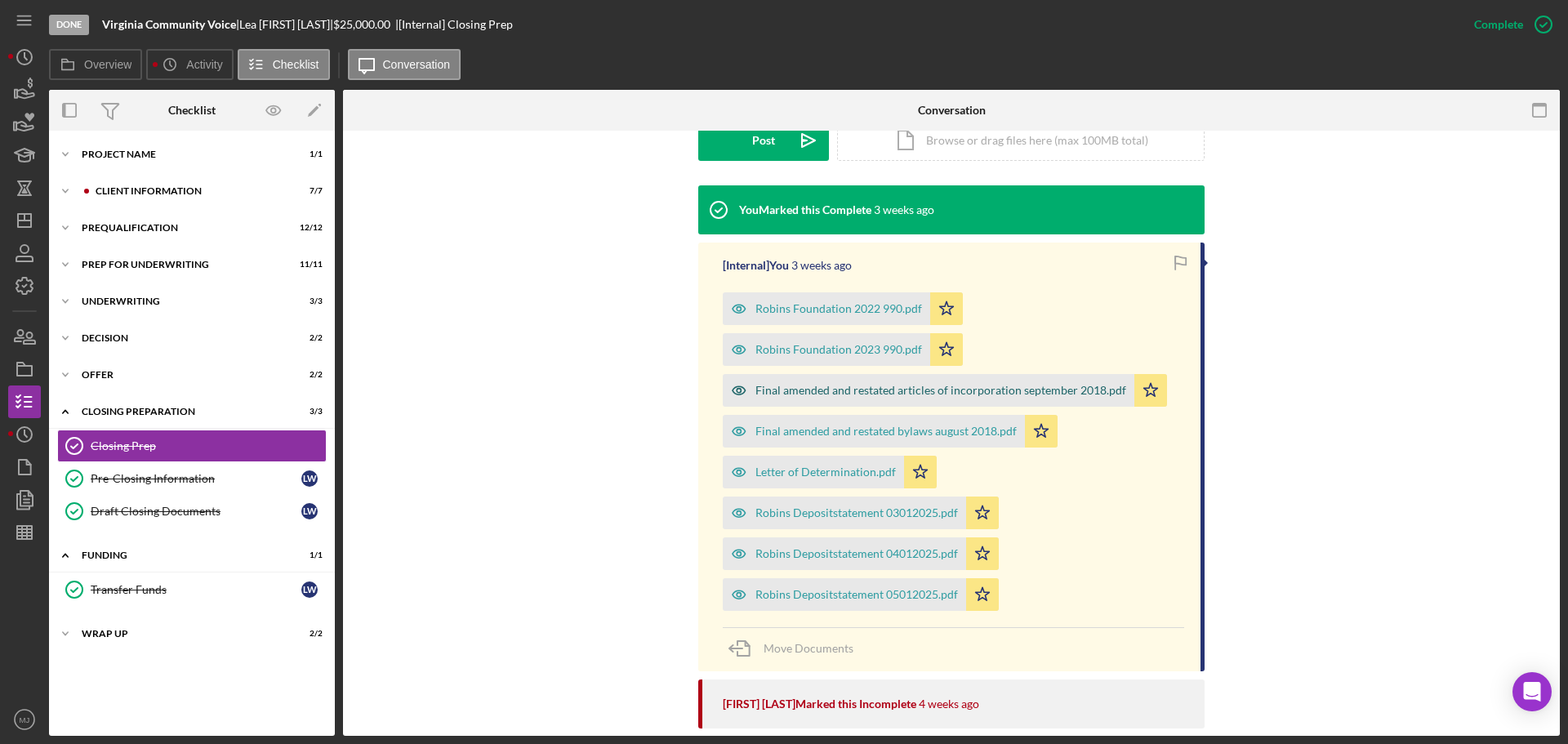 click on "Final amended and restated articles of incorporation september 2018.pdf" at bounding box center [941, 390] 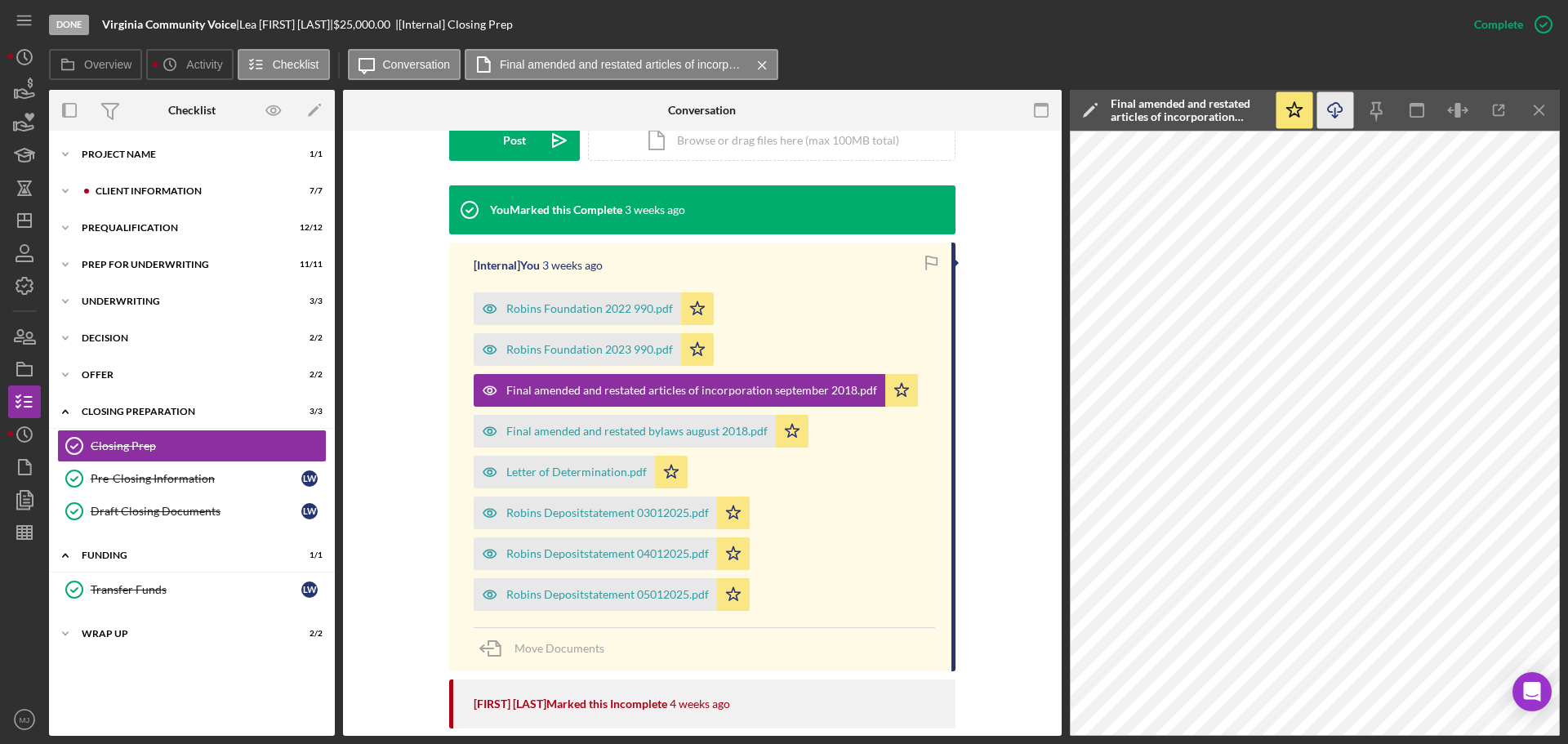 click on "Icon/Download" 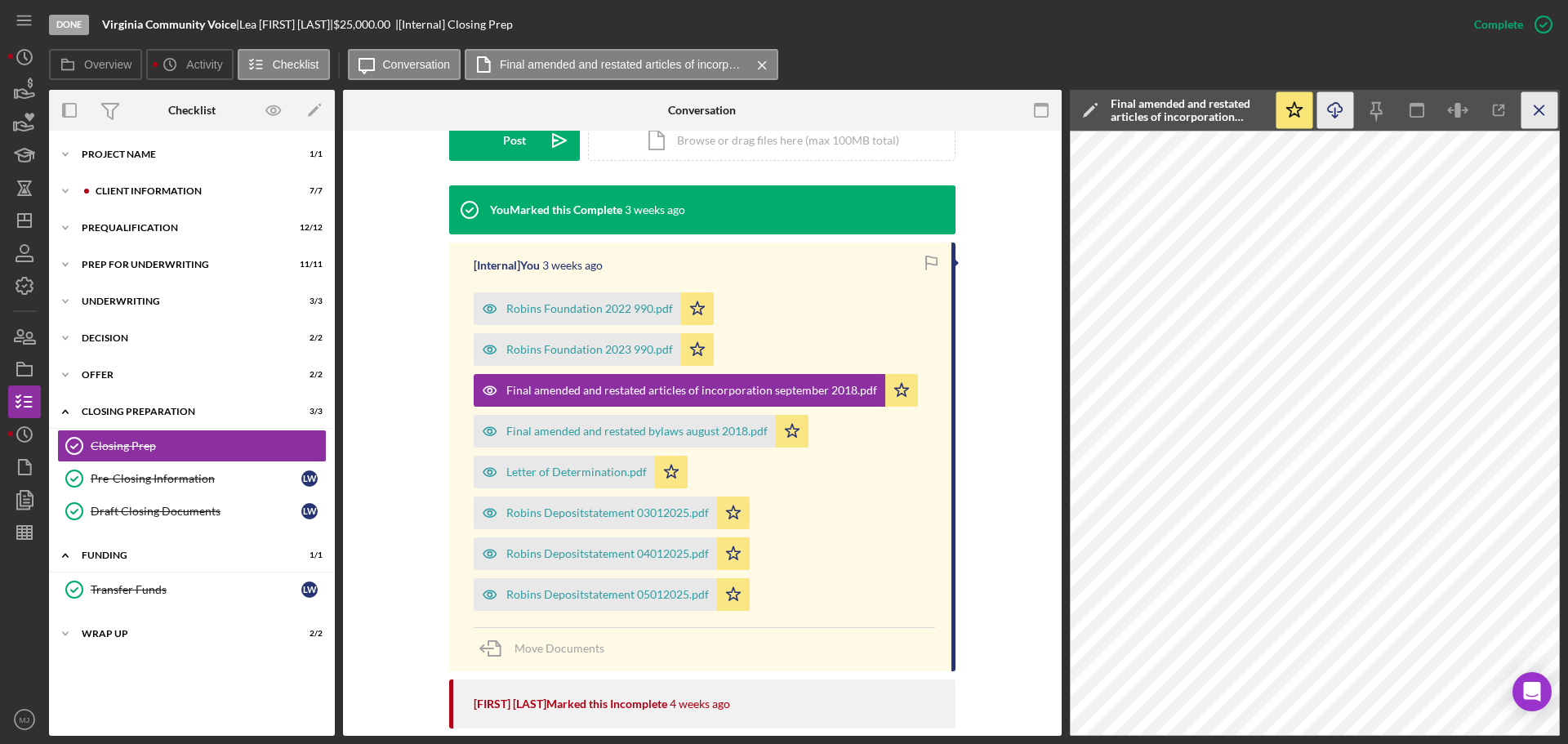 click on "Icon/Menu Close" 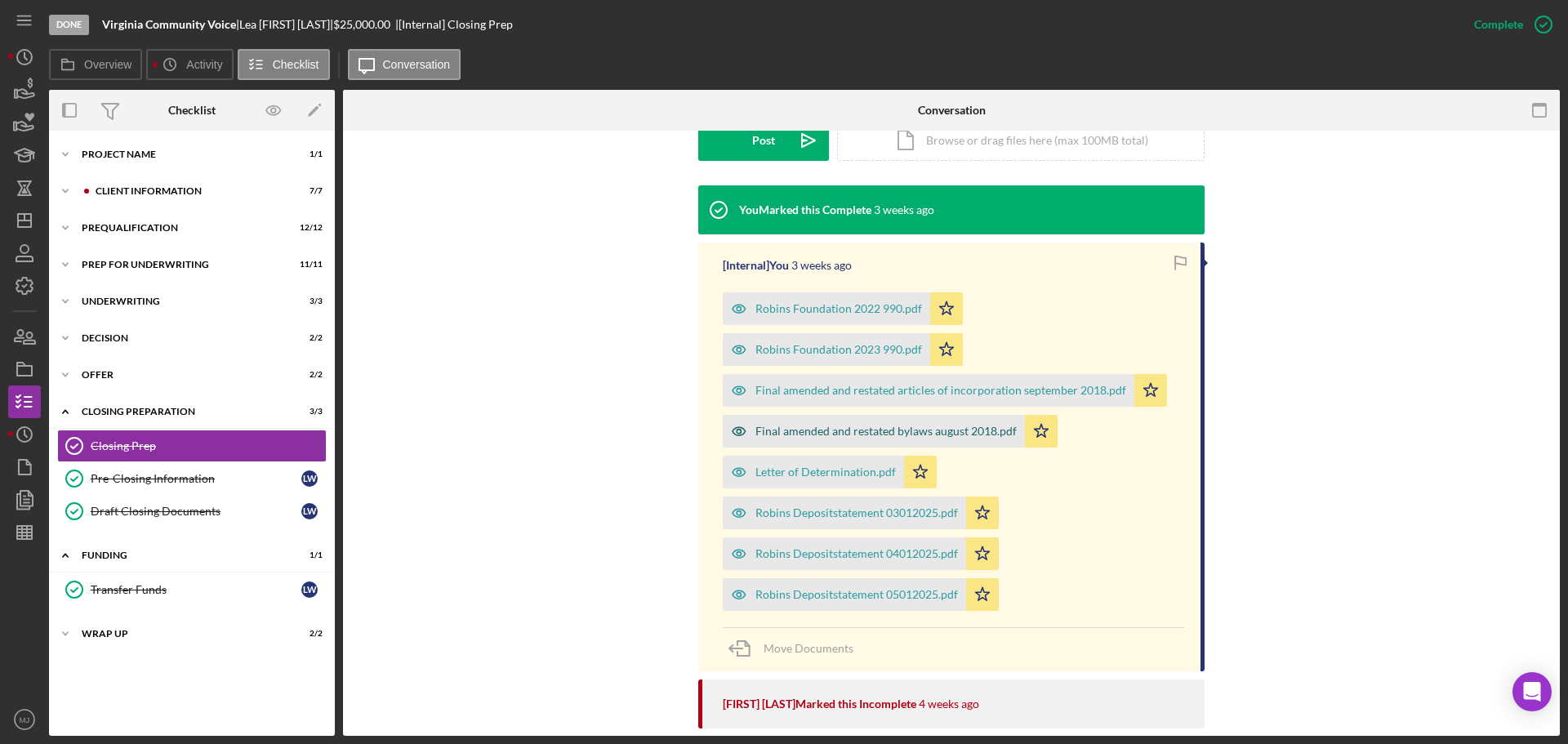 click on "Final amended and restated bylaws august 2018.pdf" at bounding box center (886, 431) 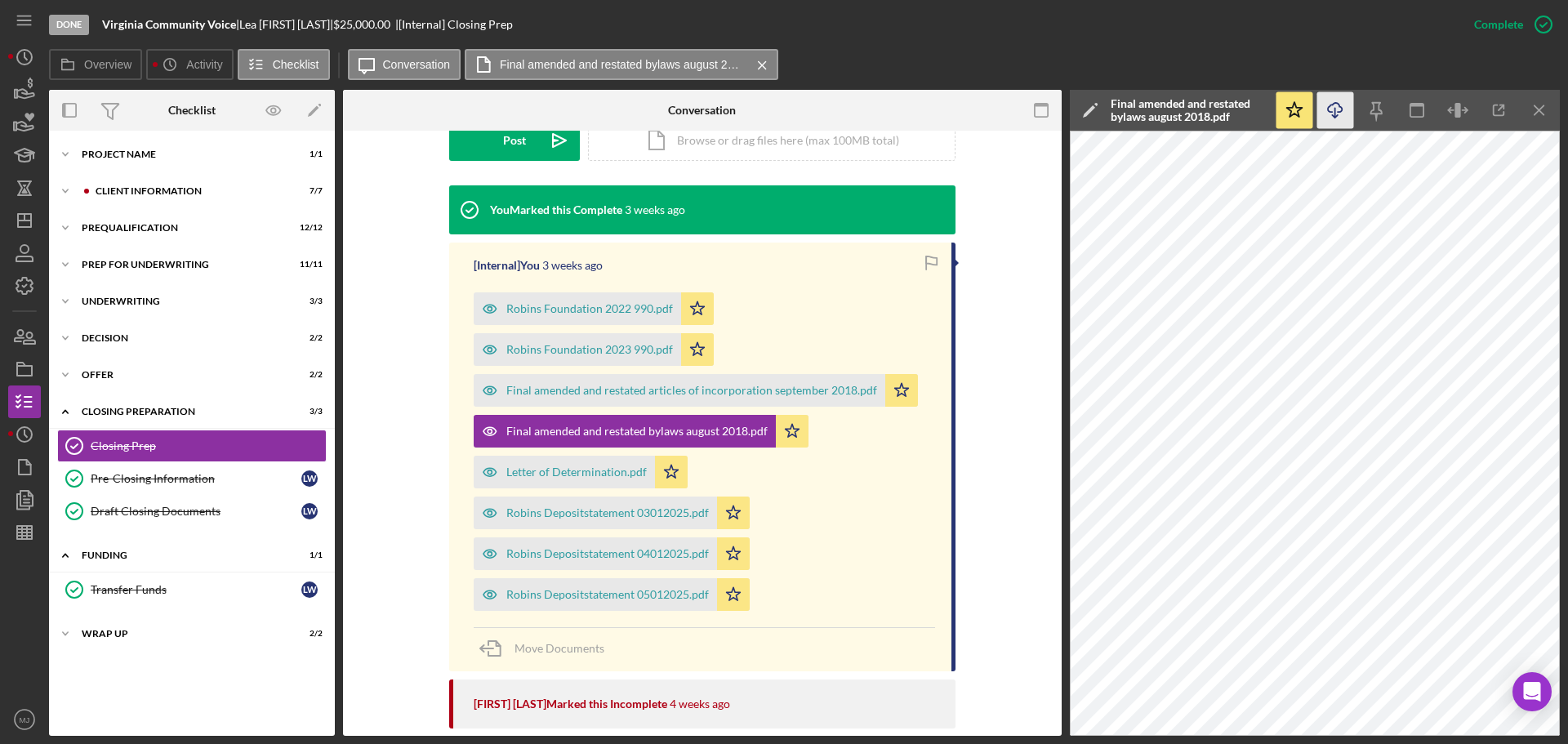 click 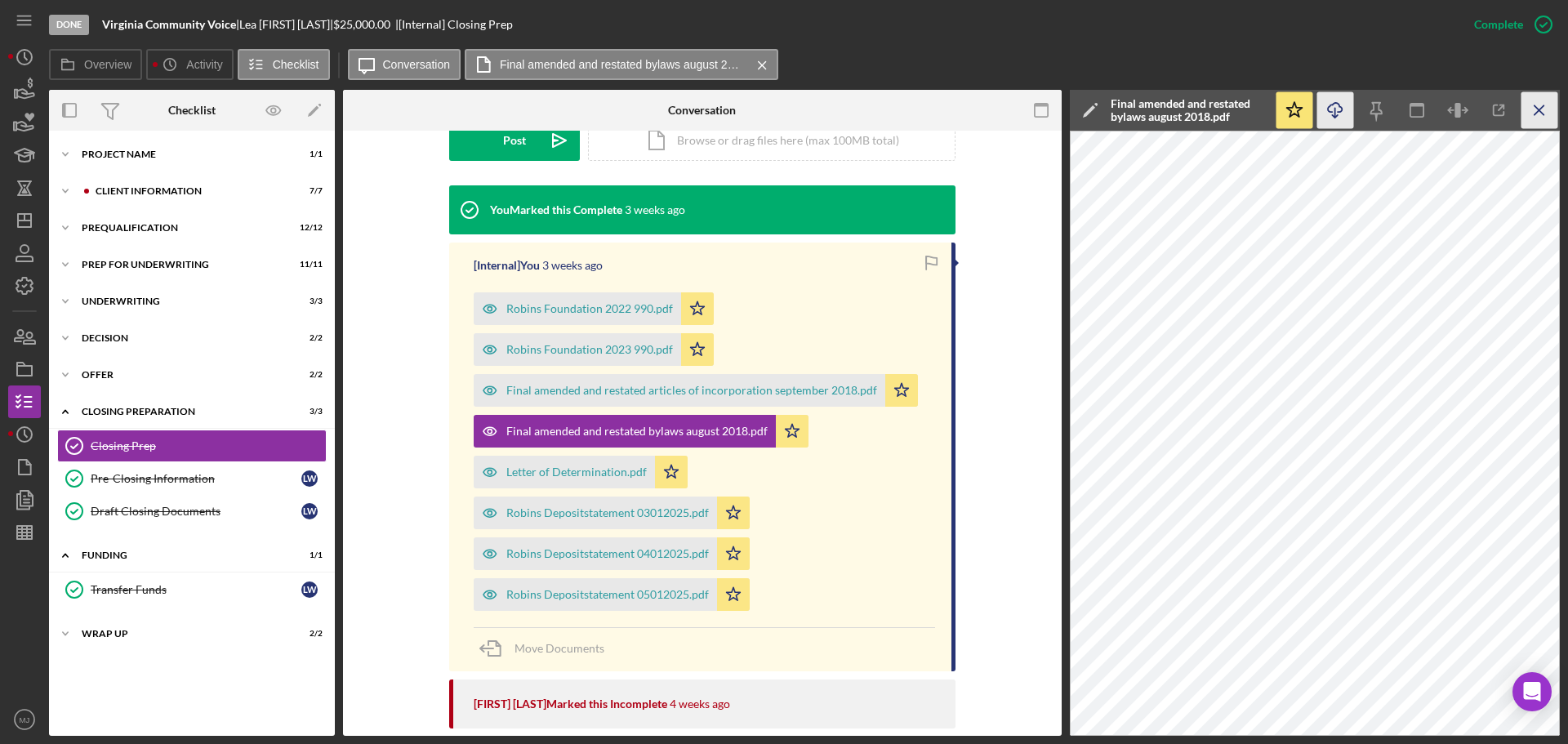 click on "Icon/Menu Close" 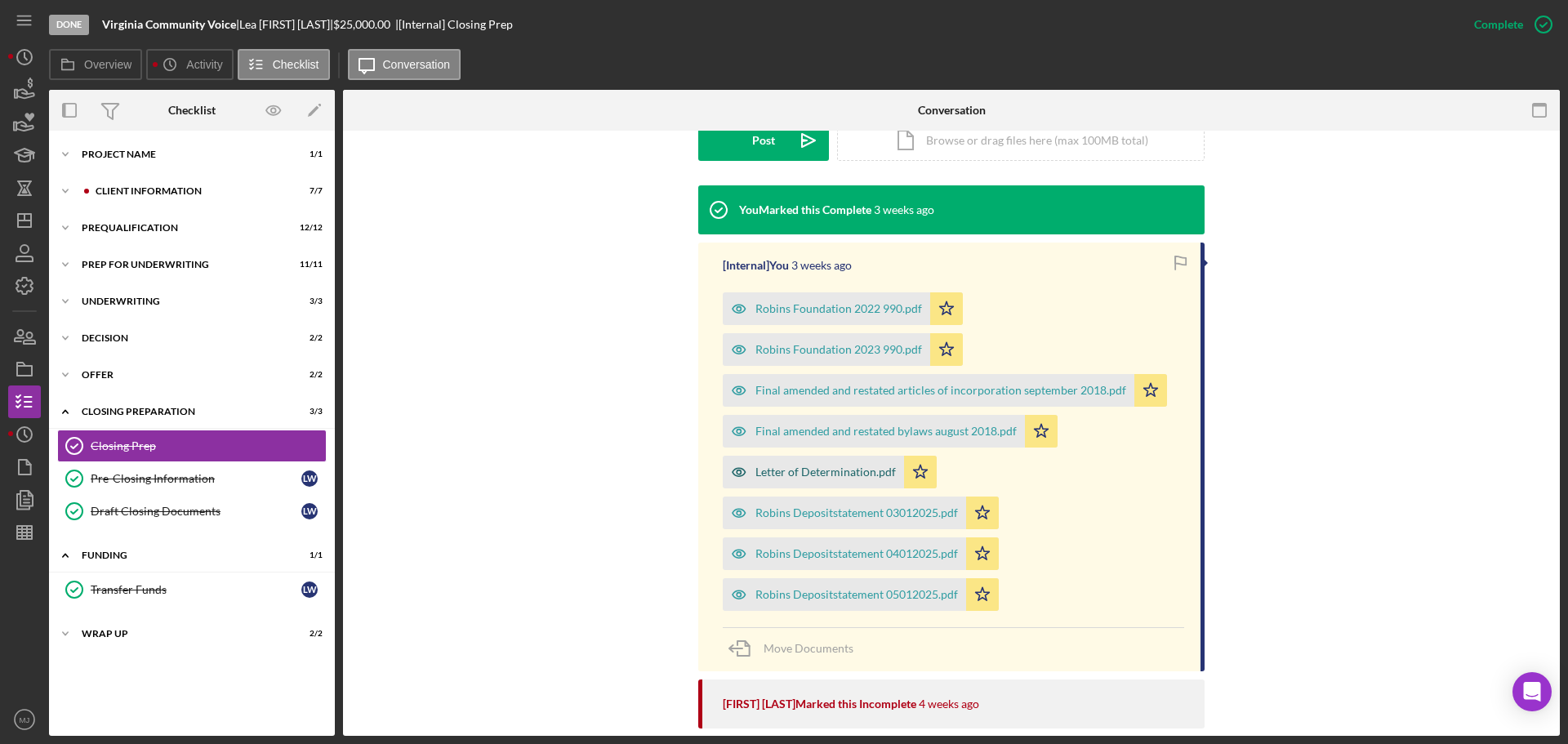 click on "Letter of Determination.pdf" at bounding box center [826, 472] 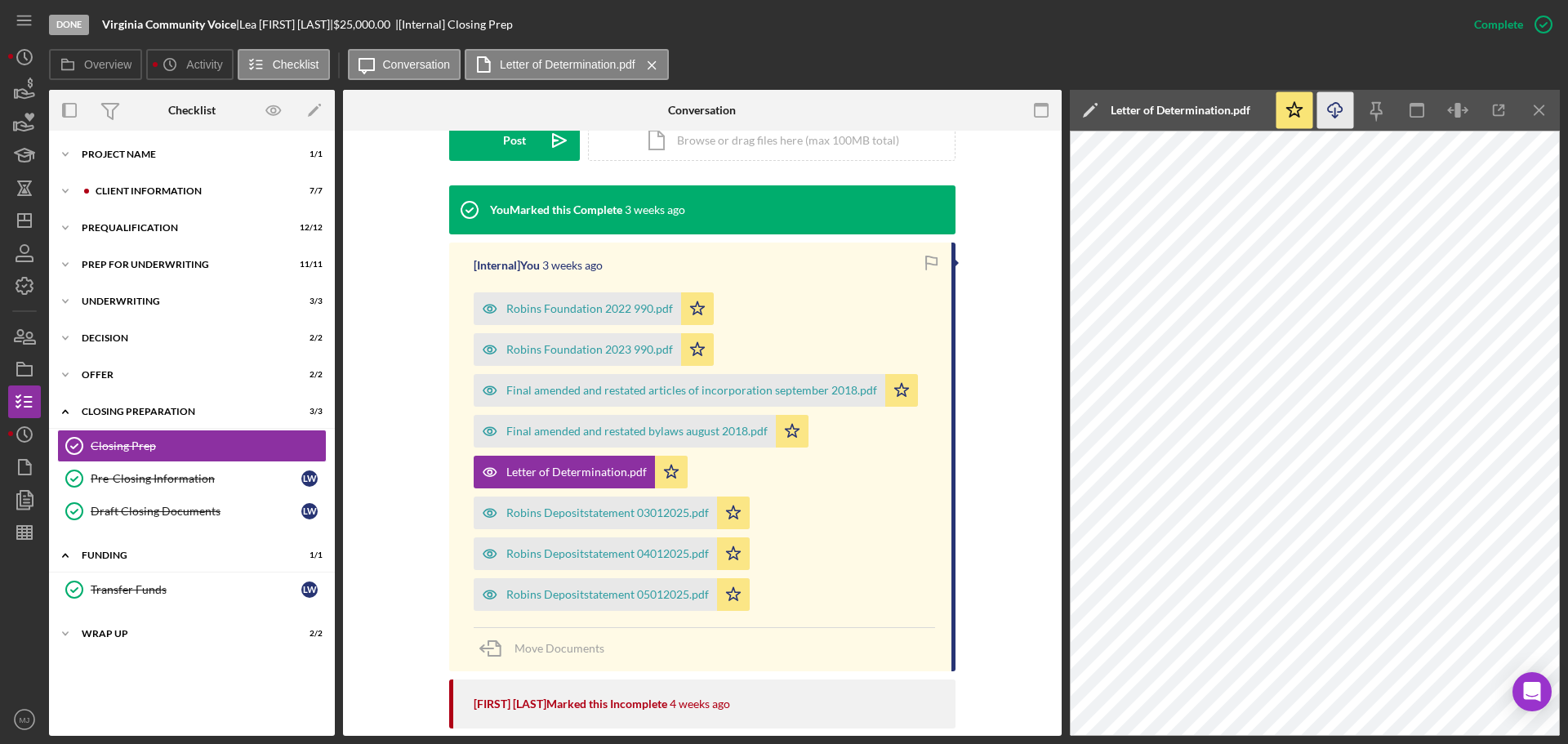 click on "Icon/Download" 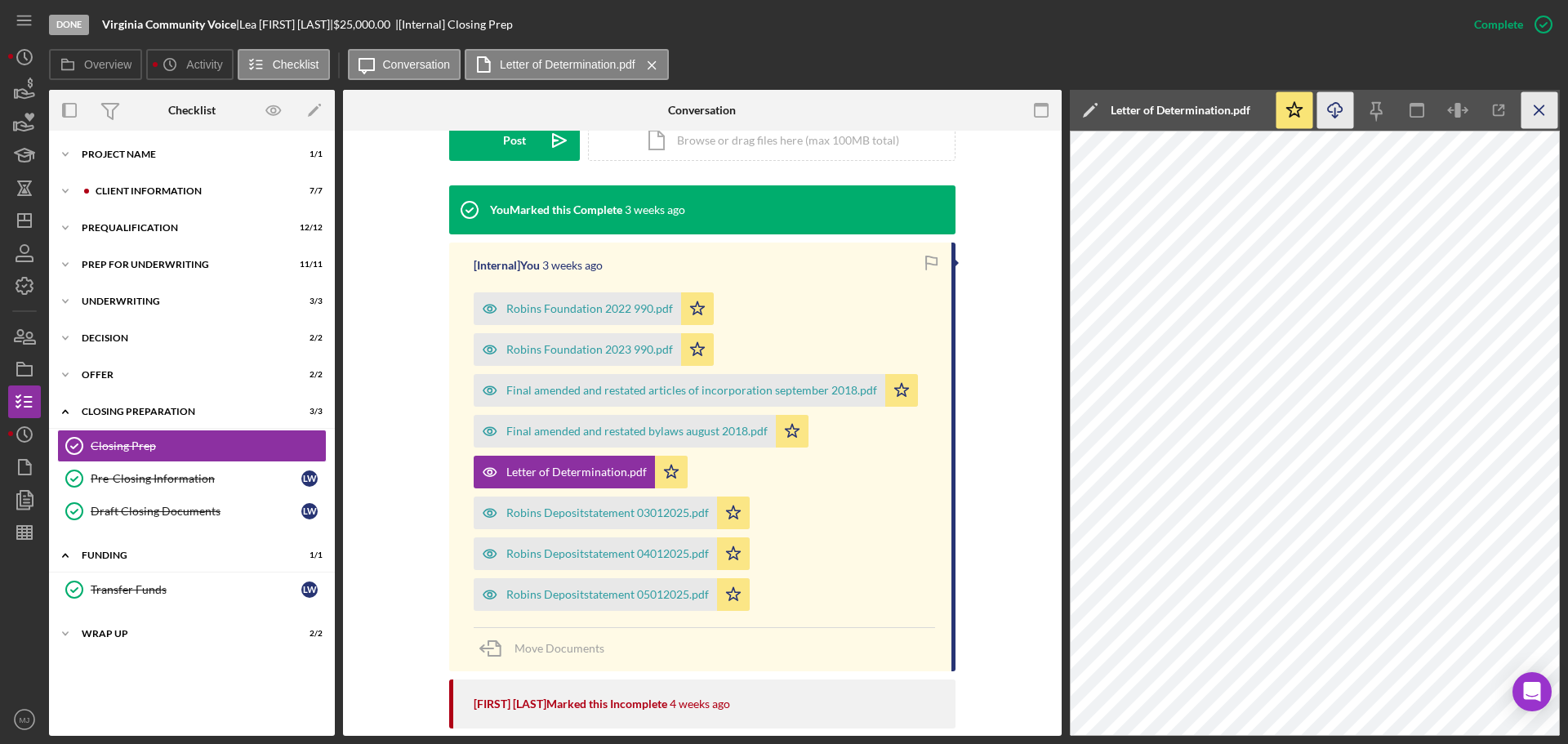 click on "Icon/Menu Close" 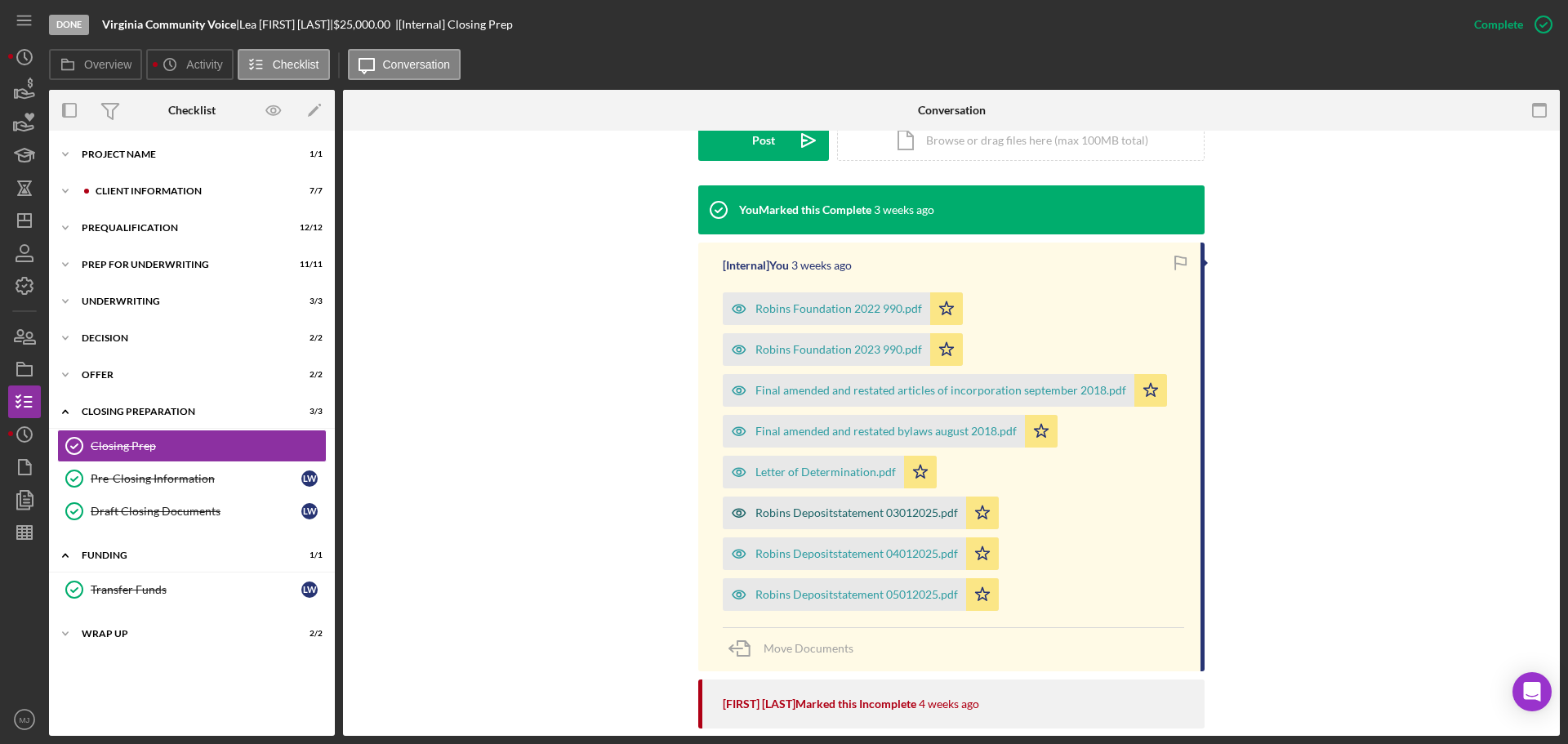 click on "Robins Depositstatement 03012025.pdf" at bounding box center [857, 513] 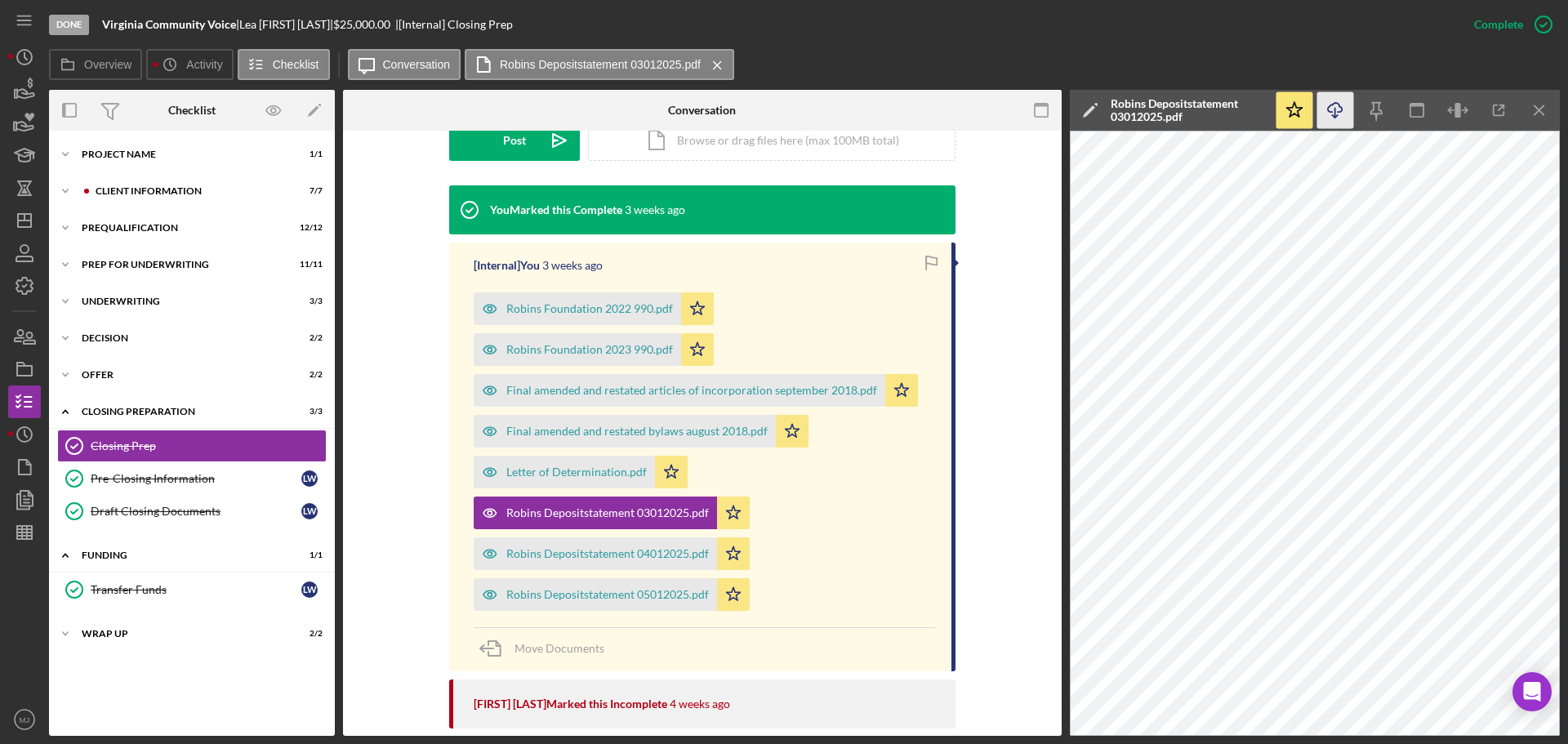 click on "Icon/Download" 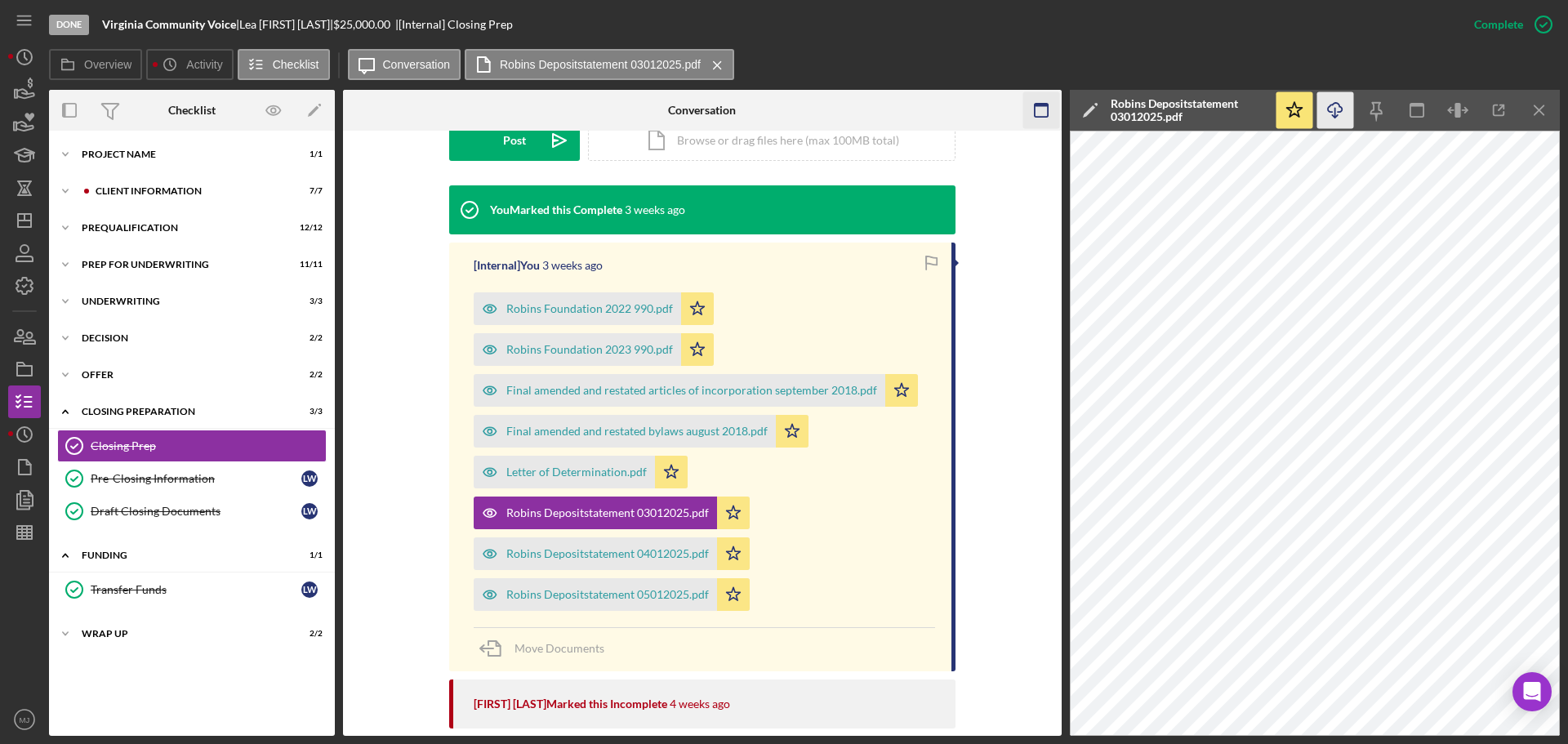 click on "Icon/Menu Close" 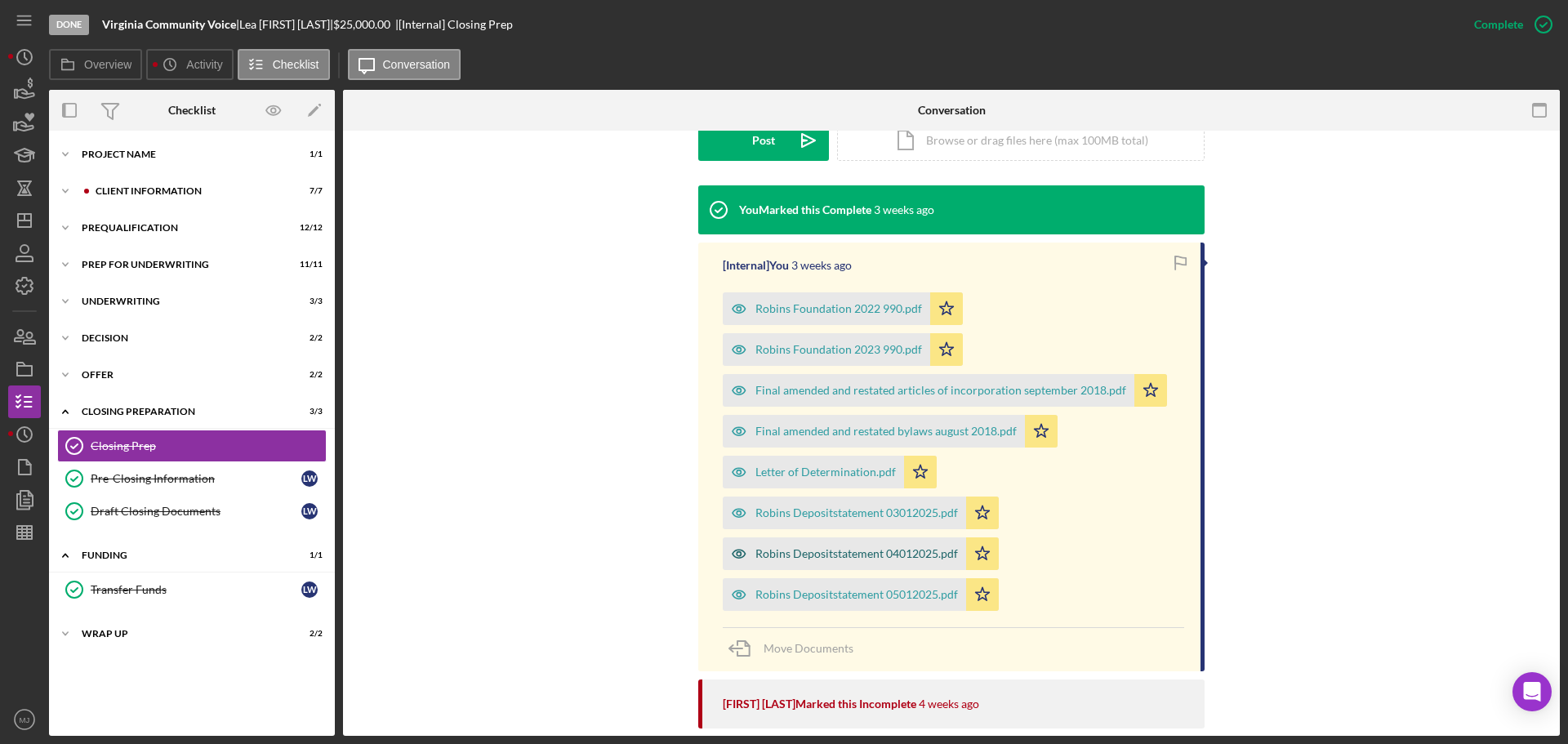 click on "Robins Depositstatement 04012025.pdf" at bounding box center [857, 554] 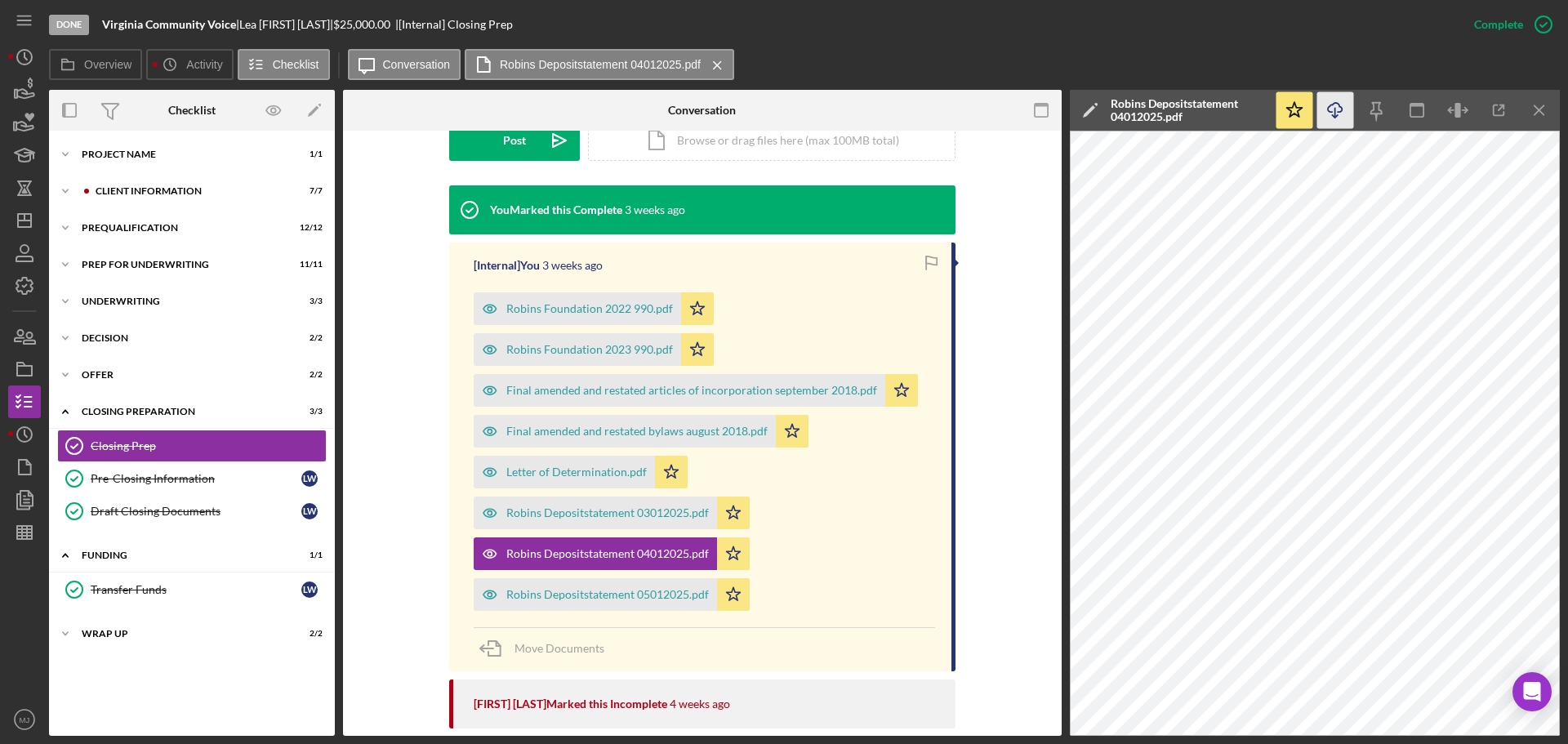 click on "Icon/Download" 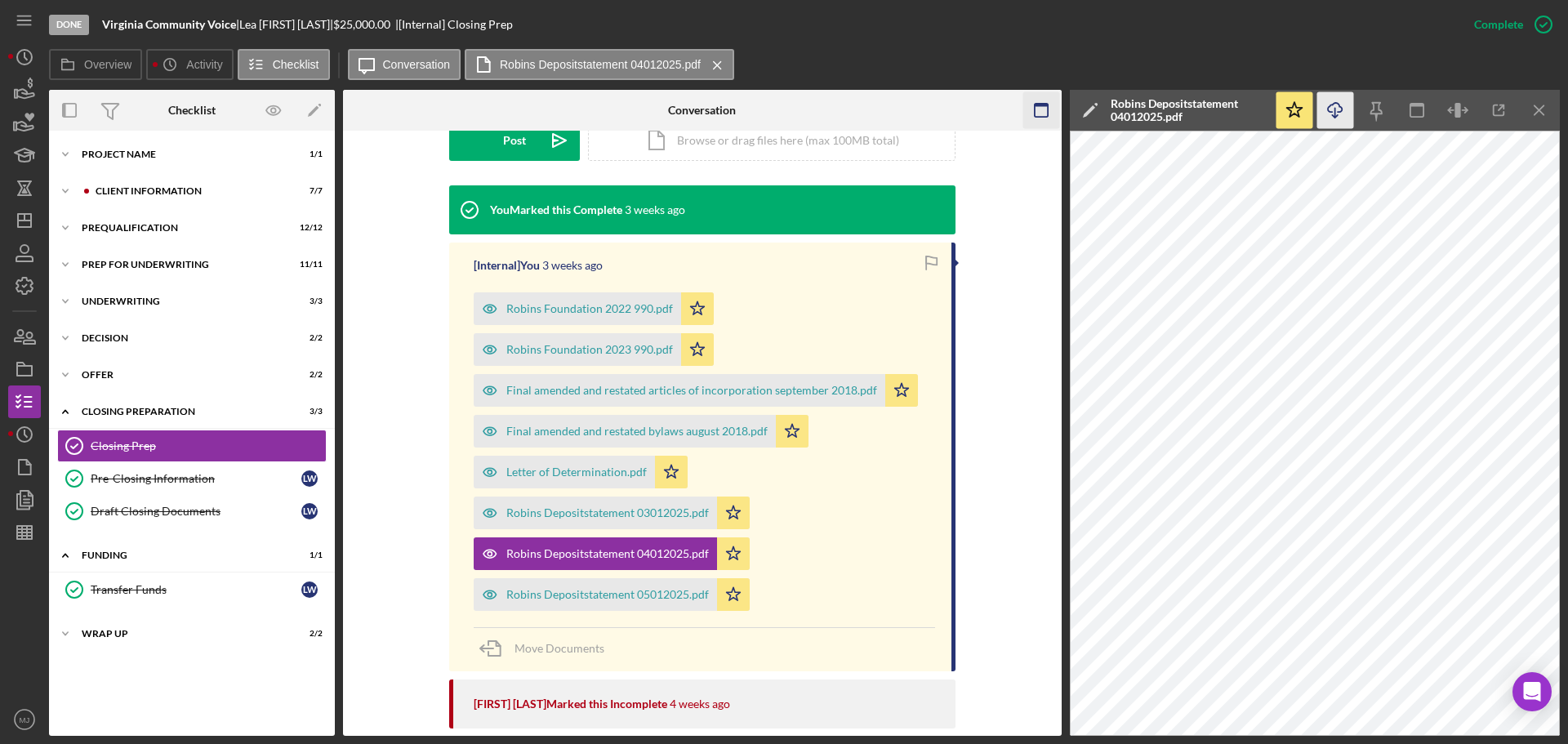 click 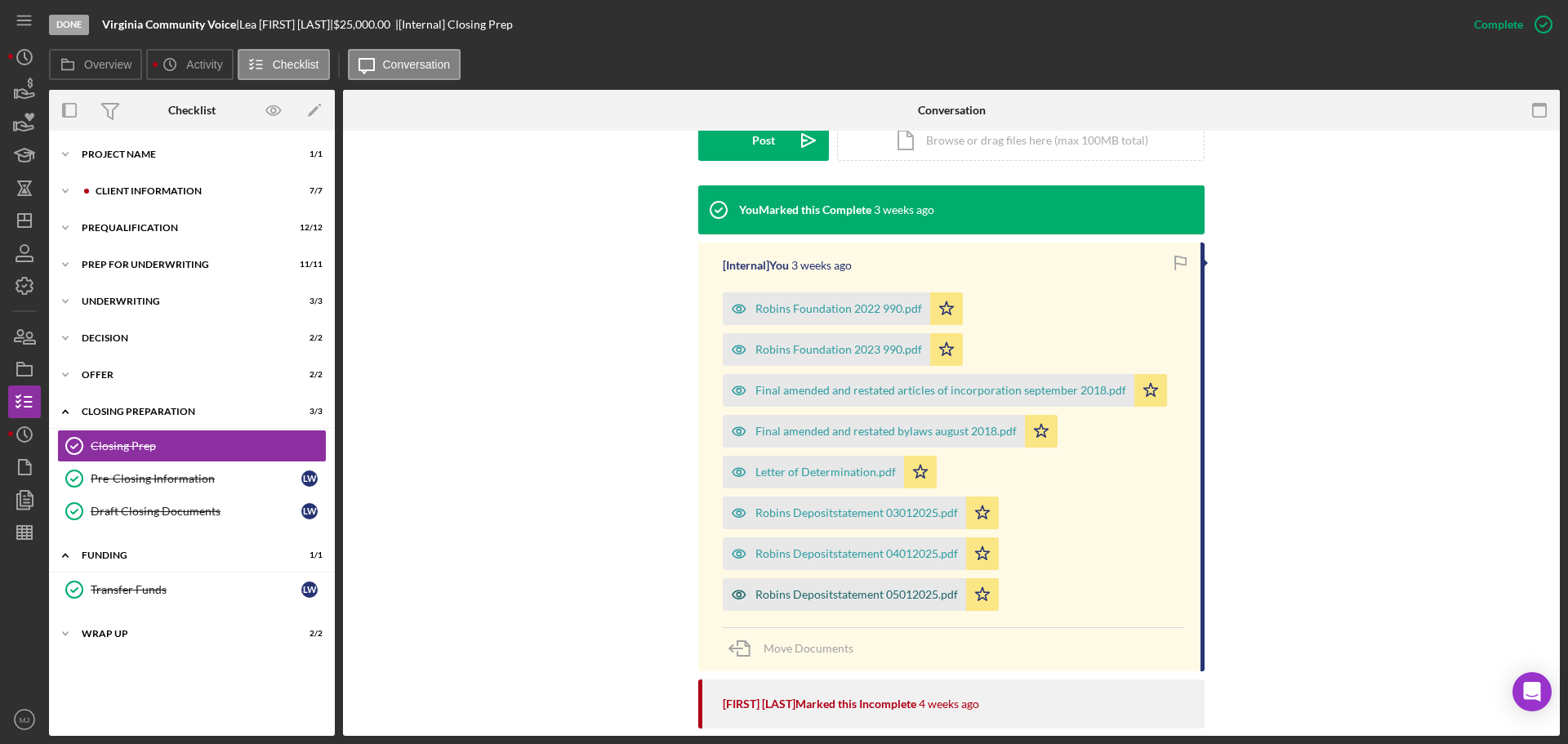 click on "Robins Depositstatement 05012025.pdf" at bounding box center (857, 595) 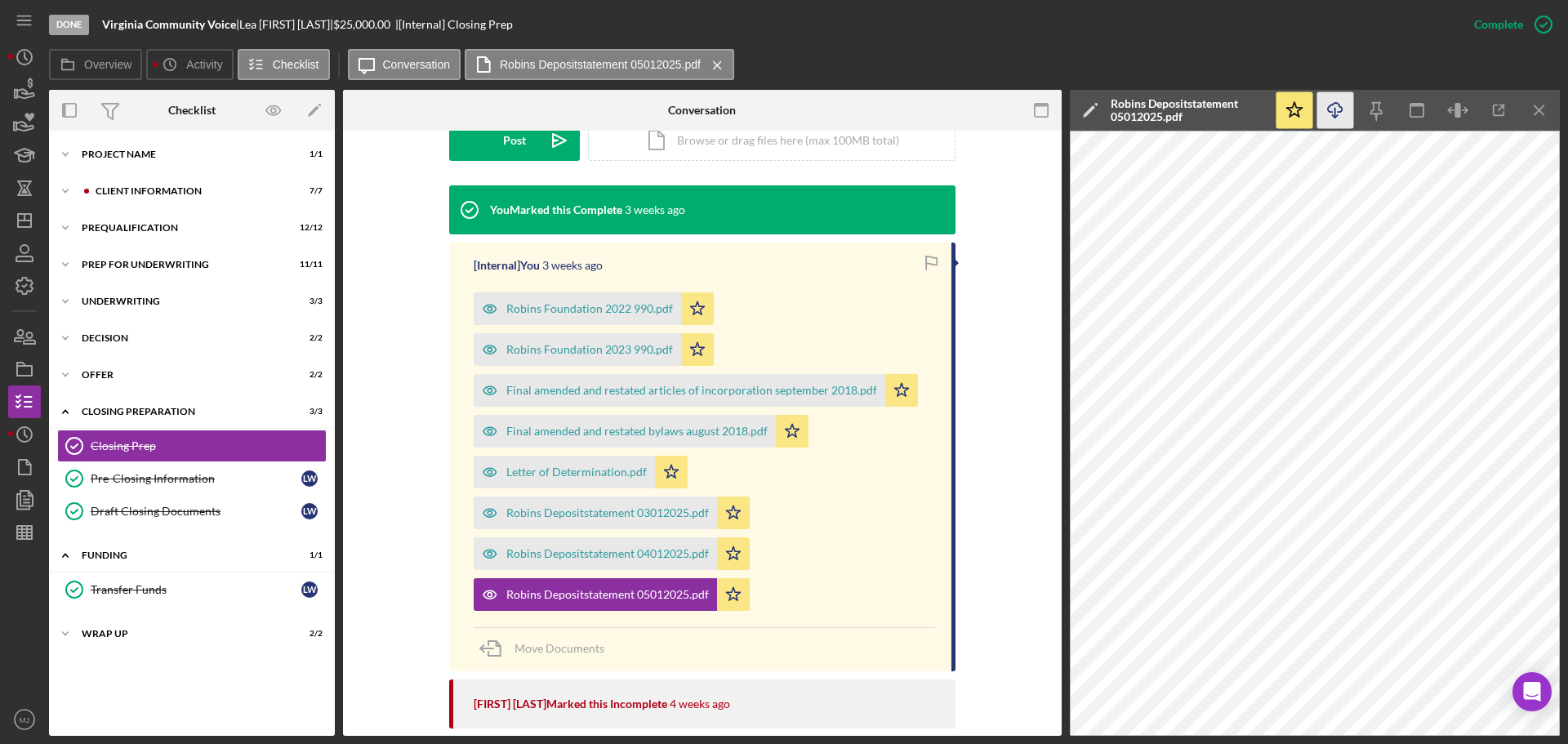 click on "Icon/Download" 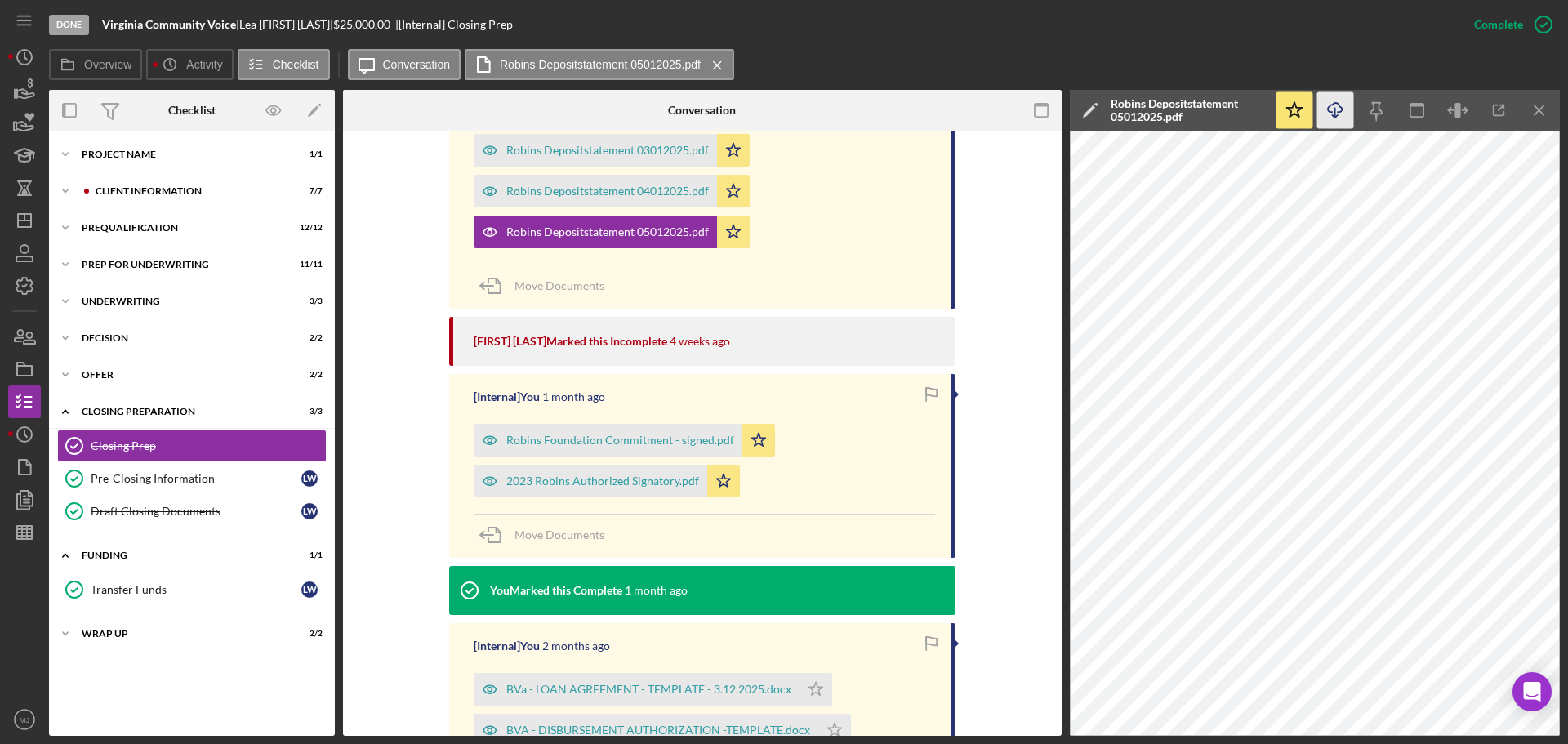 scroll, scrollTop: 898, scrollLeft: 0, axis: vertical 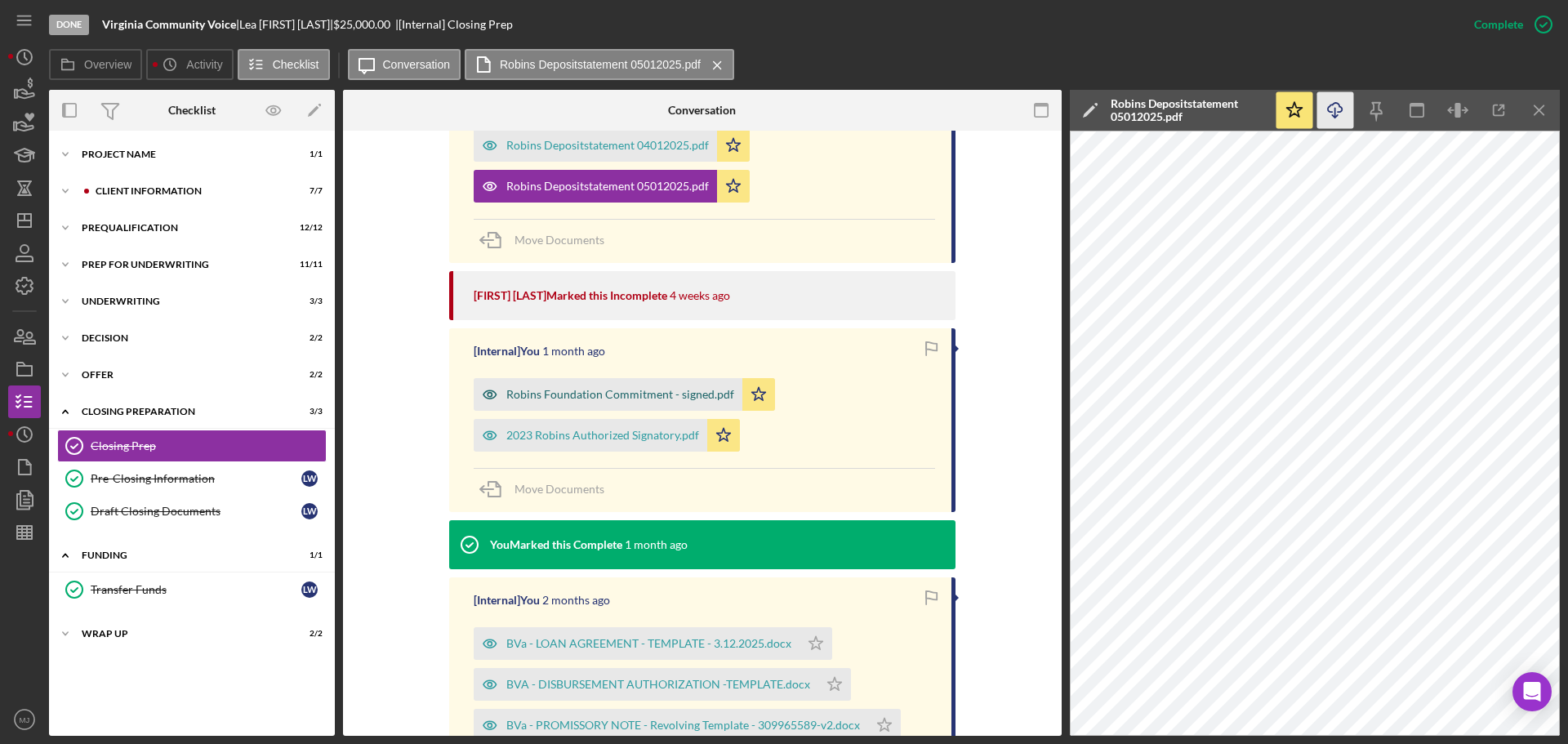 click on "Robins Foundation Commitment - signed.pdf" at bounding box center [608, 394] 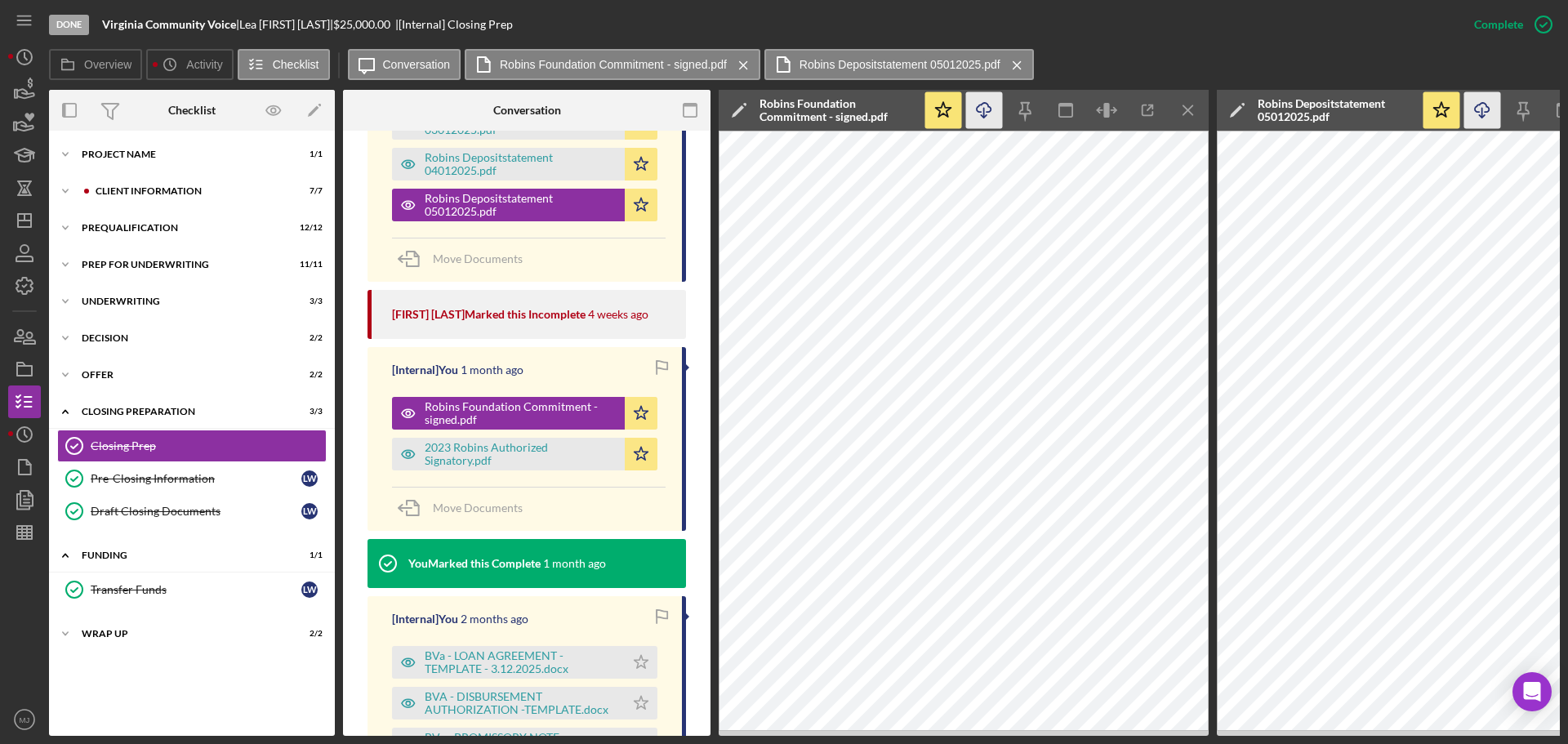 click on "Icon/Download" 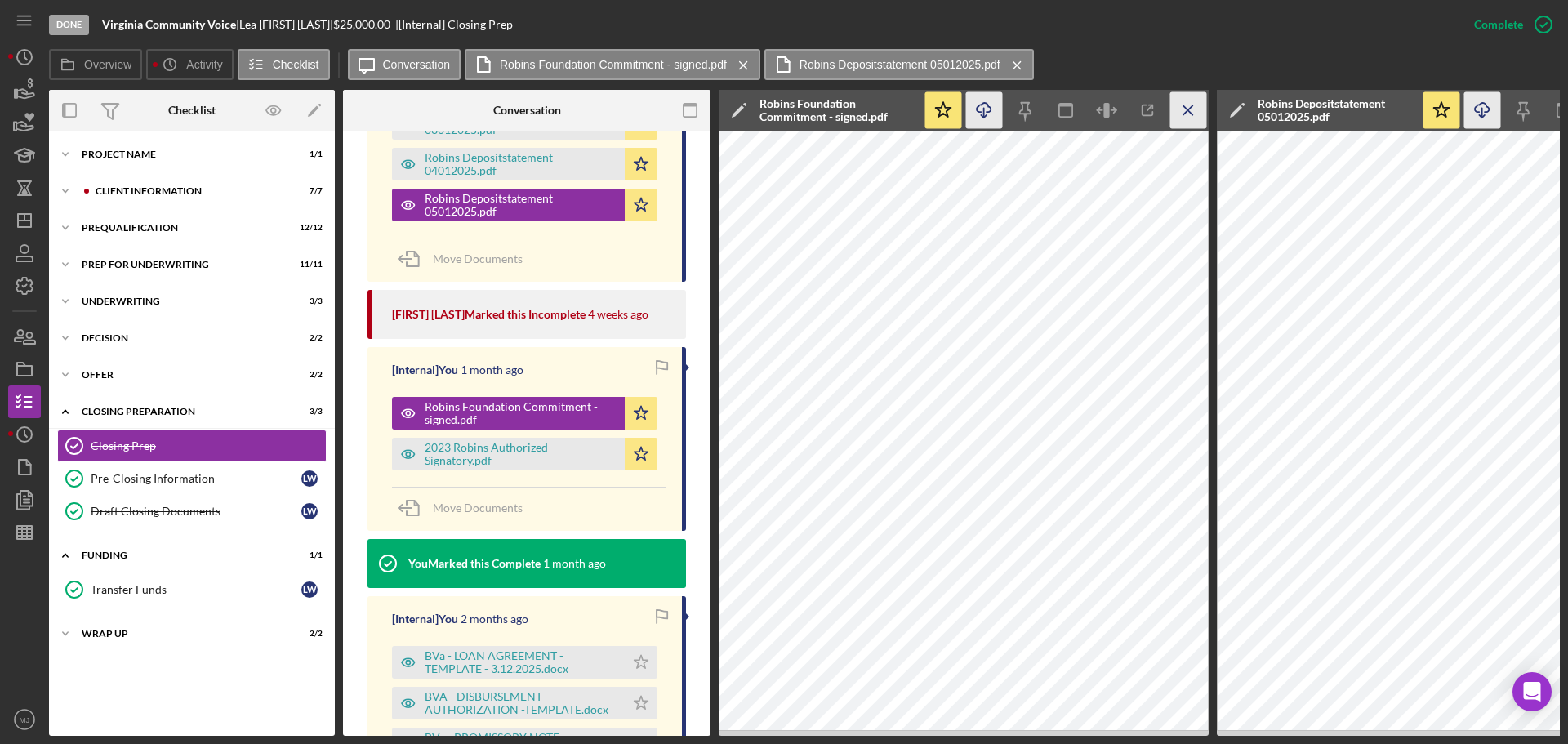 click on "Icon/Menu Close" 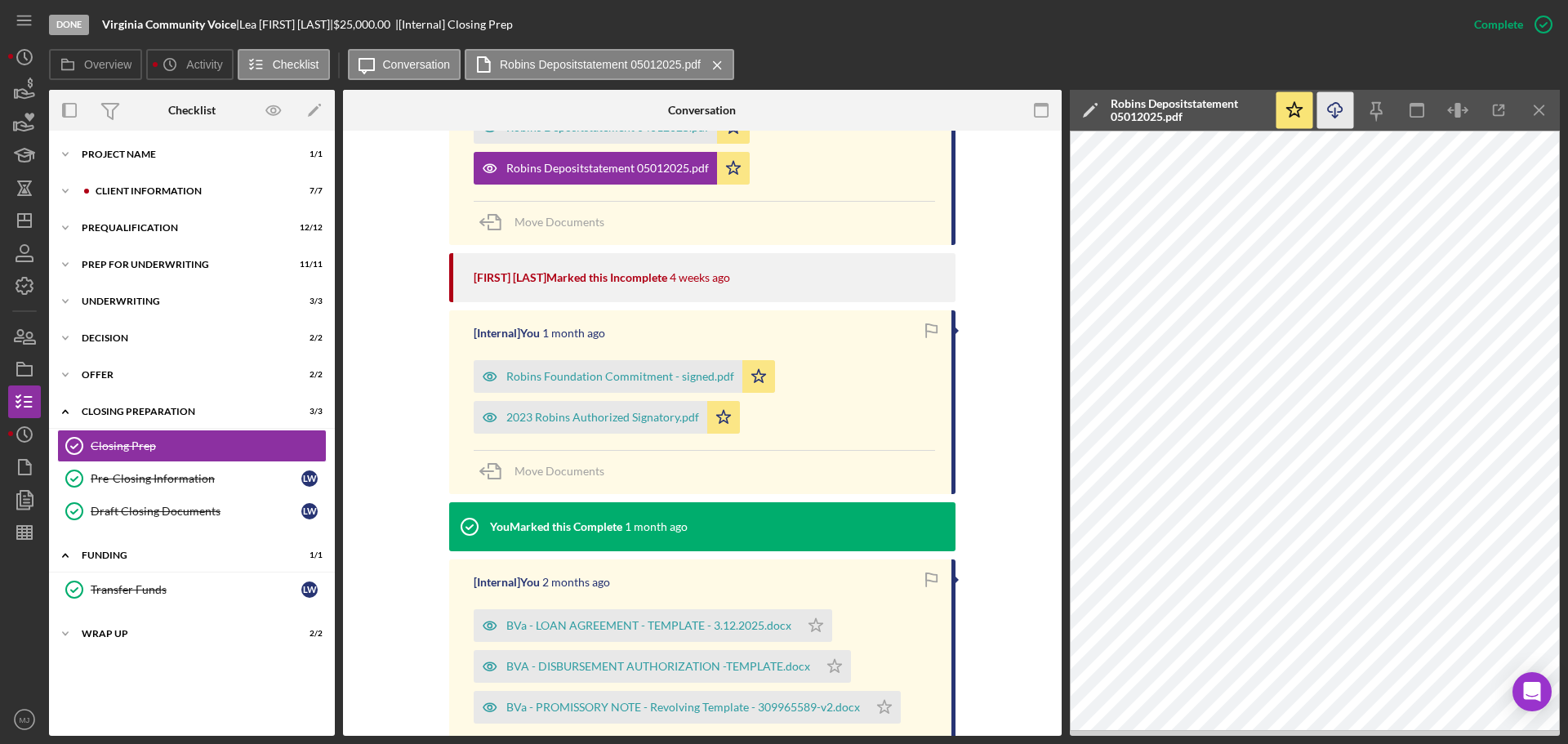 scroll, scrollTop: 898, scrollLeft: 0, axis: vertical 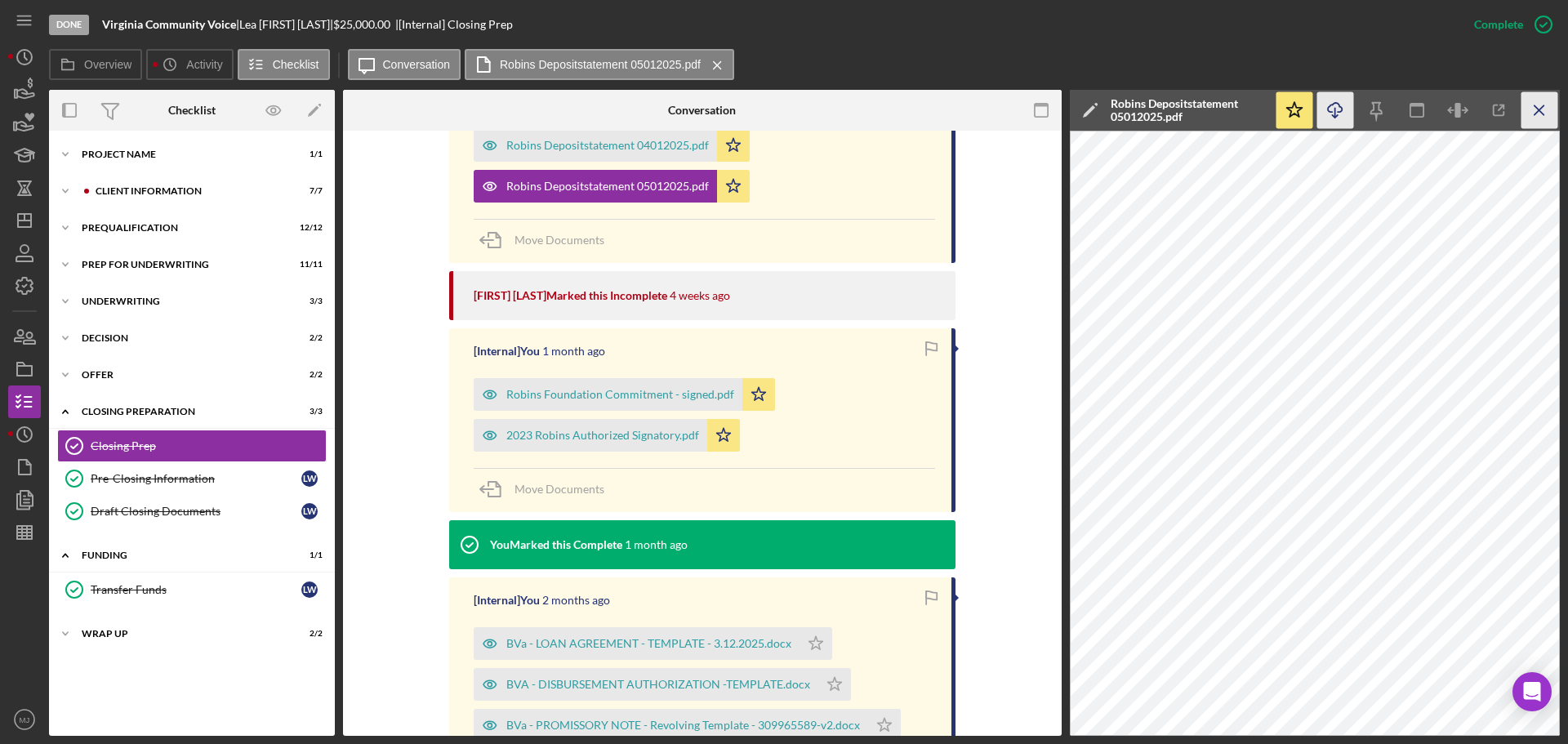 click on "Icon/Menu Close" 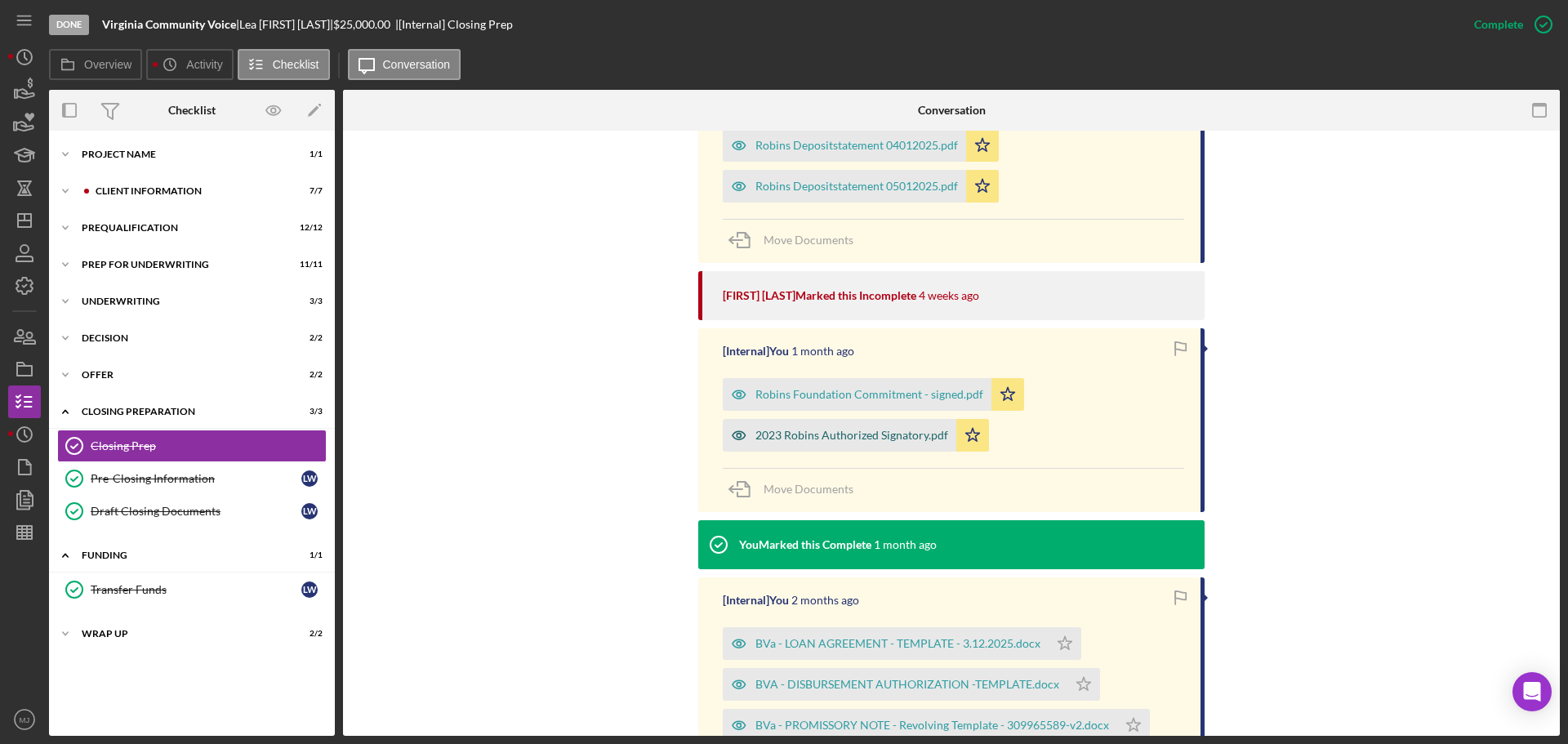 click on "2023 Robins Authorized Signatory.pdf" at bounding box center (852, 435) 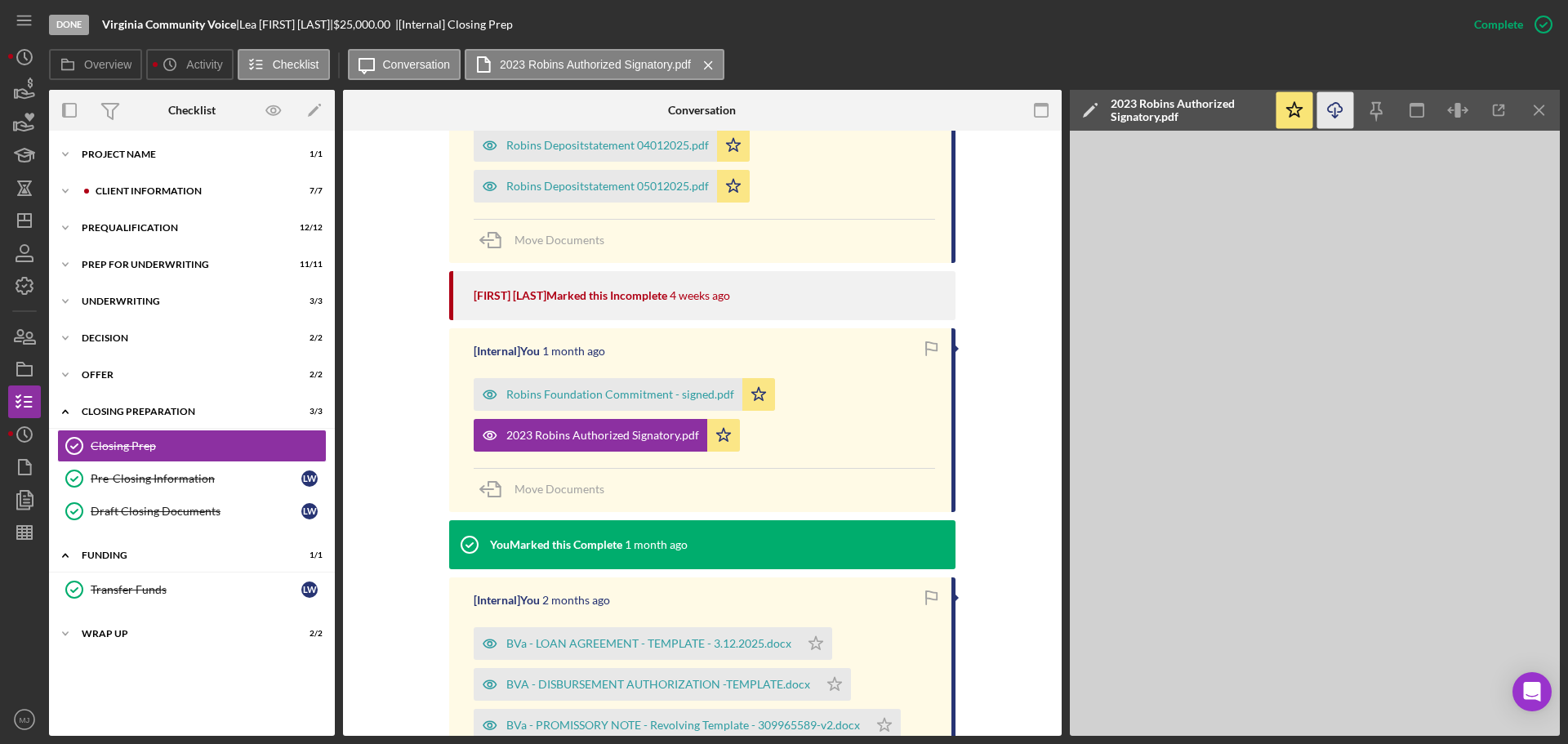click on "Icon/Download" 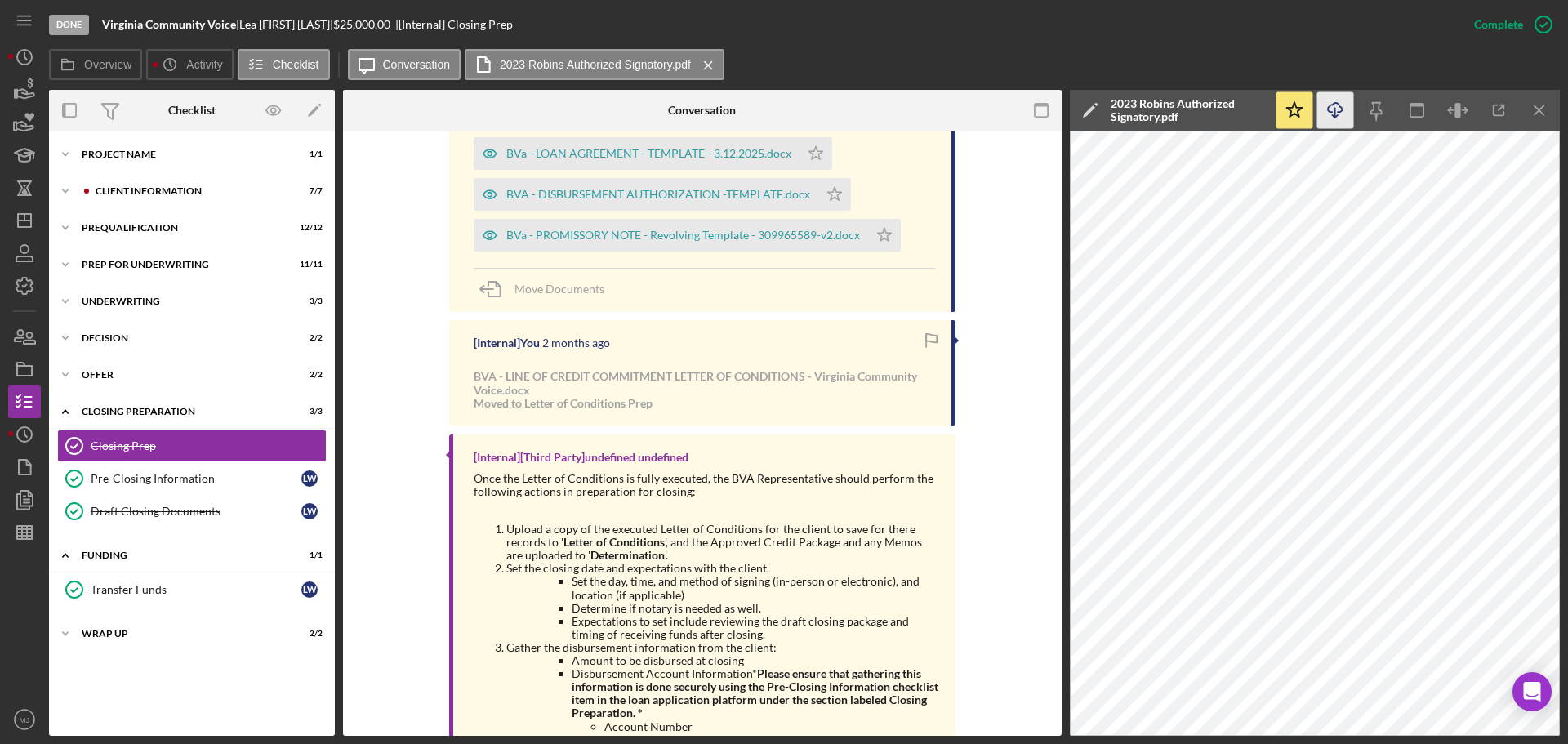 scroll, scrollTop: 1633, scrollLeft: 0, axis: vertical 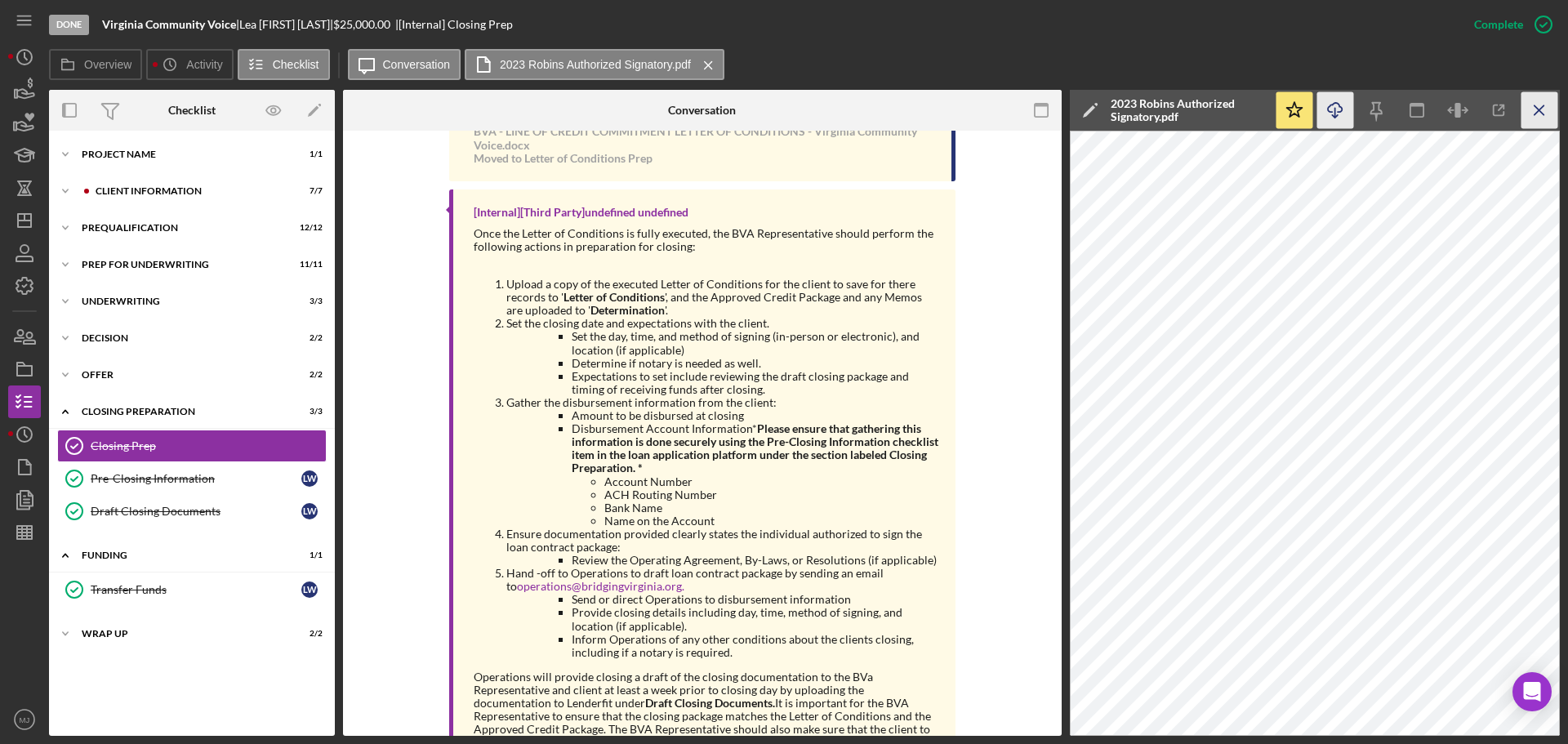 click on "Icon/Menu Close" 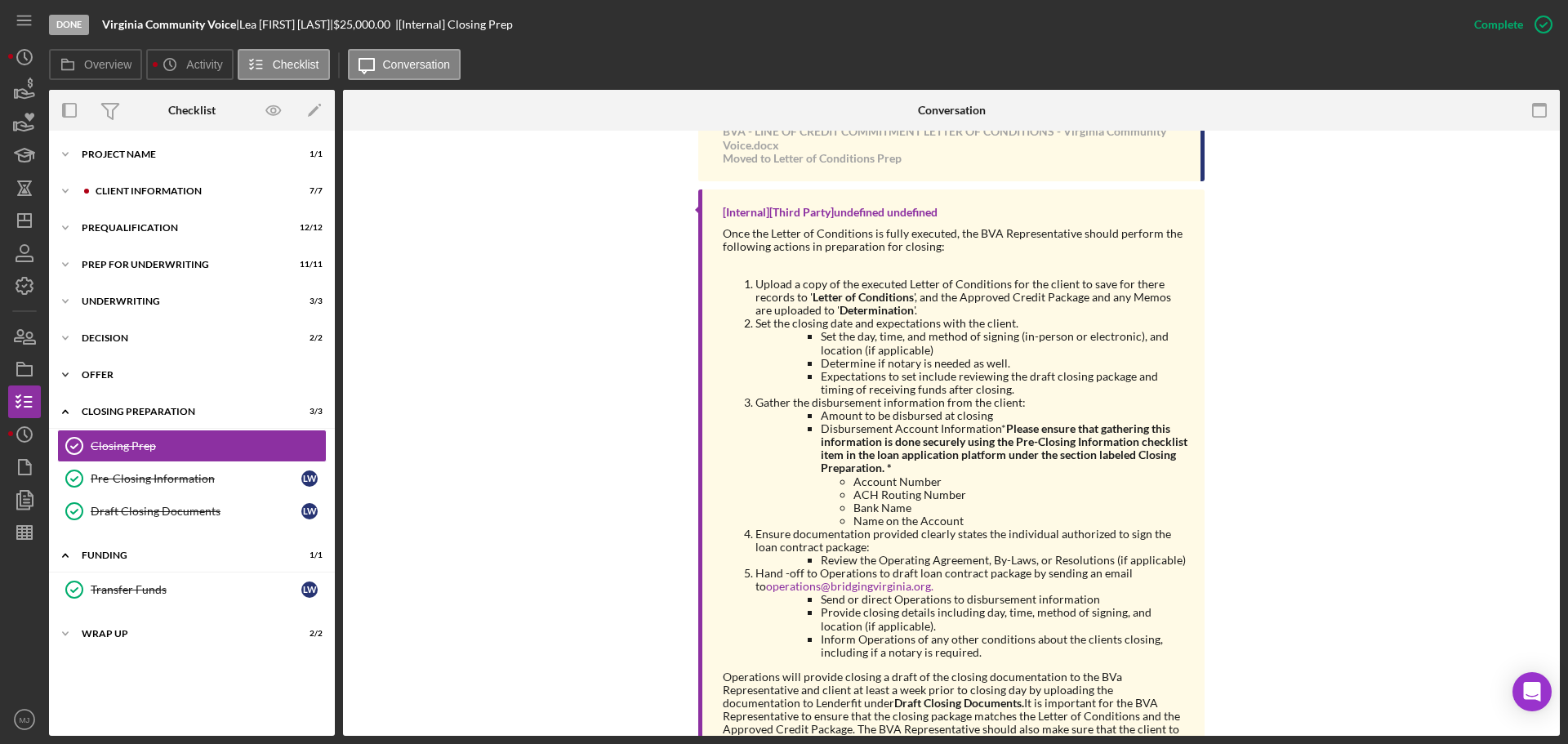 click on "Offer" at bounding box center [198, 375] 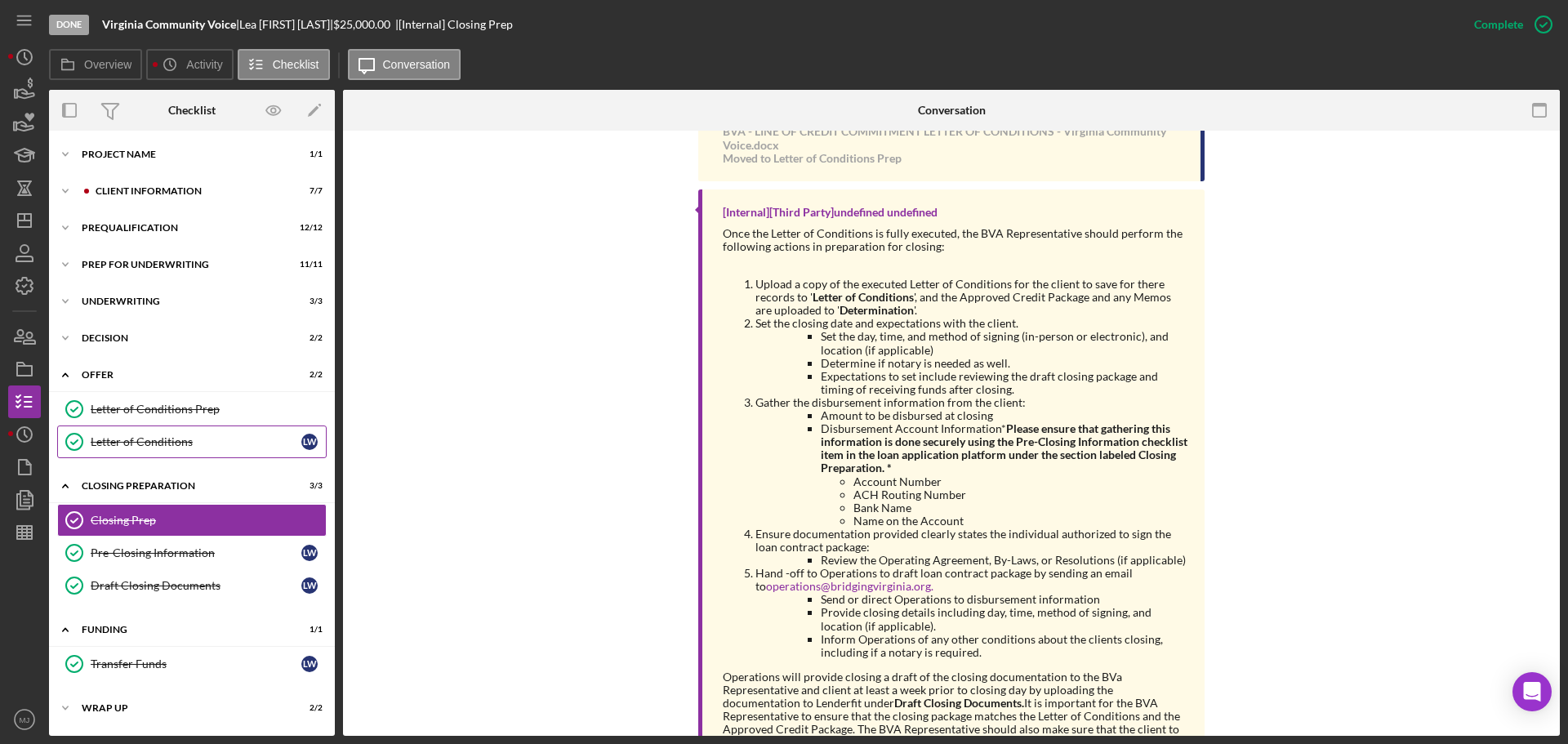 click on "Letter of Conditions" at bounding box center [196, 442] 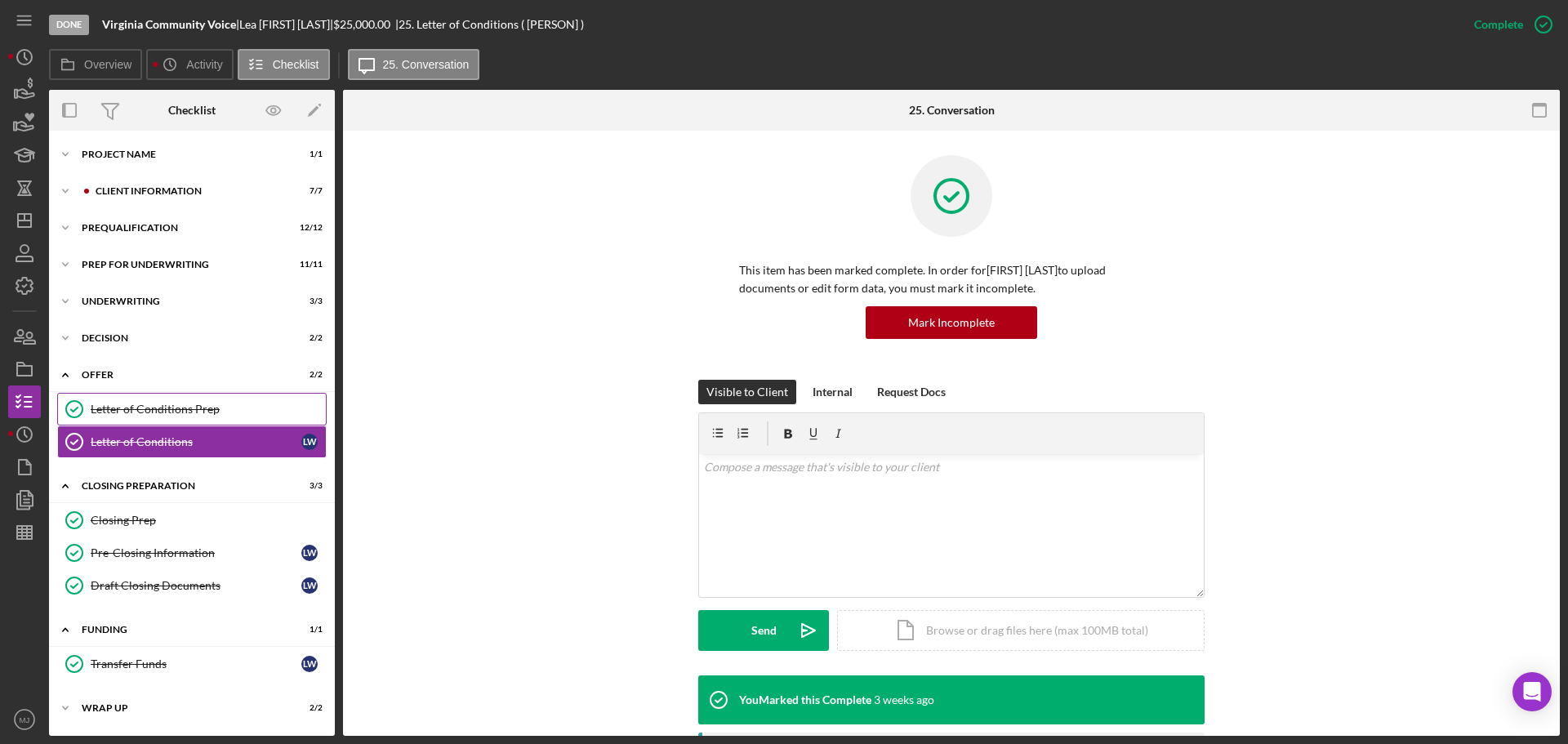 click on "Letter of Conditions Prep" at bounding box center [208, 409] 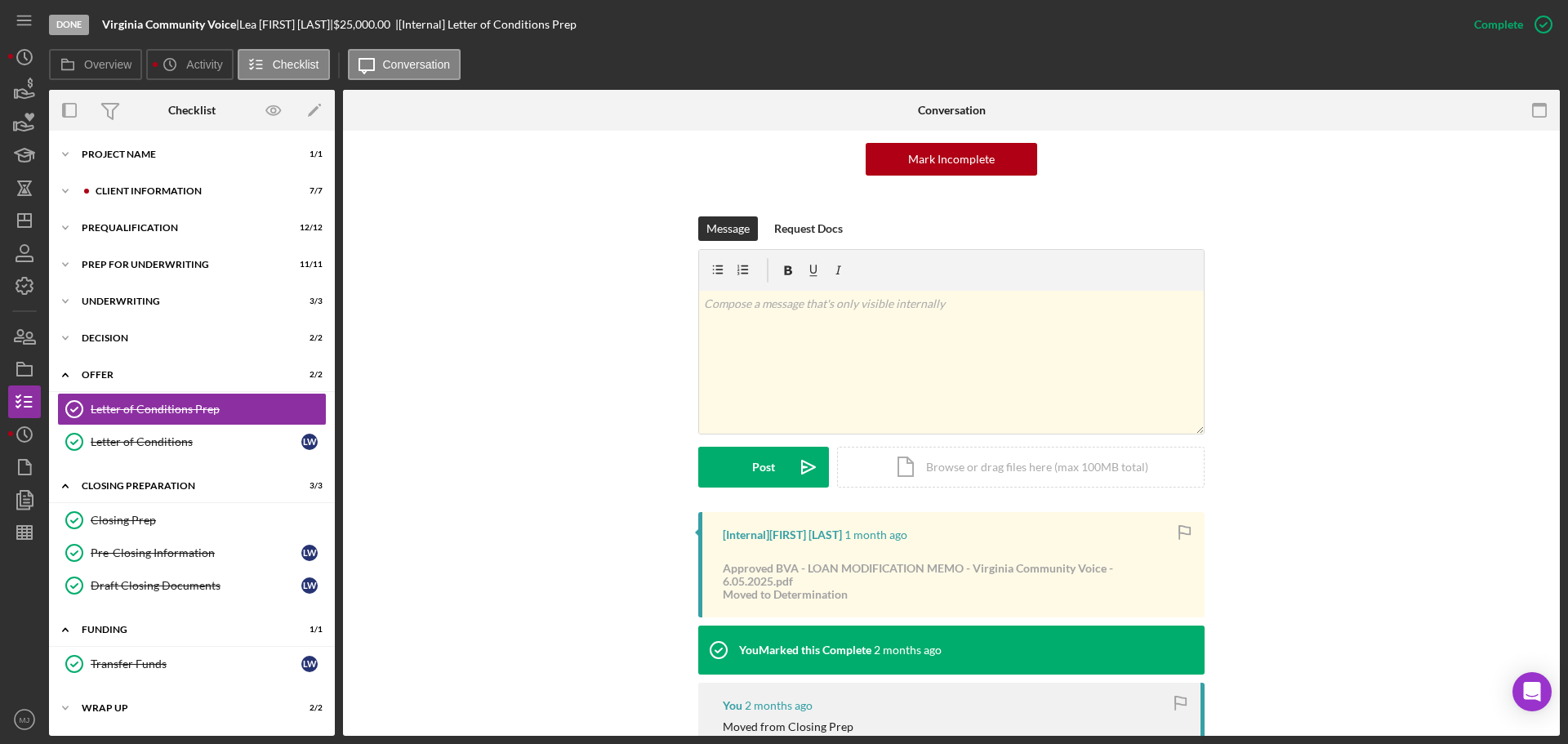 scroll, scrollTop: 245, scrollLeft: 0, axis: vertical 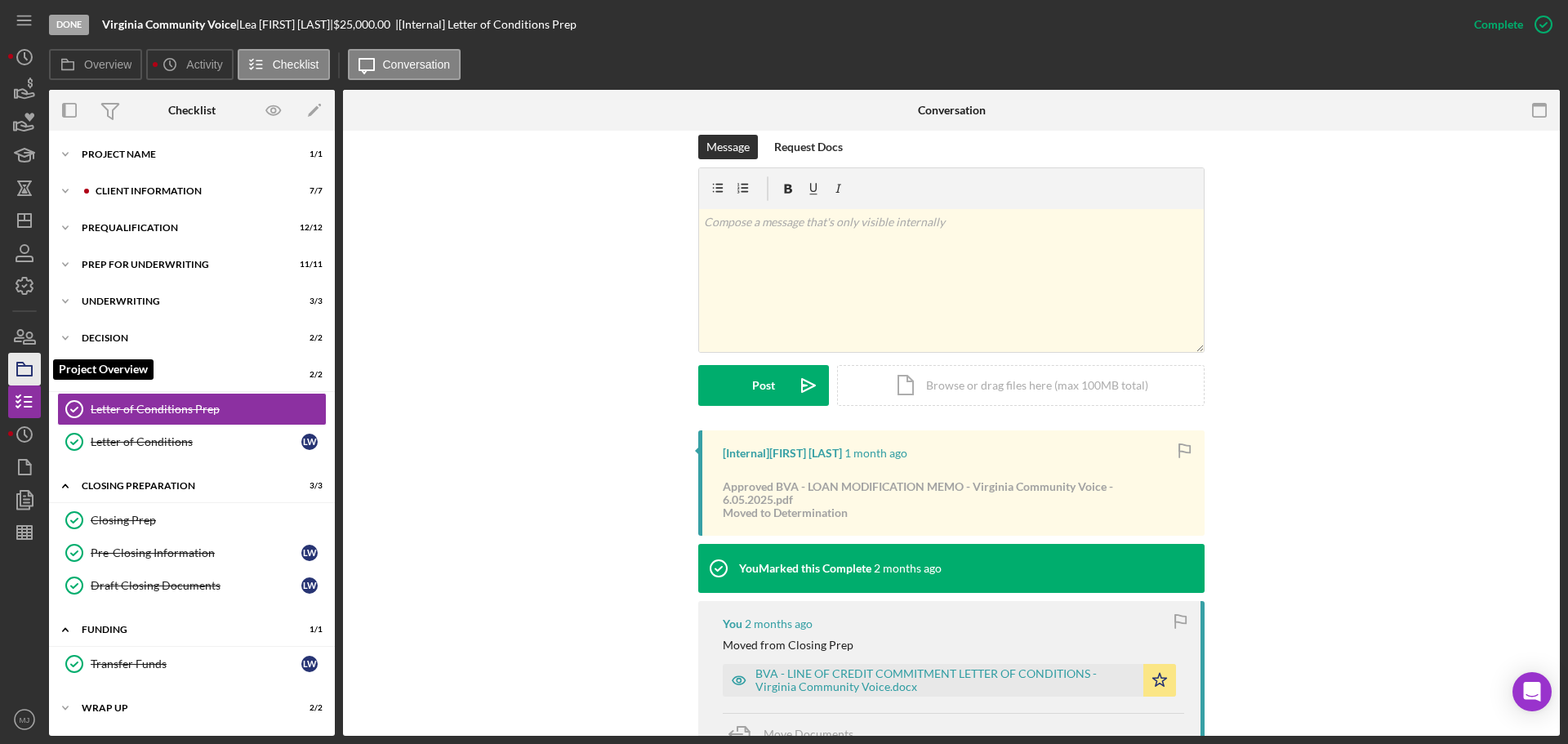 click 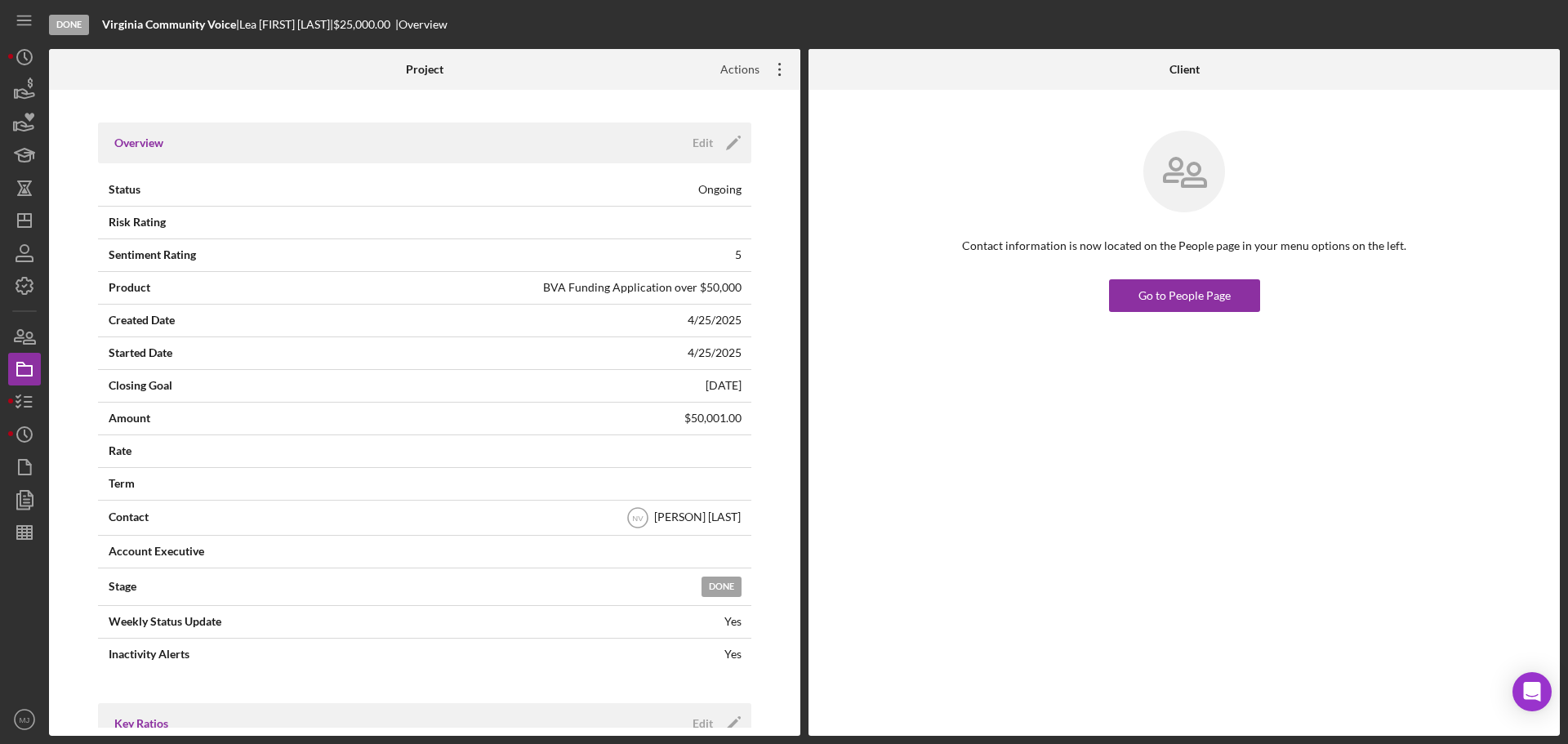 click on "Icon/Overflow" 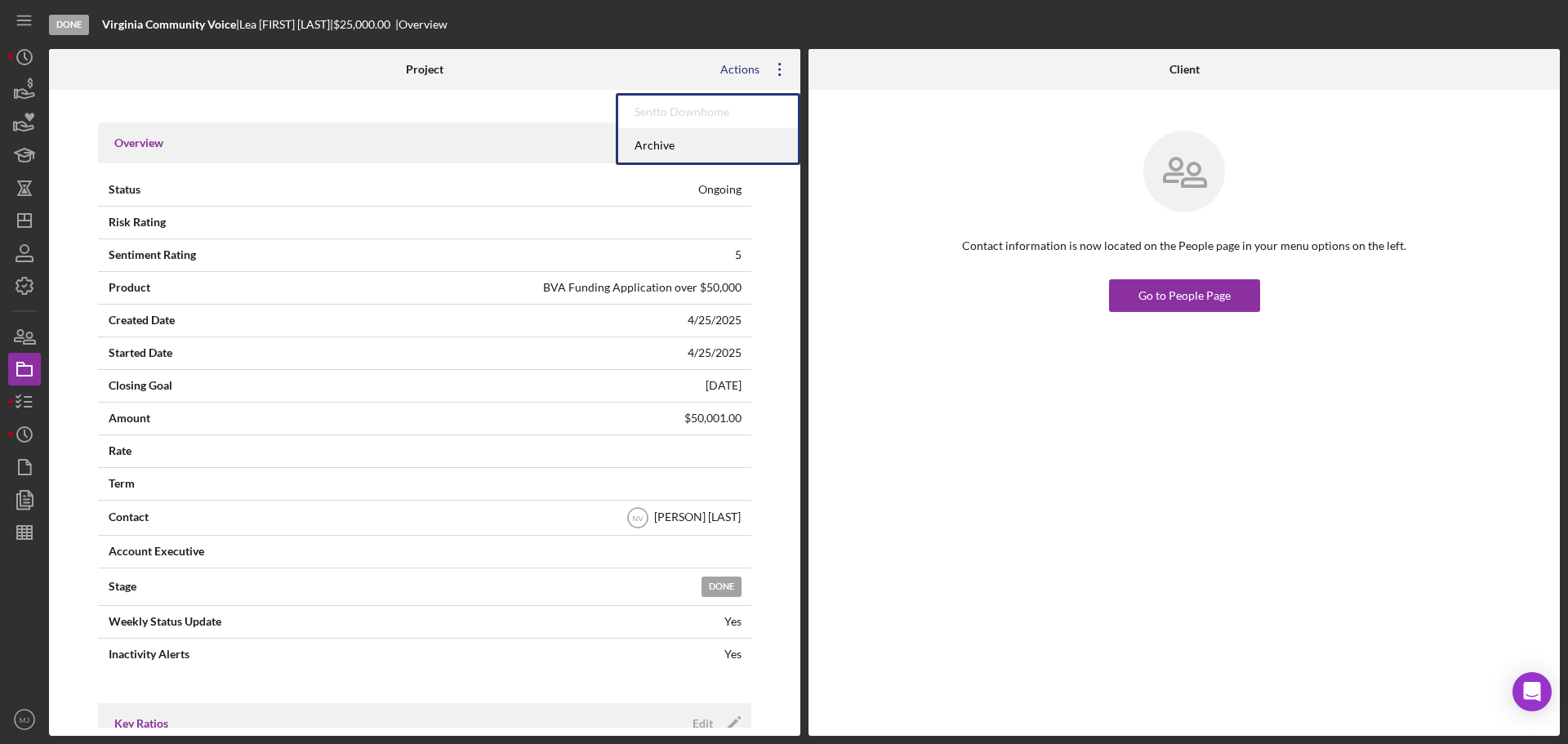 click on "Archive" at bounding box center (708, 145) 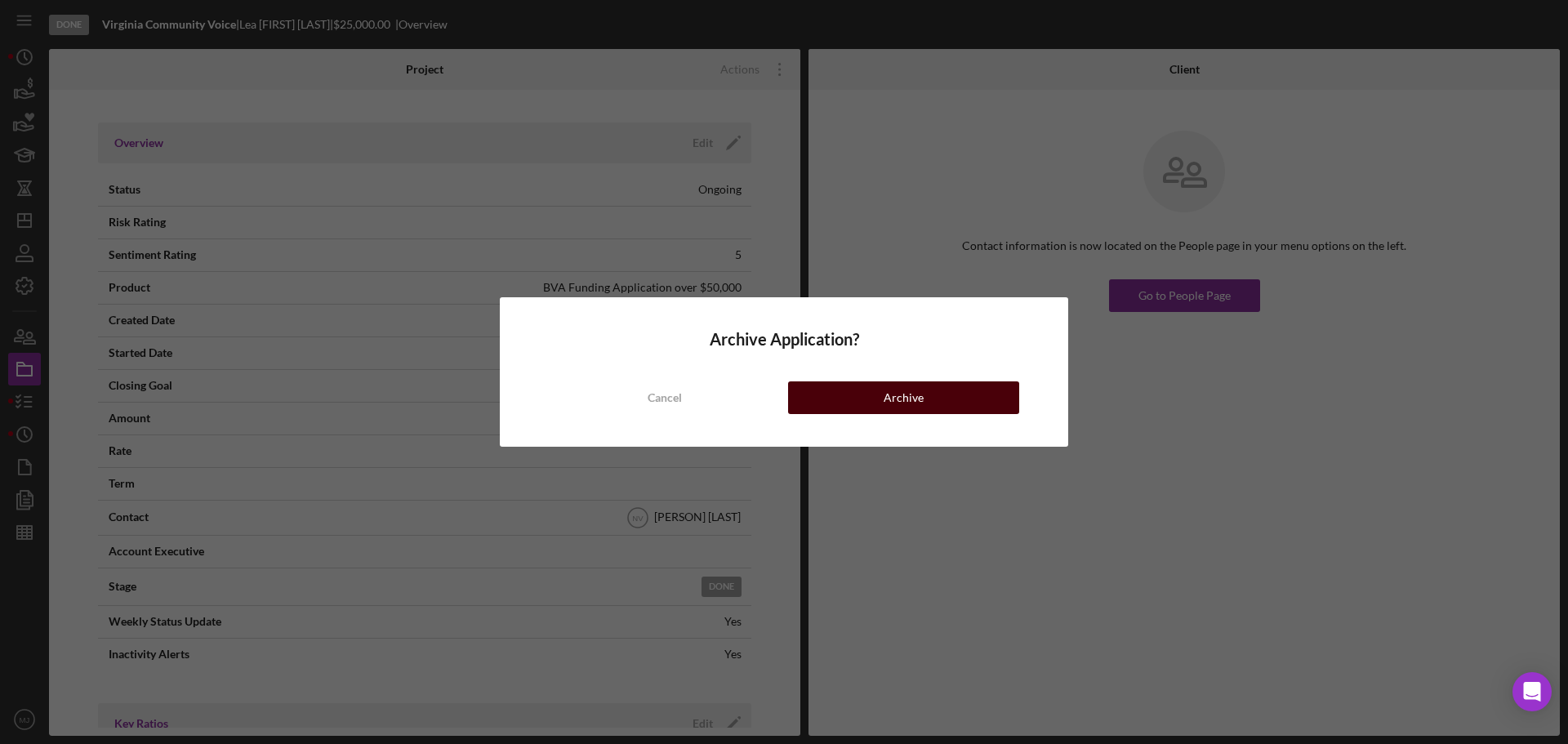 click on "Archive" at bounding box center (903, 398) 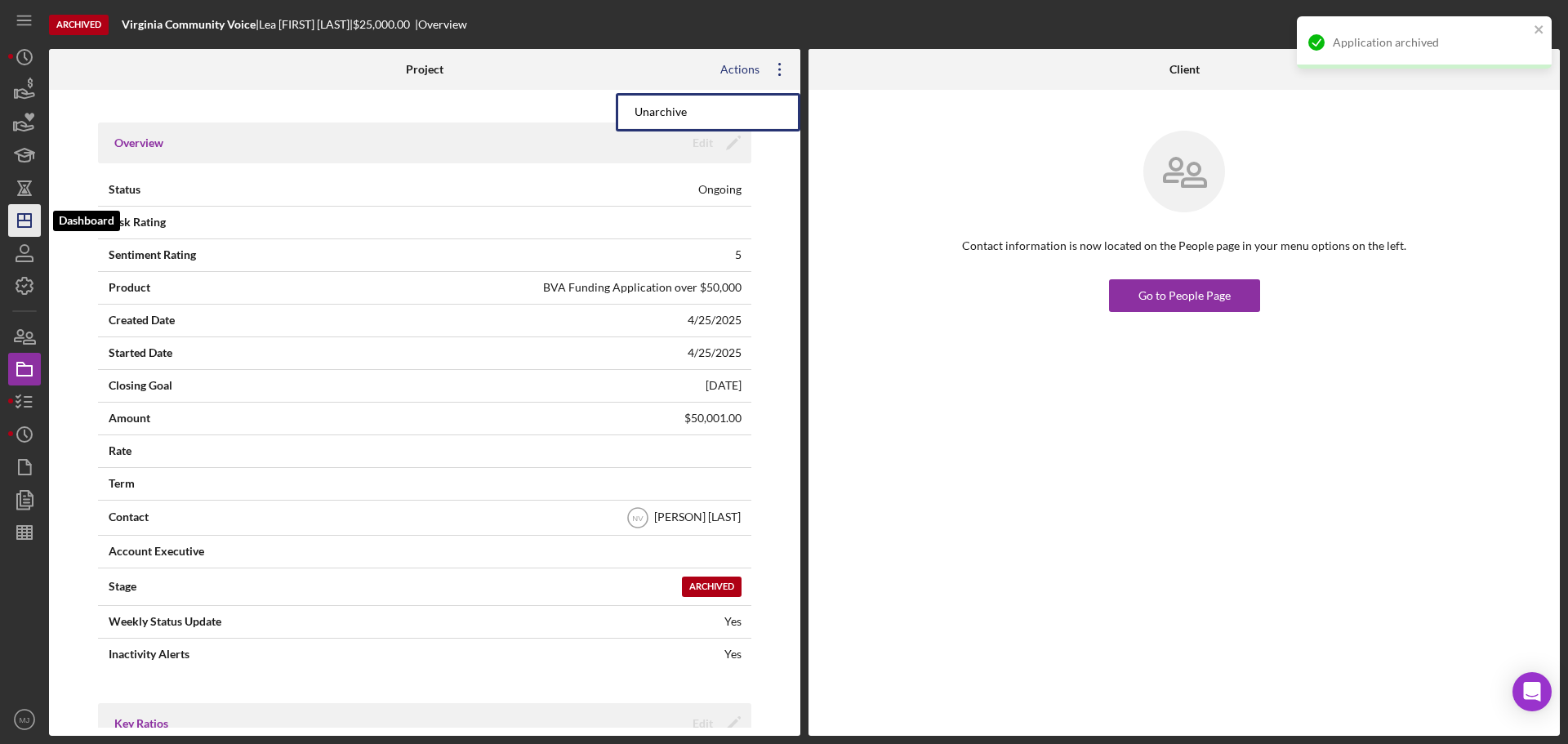 click 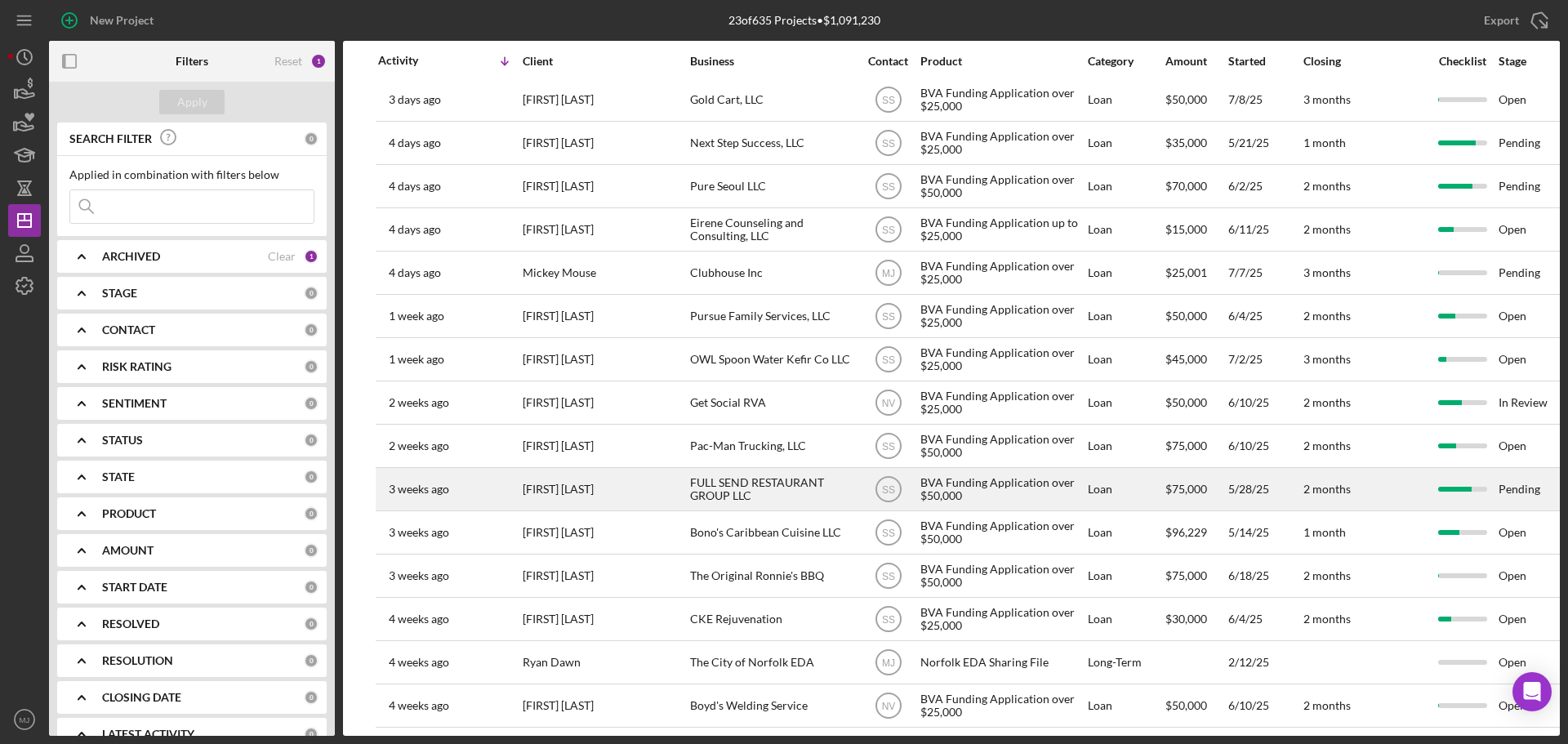 scroll, scrollTop: 0, scrollLeft: 0, axis: both 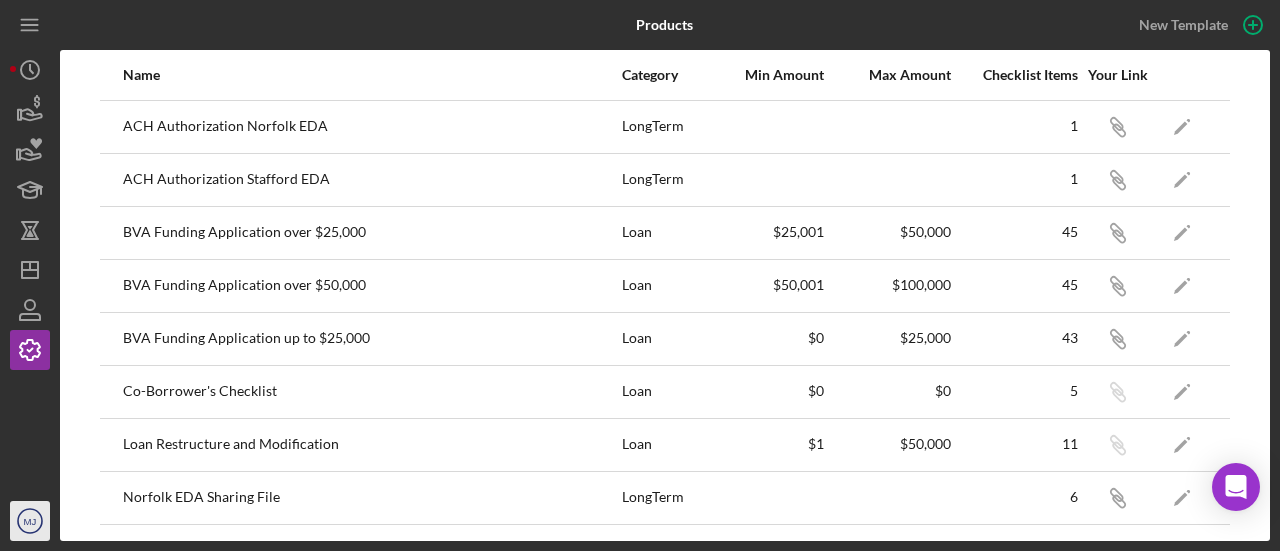 click on "Icon/User Photo MJ" 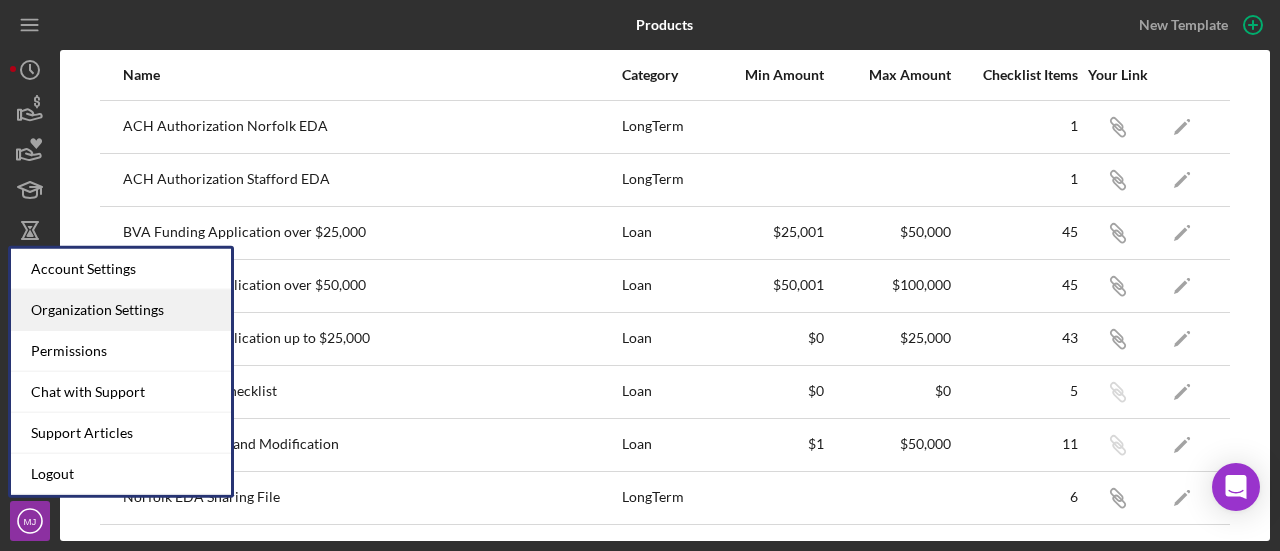 click on "Organization Settings" at bounding box center (121, 310) 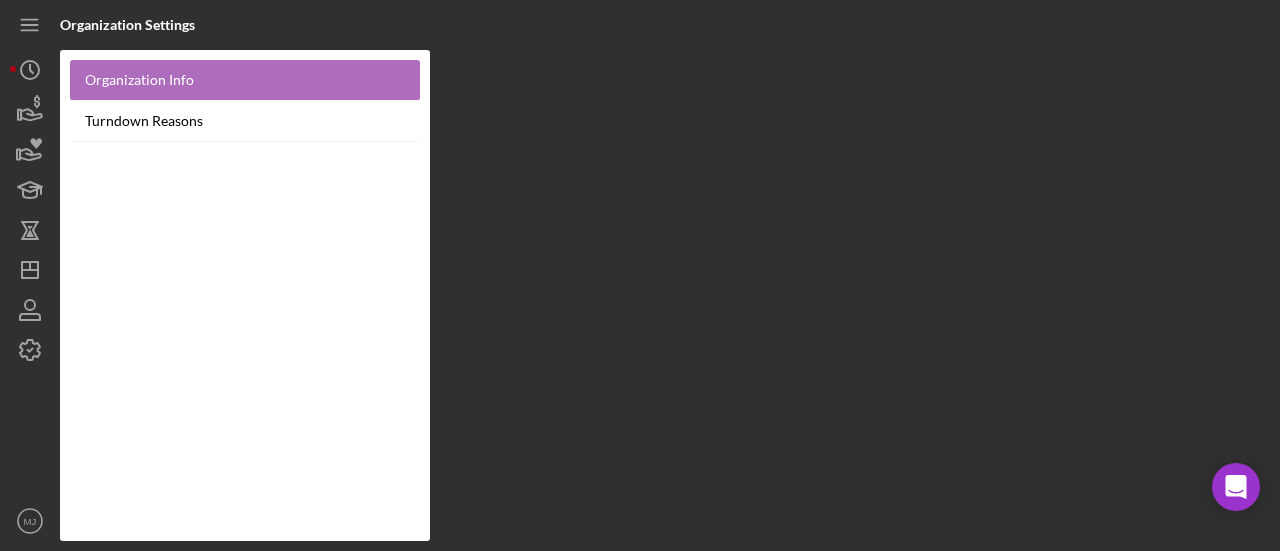 click on "Organization Info" at bounding box center (245, 80) 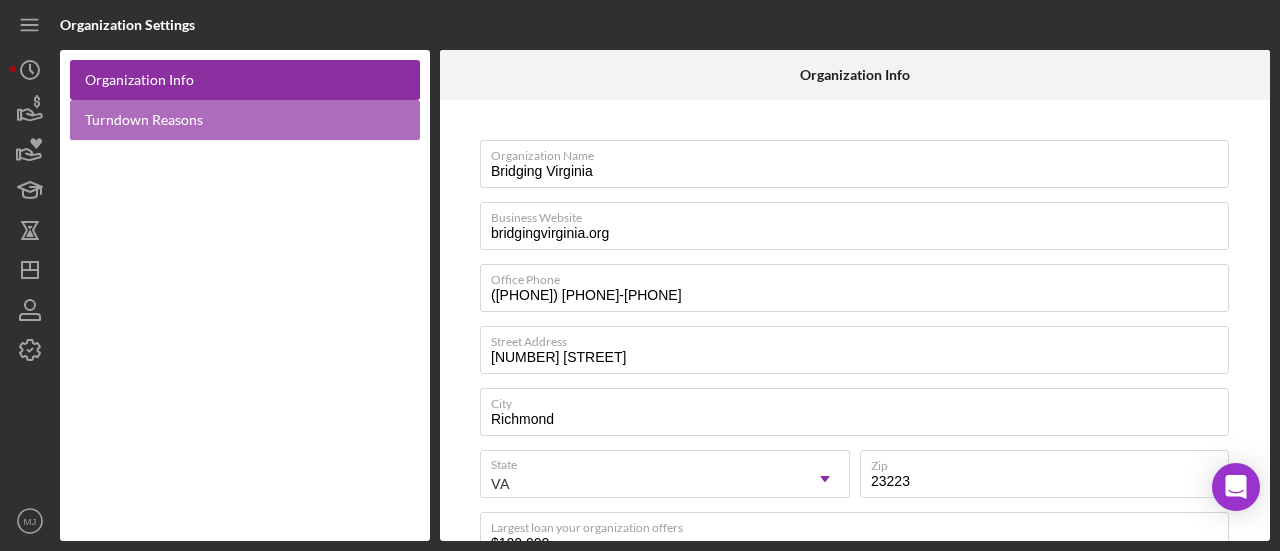 click on "Turndown Reasons" at bounding box center [245, 120] 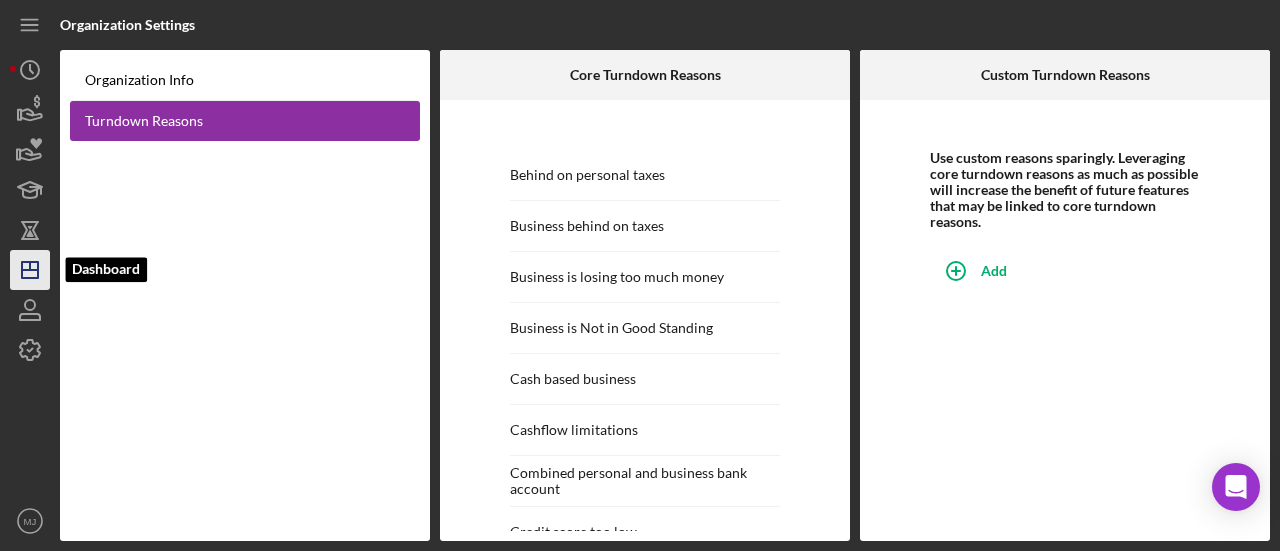 click on "Icon/Dashboard" 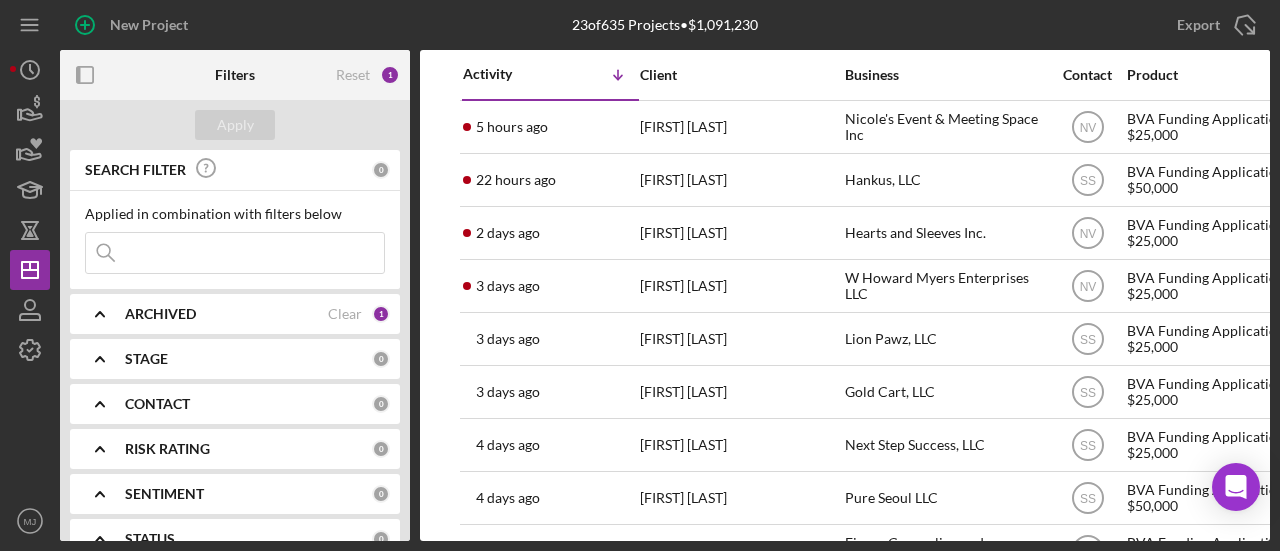 click on "ARCHIVED   Clear 1" at bounding box center (257, 314) 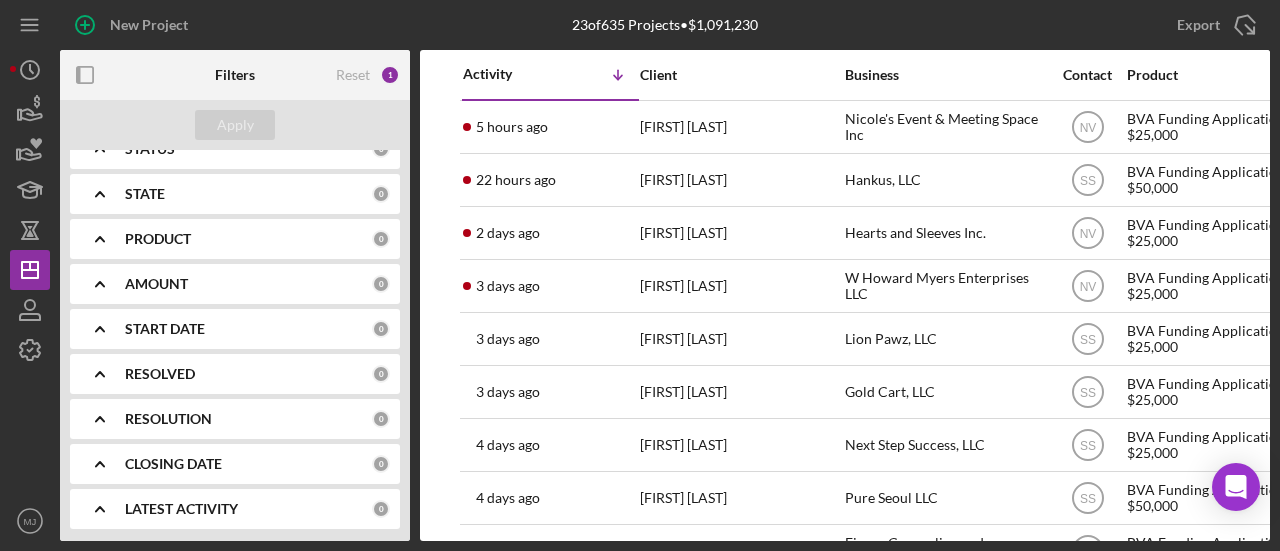 scroll, scrollTop: 320, scrollLeft: 0, axis: vertical 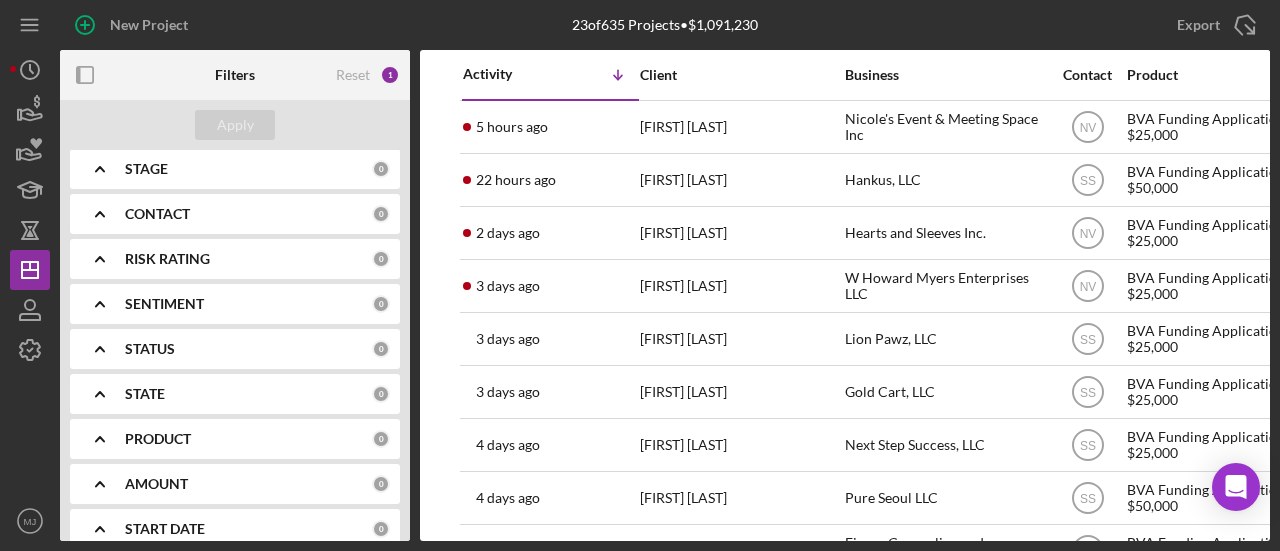 click on "RISK RATING   0" at bounding box center [257, 259] 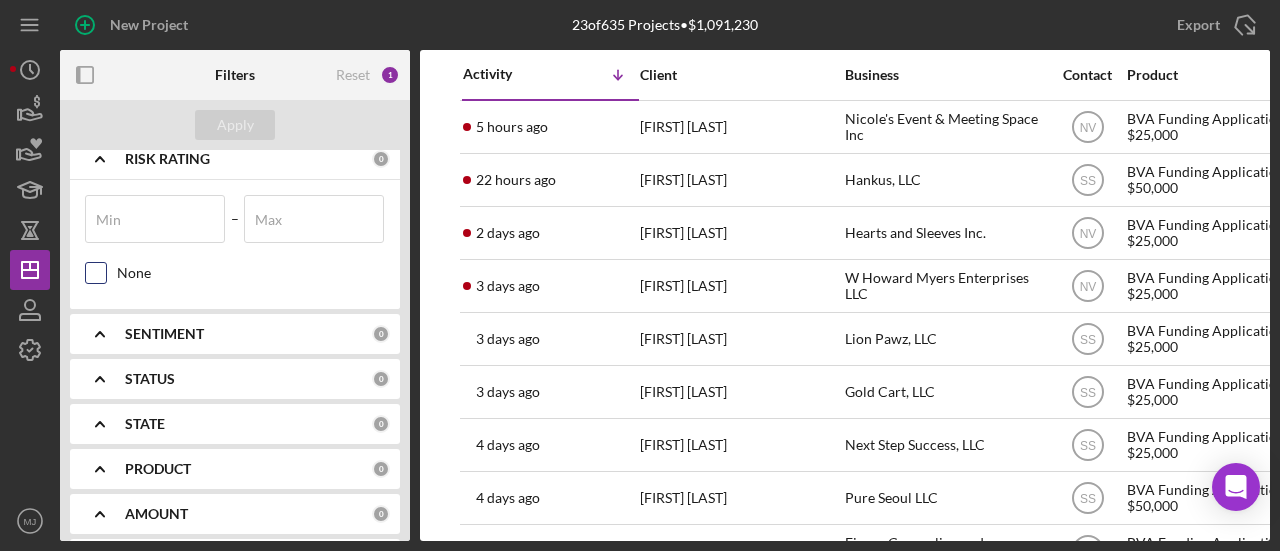 scroll, scrollTop: 649, scrollLeft: 0, axis: vertical 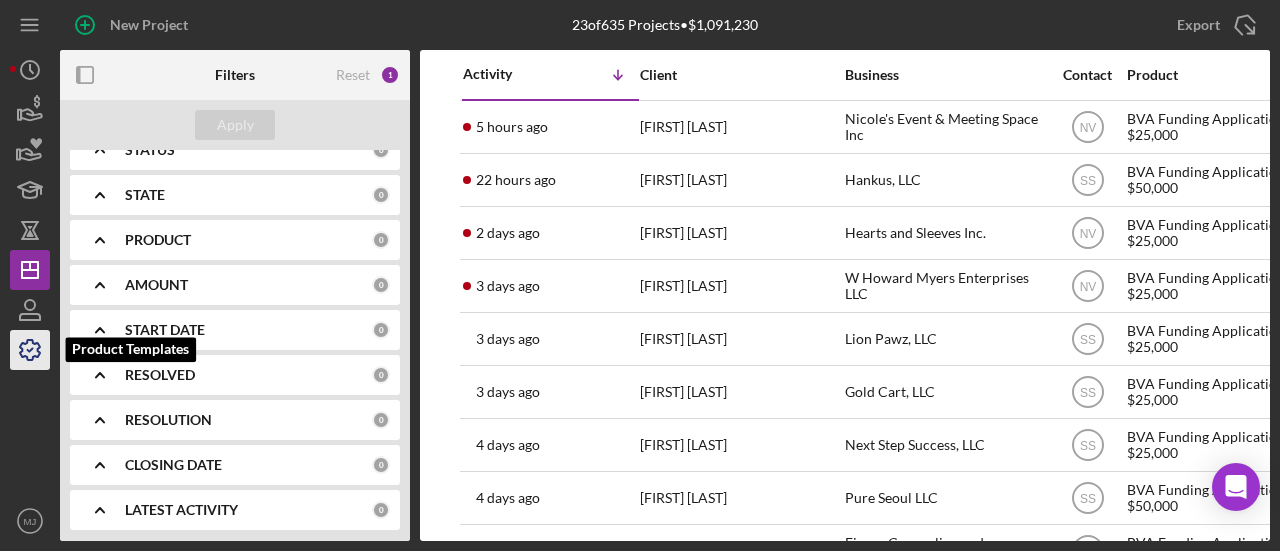 click 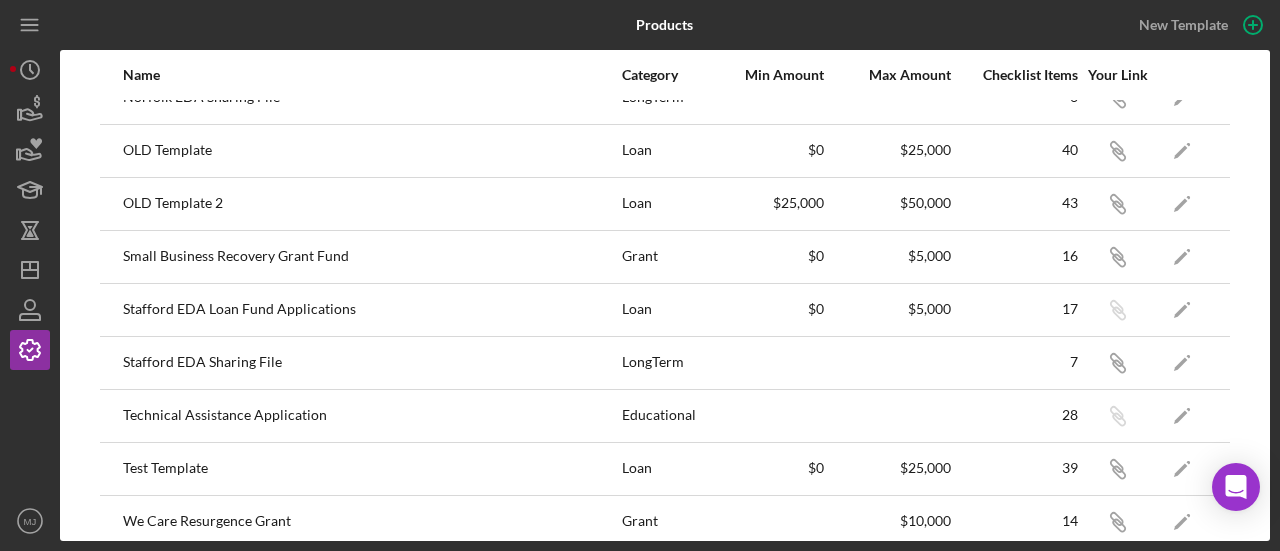 scroll, scrollTop: 422, scrollLeft: 0, axis: vertical 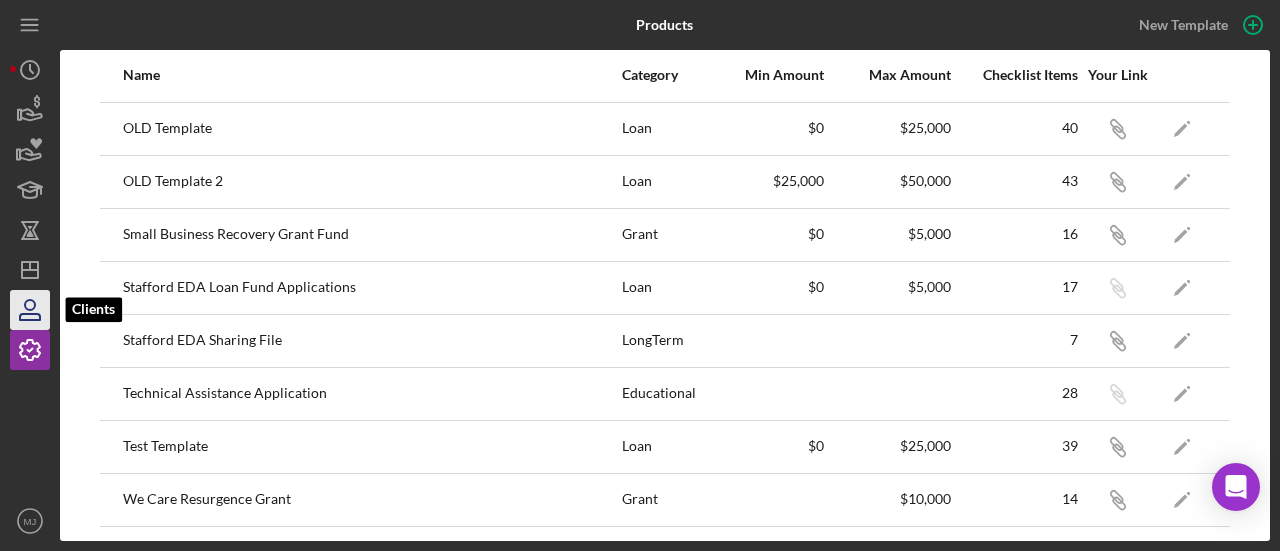 click 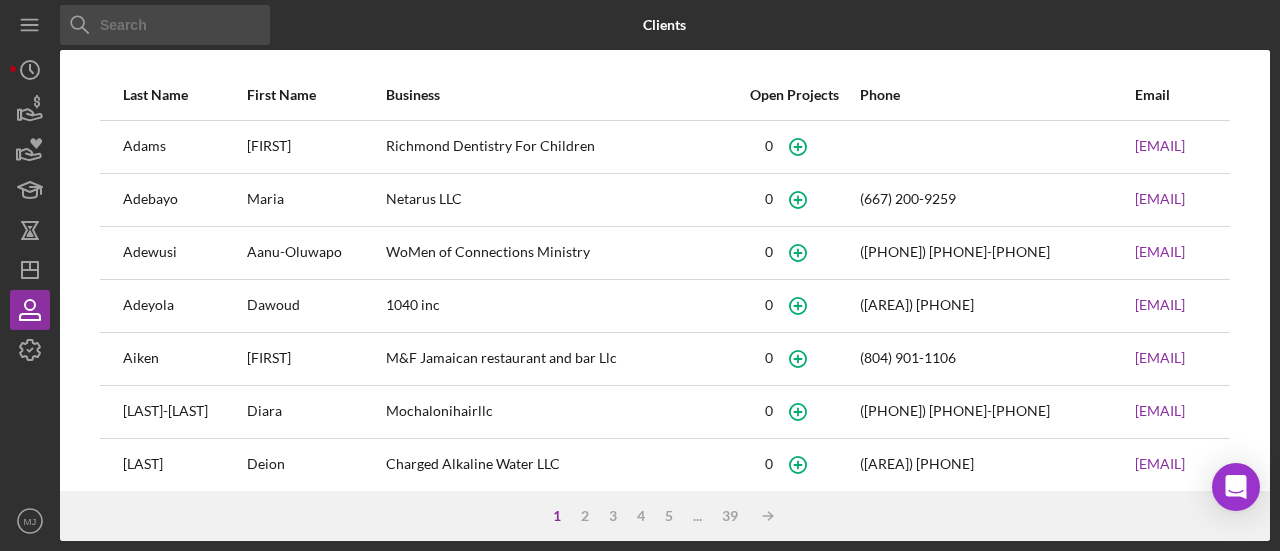 click at bounding box center (165, 25) 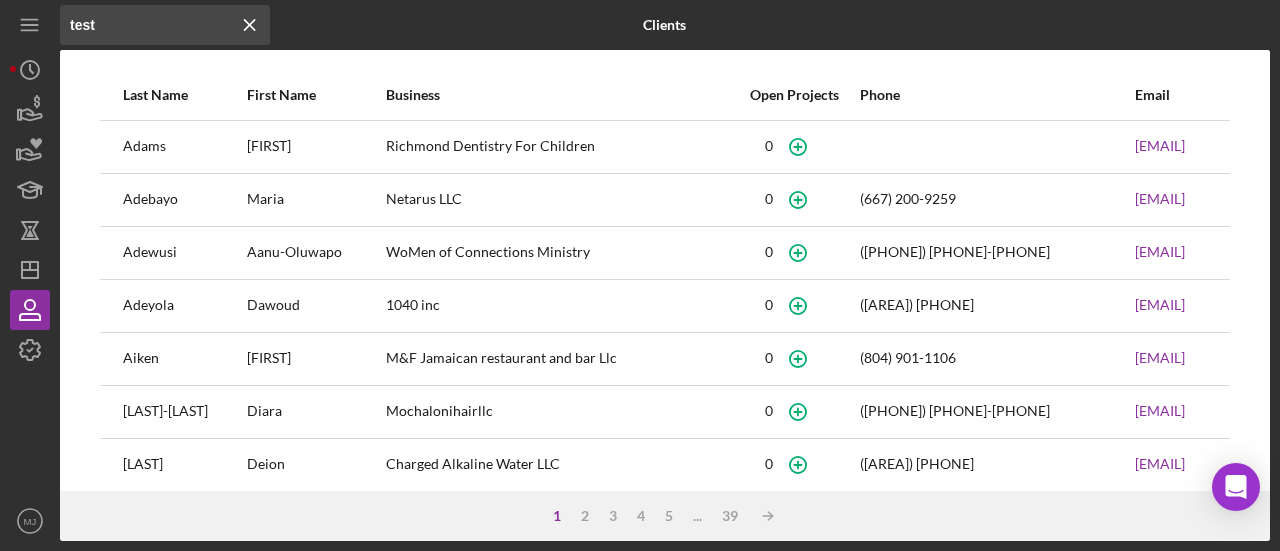 type on "test" 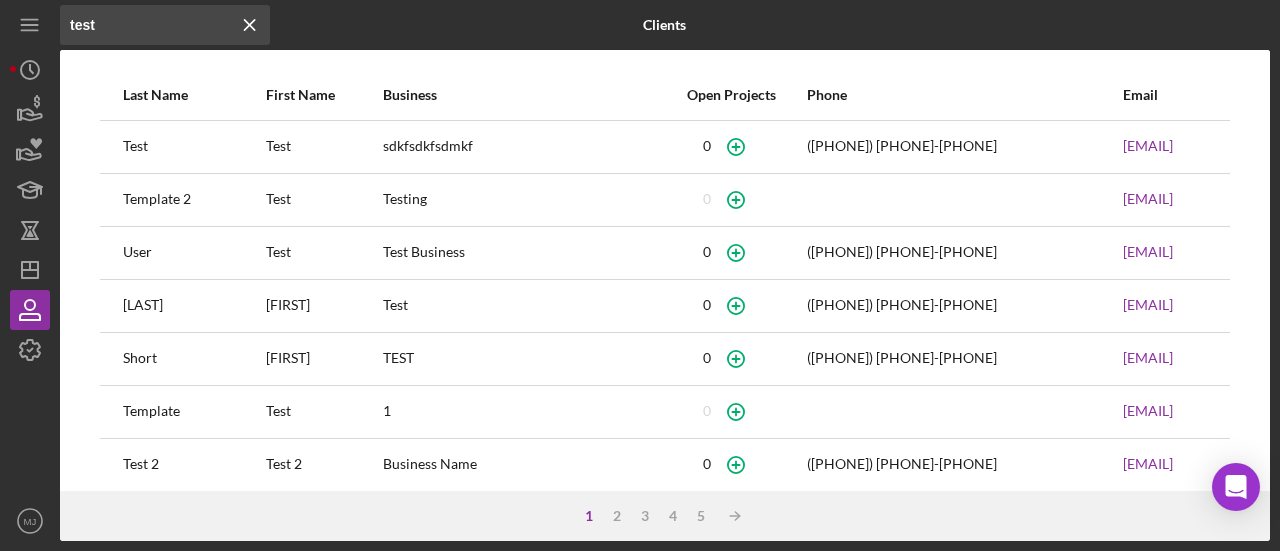 click on "Test" at bounding box center (193, 147) 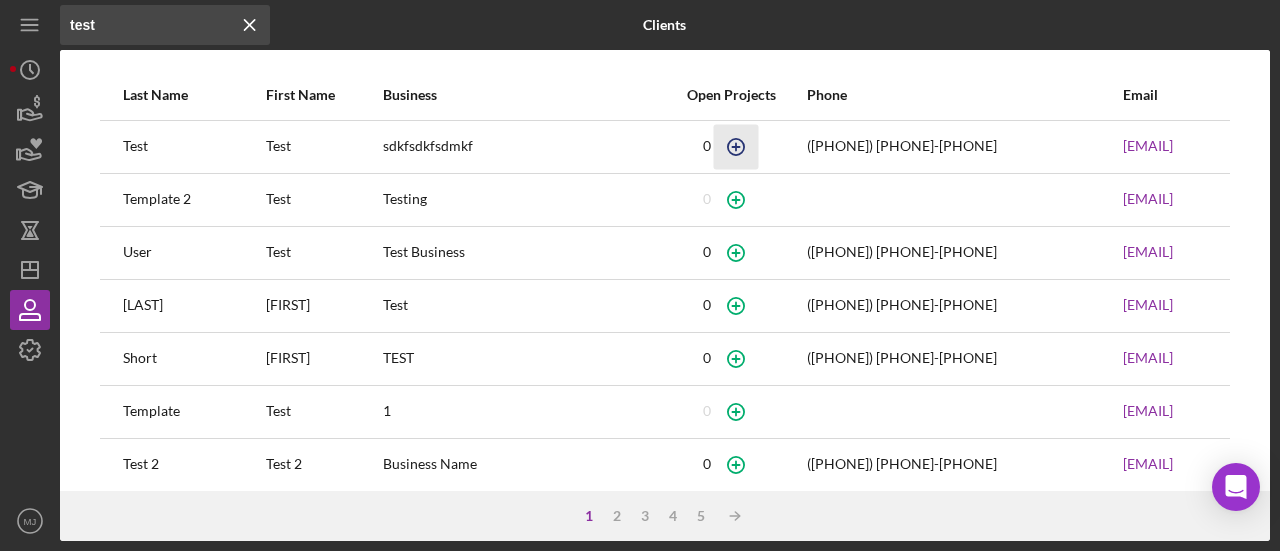 click 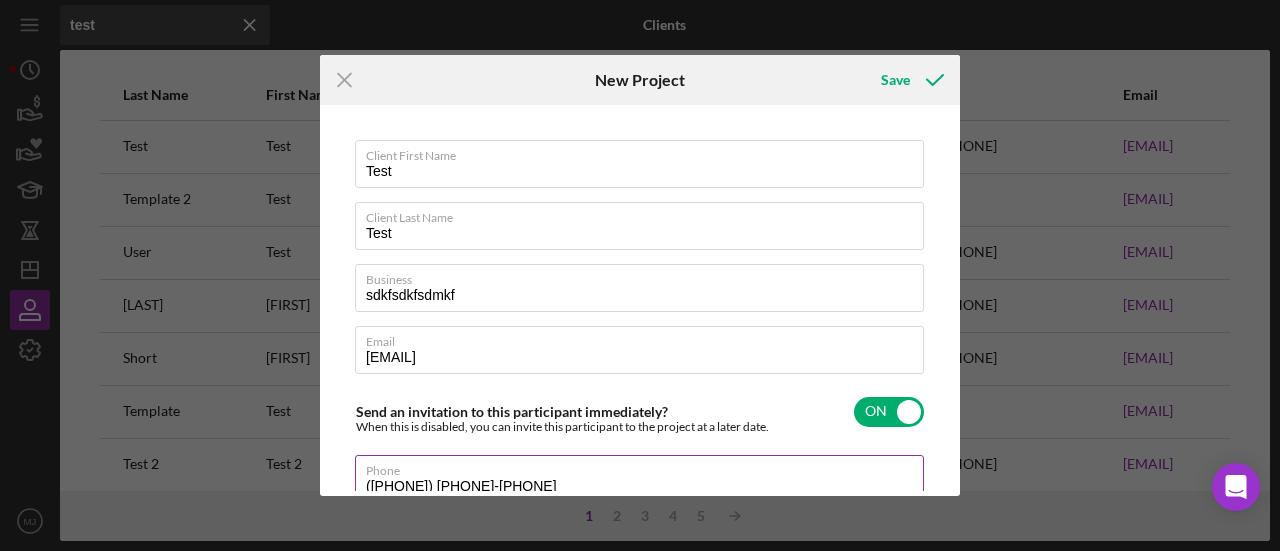 scroll, scrollTop: 200, scrollLeft: 0, axis: vertical 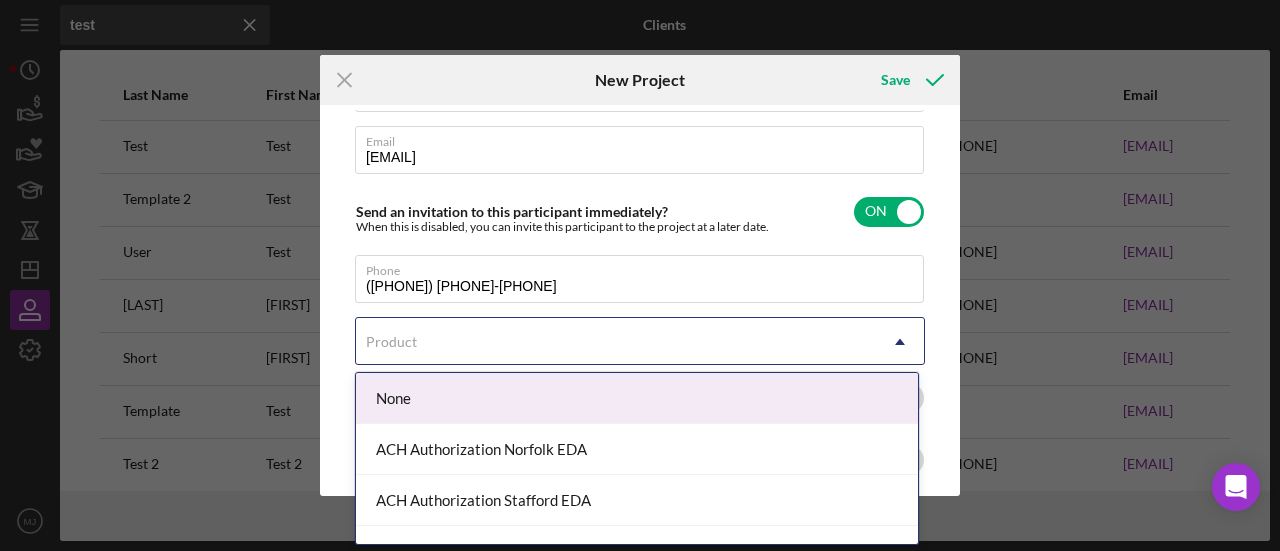 click on "Product" at bounding box center (616, 342) 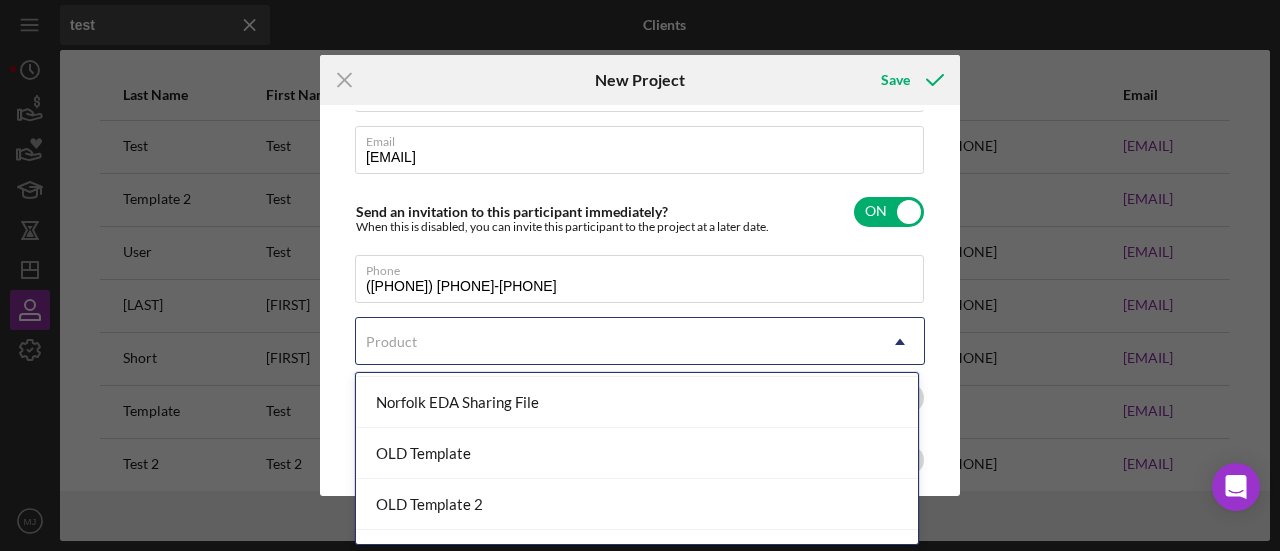 scroll, scrollTop: 400, scrollLeft: 0, axis: vertical 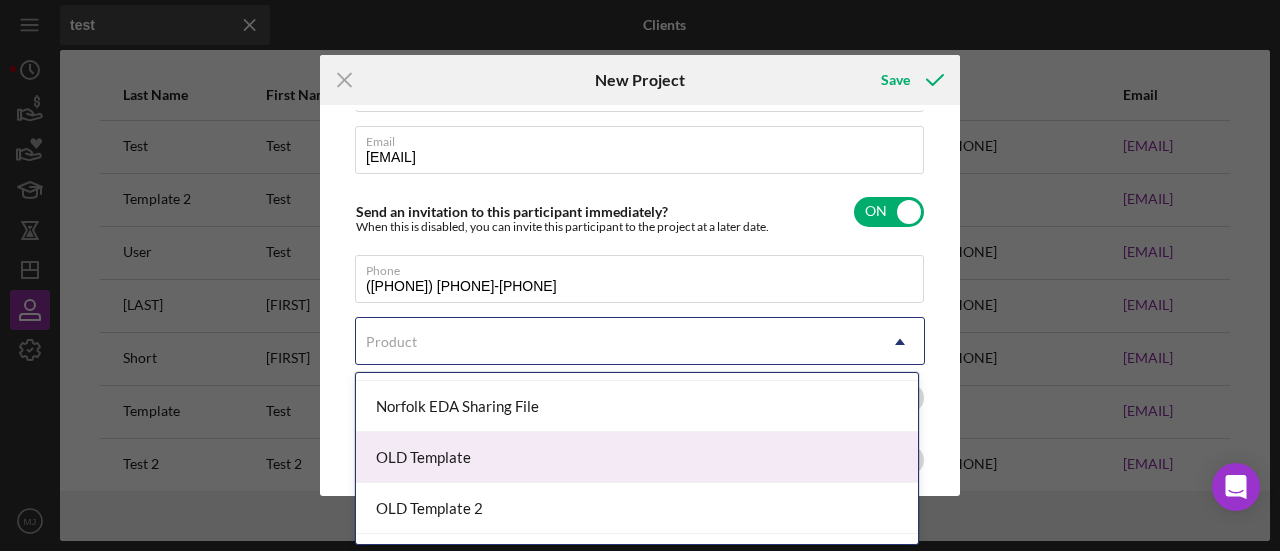 click on "OLD Template" at bounding box center [637, 457] 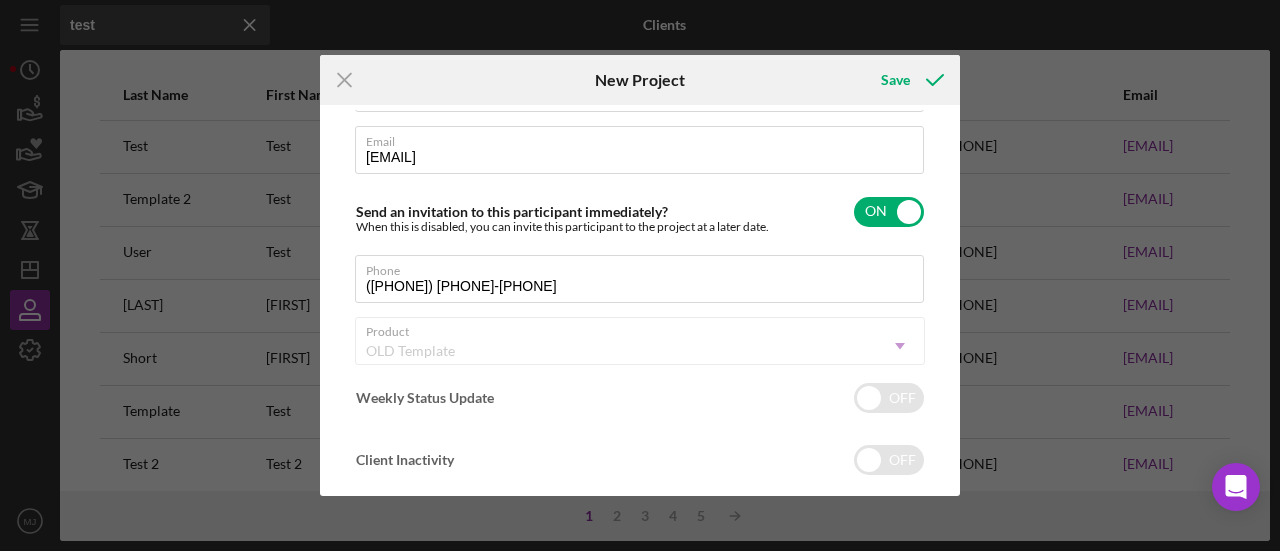 checkbox on "true" 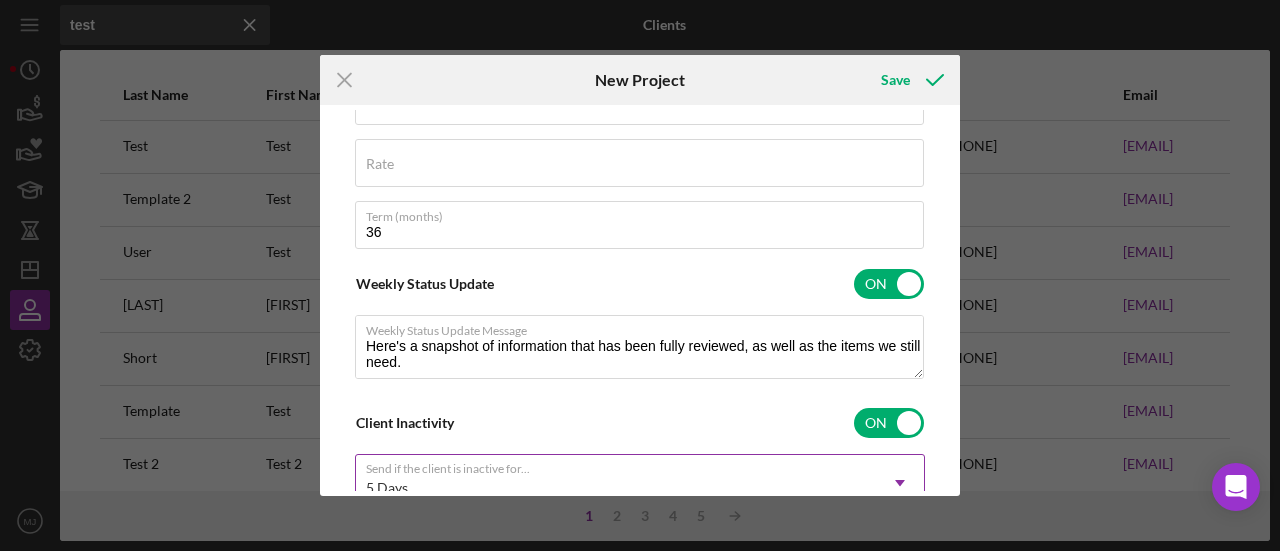 scroll, scrollTop: 636, scrollLeft: 0, axis: vertical 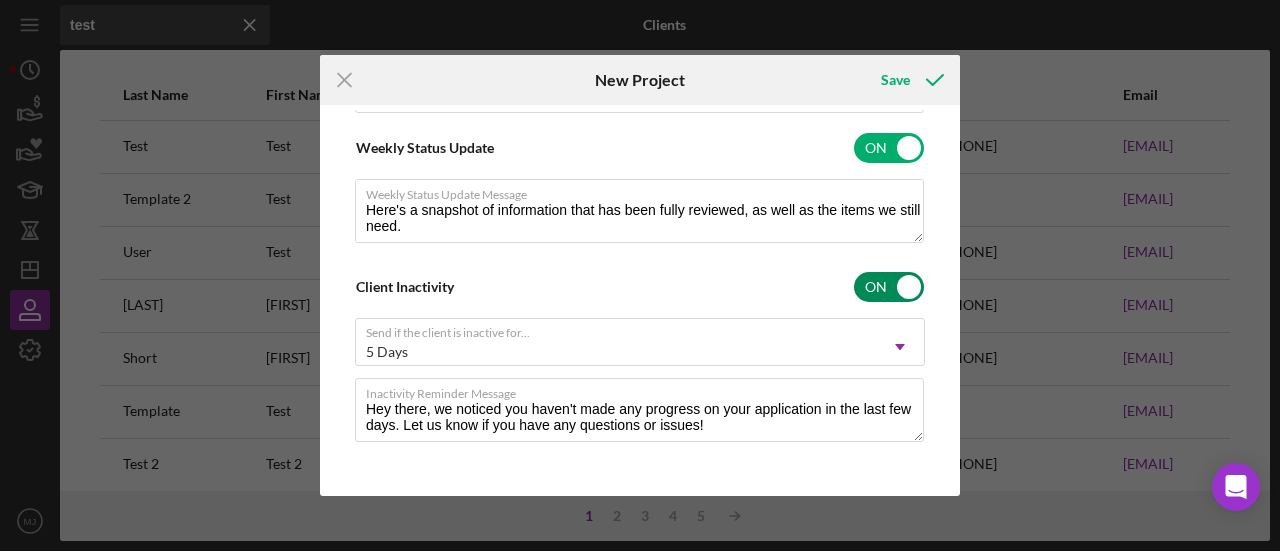 click at bounding box center (889, 287) 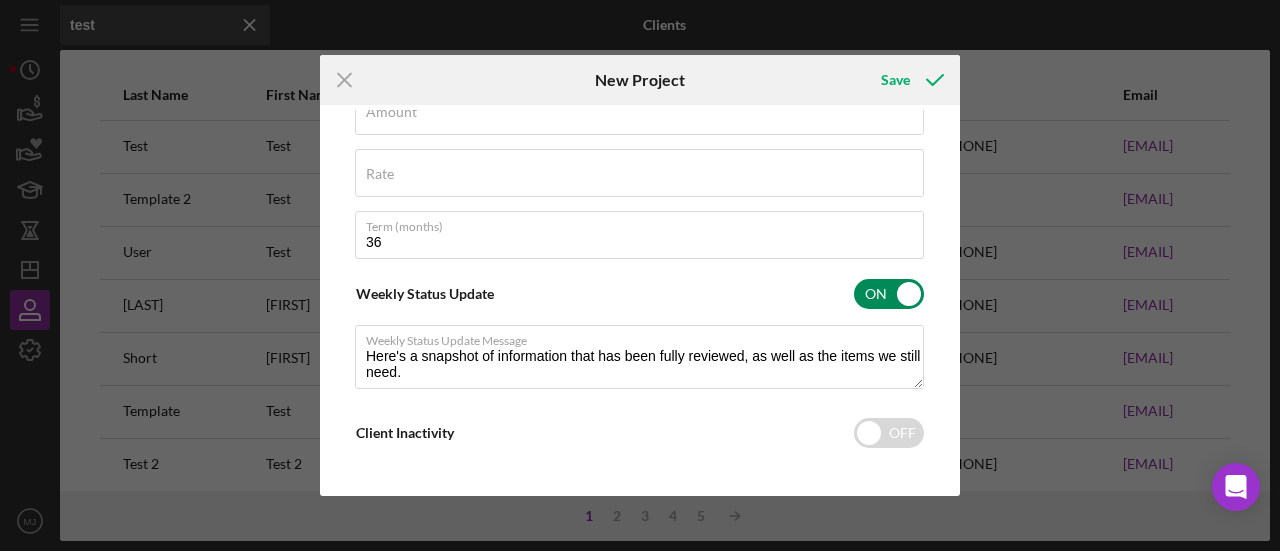 click at bounding box center (889, 294) 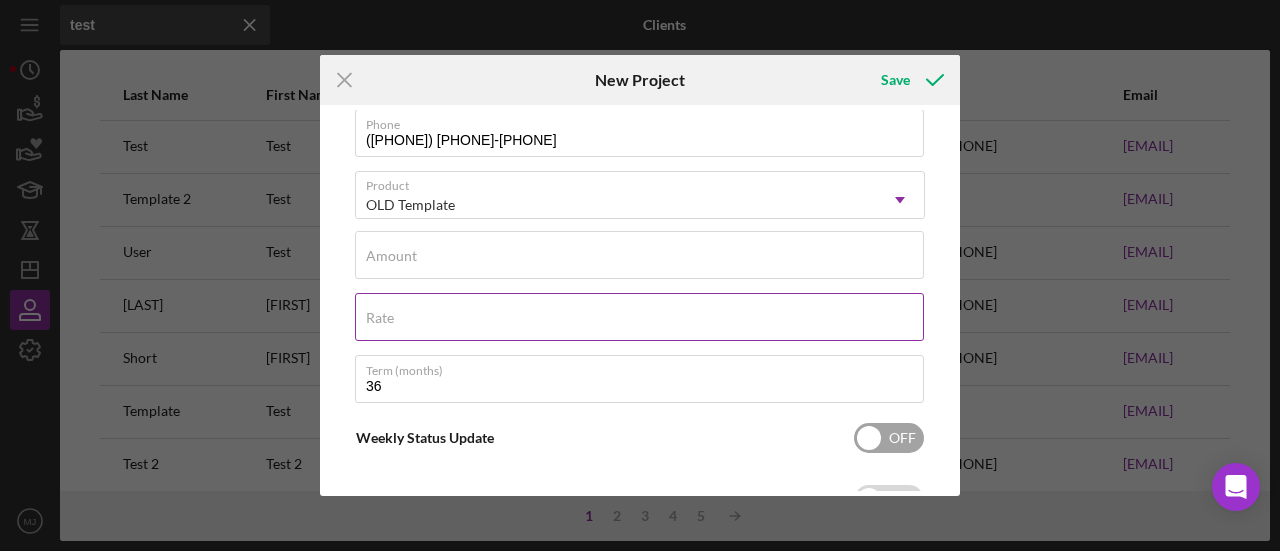scroll, scrollTop: 223, scrollLeft: 0, axis: vertical 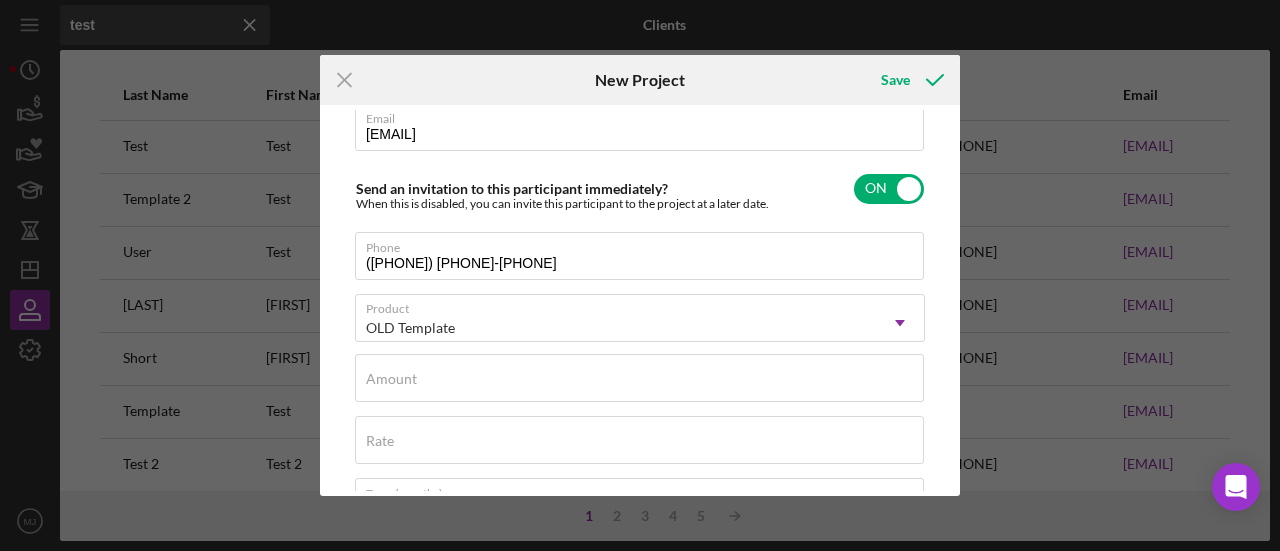 click on "Client First Name Test Client Last Name Test Business sdkfsdkfsdmkf Email [EMAIL] Send an invitation to this participant immediately? When this is disabled, you can invite this participant to the project at a later date. ON Phone ([PHONE]) [PHONE]-[PHONE] Product OLD Template Icon/Dropdown Arrow Amount Rate Term (months) 36 Weekly Status Update OFF Client Inactivity OFF" at bounding box center (640, 290) 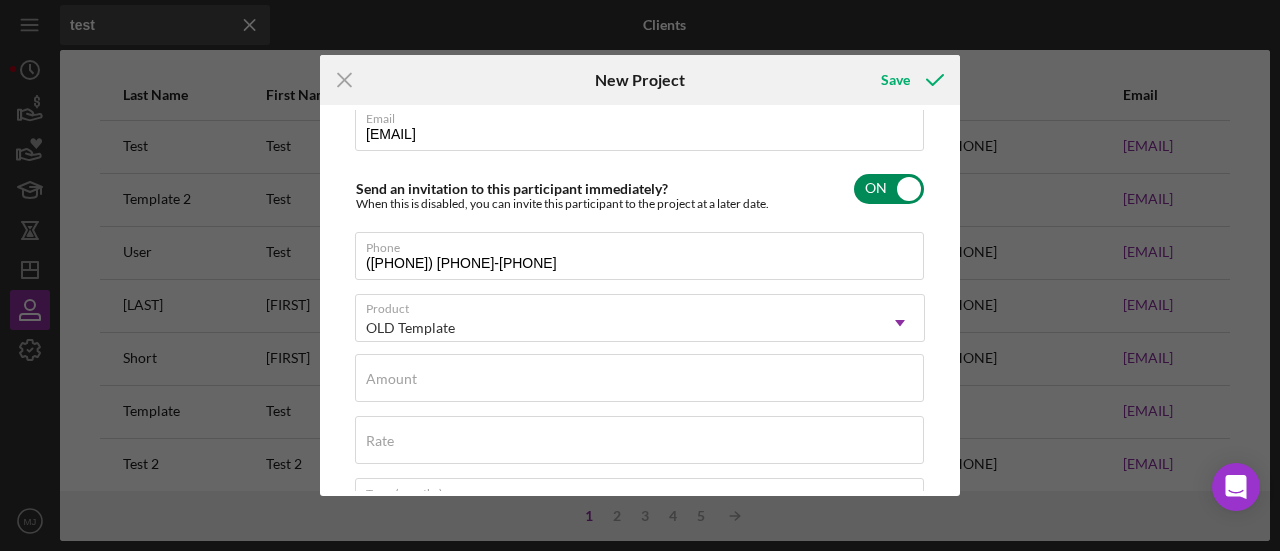 click at bounding box center [889, 189] 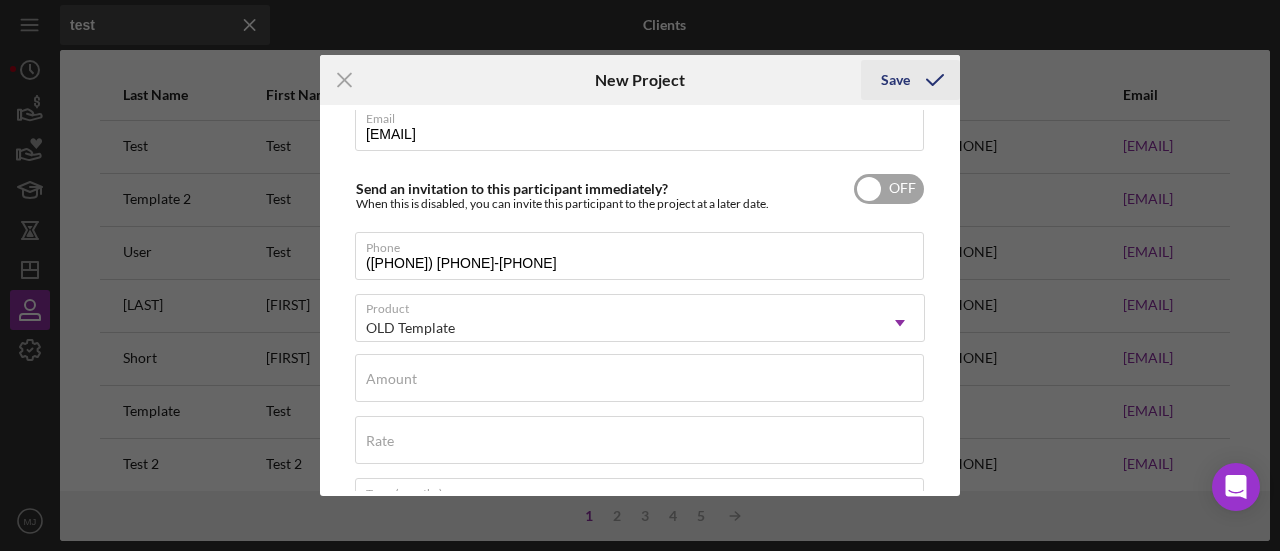 click on "Save" at bounding box center (910, 80) 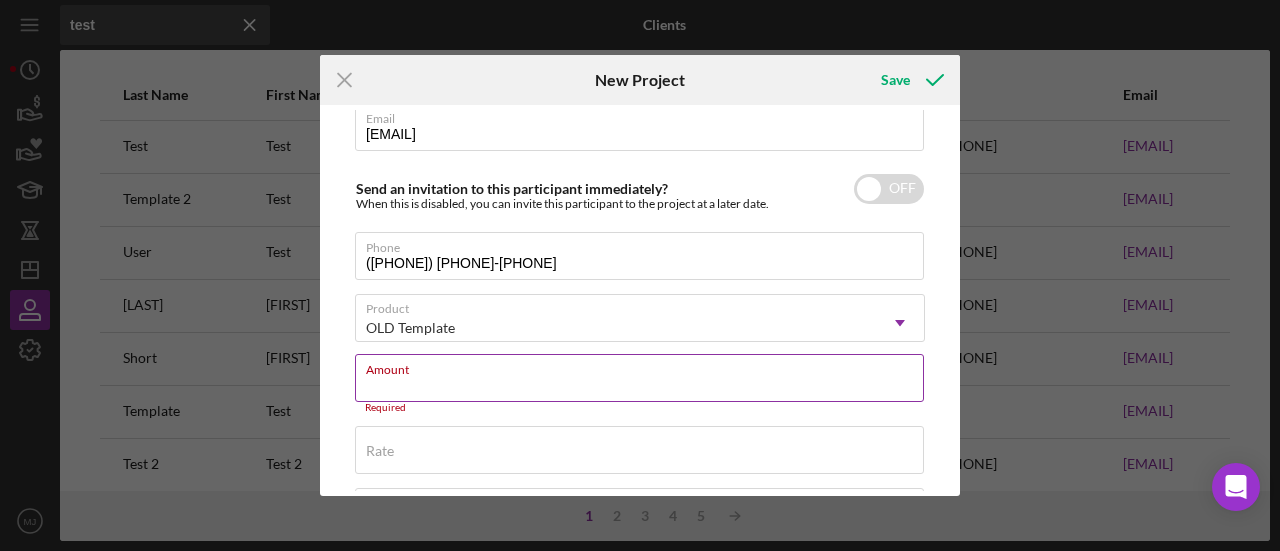 click on "Amount Required" at bounding box center [640, 384] 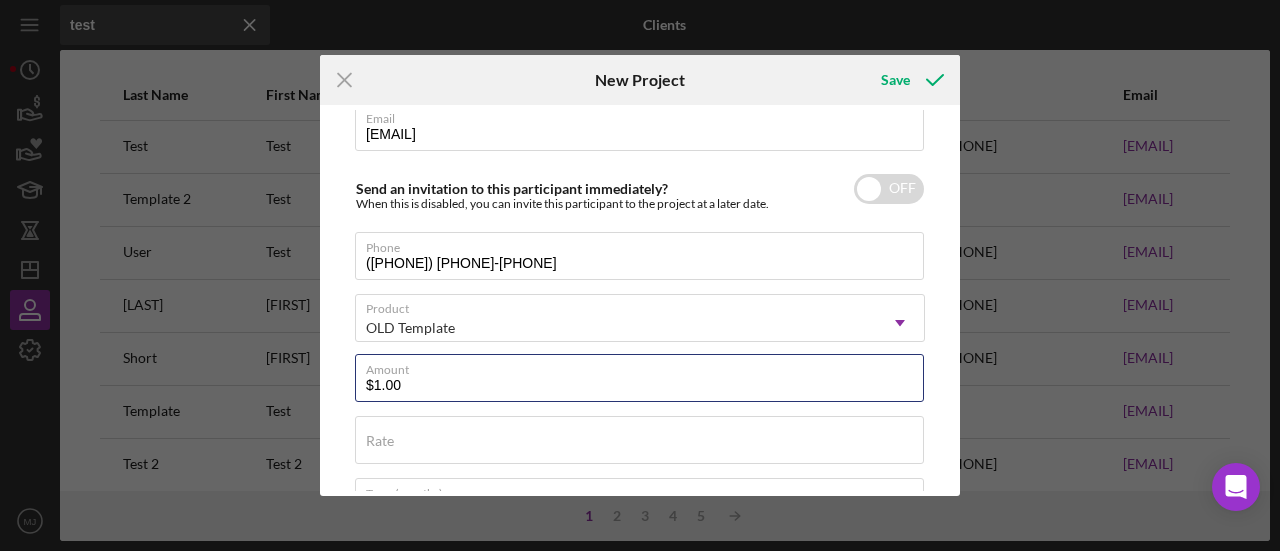 type on "$1.00" 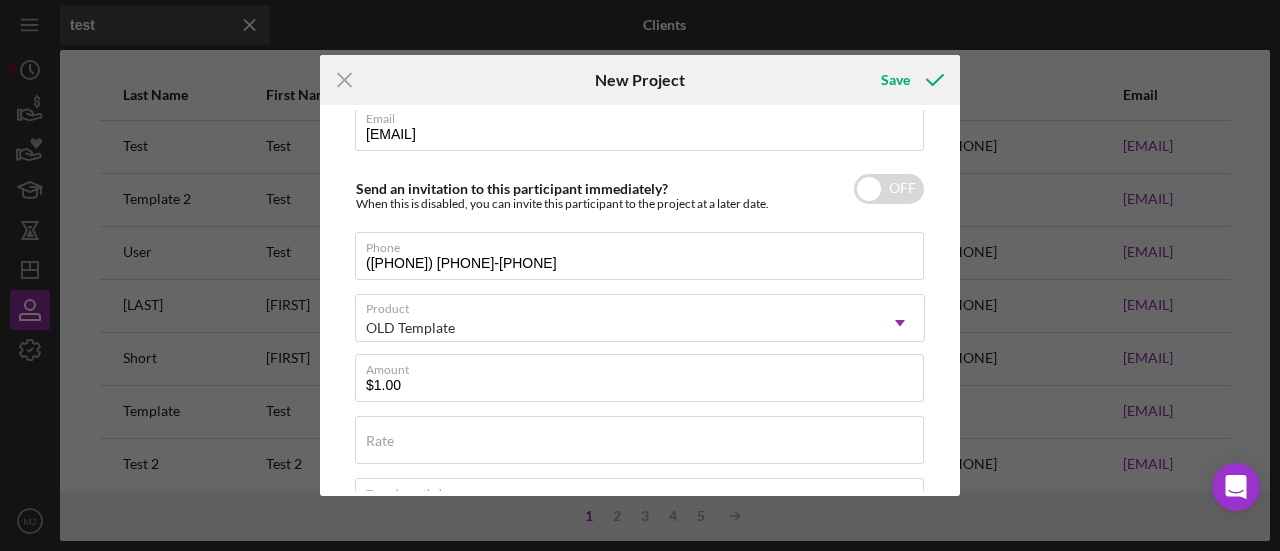 click on "Save" at bounding box center (910, 80) 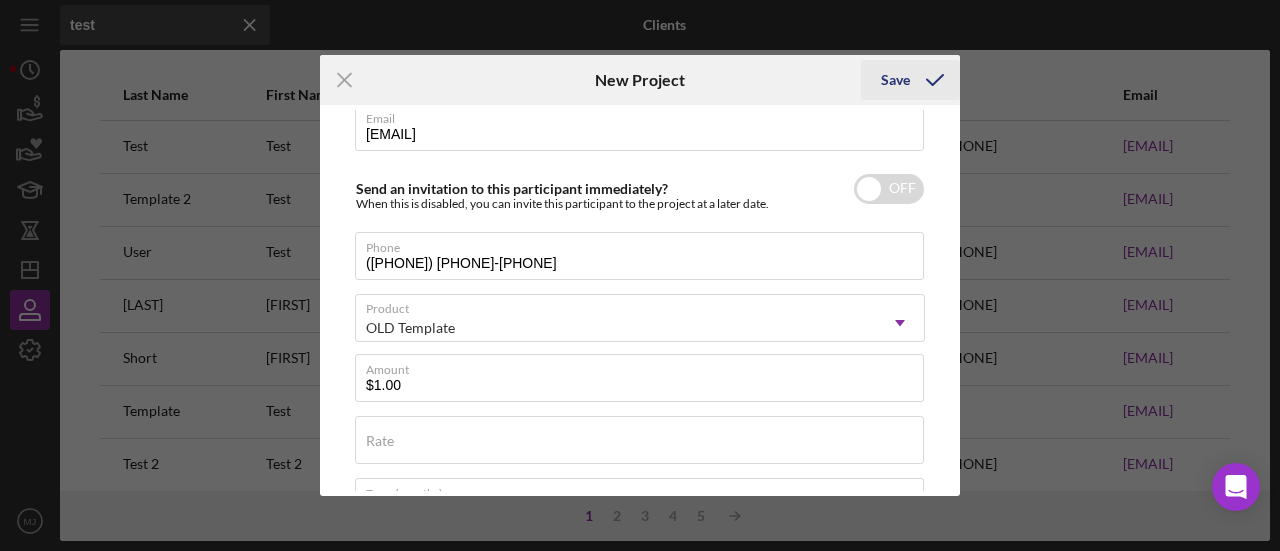 click on "Save" at bounding box center (895, 80) 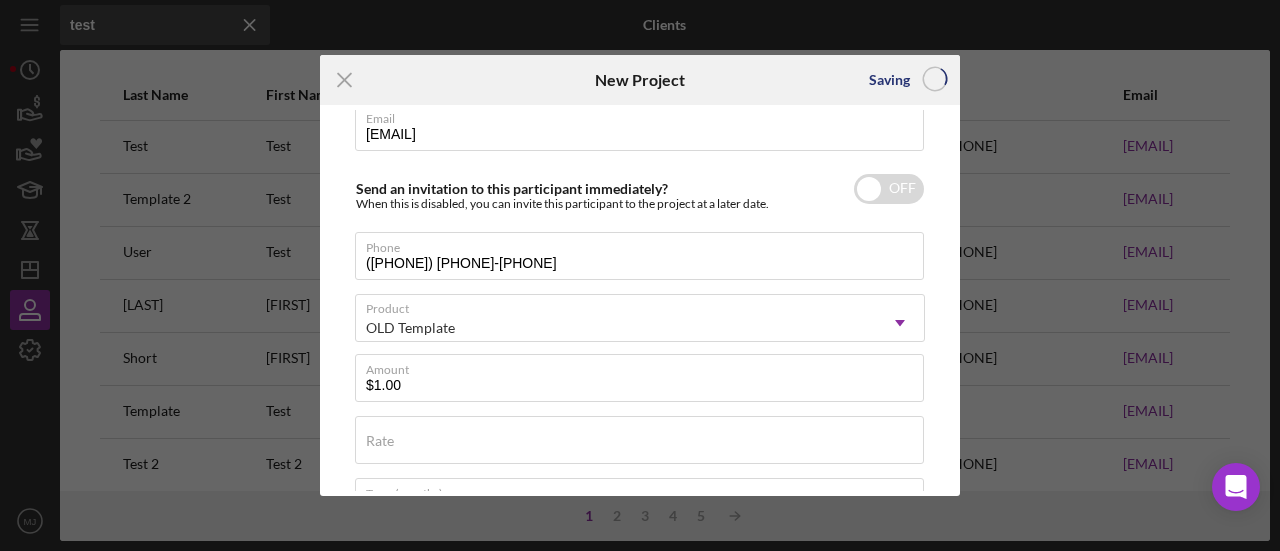 checkbox on "true" 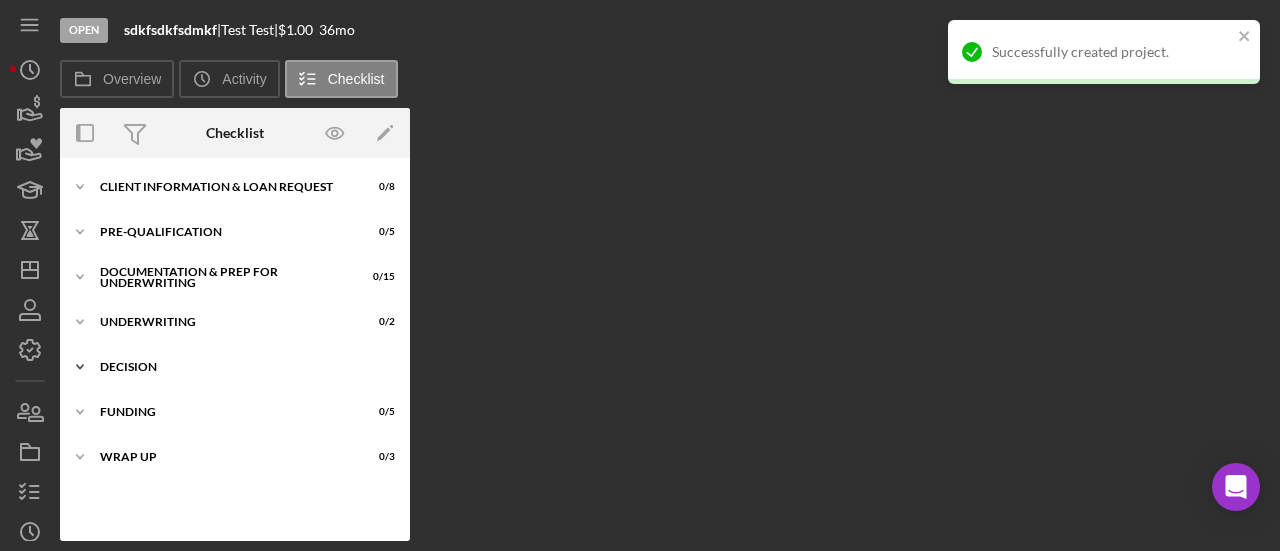 click on "Decision" at bounding box center (242, 367) 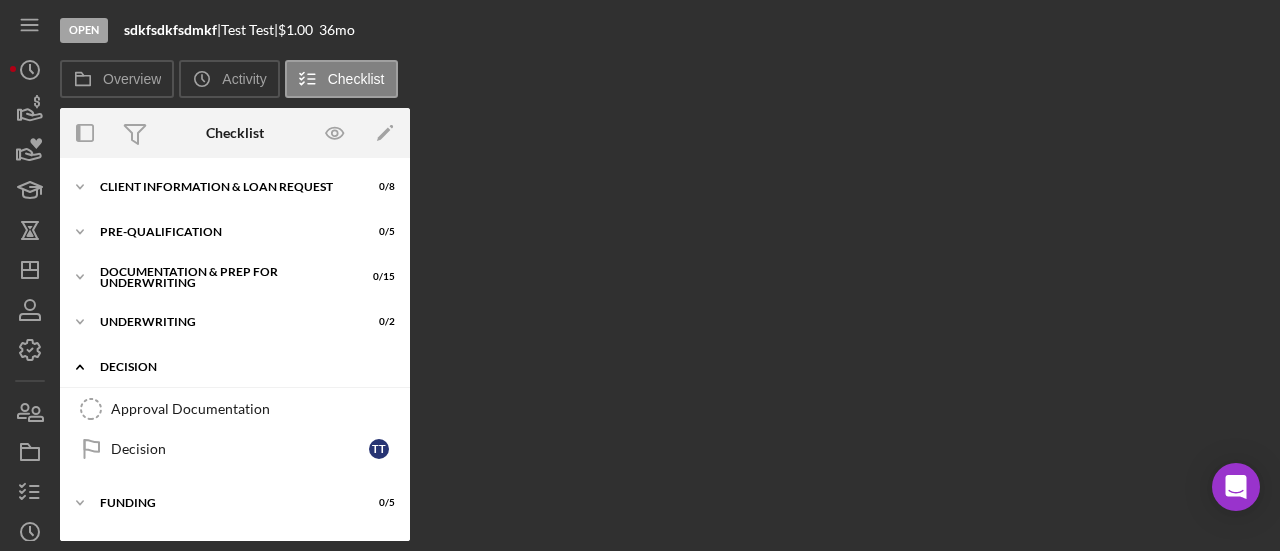 scroll, scrollTop: 36, scrollLeft: 0, axis: vertical 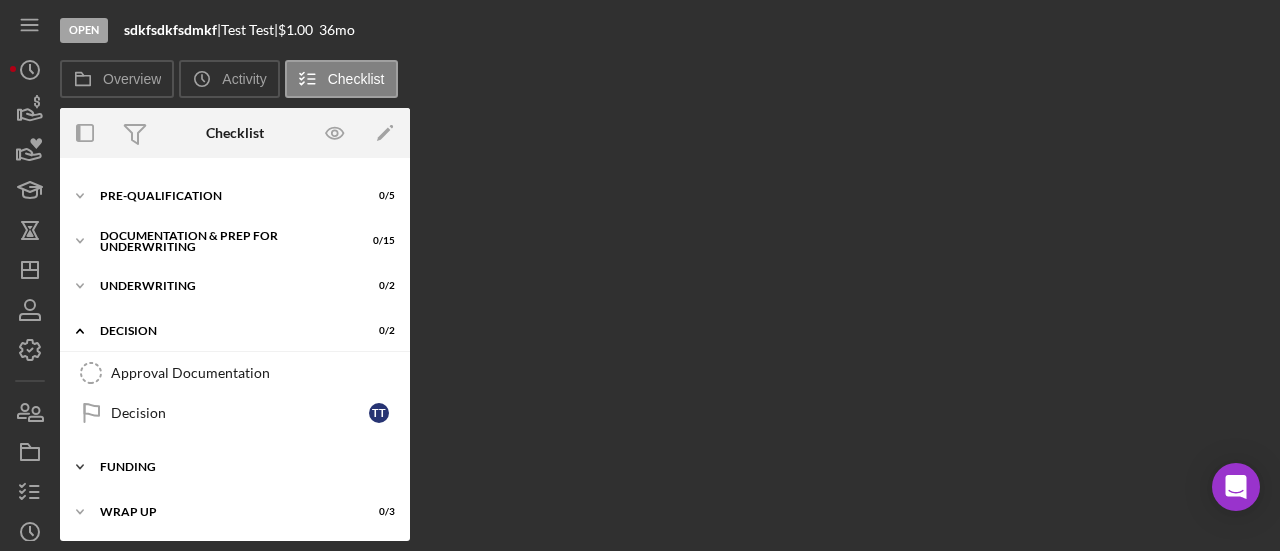 click on "Icon/Expander Funding 0 / 5" at bounding box center (235, 467) 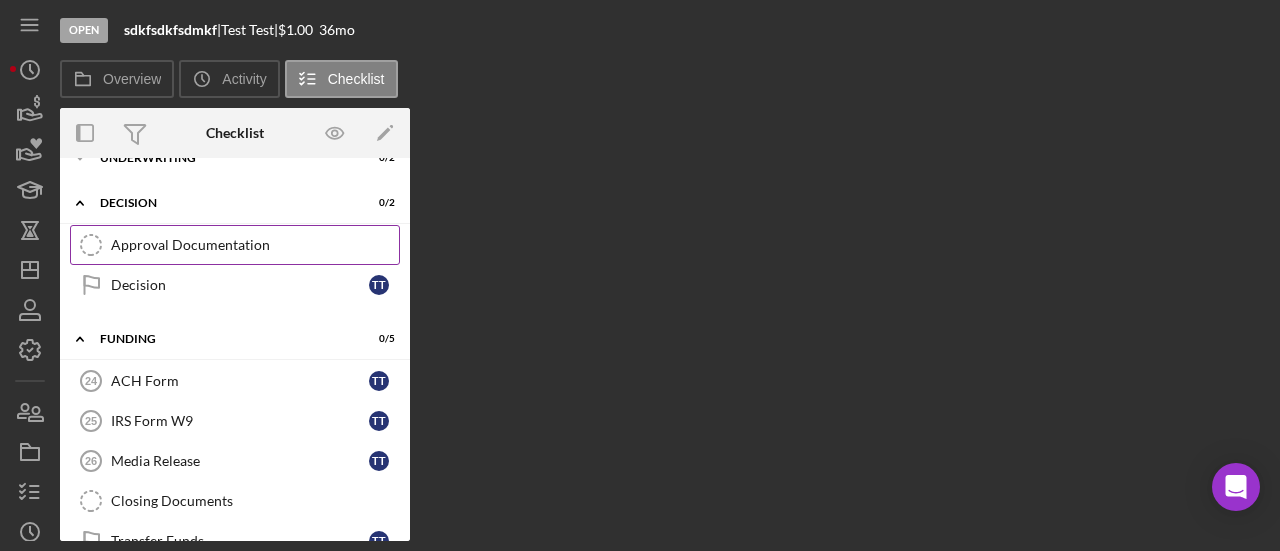 scroll, scrollTop: 243, scrollLeft: 0, axis: vertical 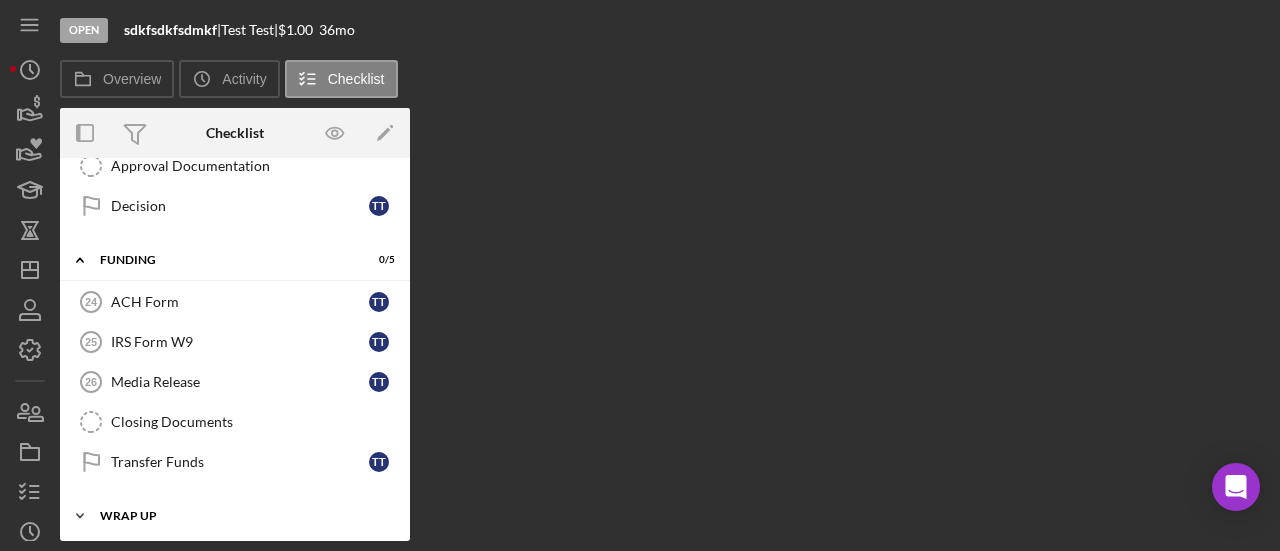 click on "Wrap up" at bounding box center (242, 516) 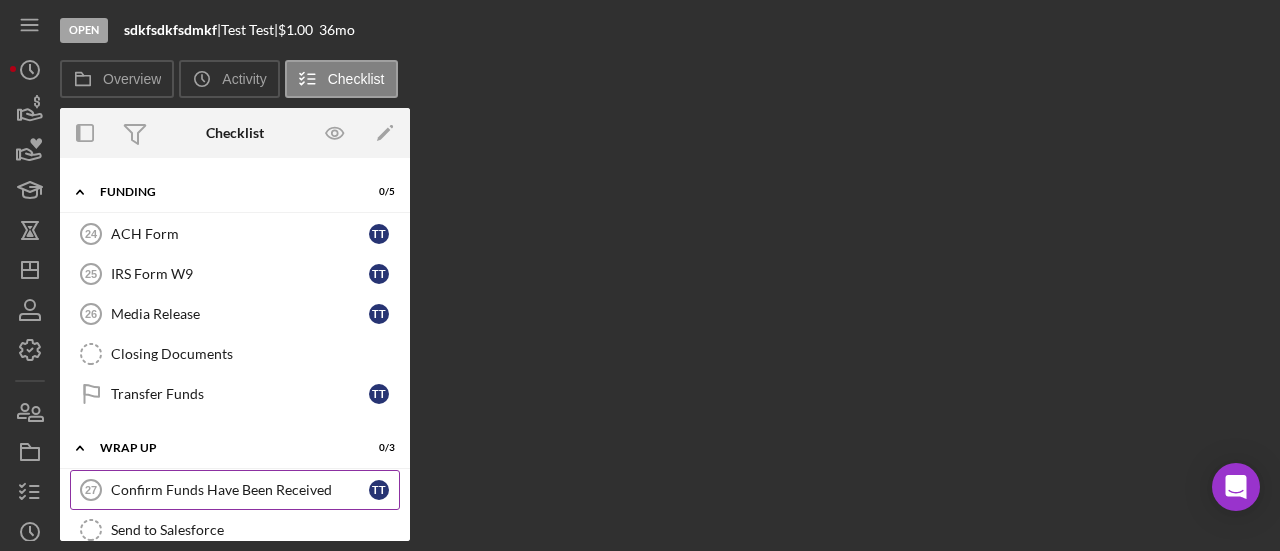 scroll, scrollTop: 372, scrollLeft: 0, axis: vertical 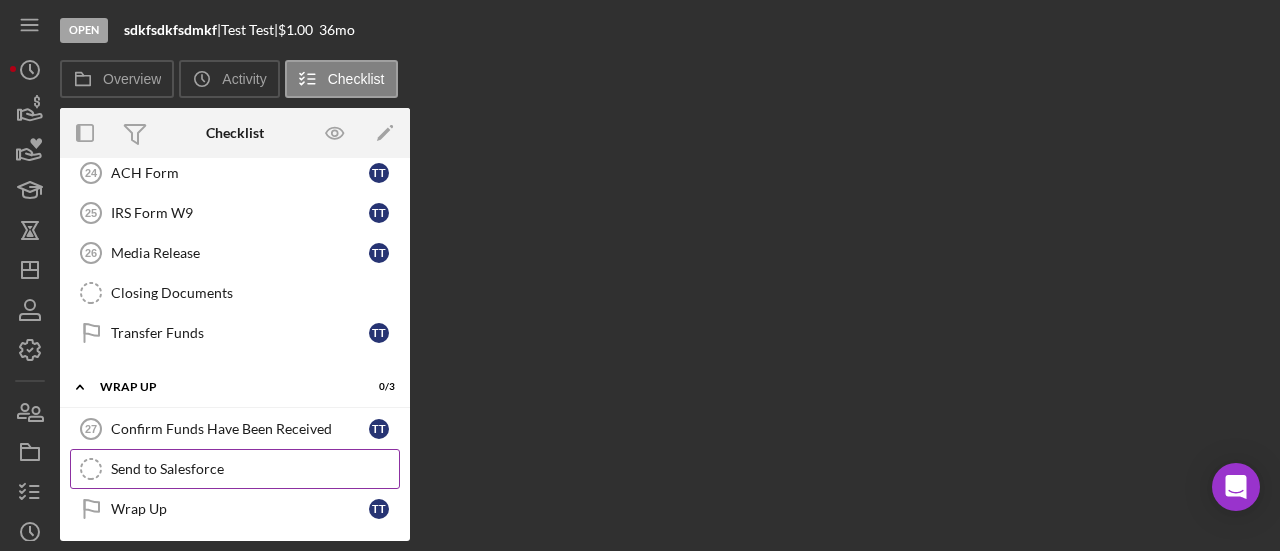 click on "Send to Salesforce" at bounding box center (255, 469) 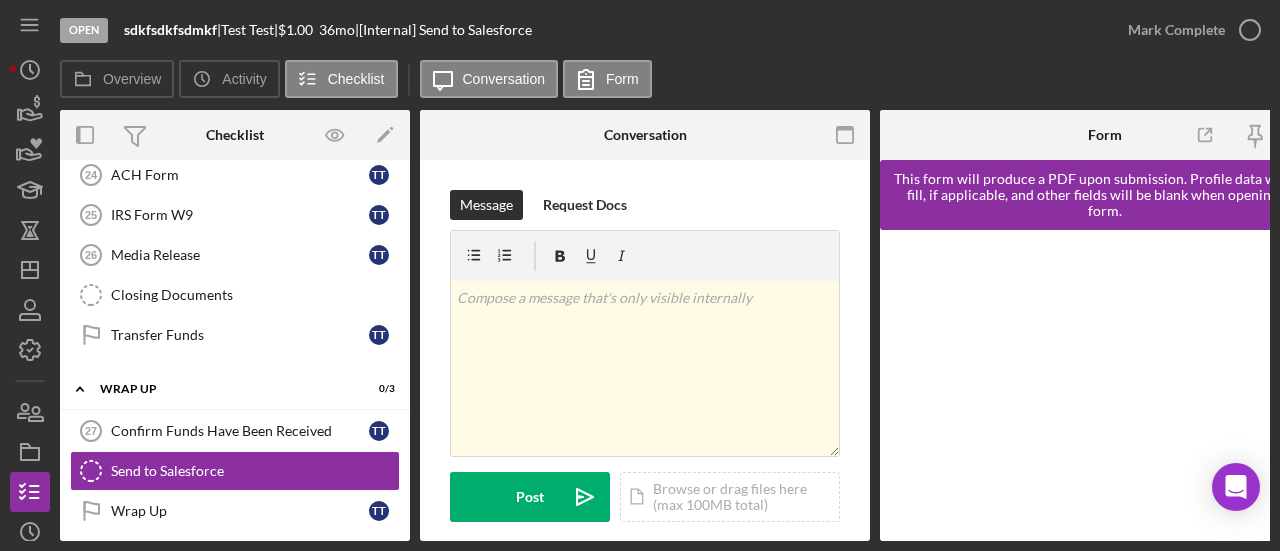 click 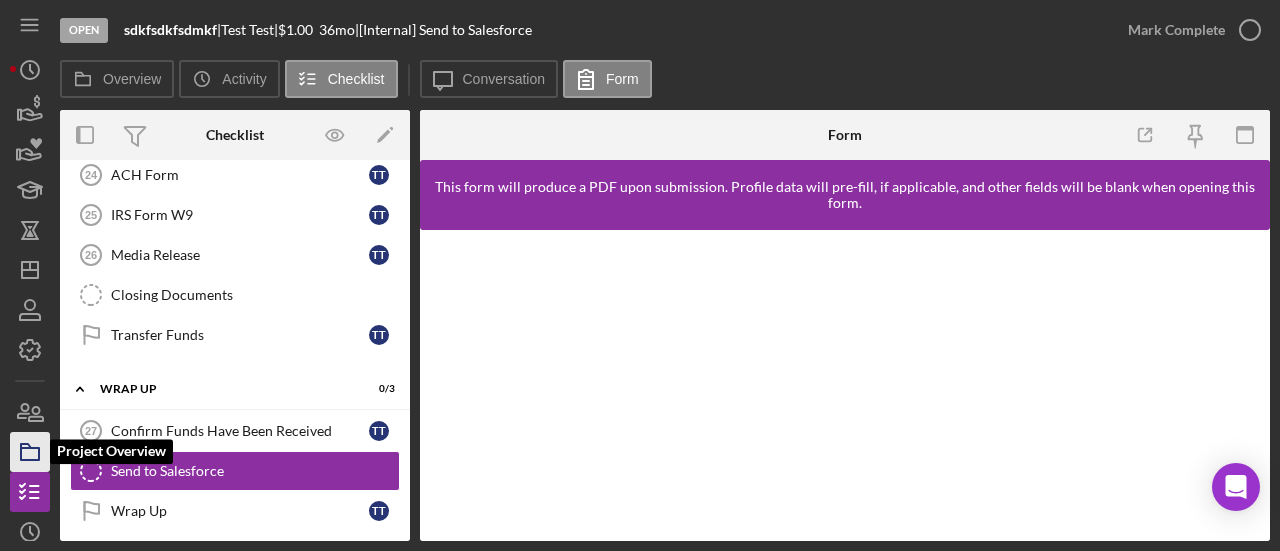 click 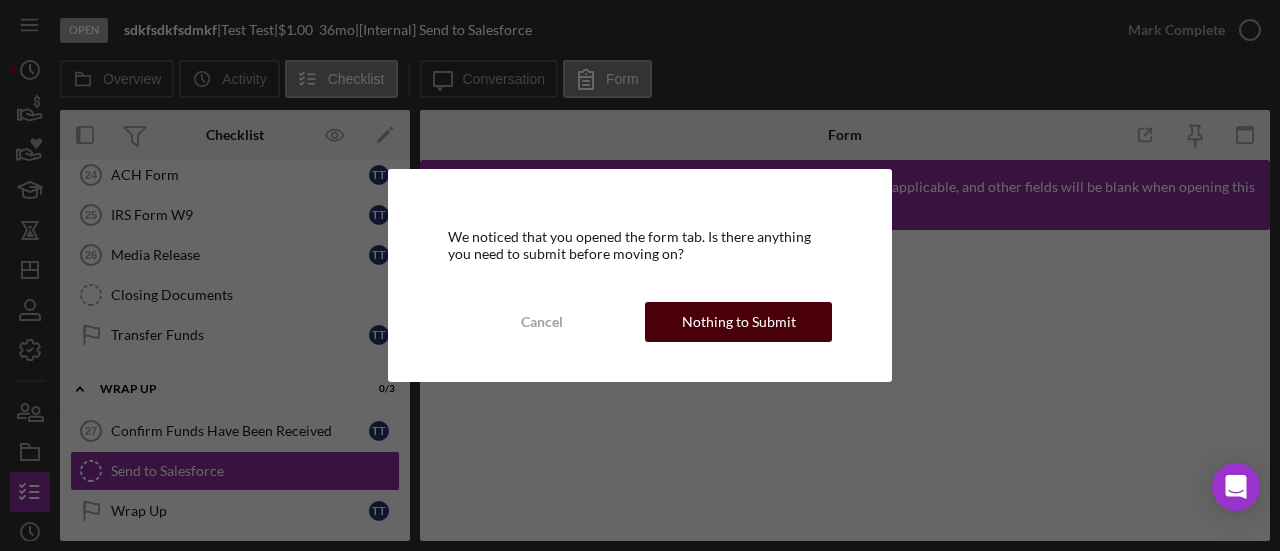 click on "Nothing to Submit" at bounding box center [739, 322] 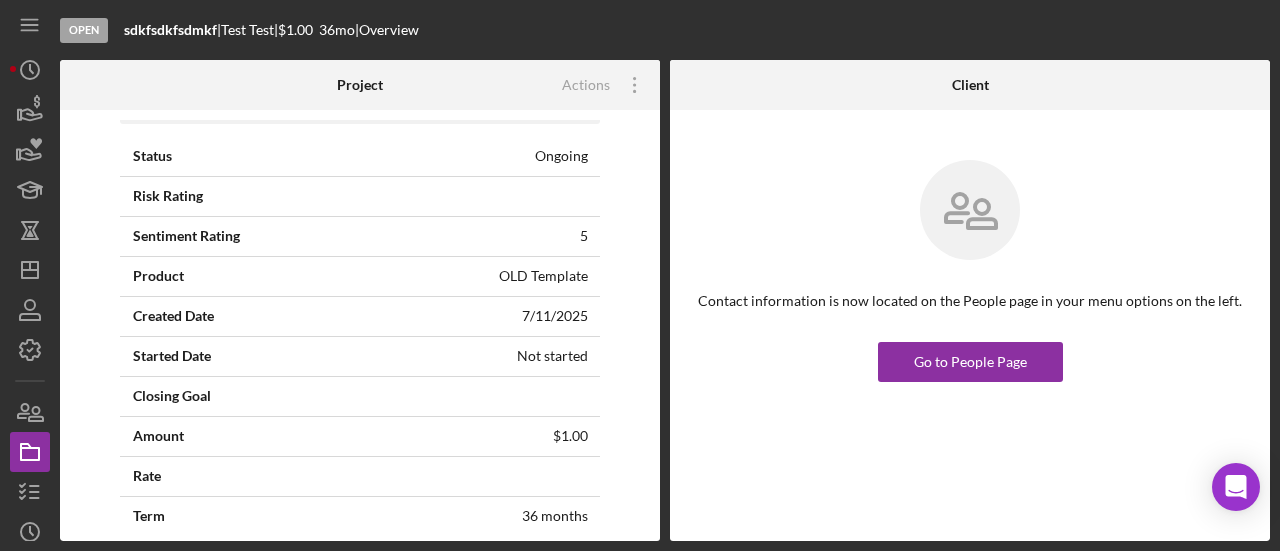 scroll, scrollTop: 45, scrollLeft: 0, axis: vertical 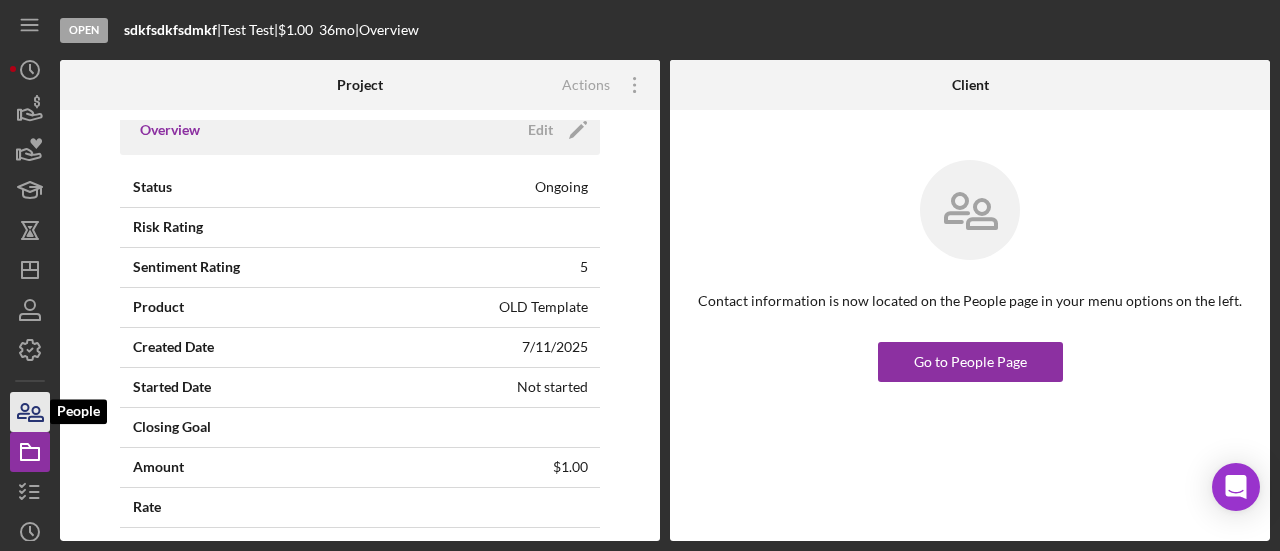 click 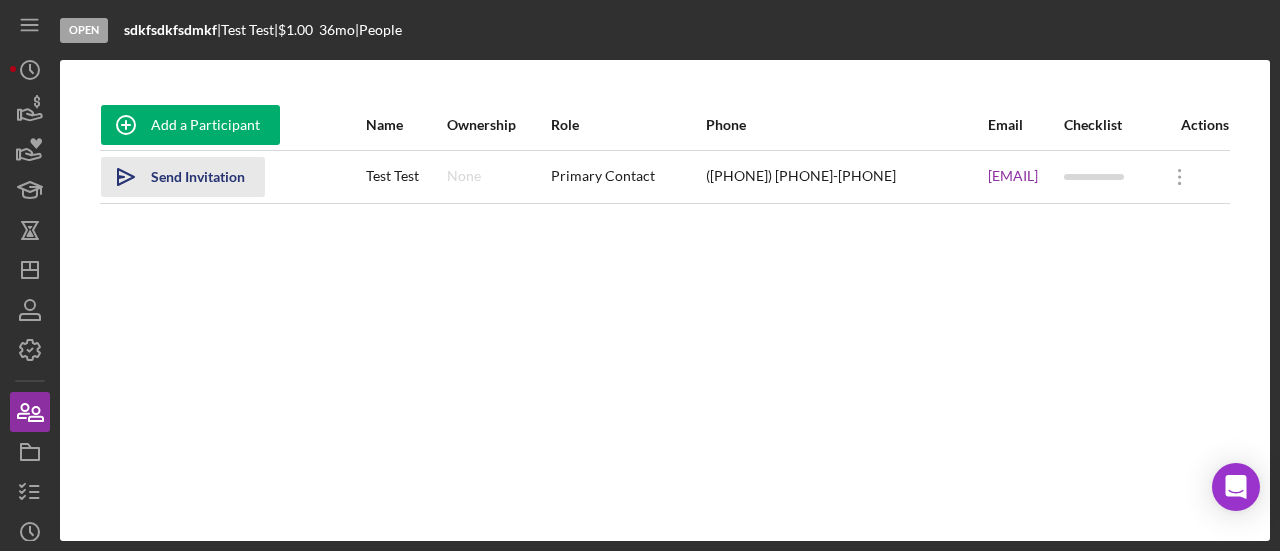 click on "Send Invitation" at bounding box center [198, 177] 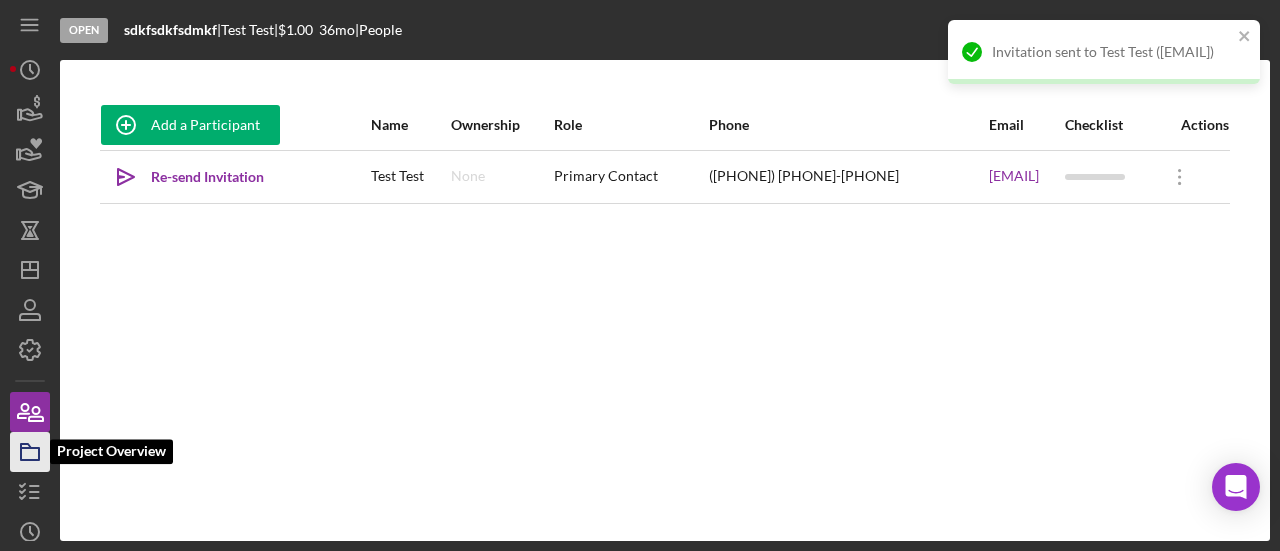 click 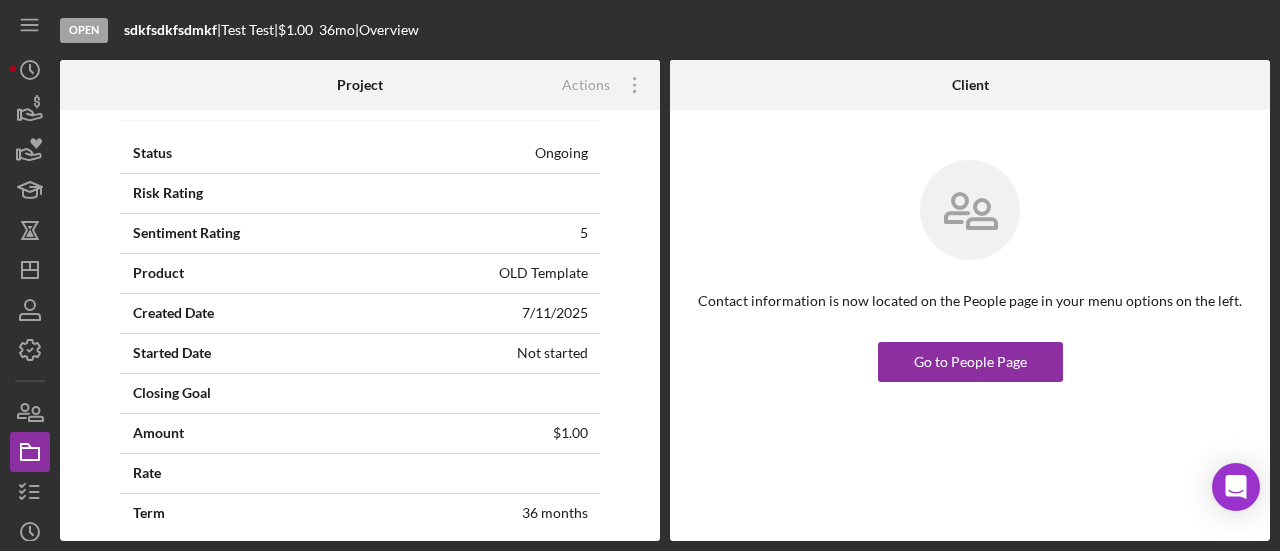 scroll, scrollTop: 200, scrollLeft: 0, axis: vertical 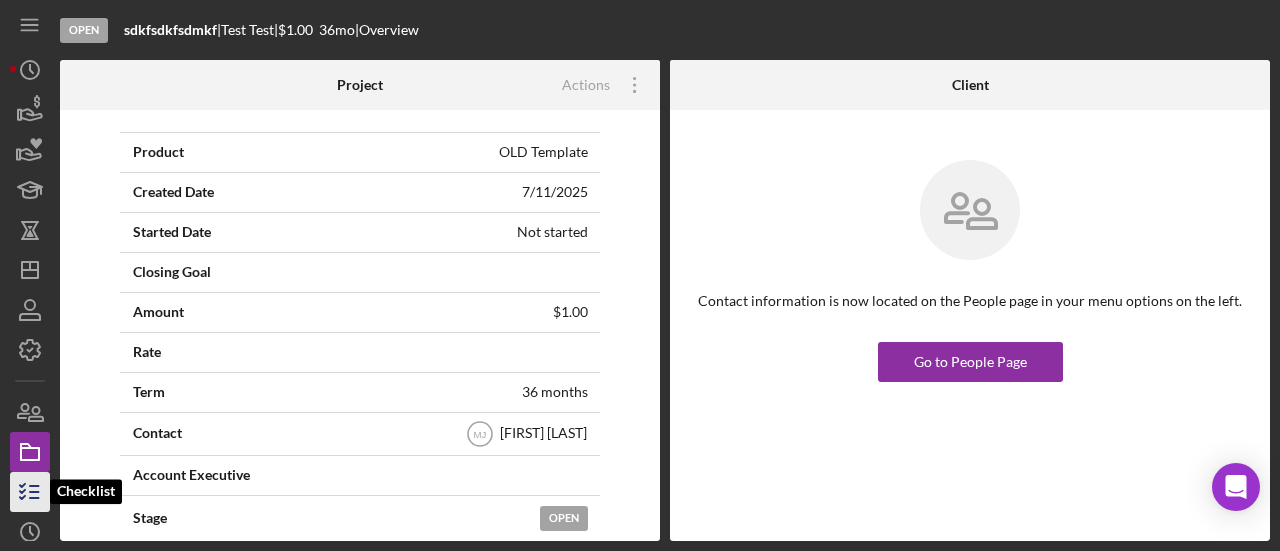 click 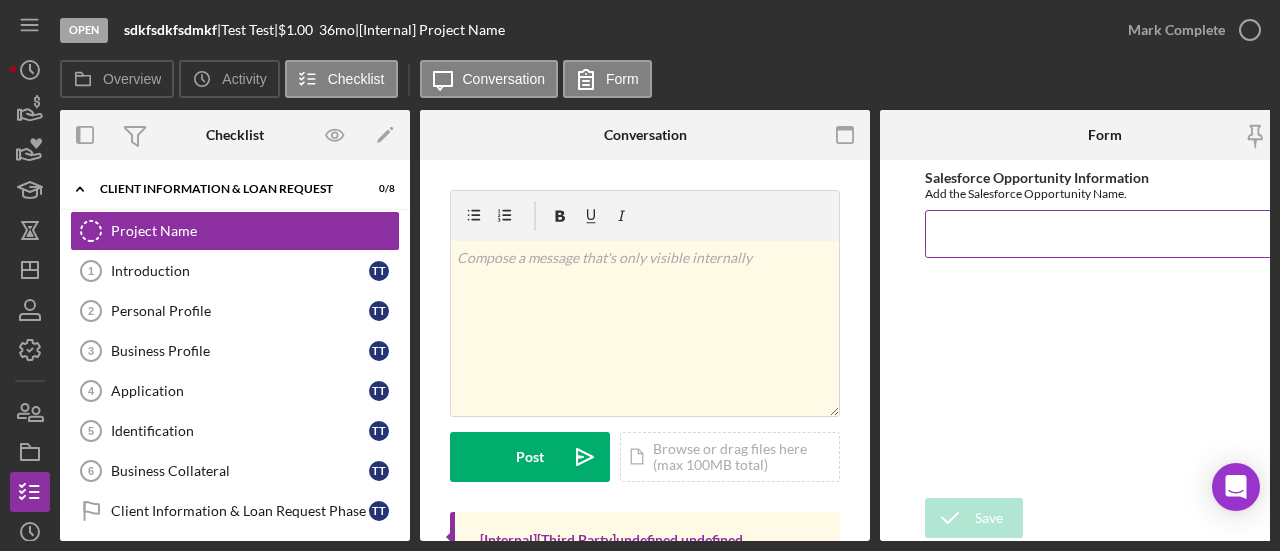 click on "Salesforce Opportunity Information" at bounding box center [1105, 234] 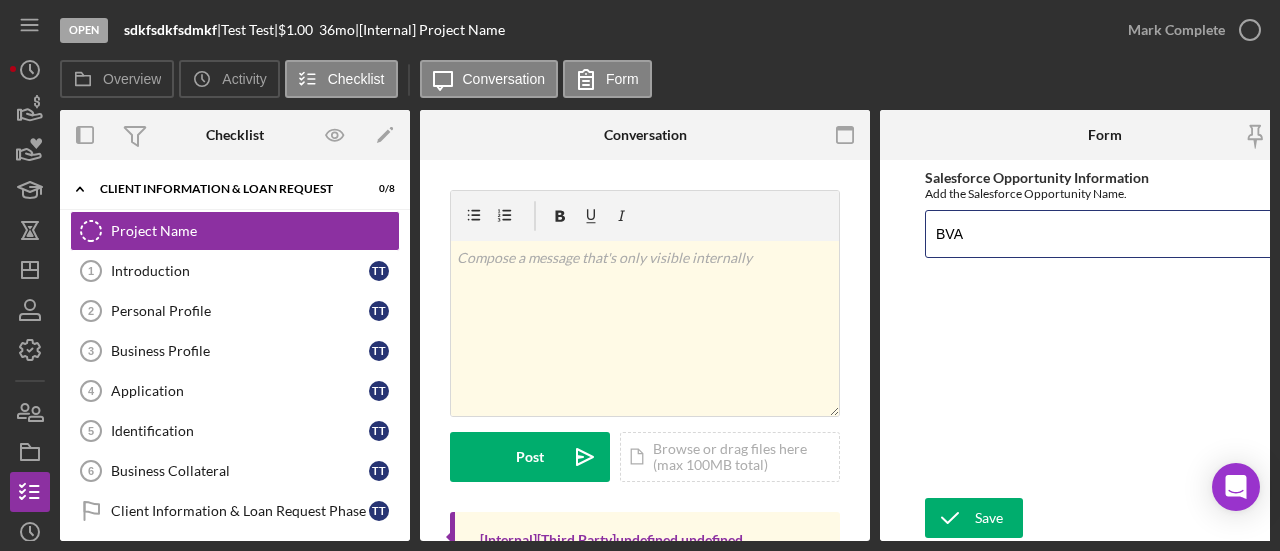 type on "BVA" 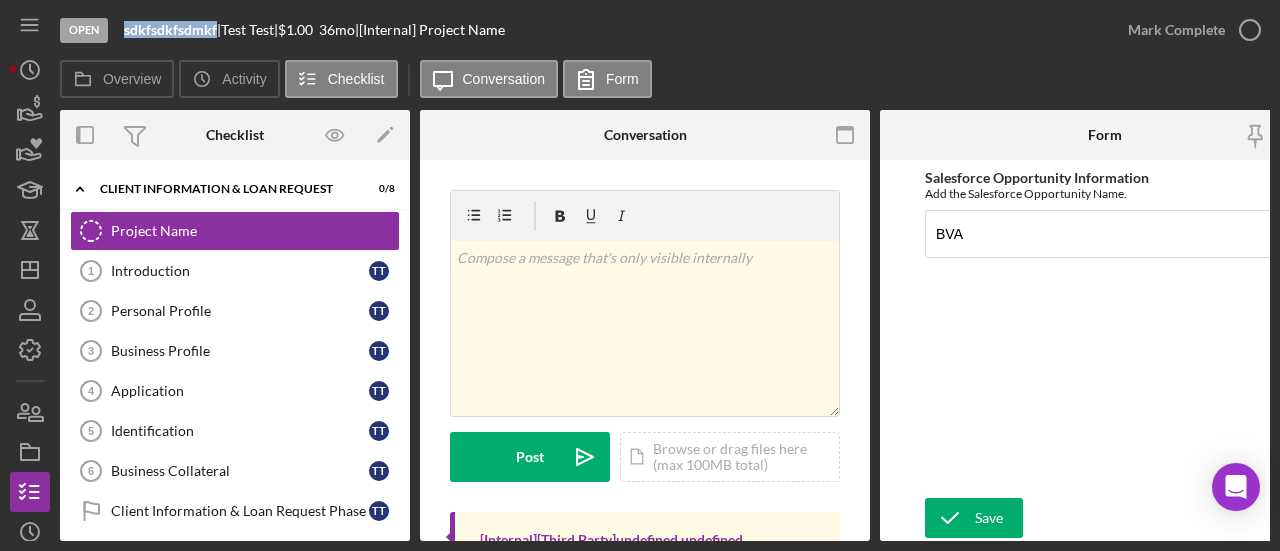 drag, startPoint x: 216, startPoint y: 24, endPoint x: 111, endPoint y: 29, distance: 105.11898 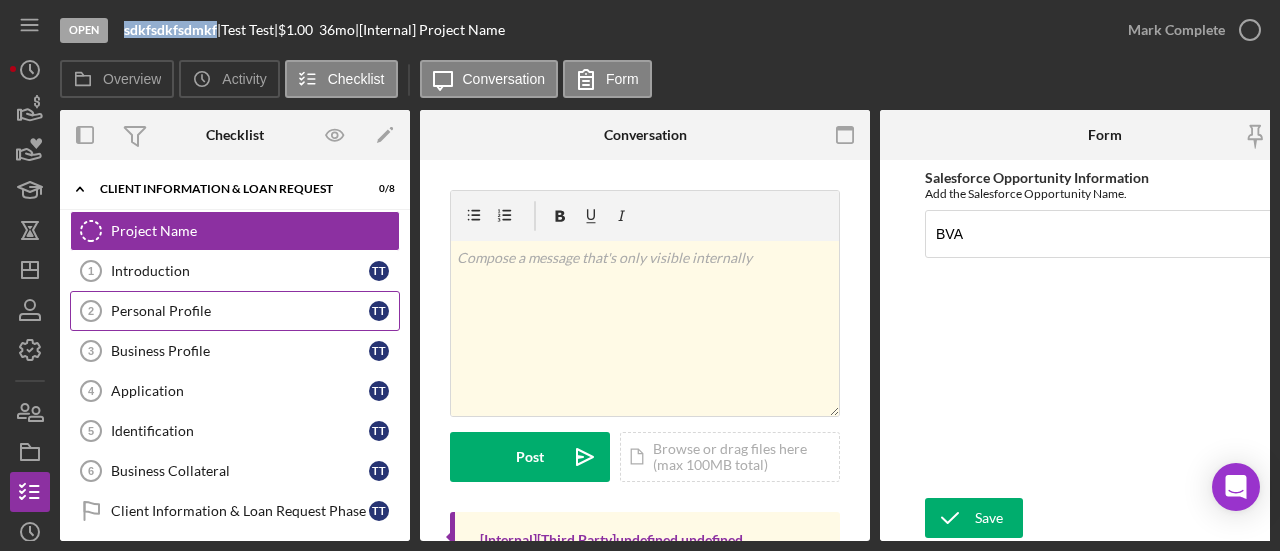 click on "Personal Profile" at bounding box center [240, 311] 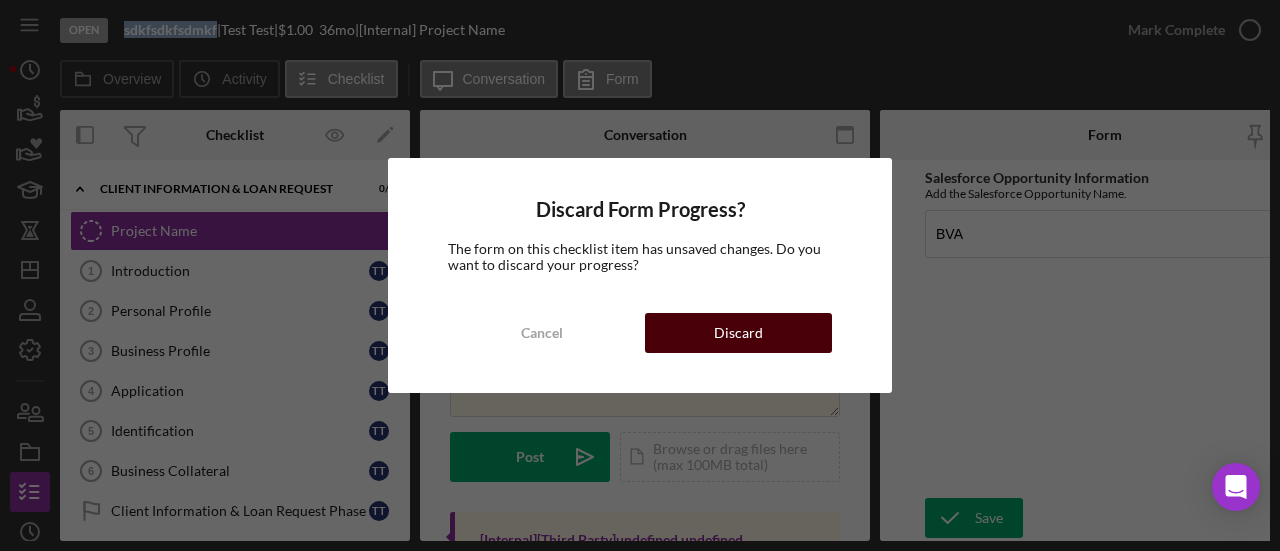 click on "Discard" at bounding box center [738, 333] 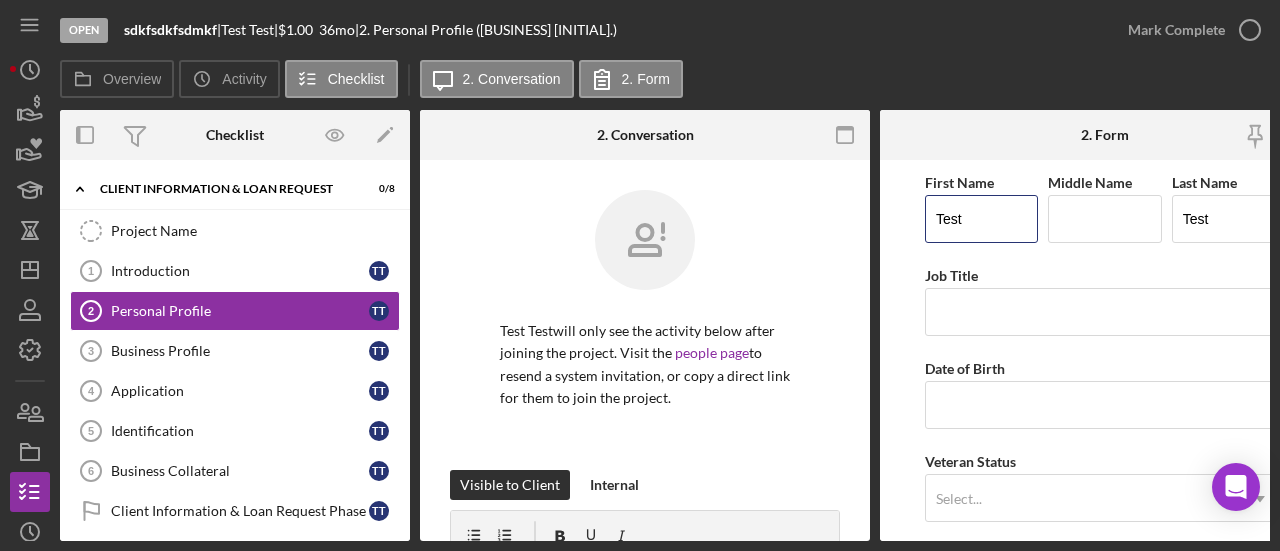 drag, startPoint x: 994, startPoint y: 229, endPoint x: 870, endPoint y: 221, distance: 124.2578 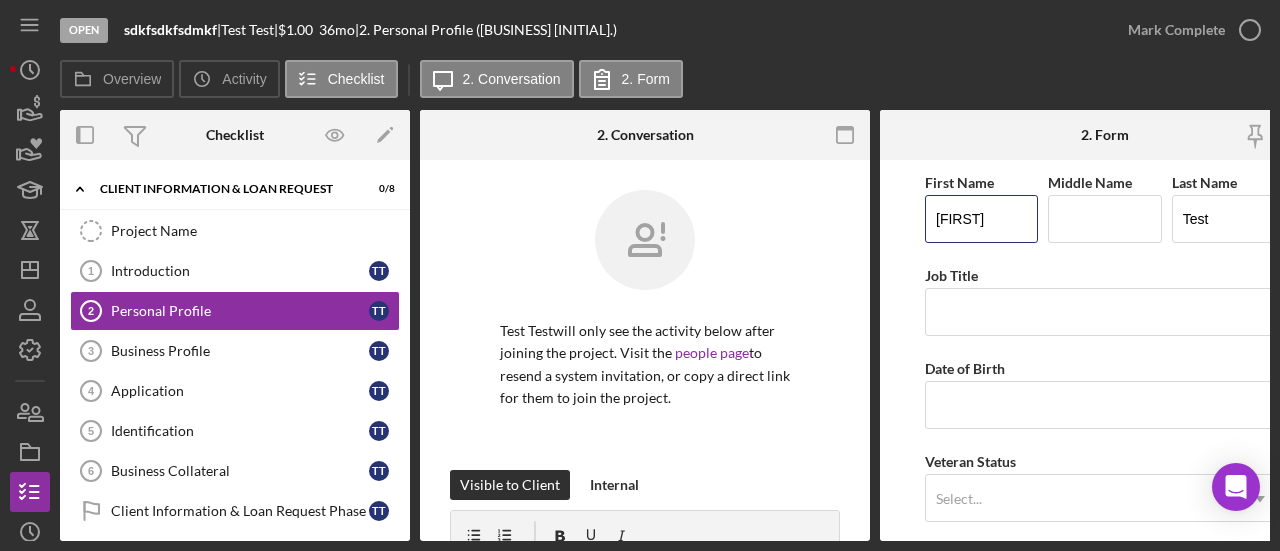 type on "[FIRST]" 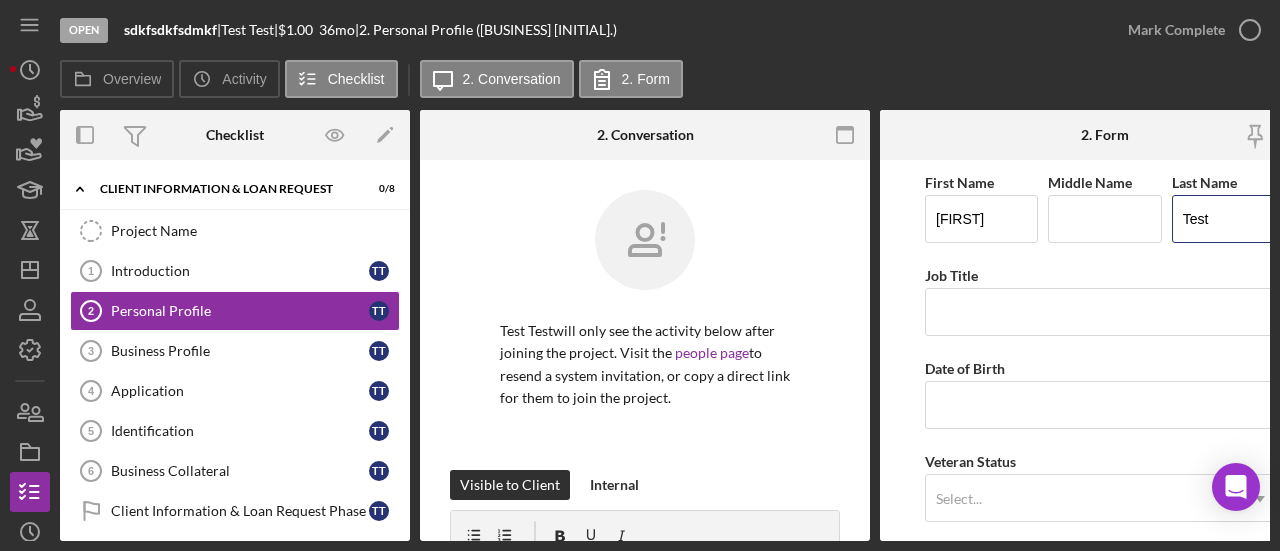 scroll, scrollTop: 0, scrollLeft: 8, axis: horizontal 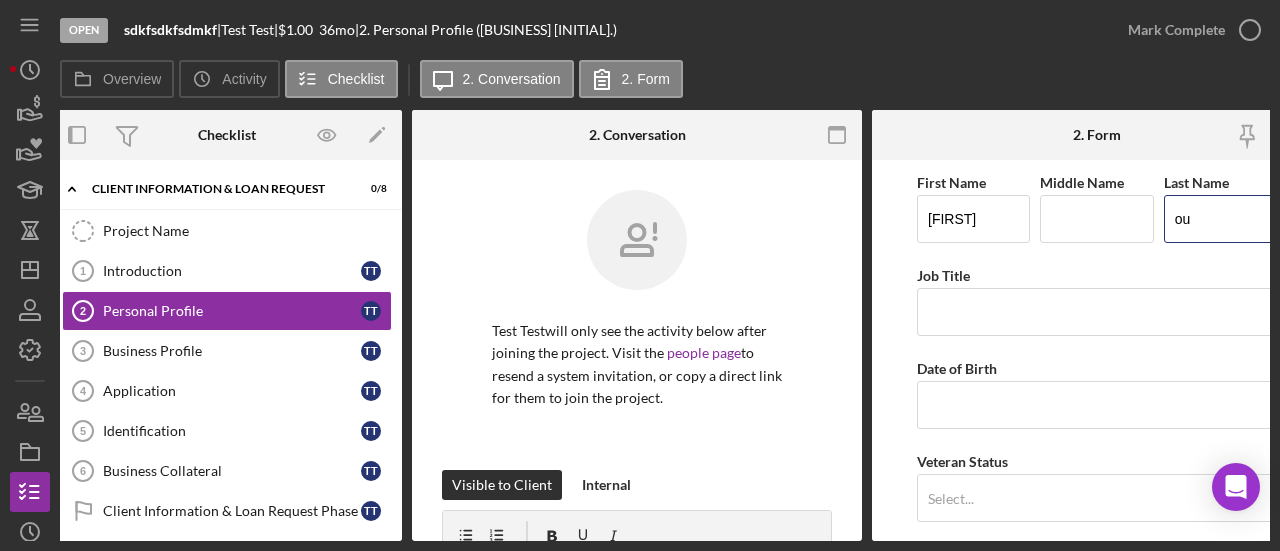 type on "o" 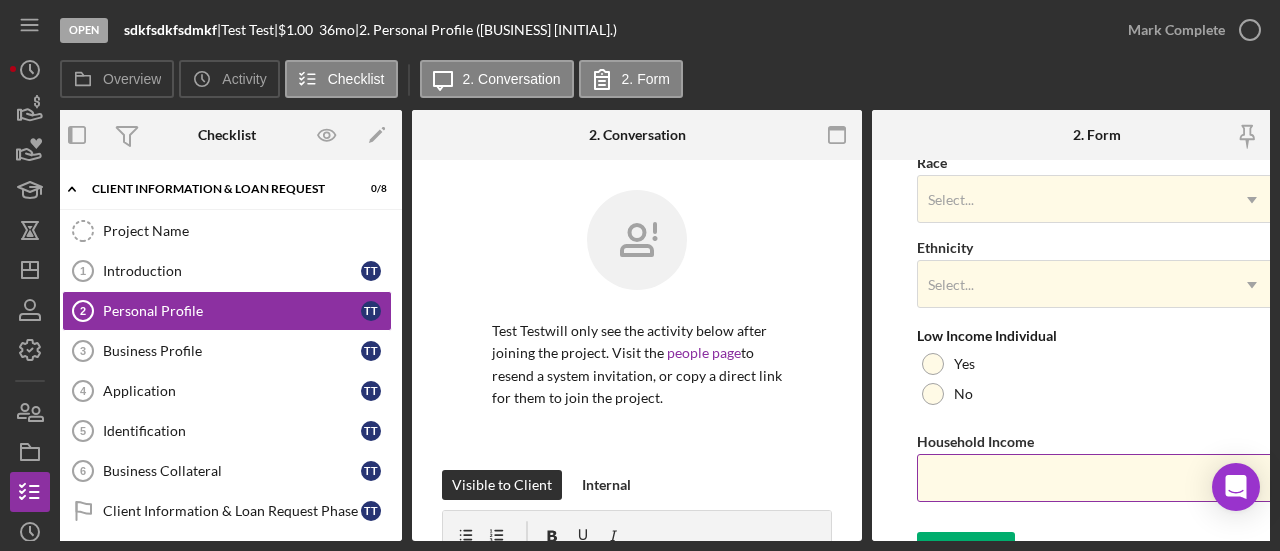 scroll, scrollTop: 954, scrollLeft: 0, axis: vertical 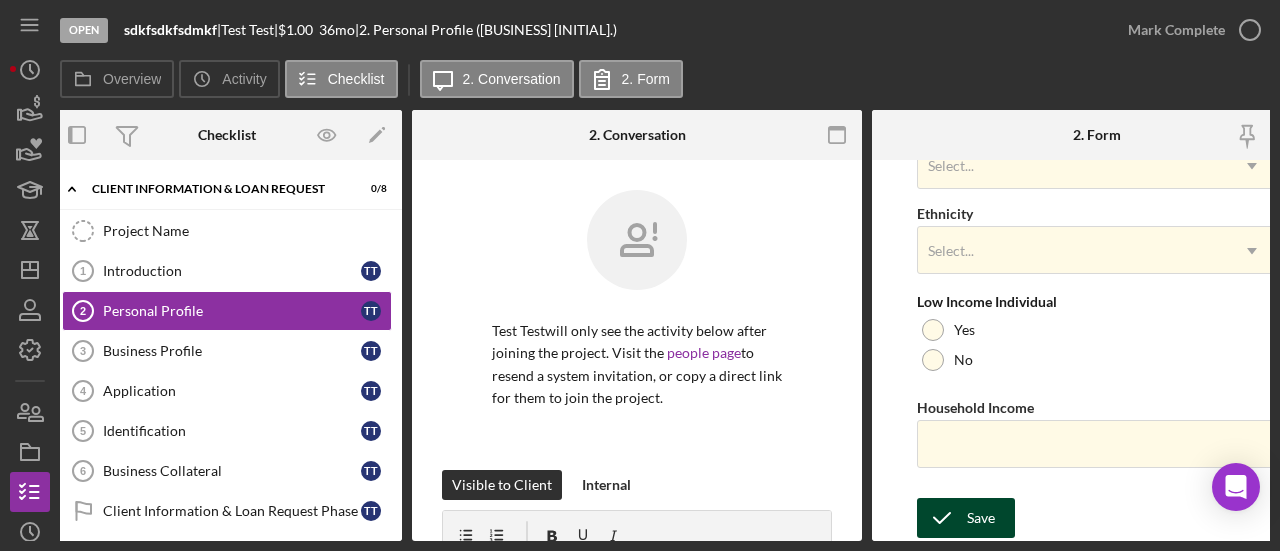 type on "Mouse" 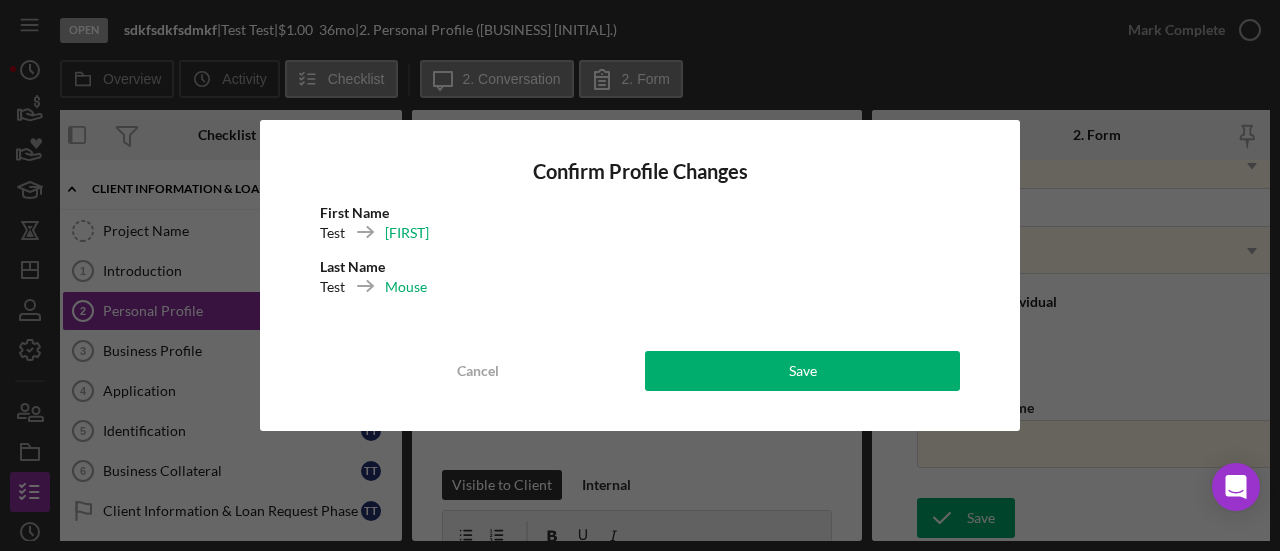 click on "Confirm Profile Changes First Name Test [FIRST] Last Name Test [LAST] Cancel Save" at bounding box center (640, 275) 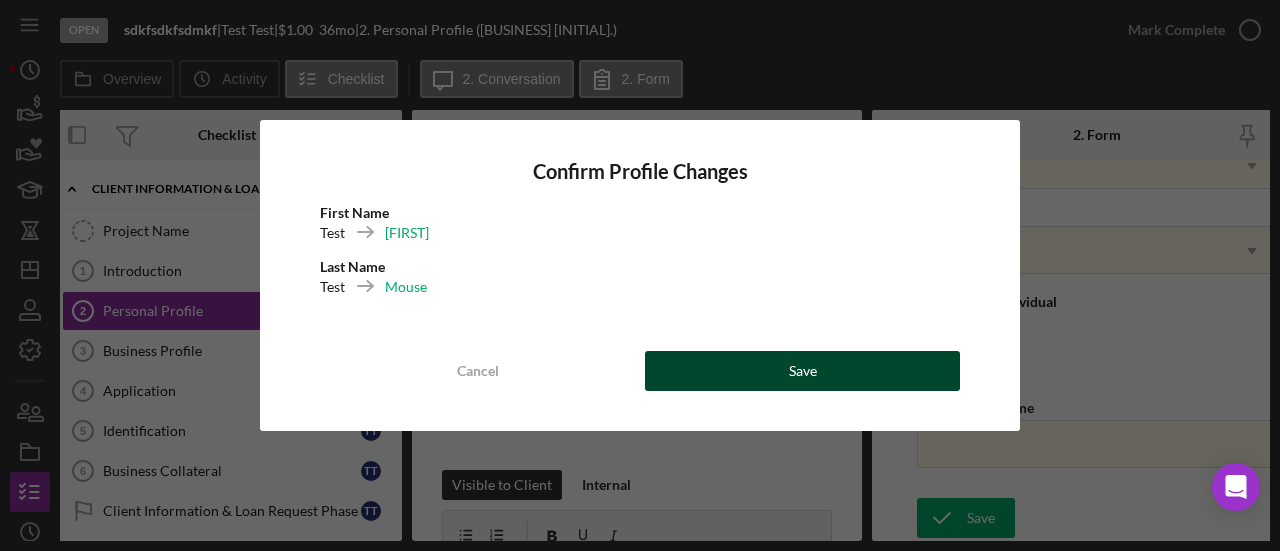 click on "Save" at bounding box center (802, 371) 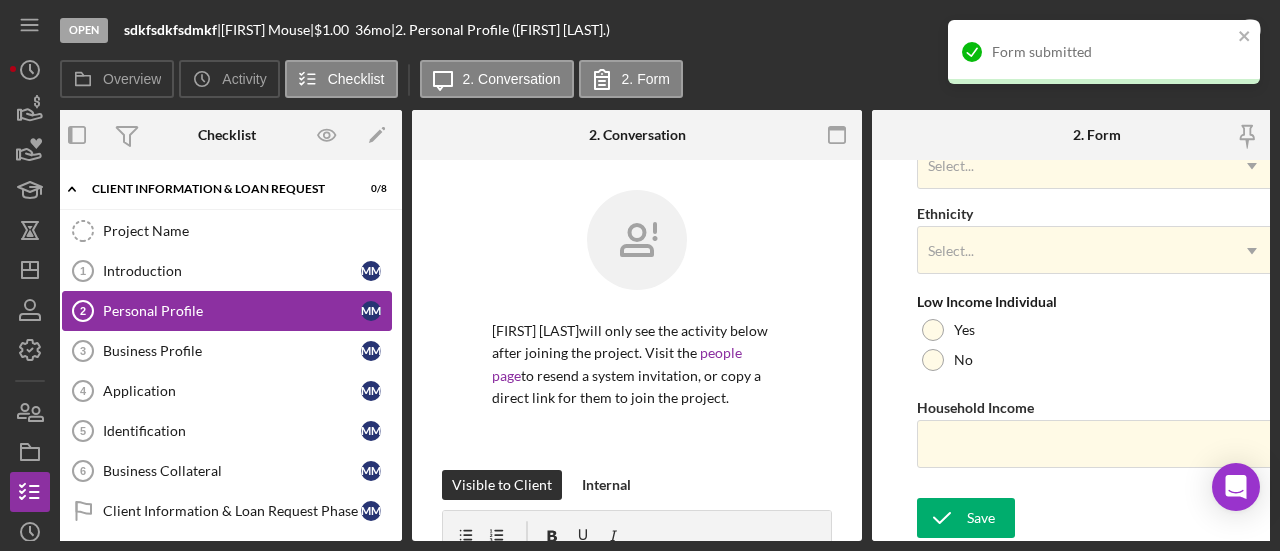 click on "Personal Profile 2 Personal Profile [INITIAL] [INITIAL]" at bounding box center (227, 311) 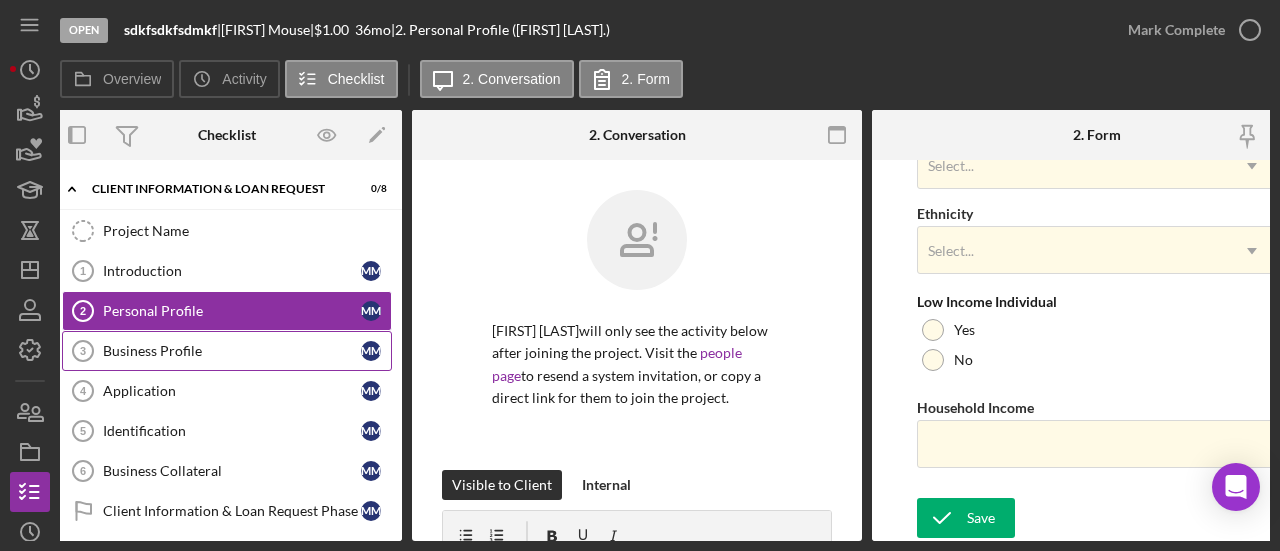 click on "Business Profile" at bounding box center [232, 351] 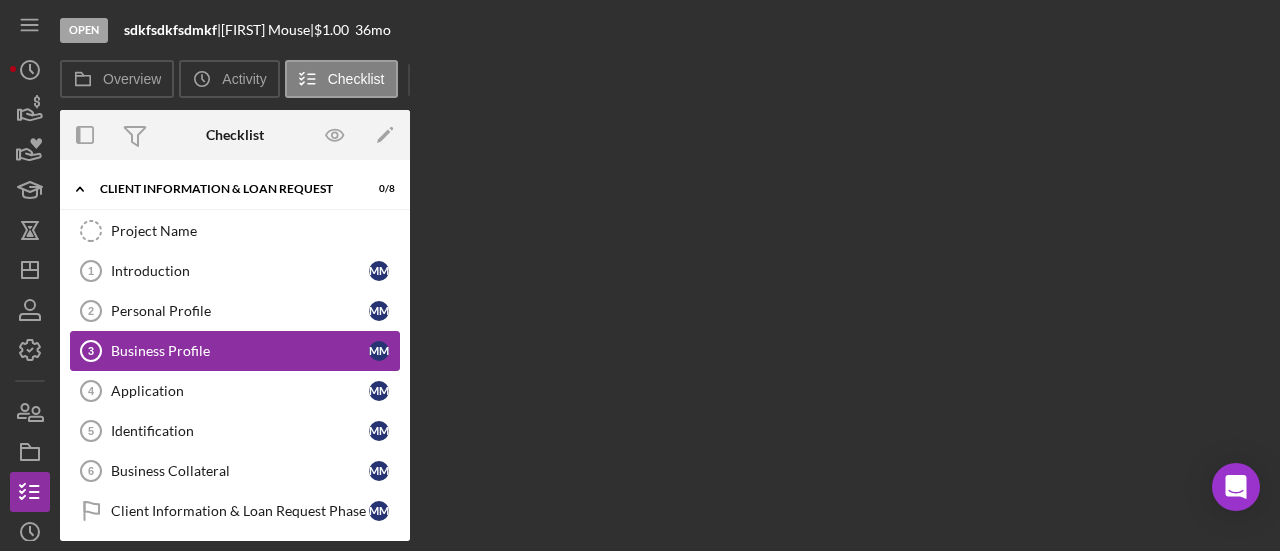 scroll, scrollTop: 0, scrollLeft: 0, axis: both 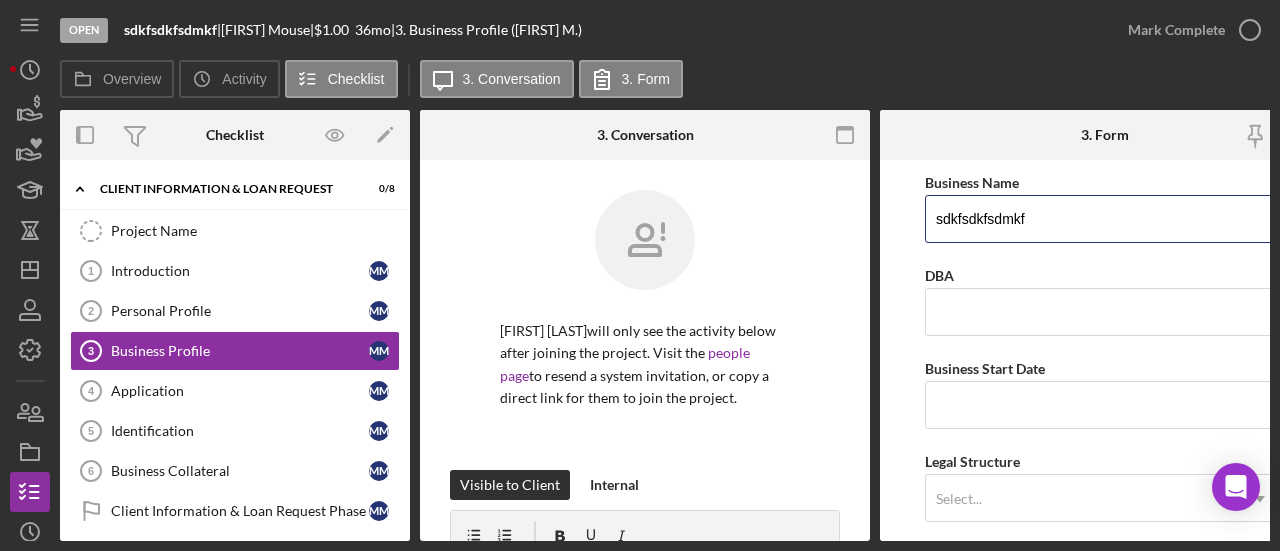 drag, startPoint x: 1056, startPoint y: 217, endPoint x: 654, endPoint y: 204, distance: 402.21014 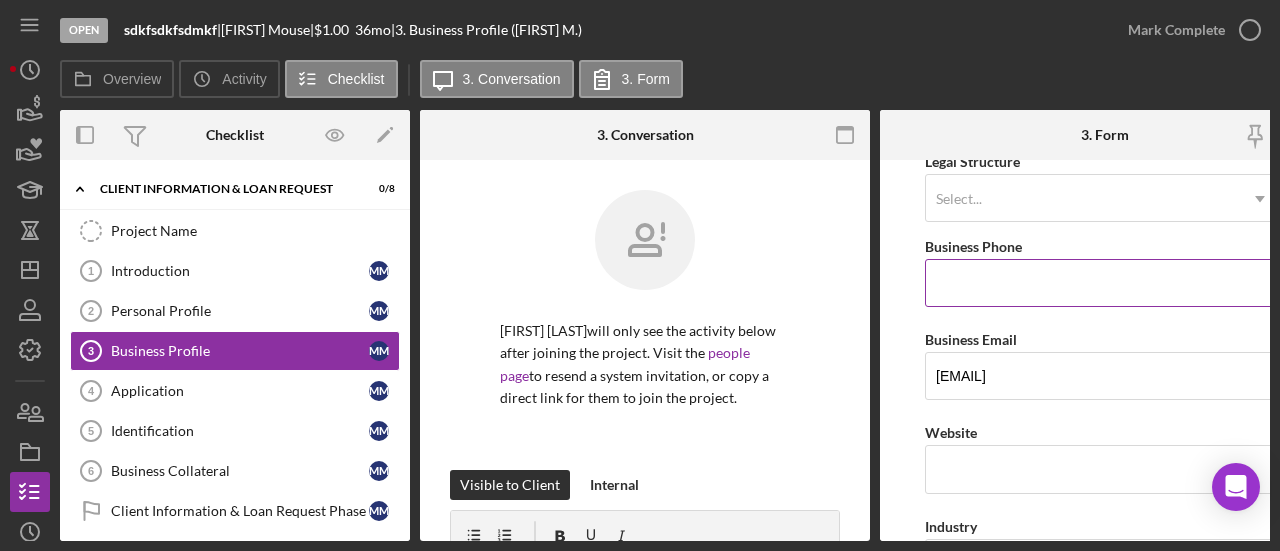 scroll, scrollTop: 0, scrollLeft: 0, axis: both 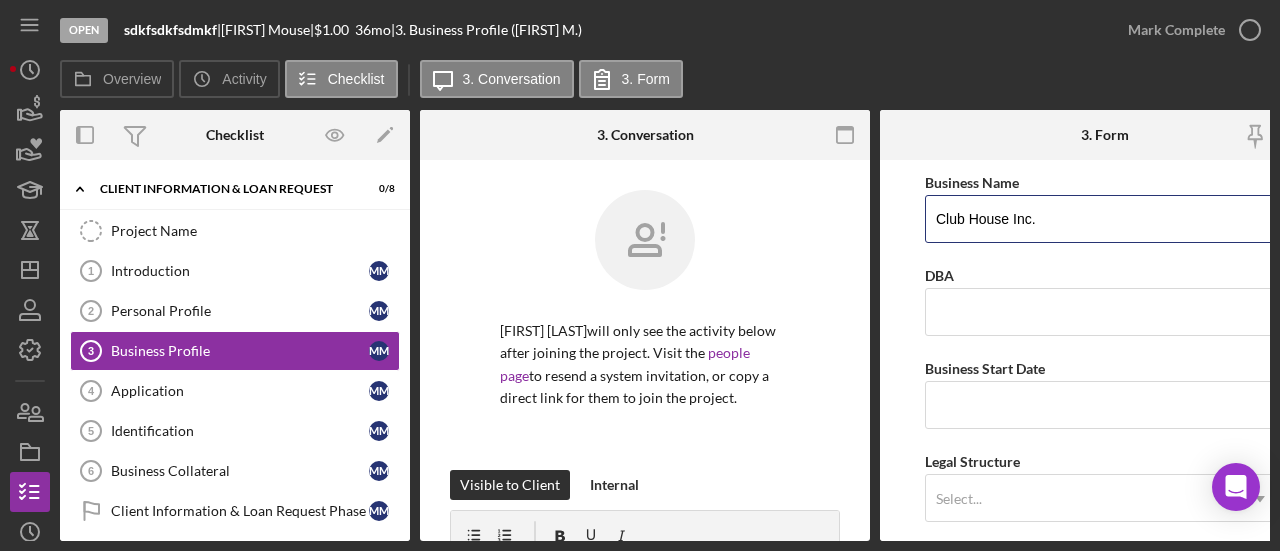 drag, startPoint x: 1082, startPoint y: 215, endPoint x: 876, endPoint y: 218, distance: 206.02185 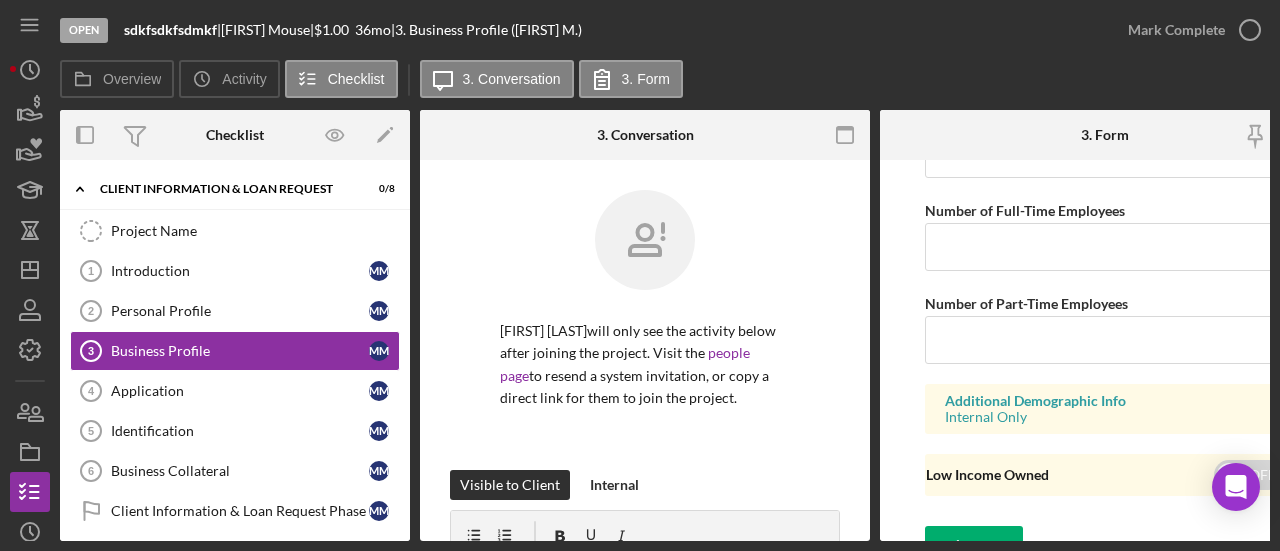 scroll, scrollTop: 1848, scrollLeft: 0, axis: vertical 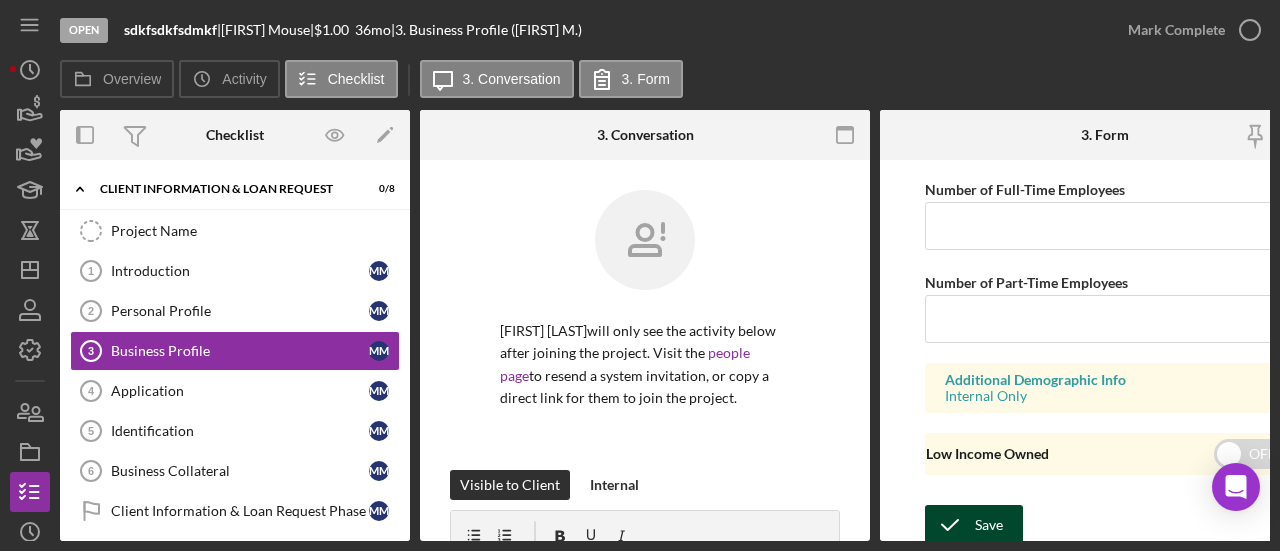 type on "dsfsdfsf Household" 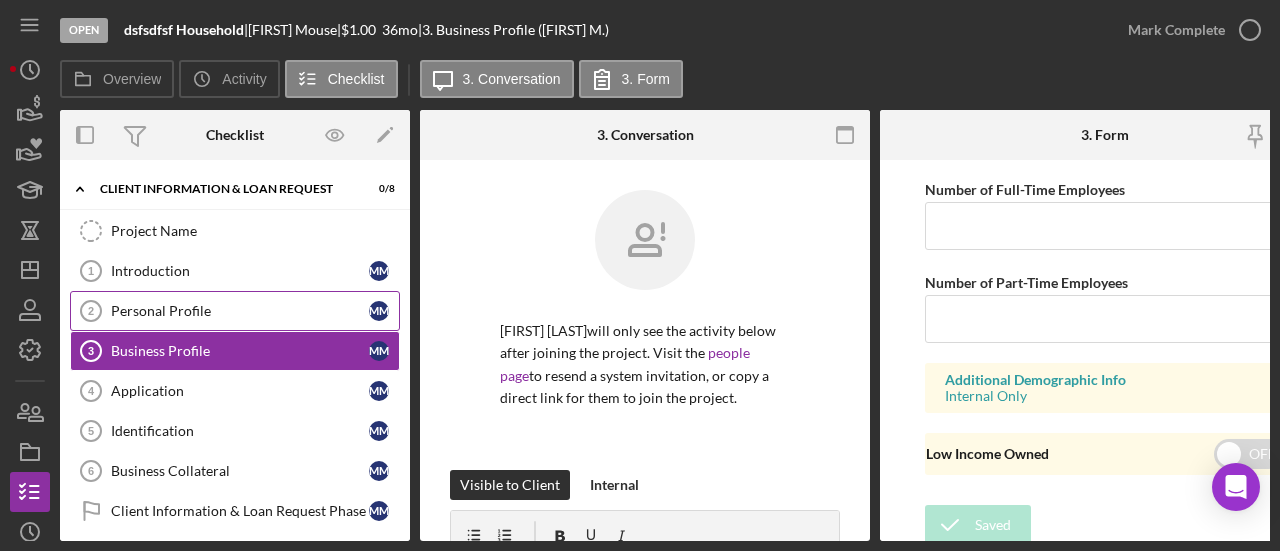 click on "Personal Profile" at bounding box center (240, 311) 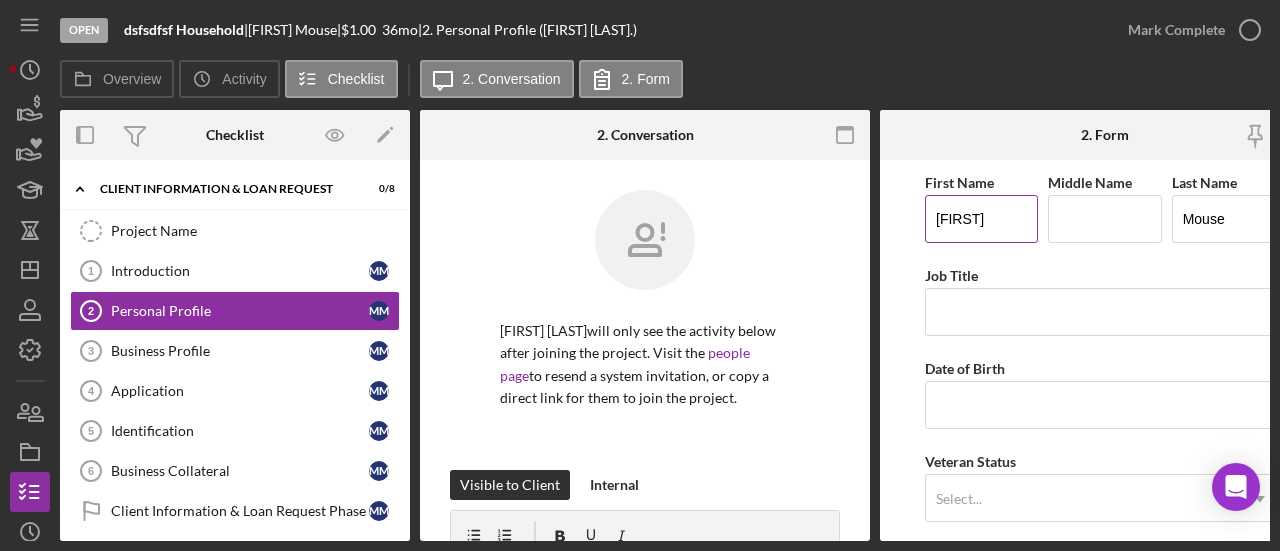 click on "[FIRST]" at bounding box center (981, 219) 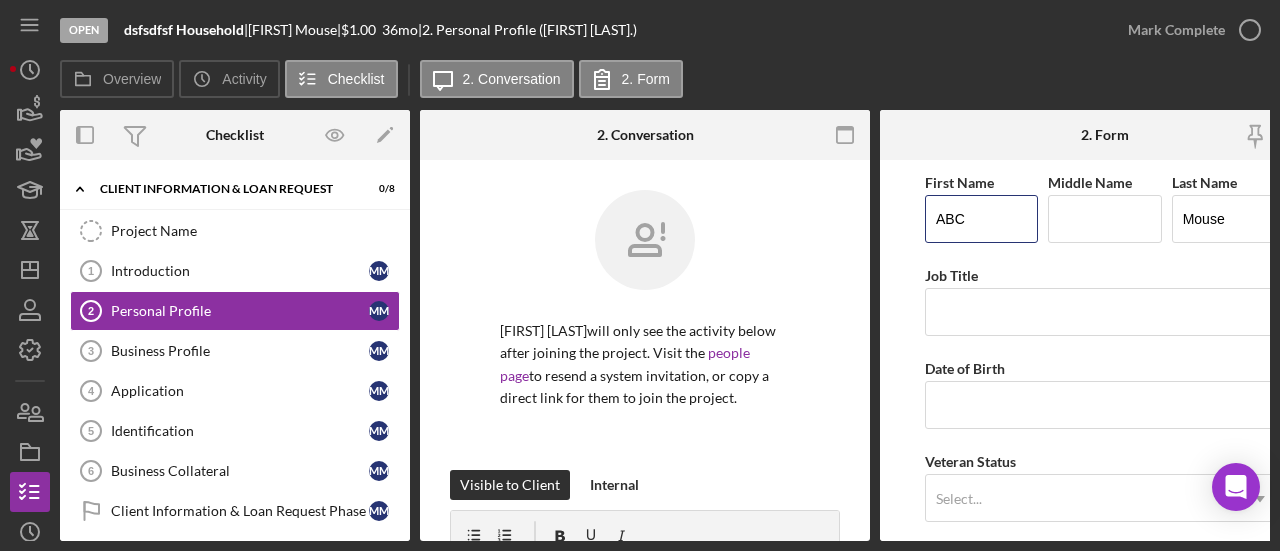 type on "ABC" 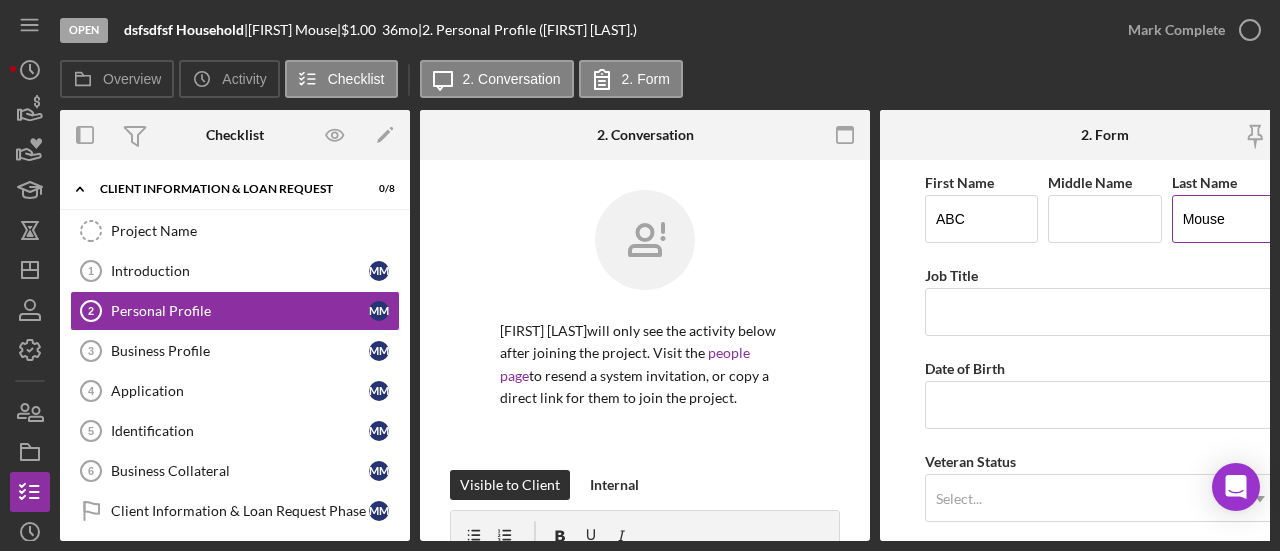 click on "Mouse" at bounding box center [1228, 219] 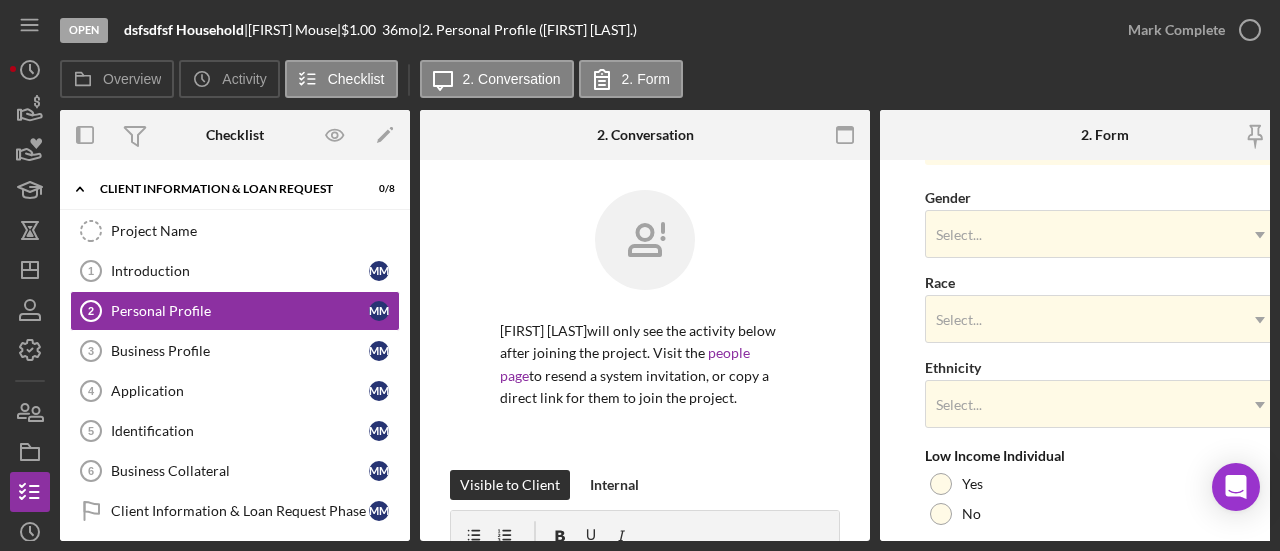 scroll, scrollTop: 954, scrollLeft: 0, axis: vertical 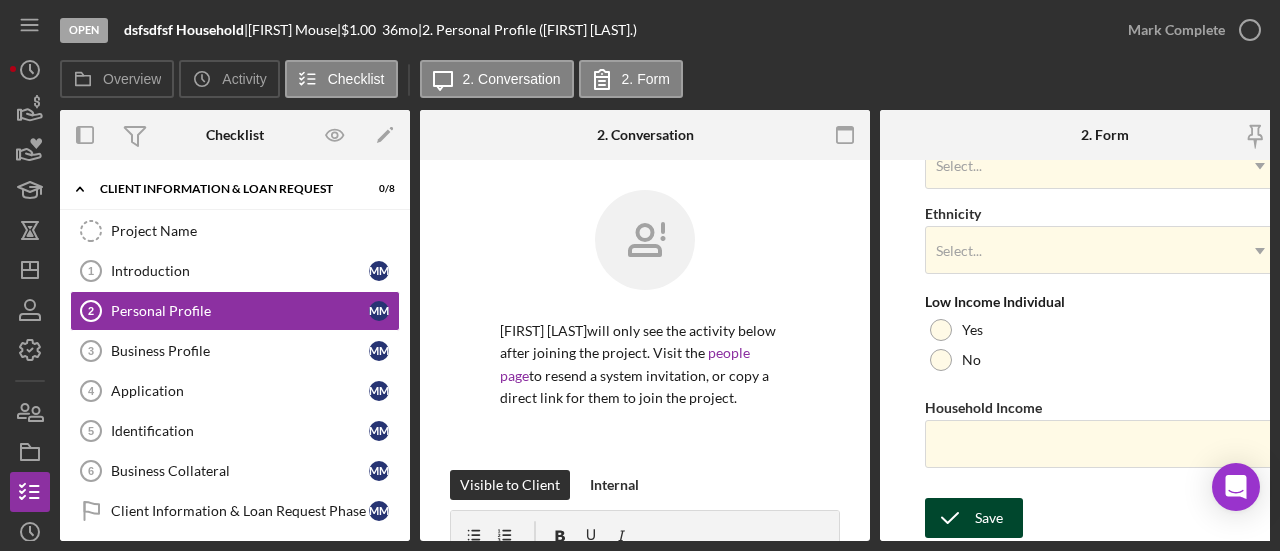 type on "dsfsdfsf" 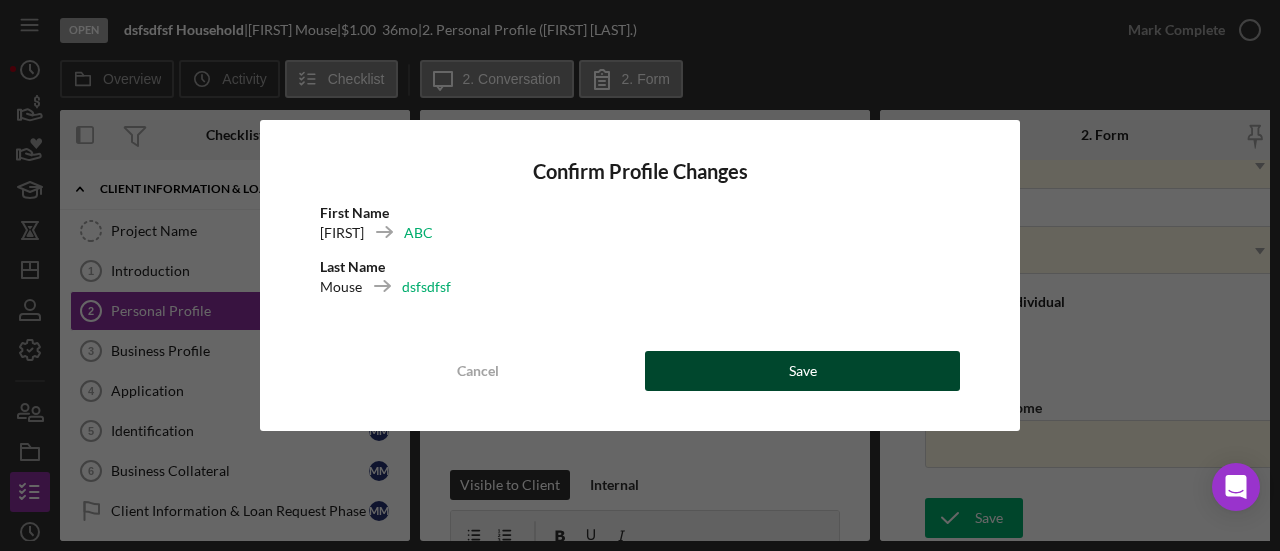 click on "Save" at bounding box center [802, 371] 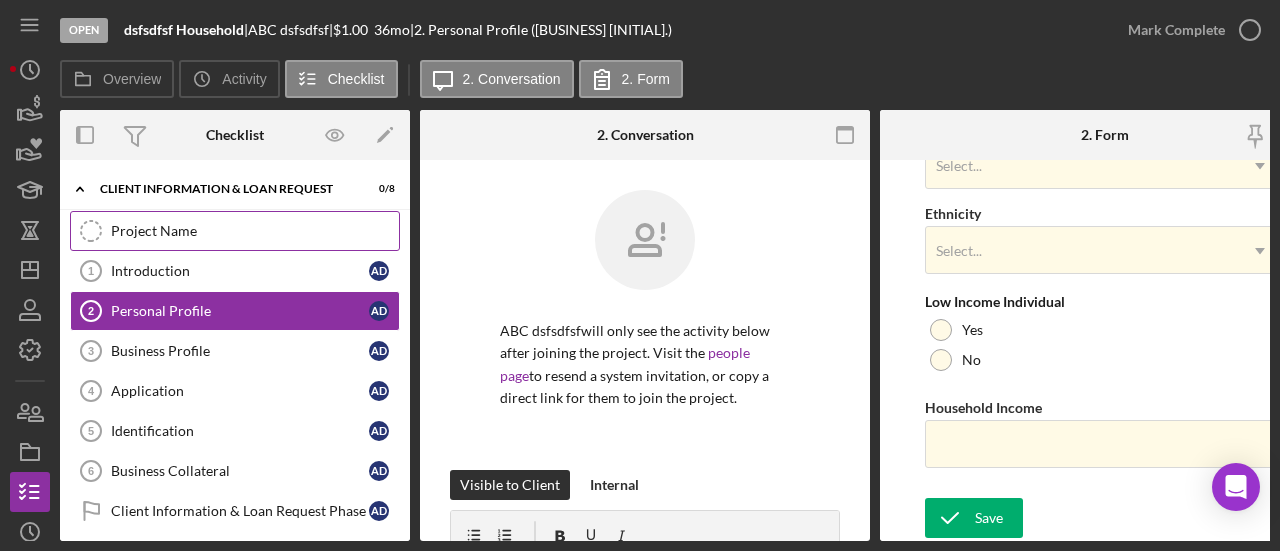 click on "Project Name Project Name" at bounding box center [235, 231] 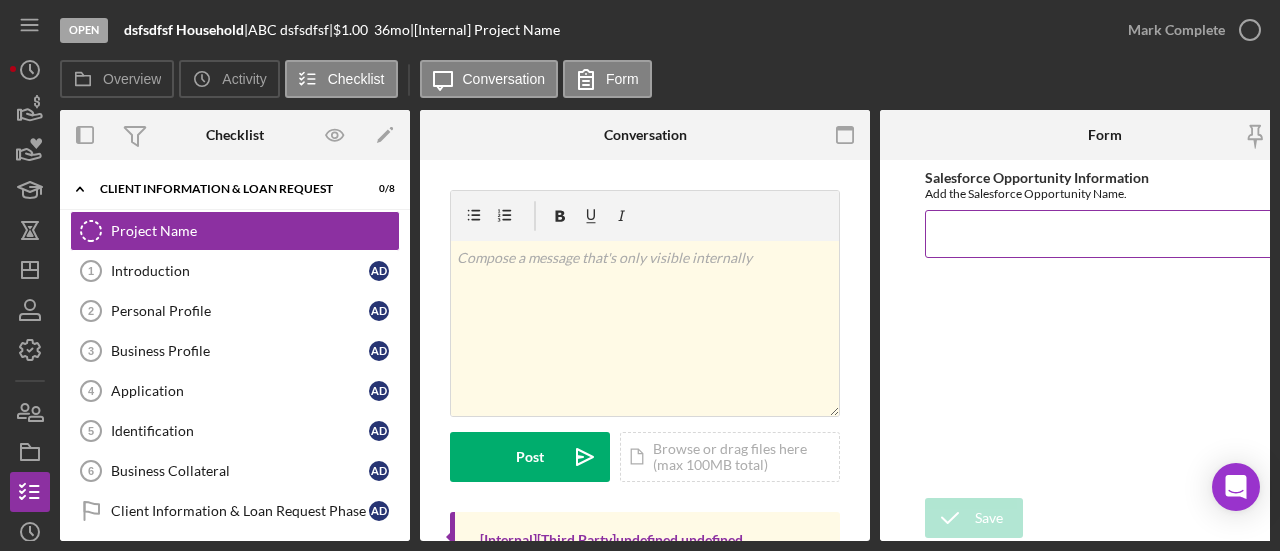 click on "Salesforce Opportunity Information" at bounding box center (1105, 234) 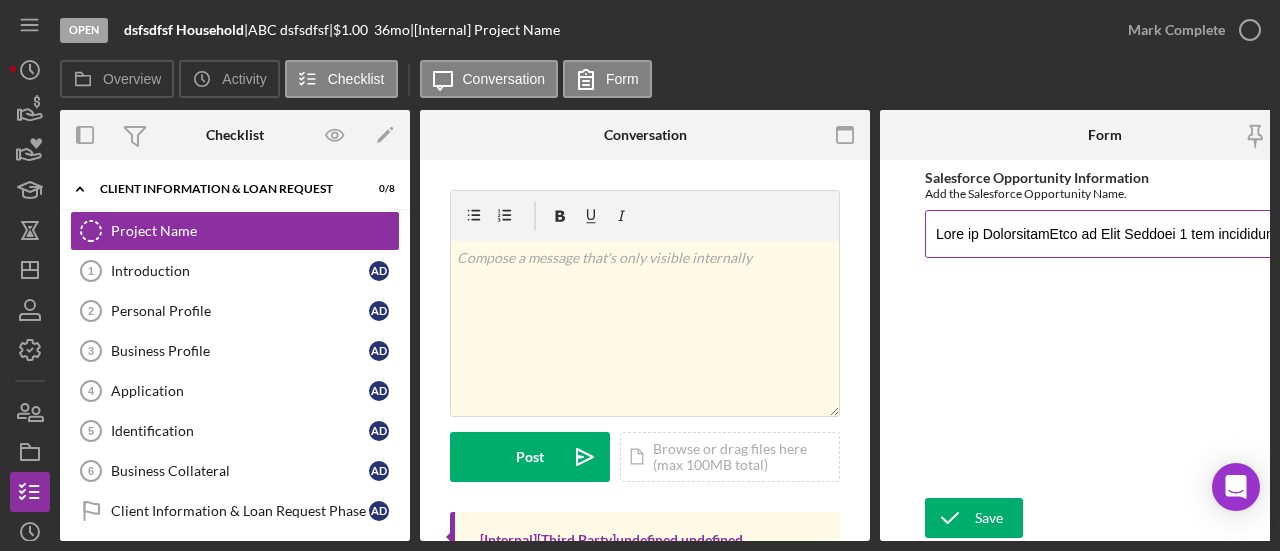 scroll, scrollTop: 0, scrollLeft: 7760, axis: horizontal 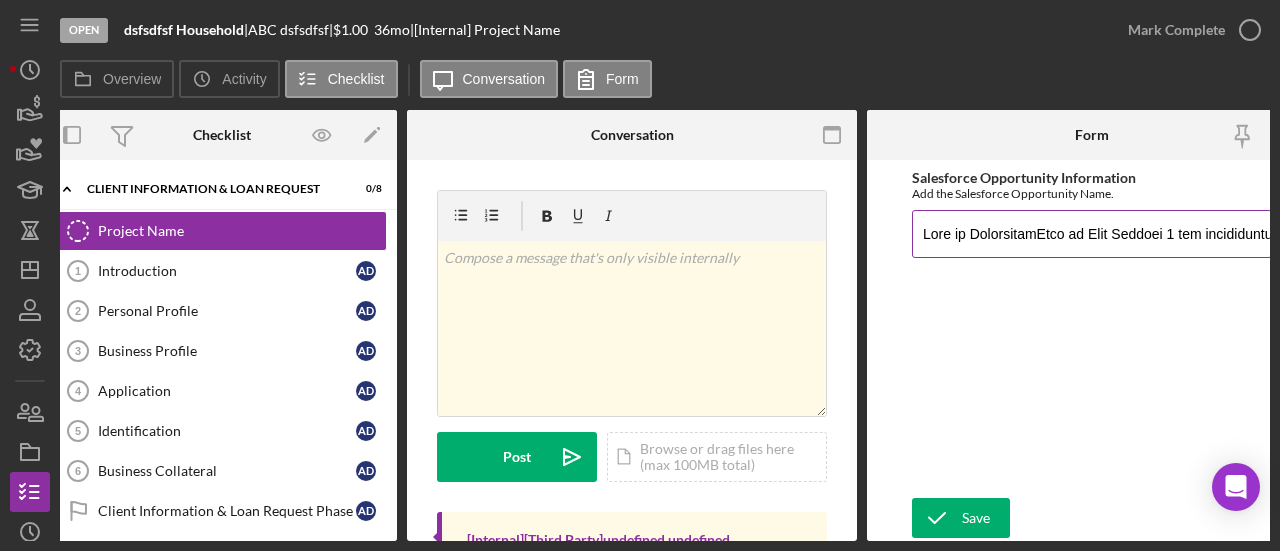 click on "Salesforce Opportunity Information" at bounding box center (1092, 234) 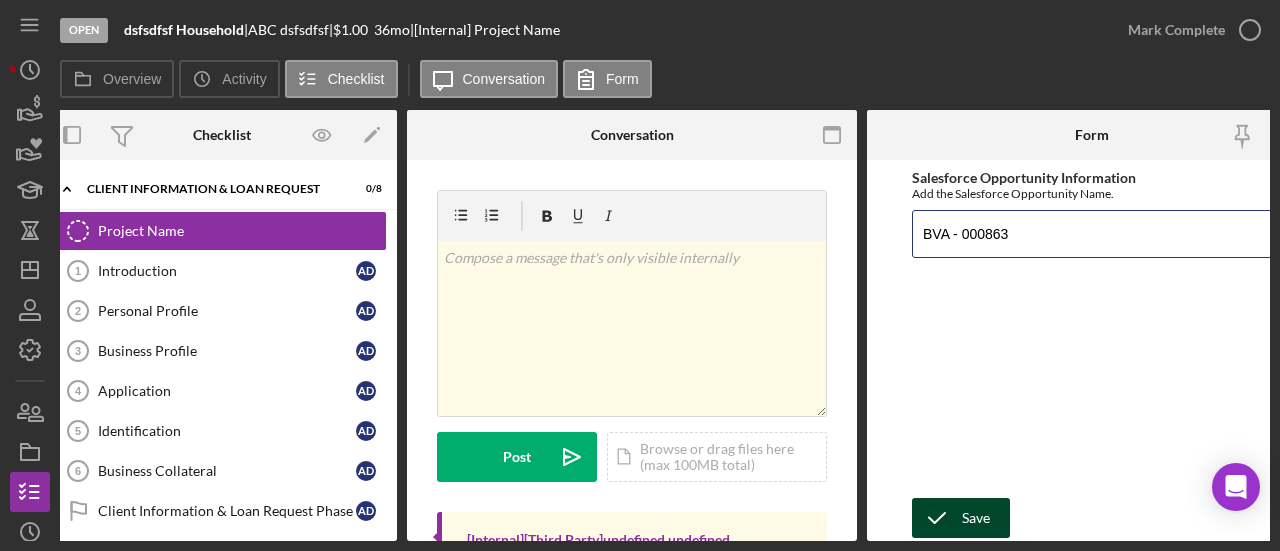 type on "BVA - 000863" 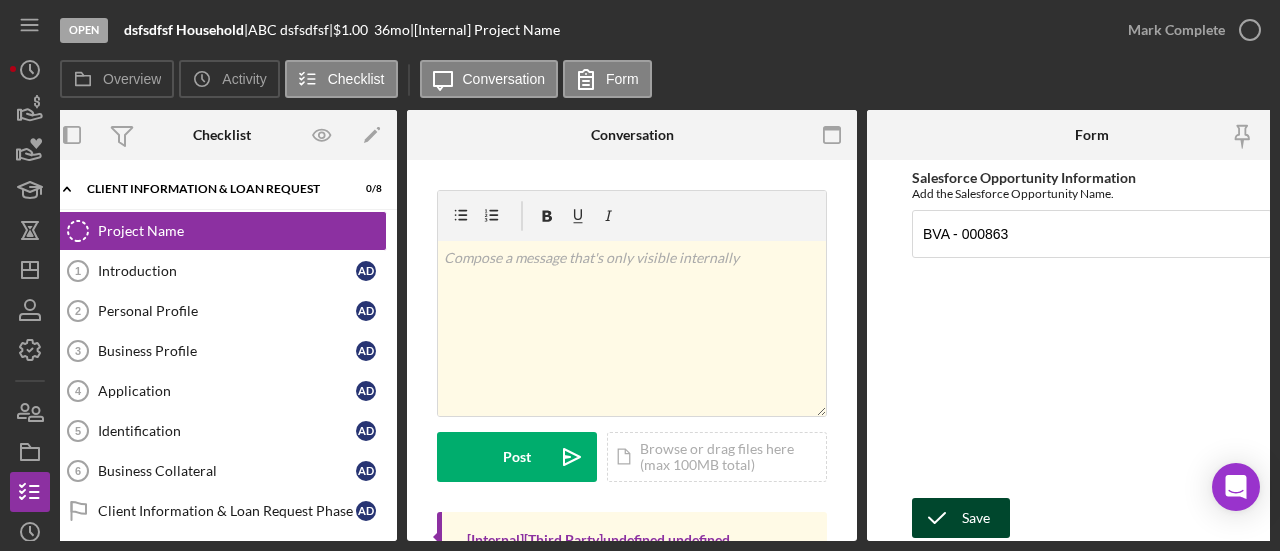 click on "Save" at bounding box center [976, 518] 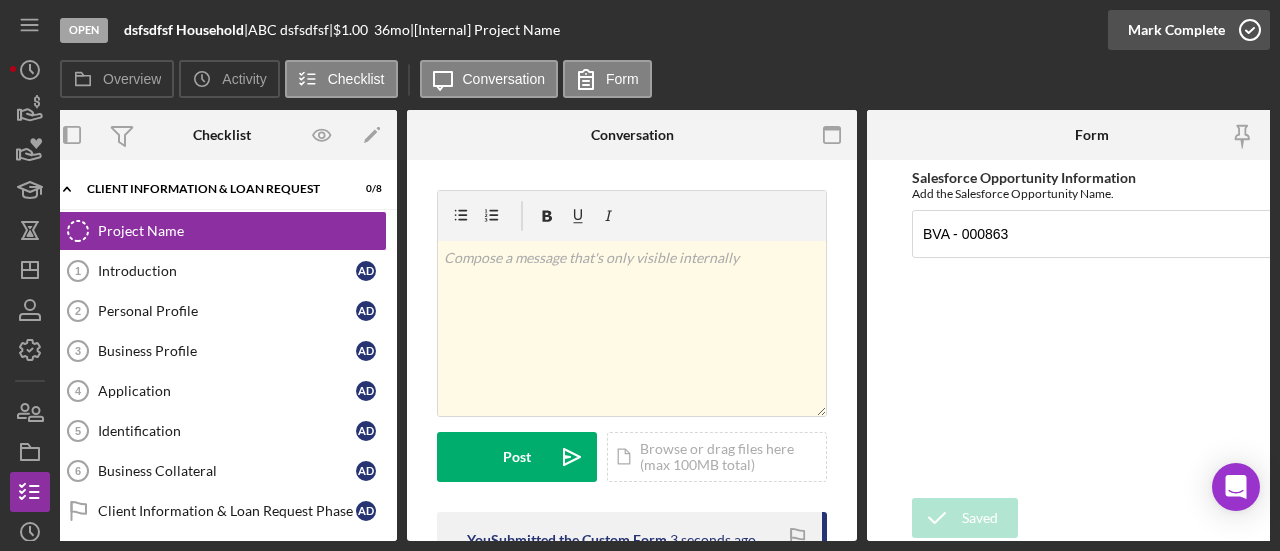 click on "Mark Complete" at bounding box center (1176, 30) 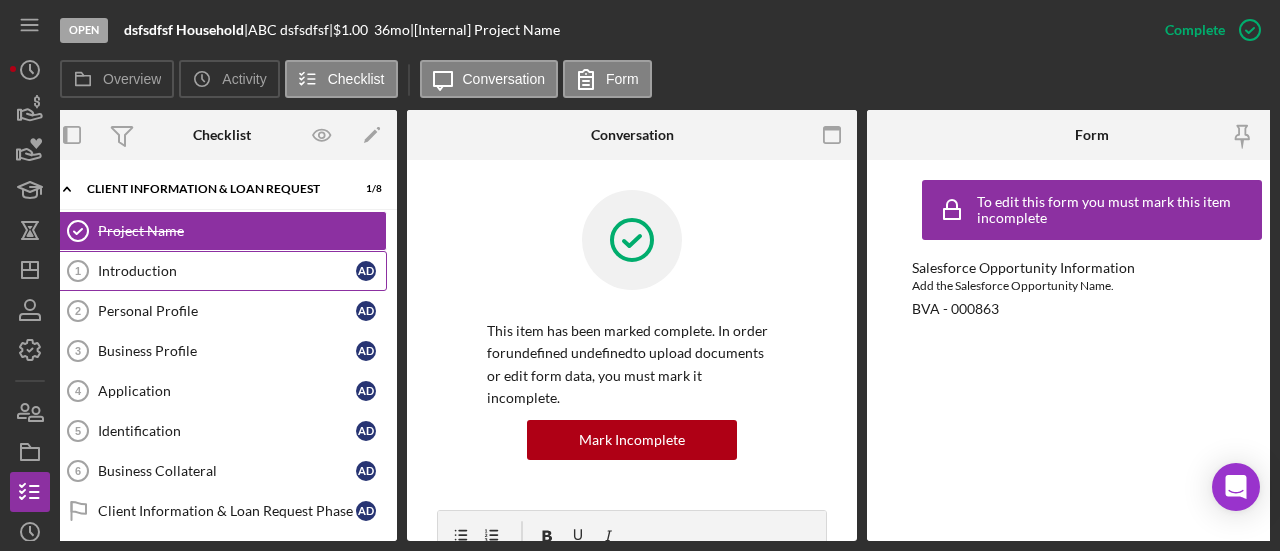 click on "Introduction 1 Introduction A d" at bounding box center [222, 271] 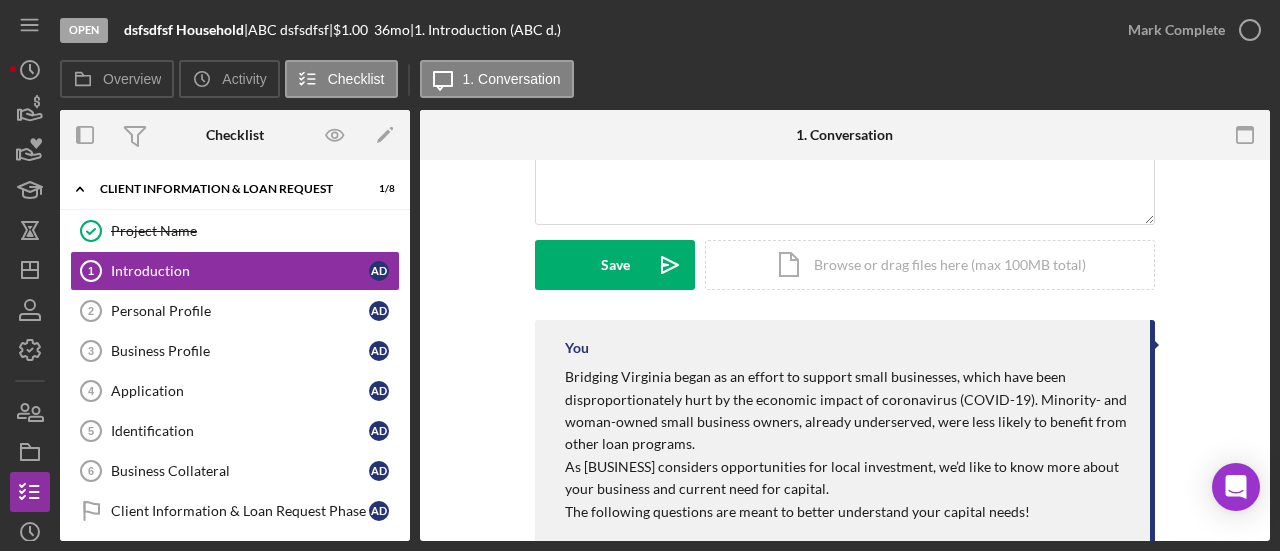 scroll, scrollTop: 552, scrollLeft: 0, axis: vertical 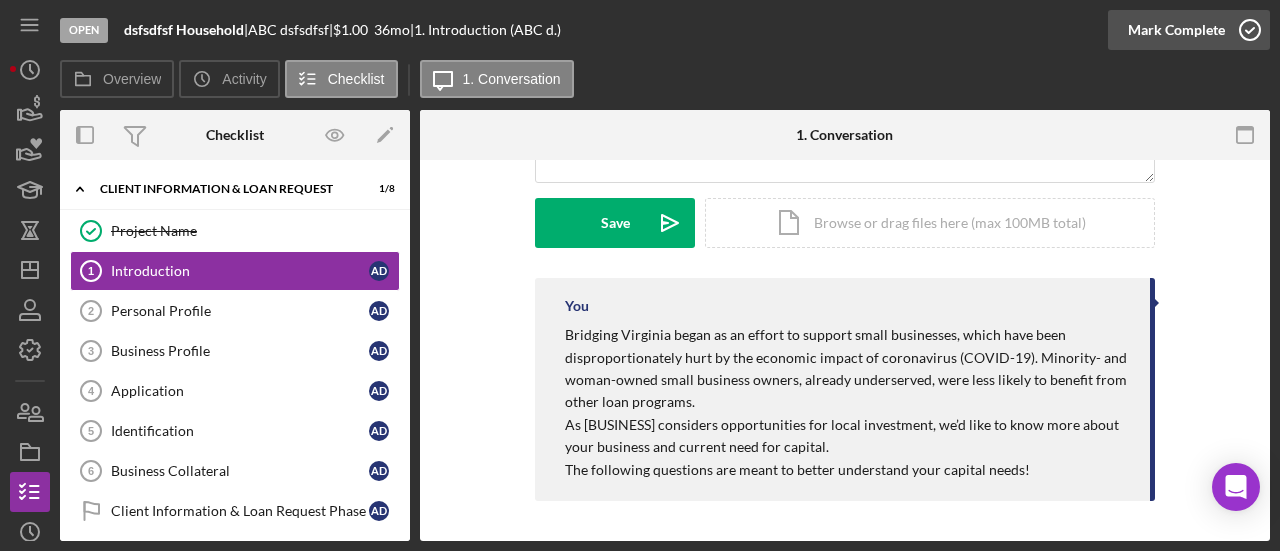 click on "Mark Complete" at bounding box center (1176, 30) 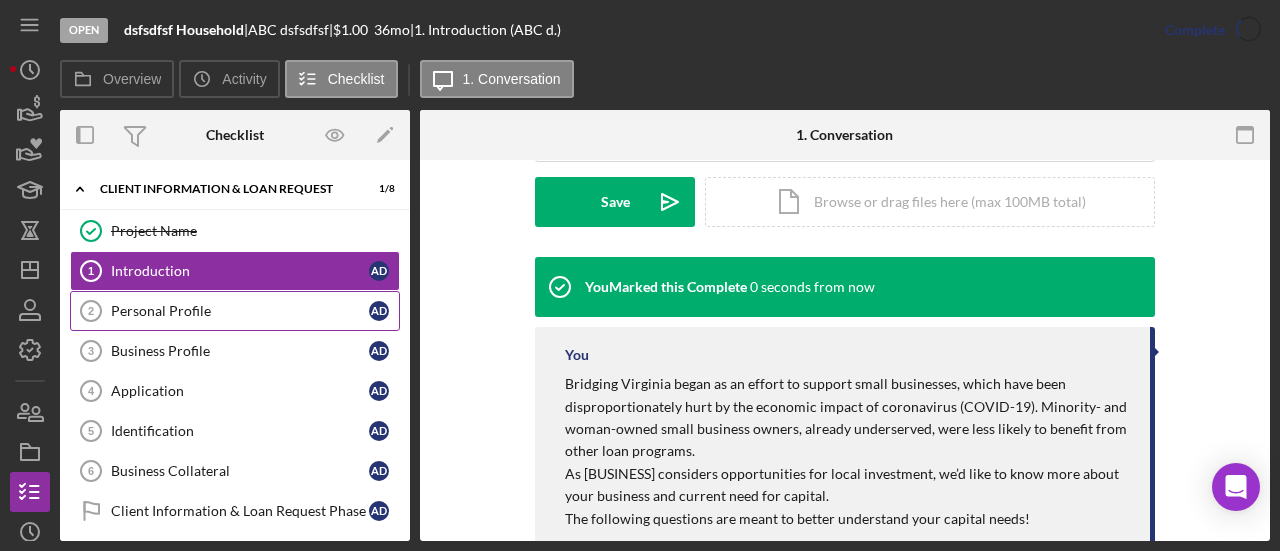 click on "Personal Profile 2 Personal Profile [INITIAL] [INITIAL]" at bounding box center (235, 311) 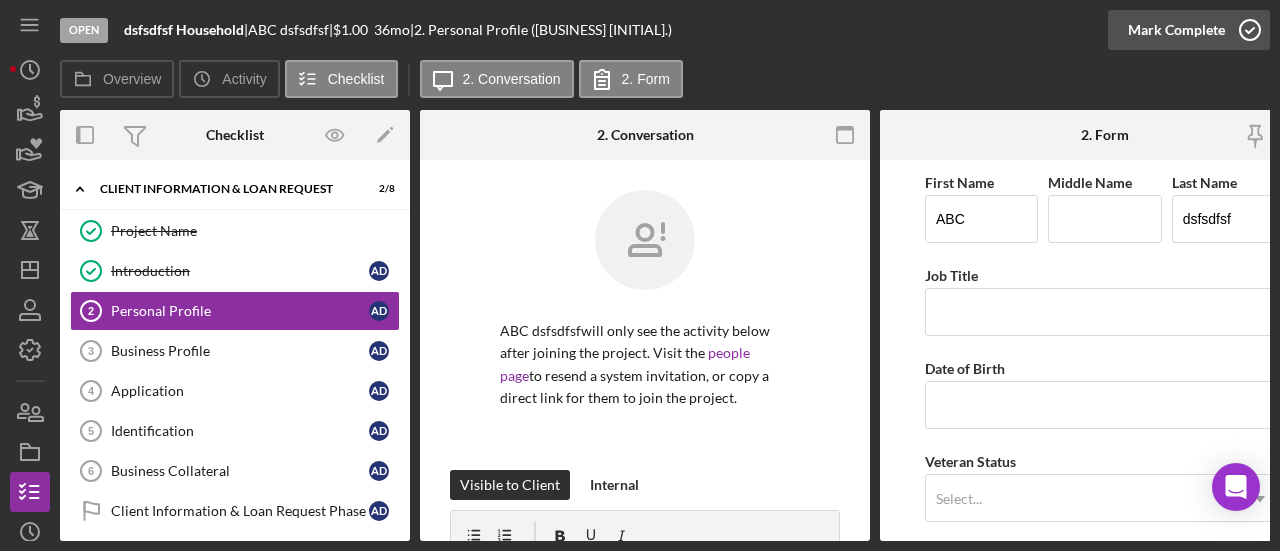 click on "Mark Complete" at bounding box center (1176, 30) 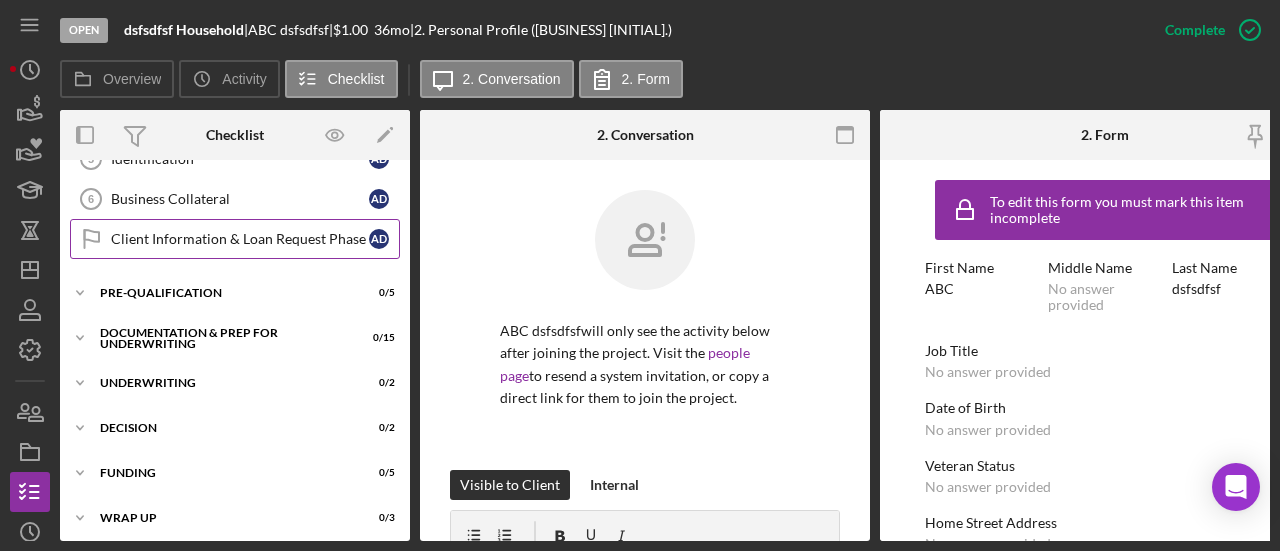scroll, scrollTop: 280, scrollLeft: 0, axis: vertical 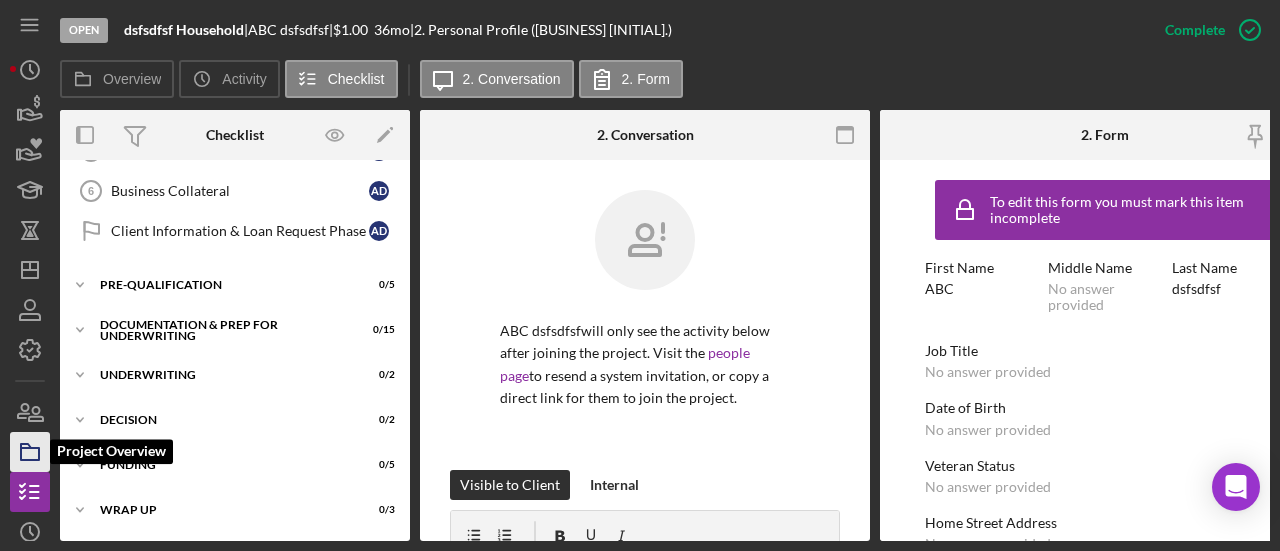 click 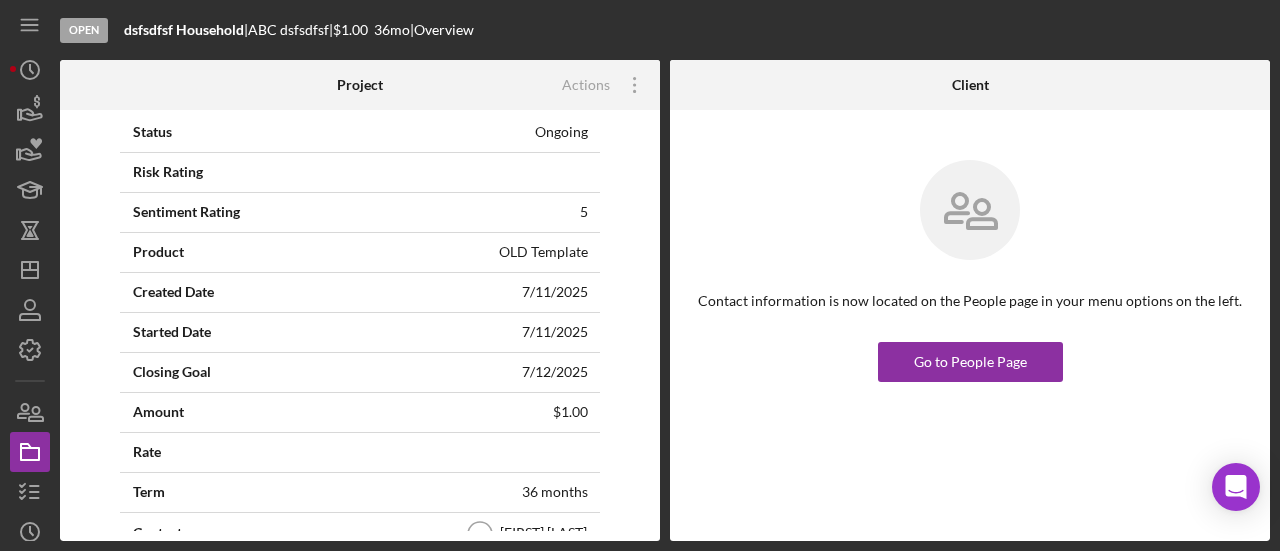 scroll, scrollTop: 0, scrollLeft: 0, axis: both 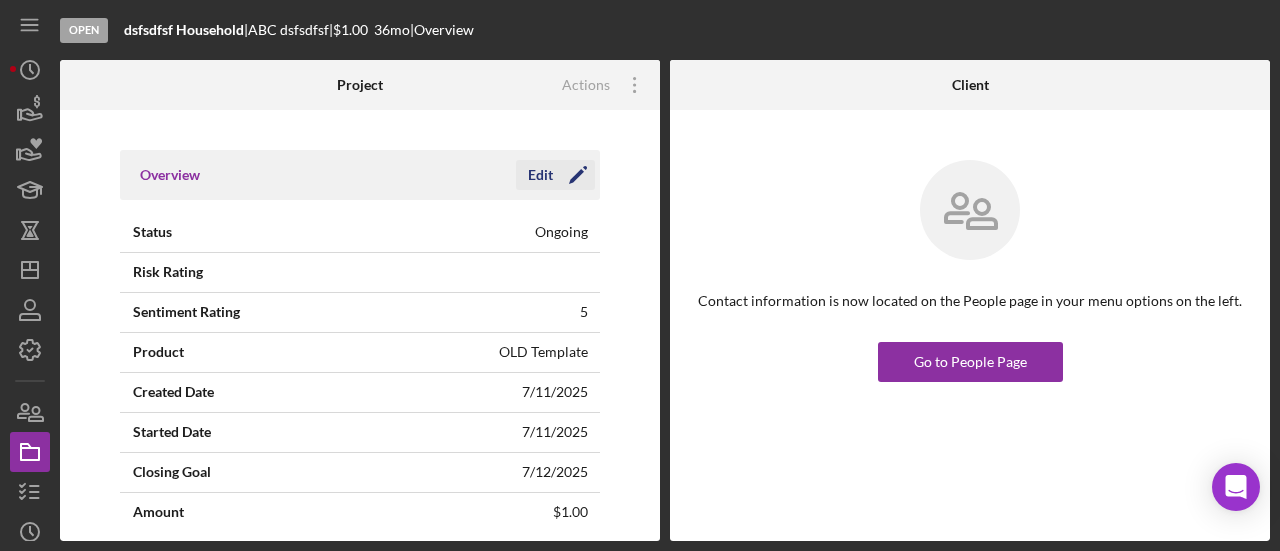 click on "Edit" at bounding box center [540, 175] 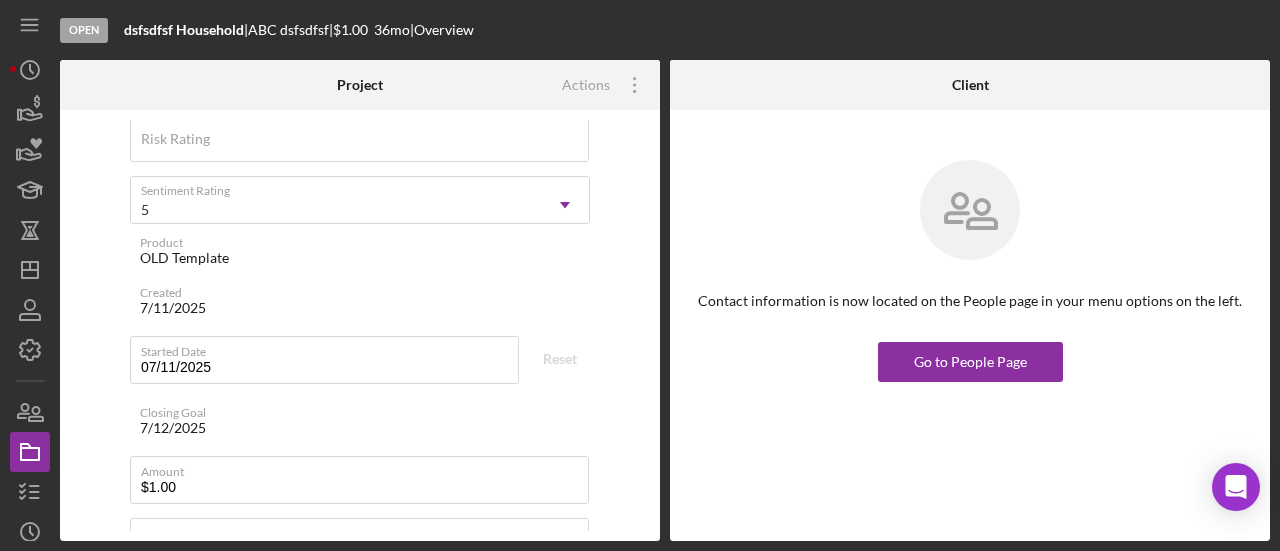 scroll, scrollTop: 200, scrollLeft: 0, axis: vertical 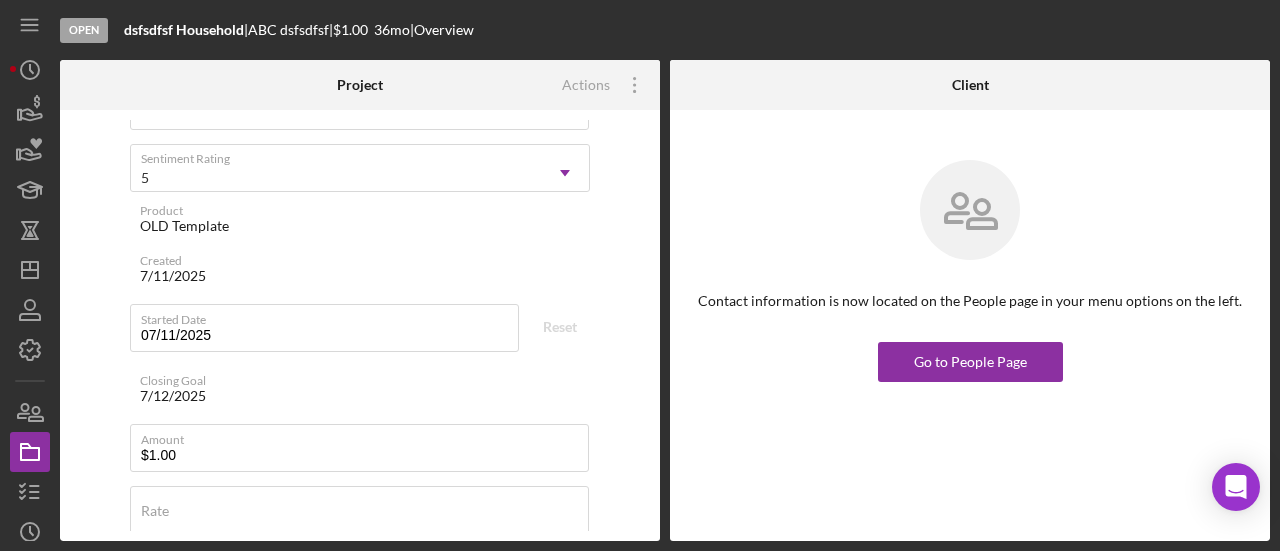 click on "Closing Goal" at bounding box center (365, 381) 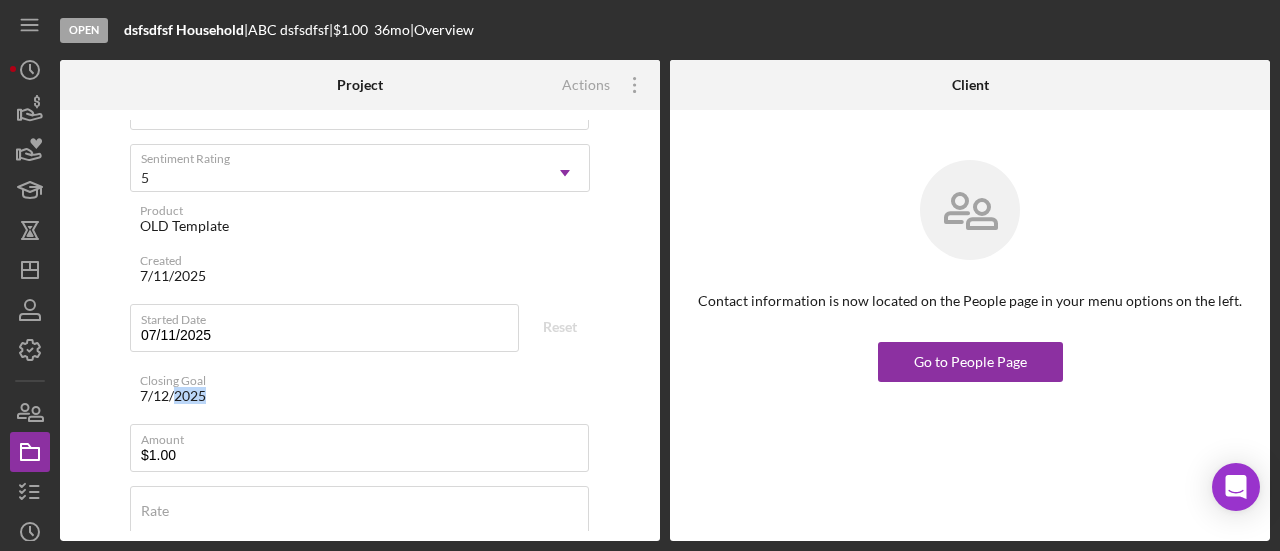 click on "7/12/2025" at bounding box center (173, 396) 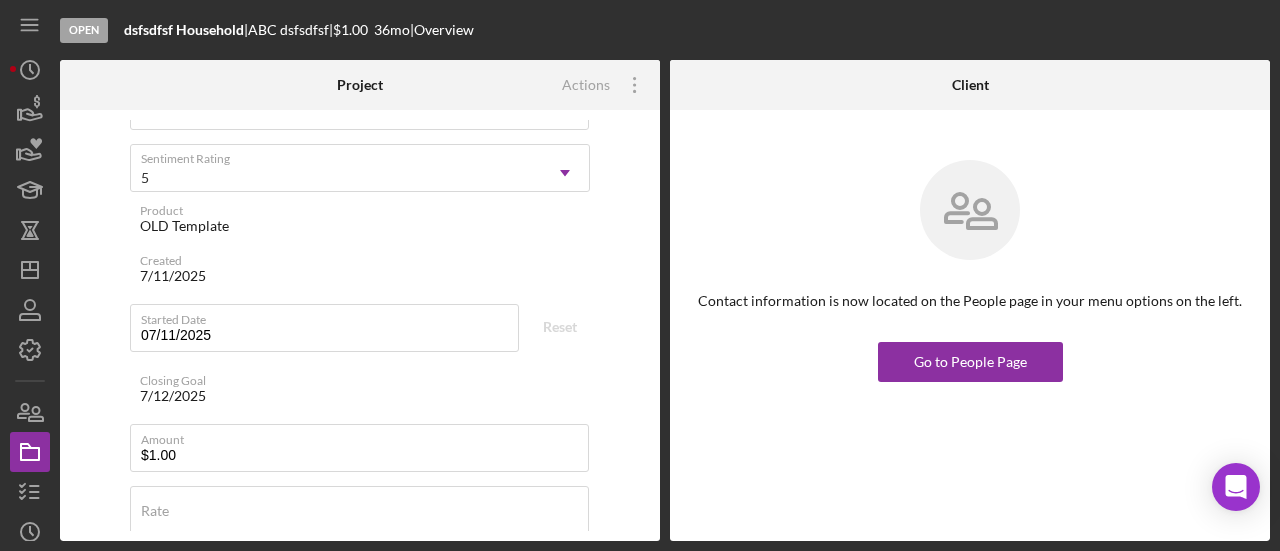 click on "Status Ongoing Icon/Dropdown Arrow Risk Rating Sentiment Rating 5 Icon/Dropdown Arrow Product OLD Template Created 7/11/2025 Started Date 07/11/2025 Reset Closing Goal 7/12/2025 Amount $1.00 Rate Term (months) 36 Contact [FIRST] [LAST] Icon/Dropdown Arrow Account Executive Icon/Dropdown Arrow Stage Open Icon/Dropdown Arrow Weekly Status Update OFF Client Inactivity OFF" at bounding box center (360, 468) 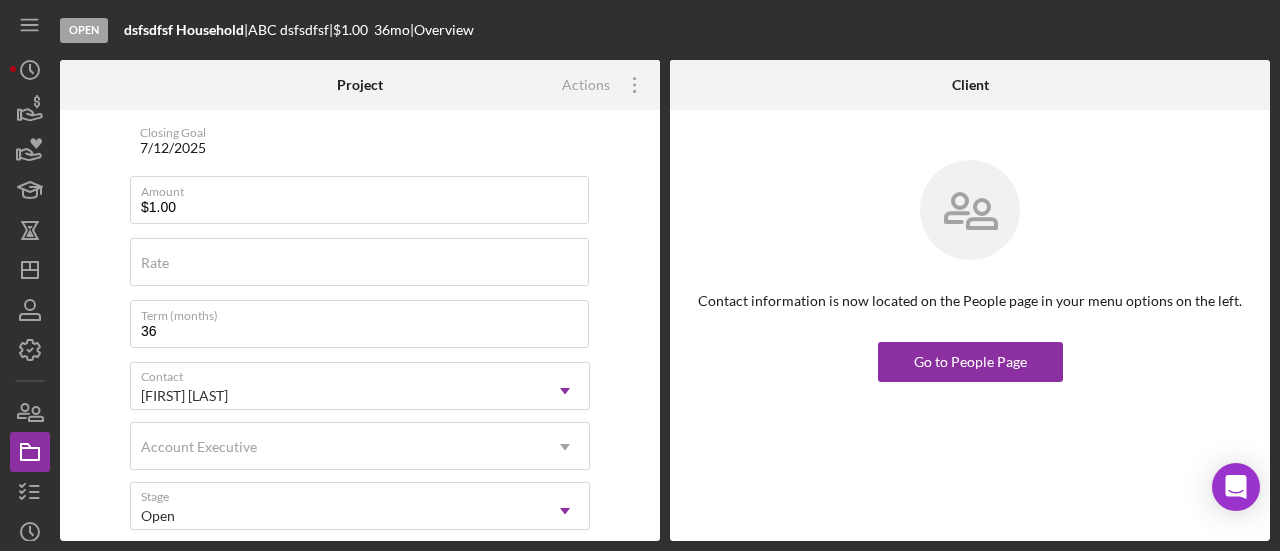 scroll, scrollTop: 200, scrollLeft: 0, axis: vertical 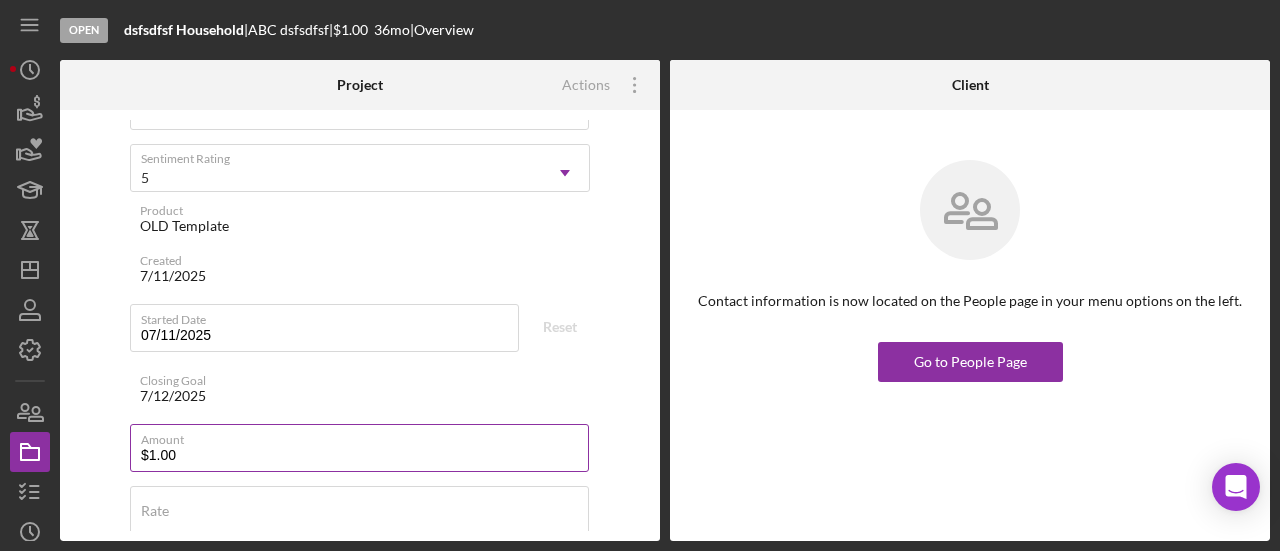 click on "$1.00" at bounding box center [359, 448] 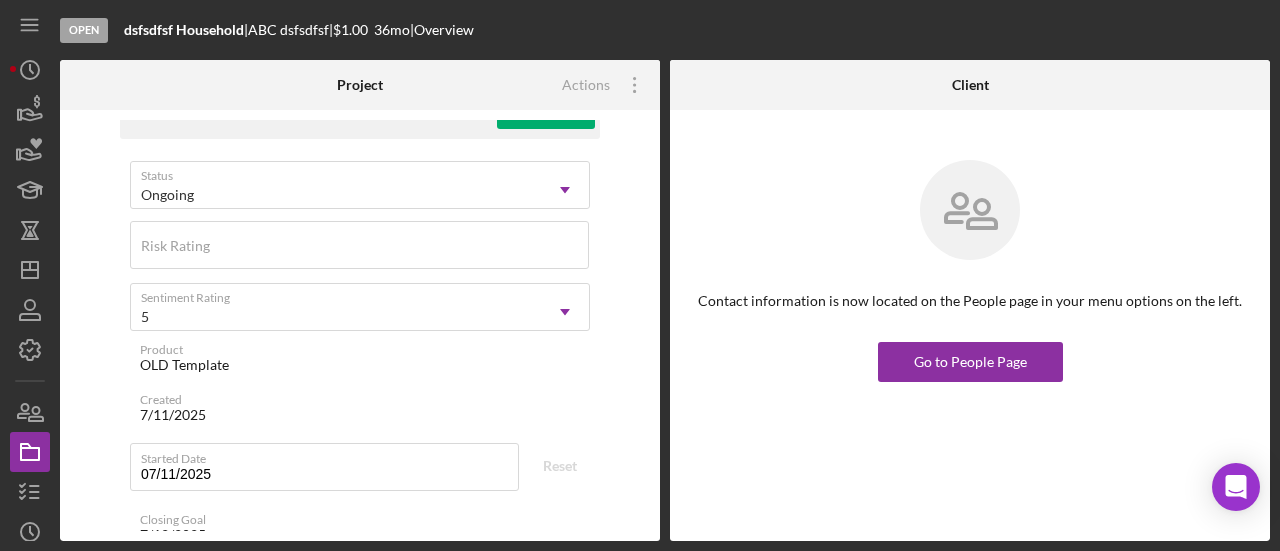scroll, scrollTop: 0, scrollLeft: 0, axis: both 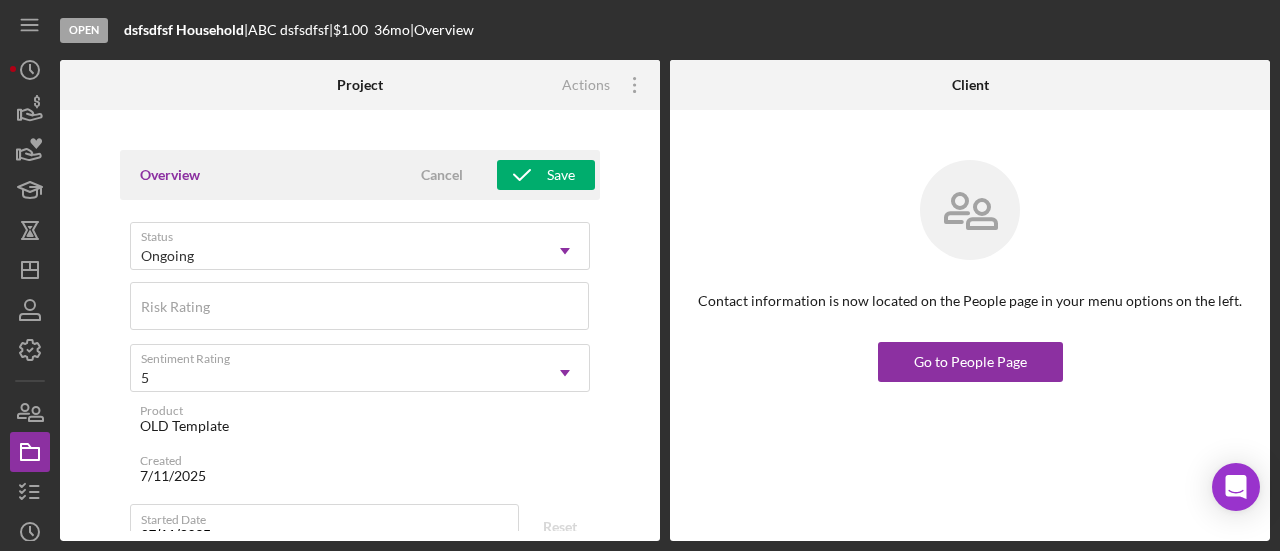 click on "Overview Cancel Save" at bounding box center [360, 175] 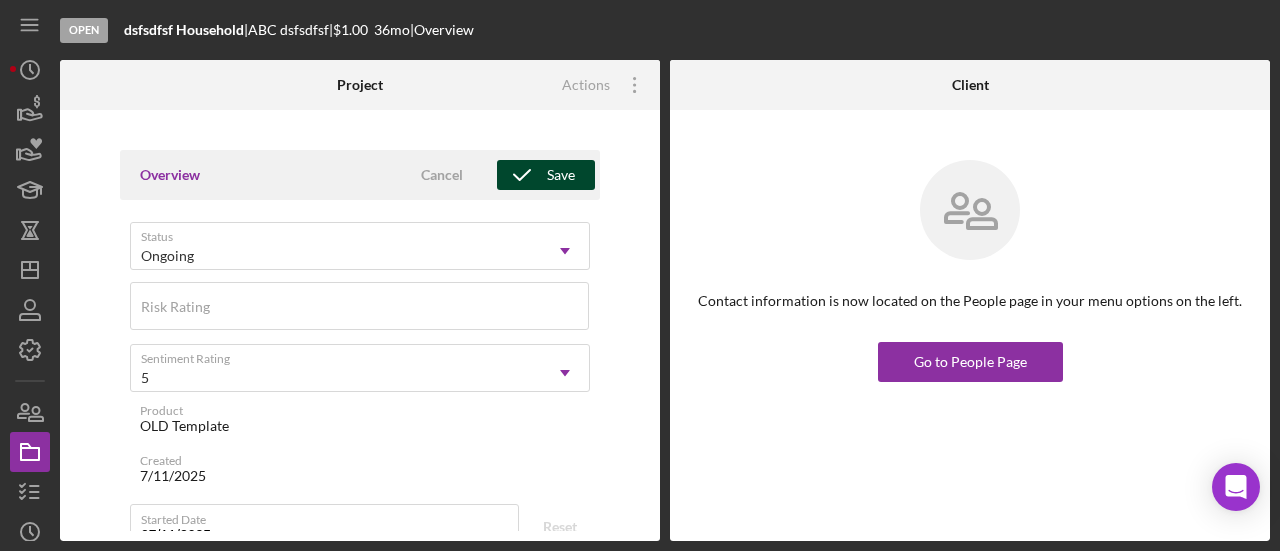 click on "Save" at bounding box center (561, 175) 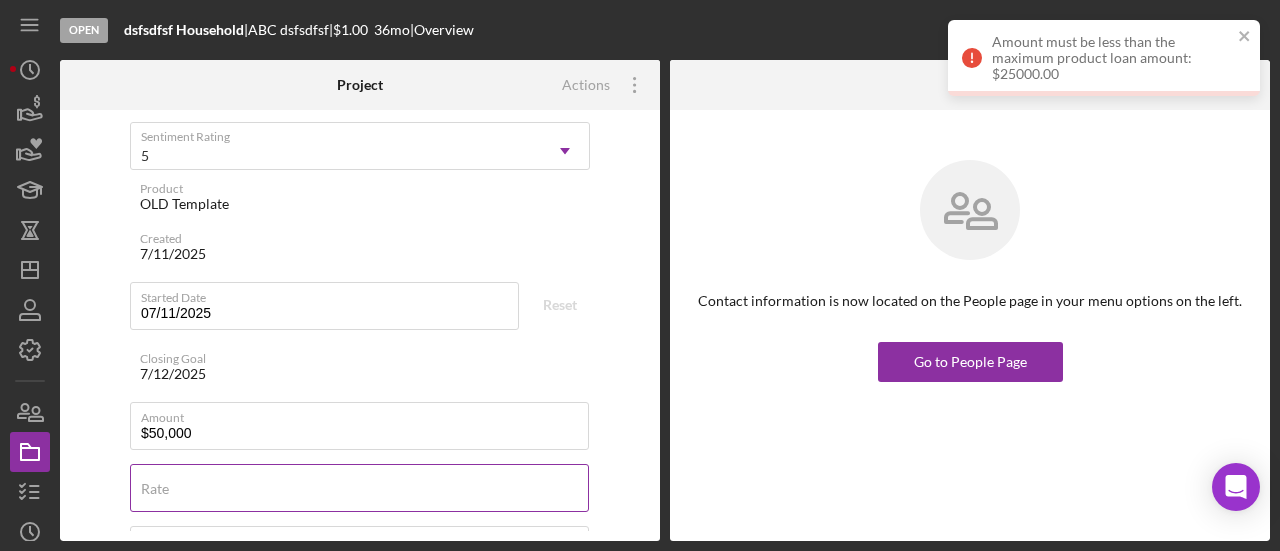 scroll, scrollTop: 300, scrollLeft: 0, axis: vertical 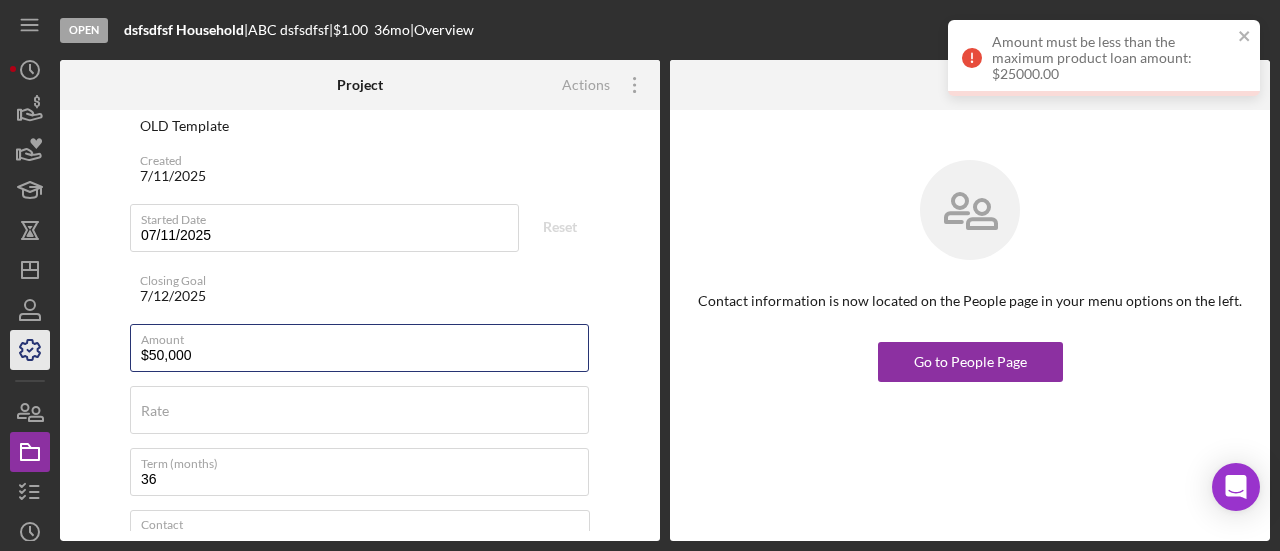 drag, startPoint x: 210, startPoint y: 359, endPoint x: 26, endPoint y: 353, distance: 184.0978 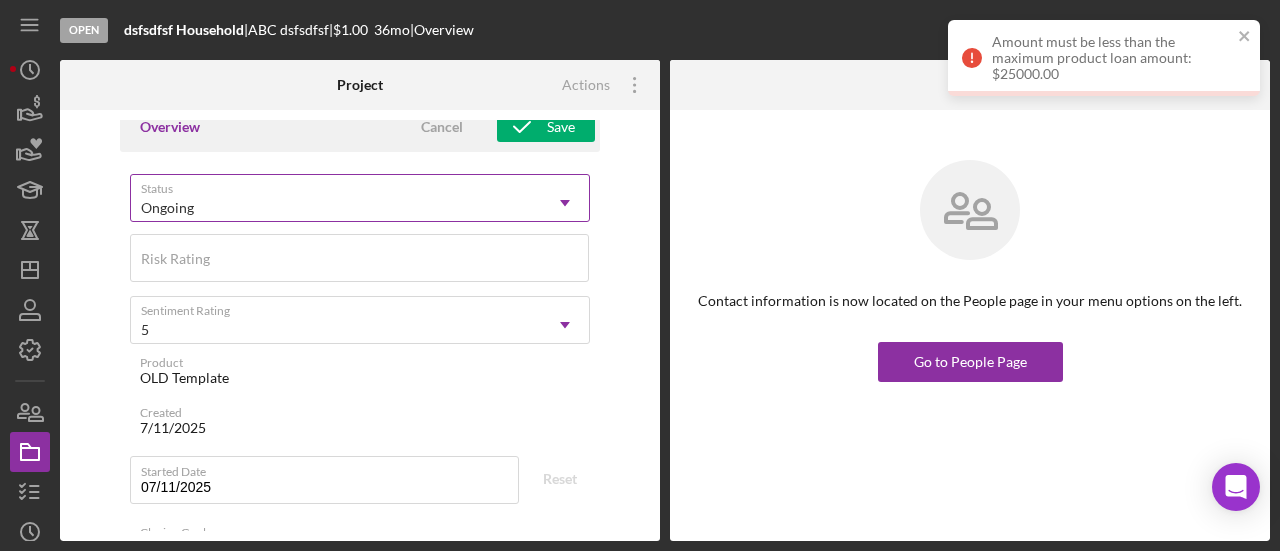 scroll, scrollTop: 0, scrollLeft: 0, axis: both 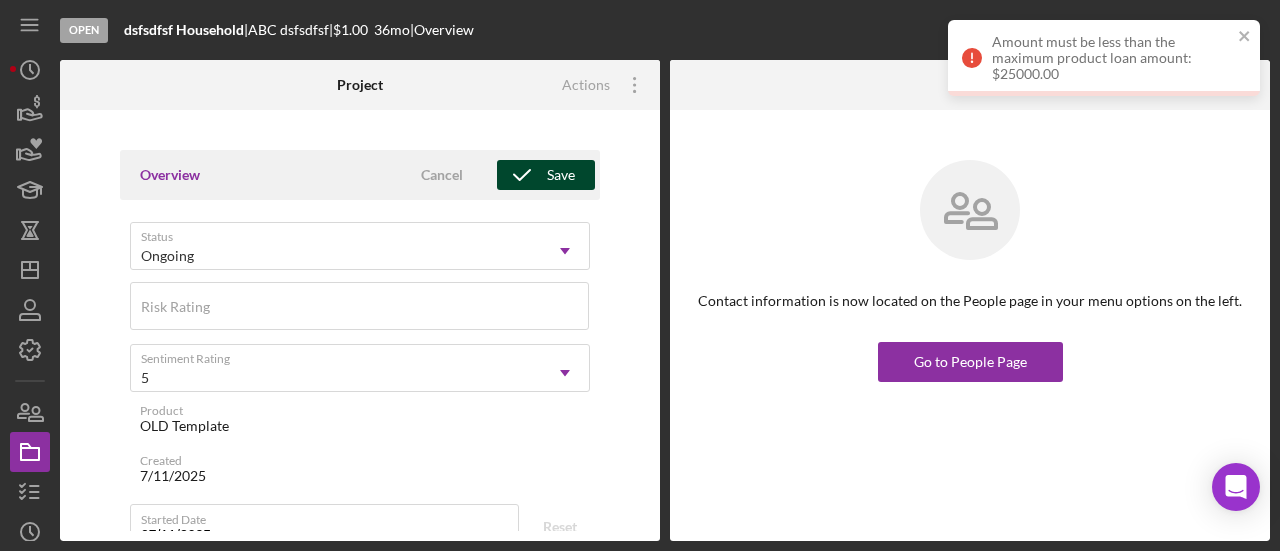 type on "$25,000" 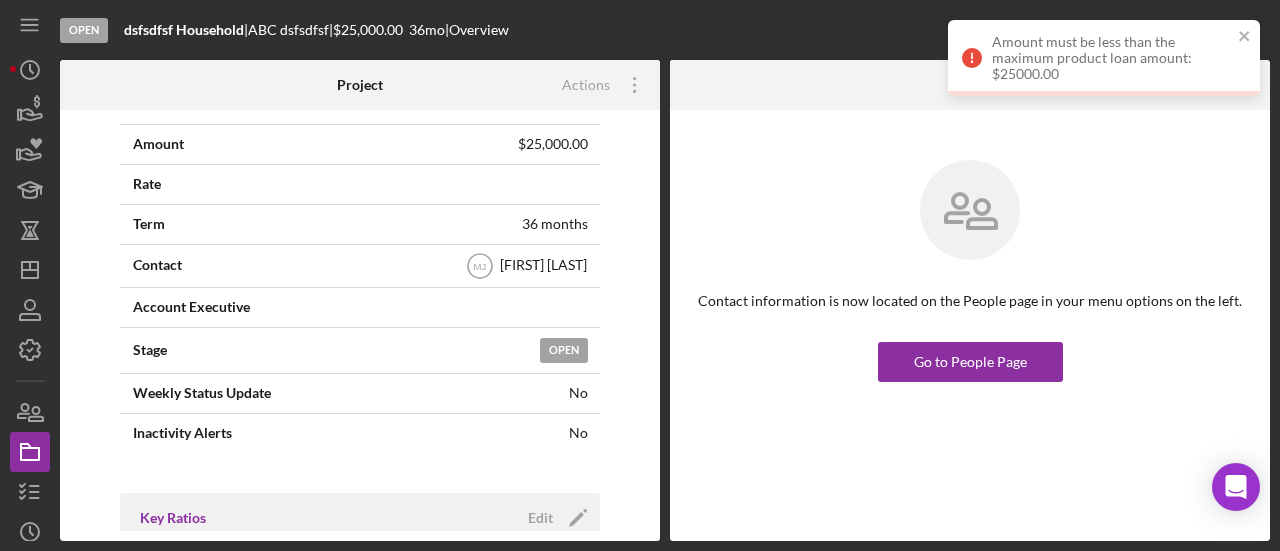 scroll, scrollTop: 300, scrollLeft: 0, axis: vertical 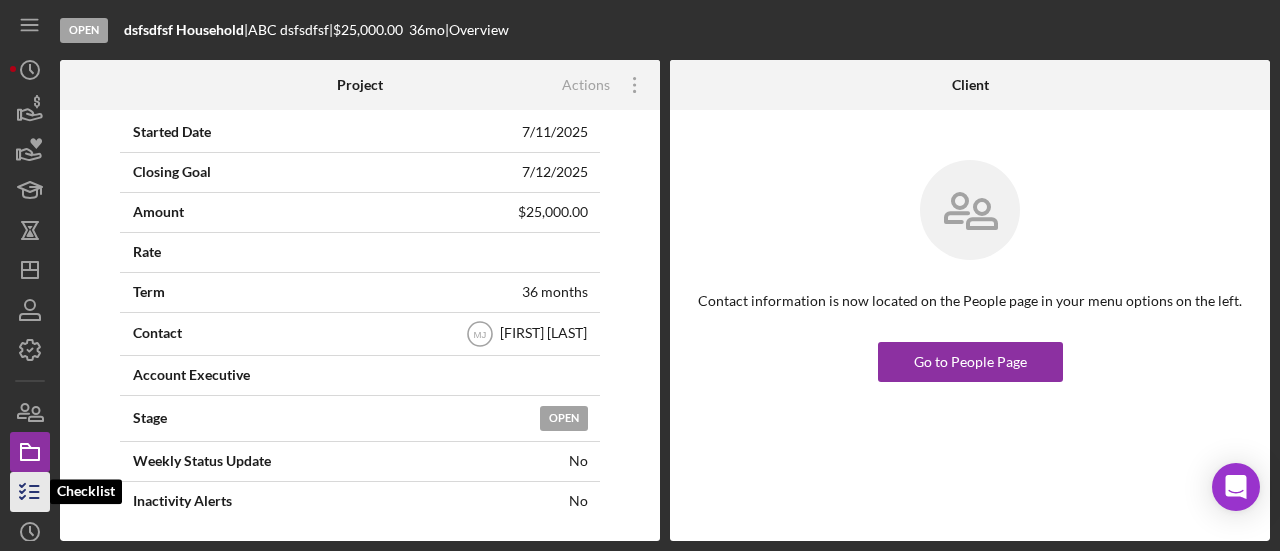 click 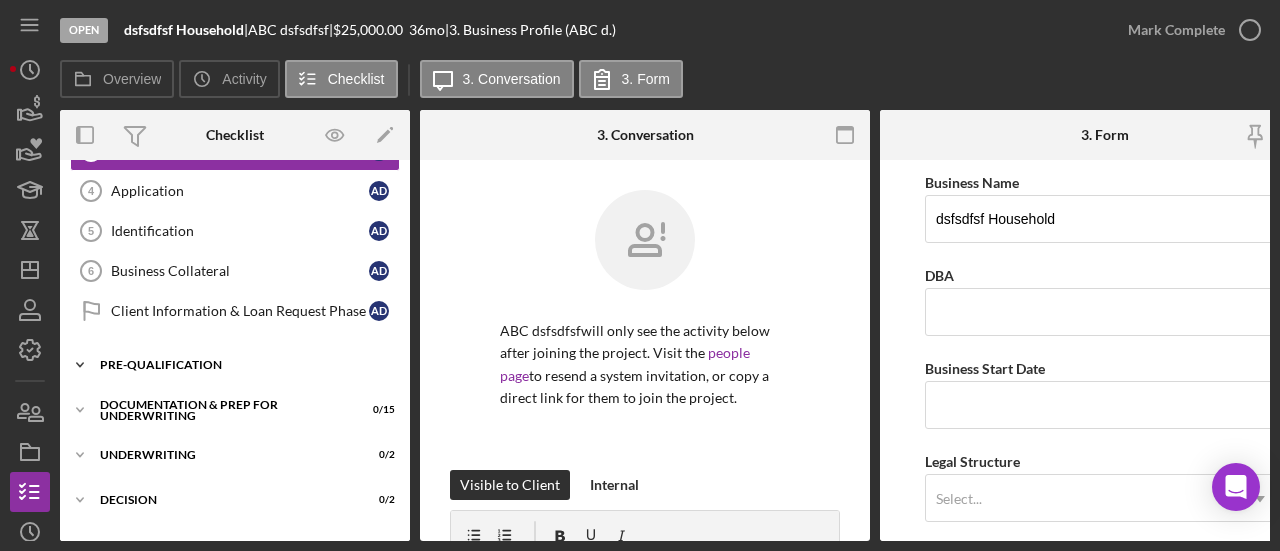 scroll, scrollTop: 280, scrollLeft: 0, axis: vertical 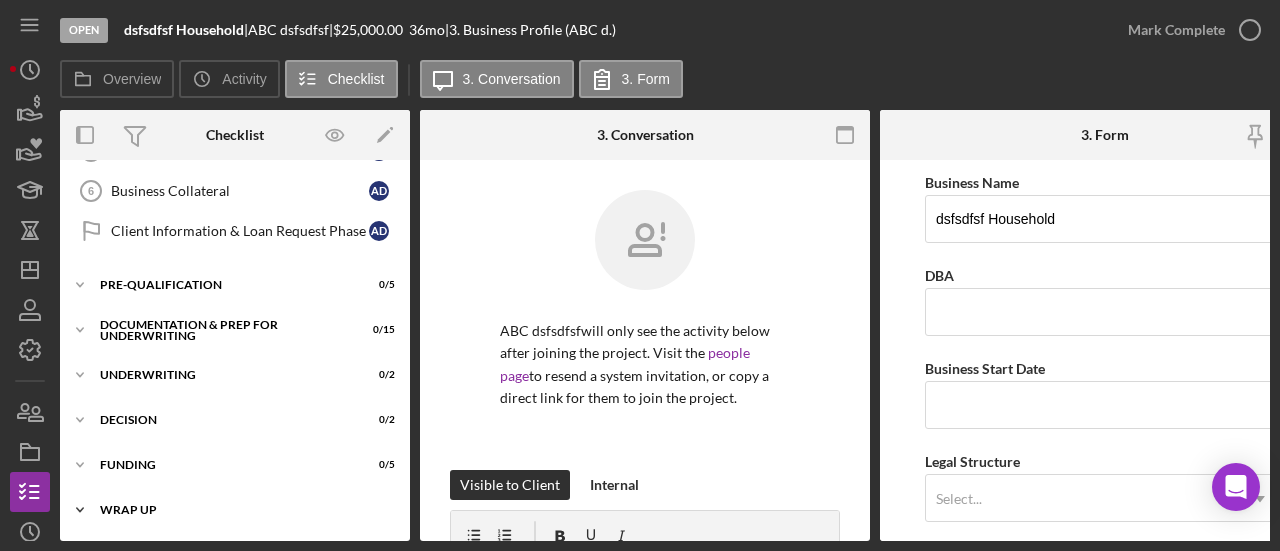 click on "Icon/Expander Wrap up 0 / 3" at bounding box center (235, 510) 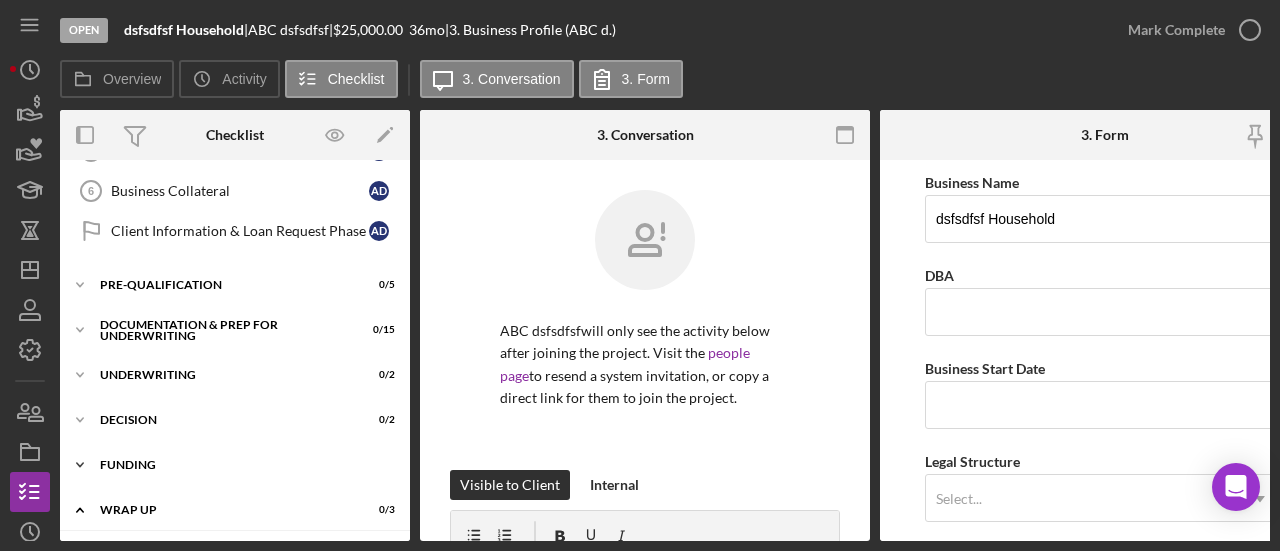 click on "Funding" at bounding box center [242, 465] 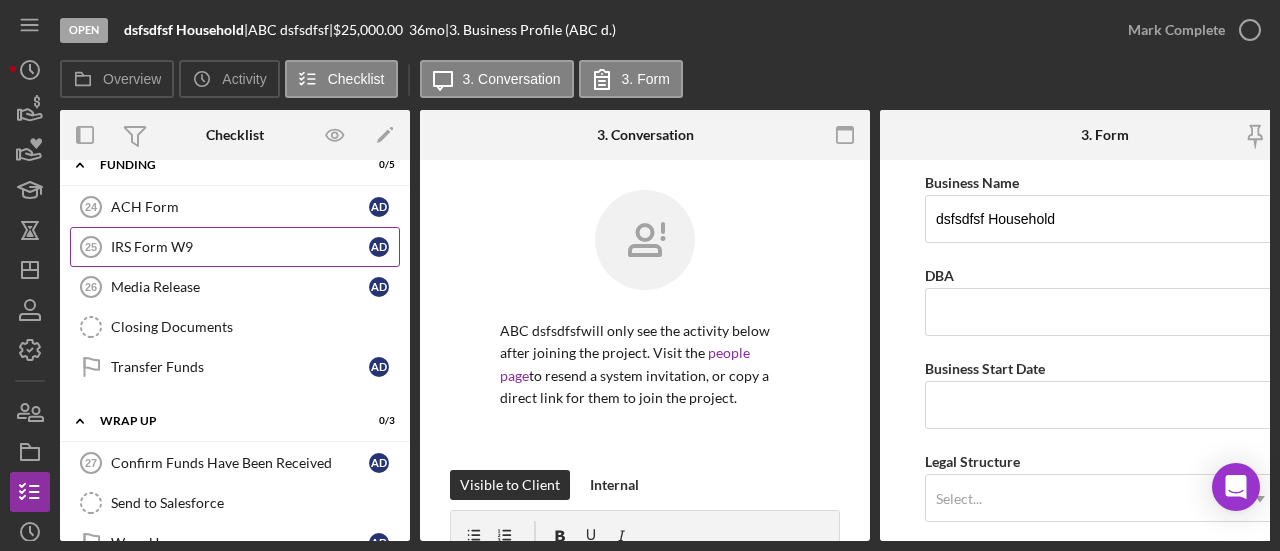 scroll, scrollTop: 616, scrollLeft: 0, axis: vertical 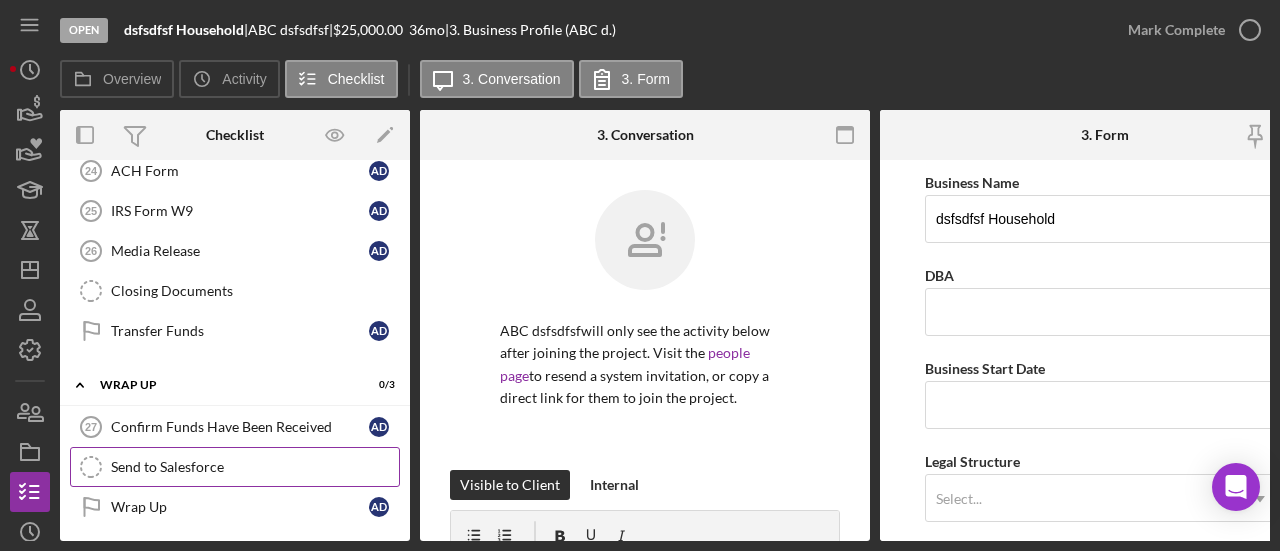 click on "Send to Salesforce" at bounding box center [255, 467] 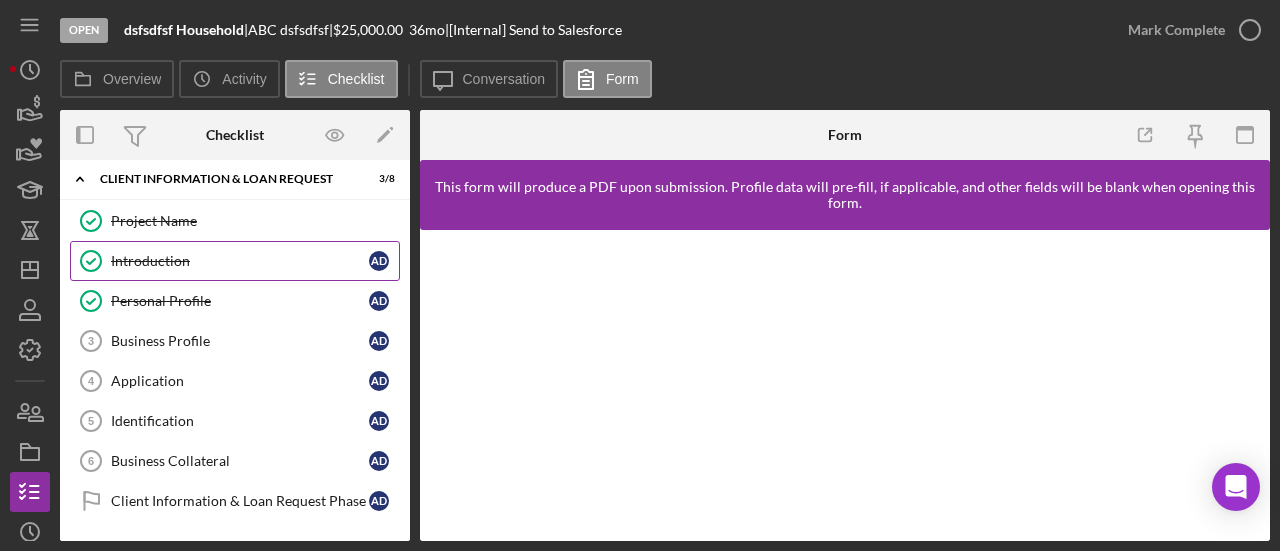 scroll, scrollTop: 0, scrollLeft: 0, axis: both 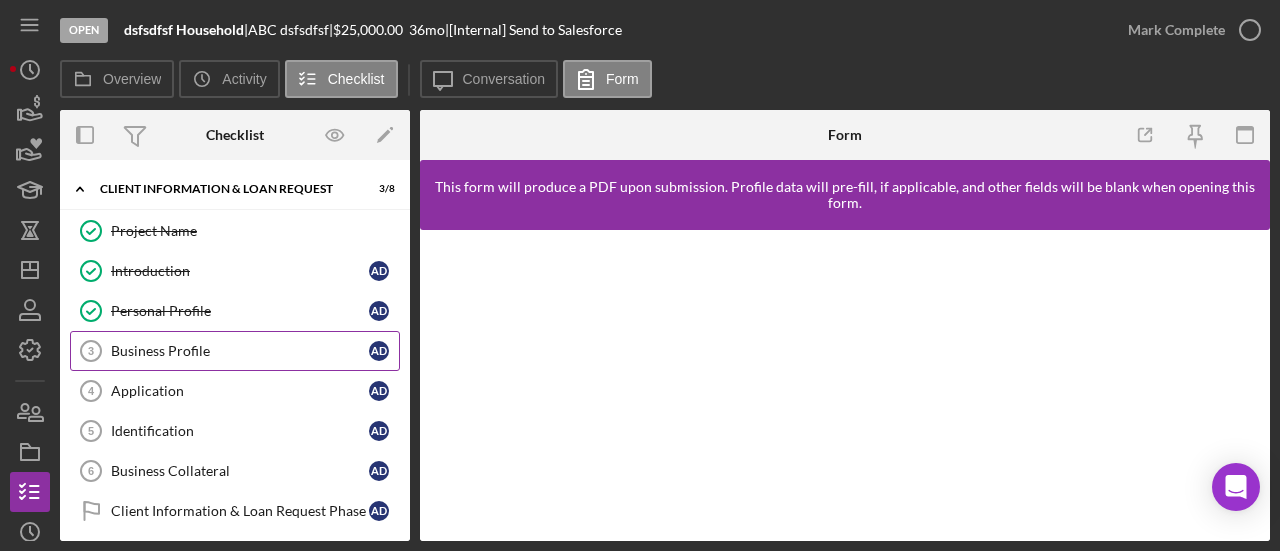 click on "Business Profile 3 Business Profile A d" at bounding box center [235, 351] 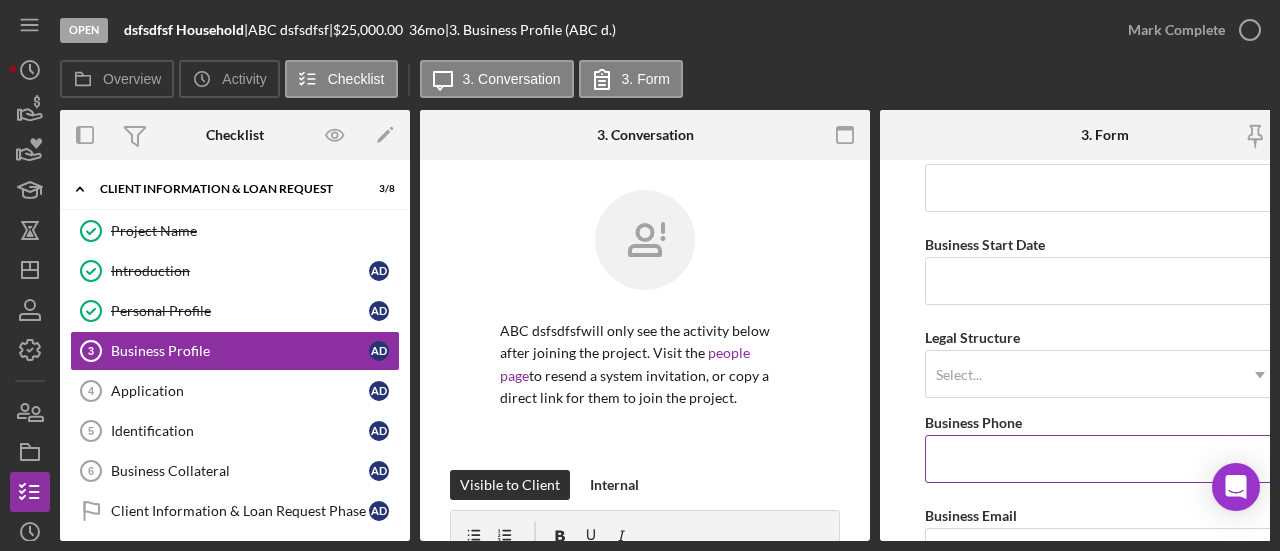 scroll, scrollTop: 100, scrollLeft: 0, axis: vertical 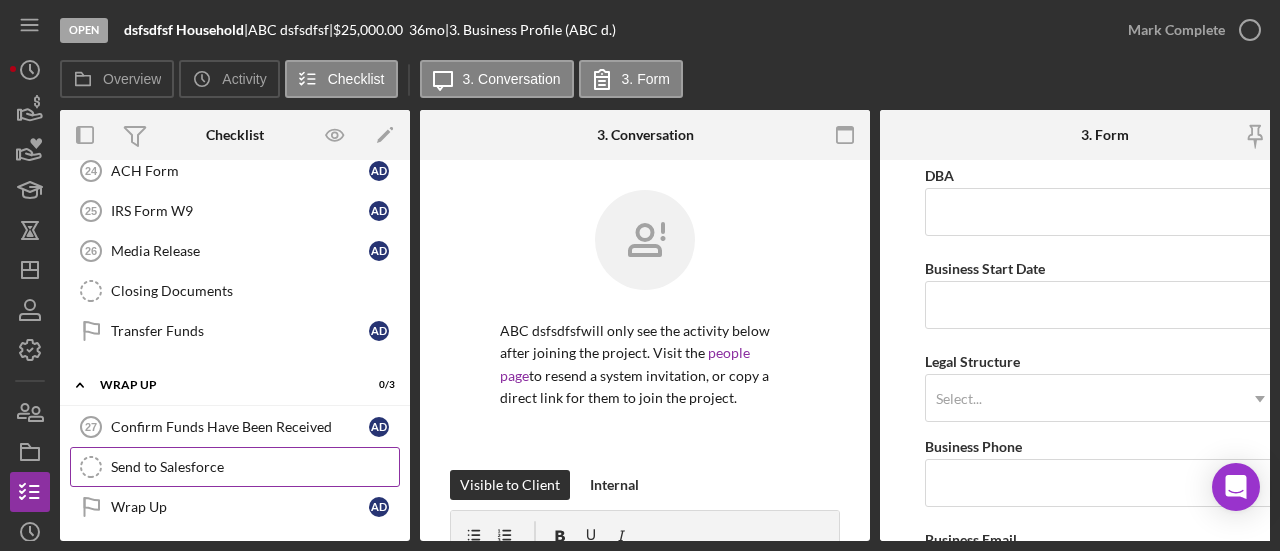 click on "Send to Salesforce" at bounding box center [255, 467] 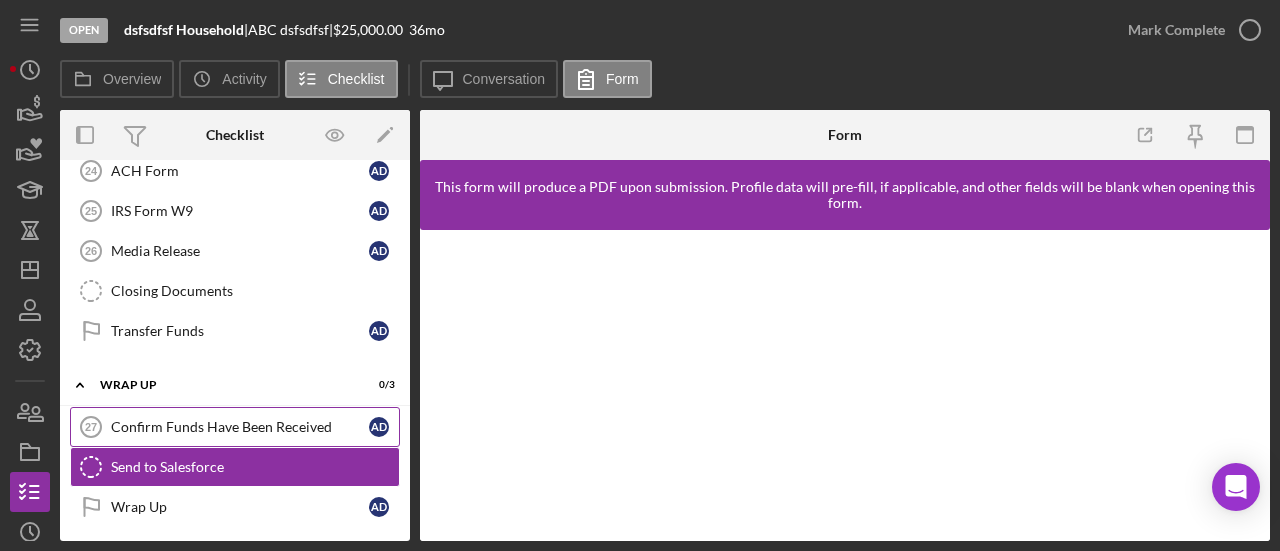 scroll, scrollTop: 610, scrollLeft: 0, axis: vertical 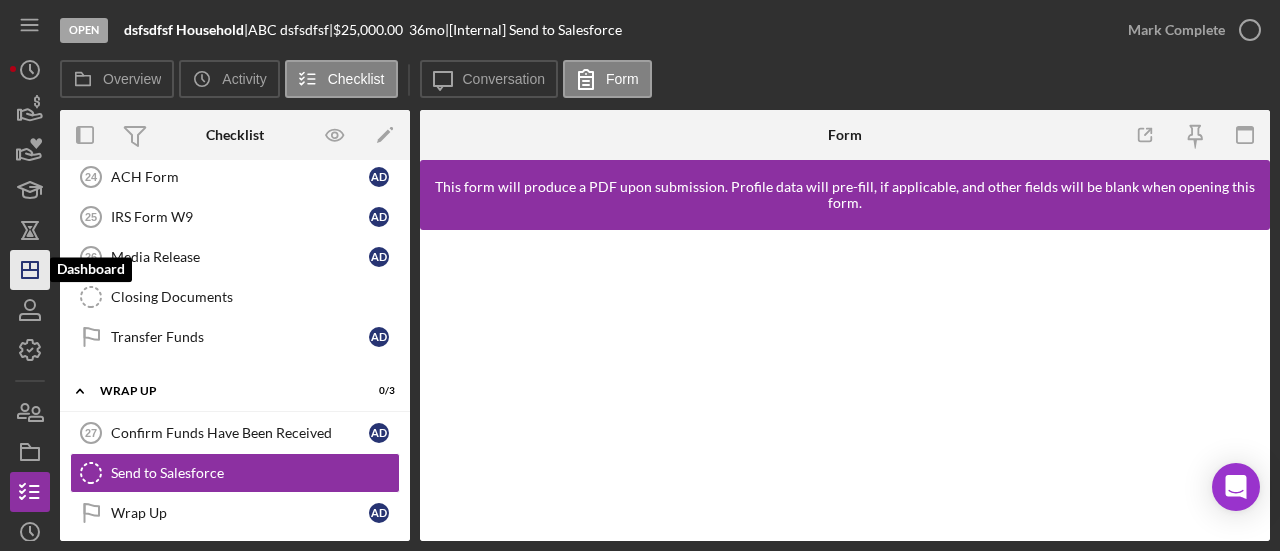 click on "Icon/Dashboard" 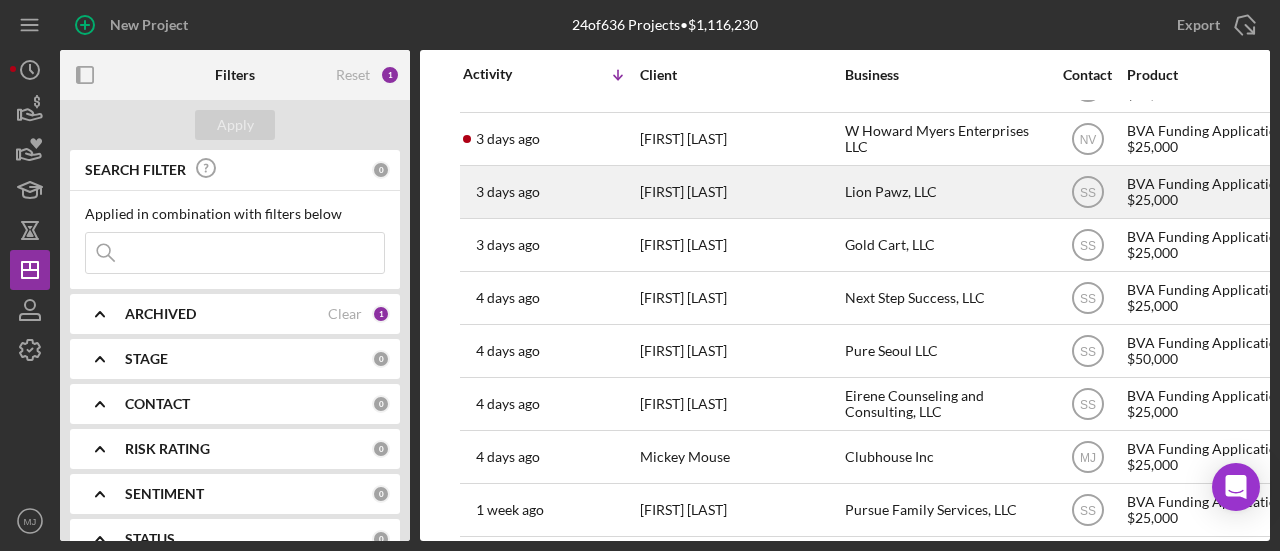 scroll, scrollTop: 100, scrollLeft: 0, axis: vertical 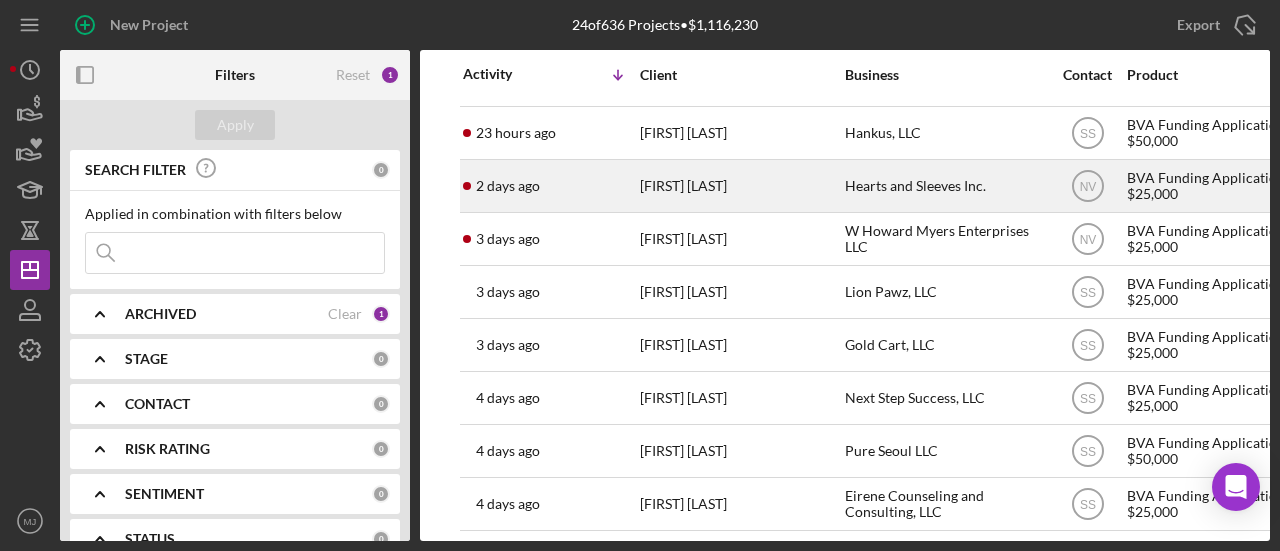 click on "2 days ago [FIRST] [LAST]" at bounding box center [550, 186] 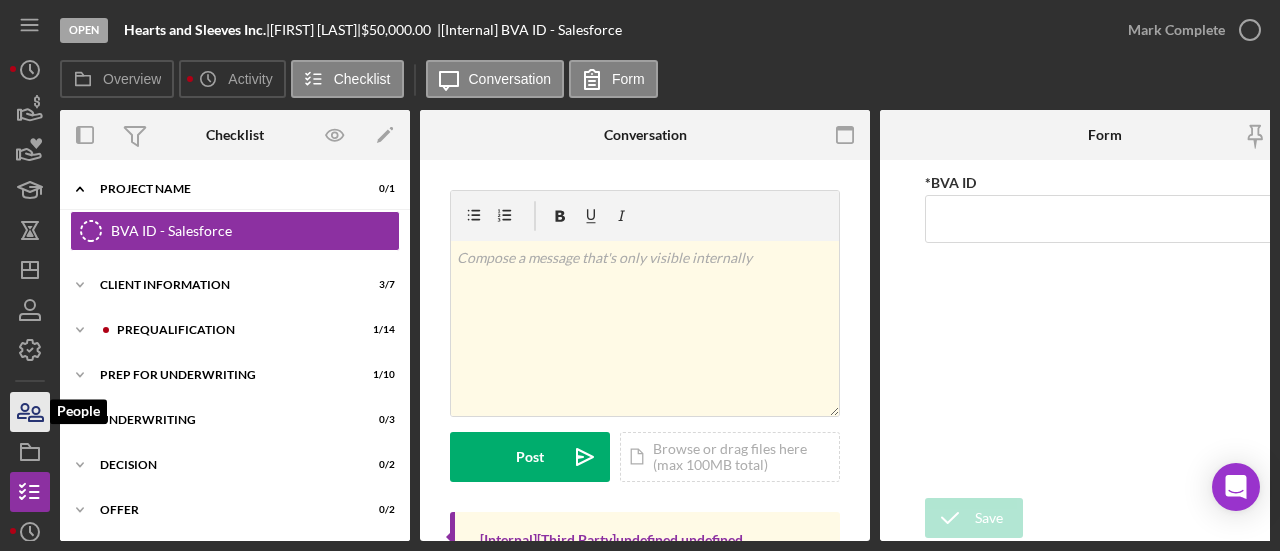 click 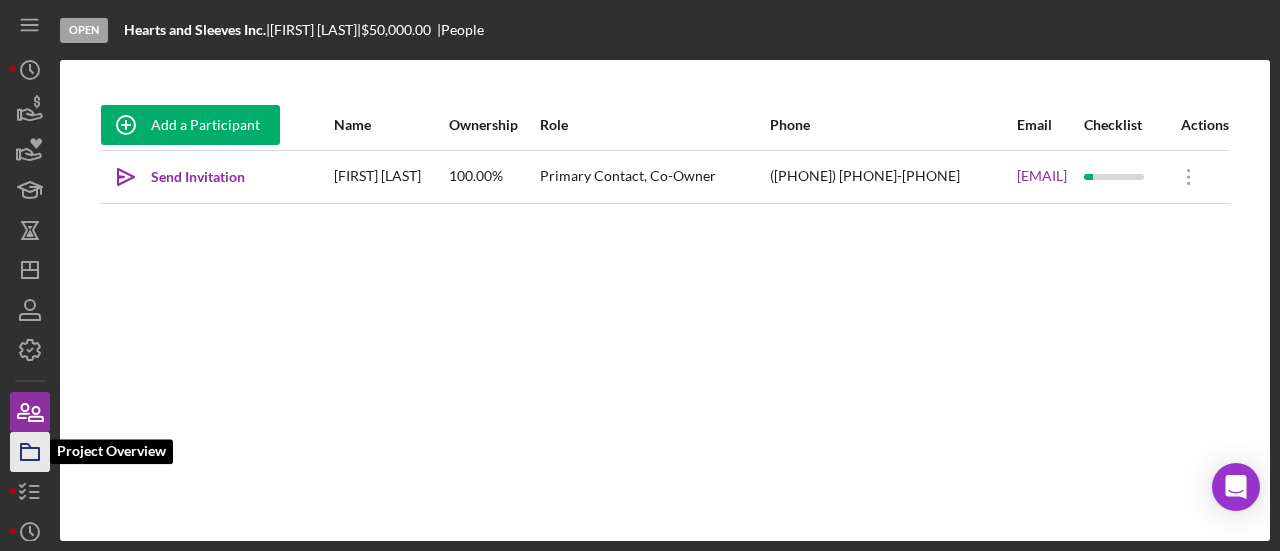 click 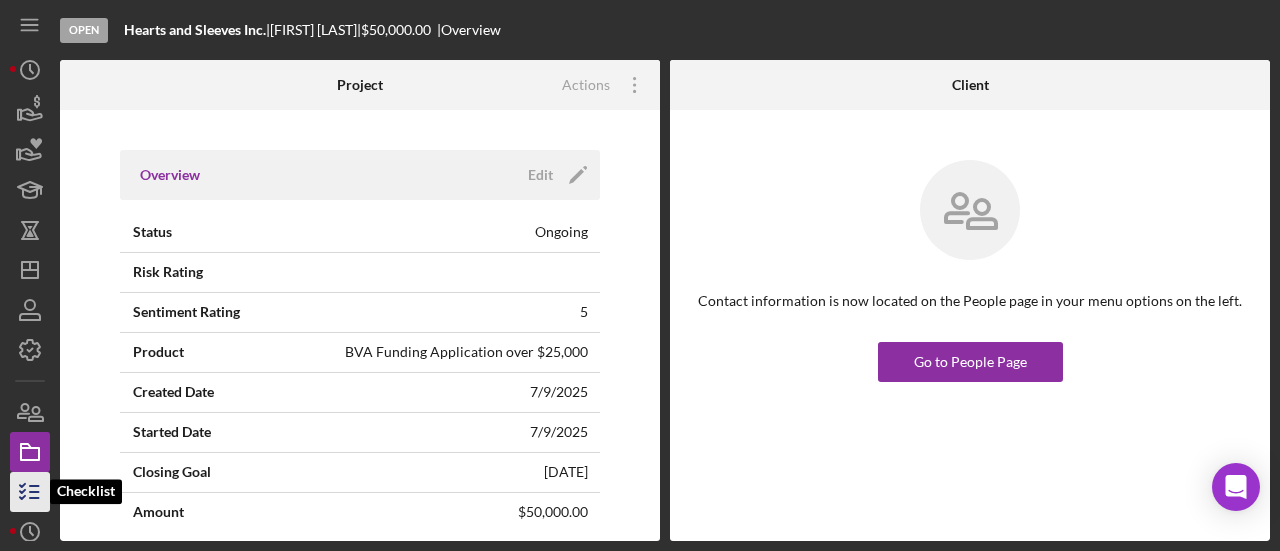 click 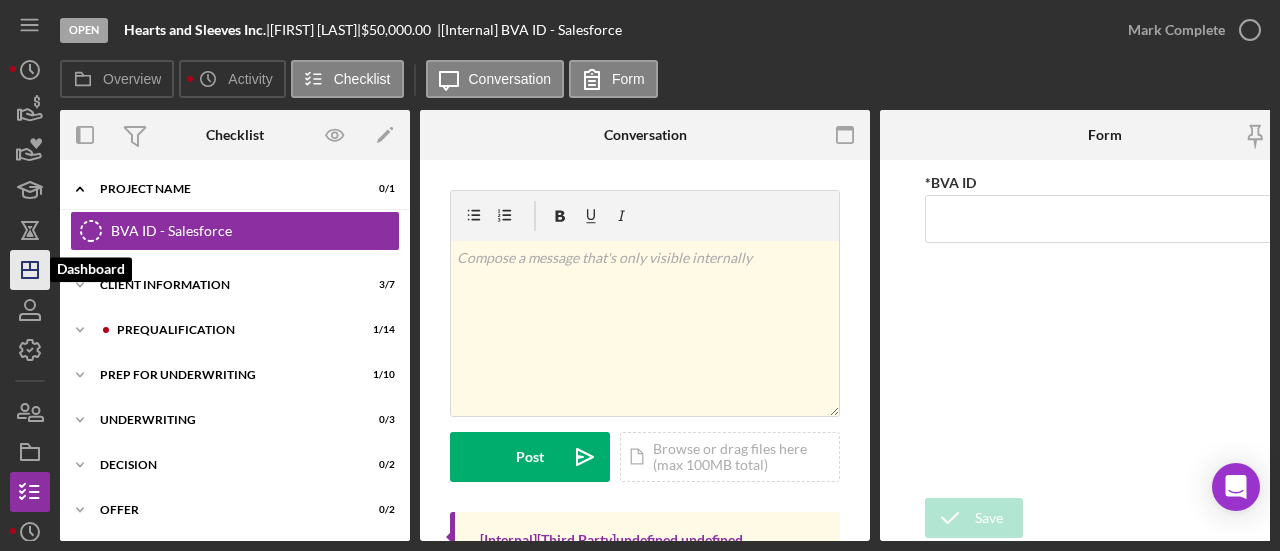 click on "Icon/Dashboard" 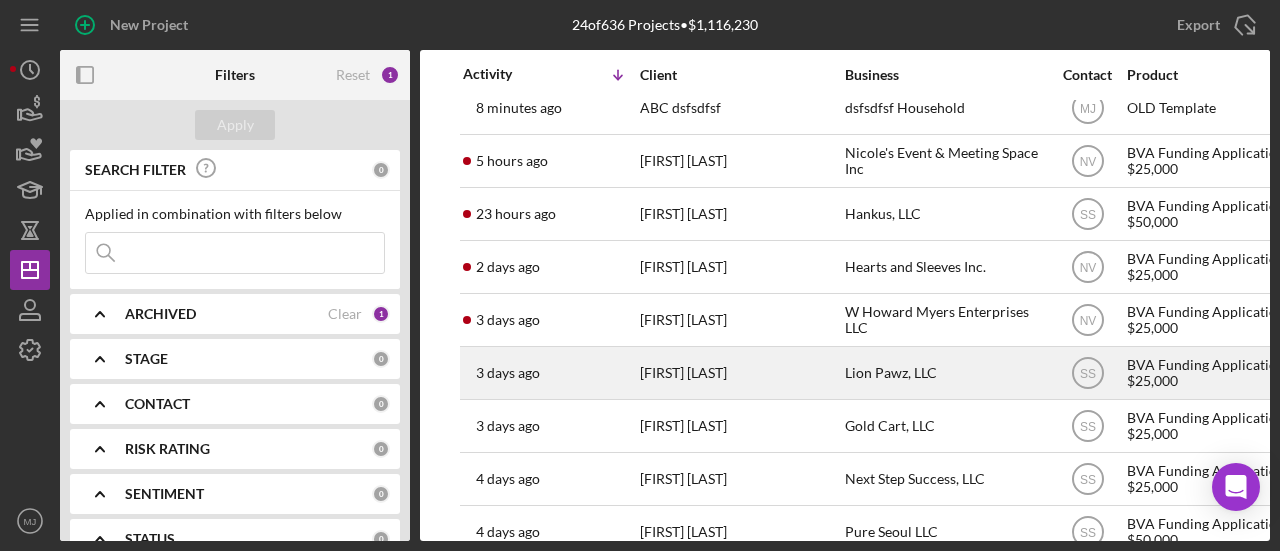 scroll, scrollTop: 0, scrollLeft: 0, axis: both 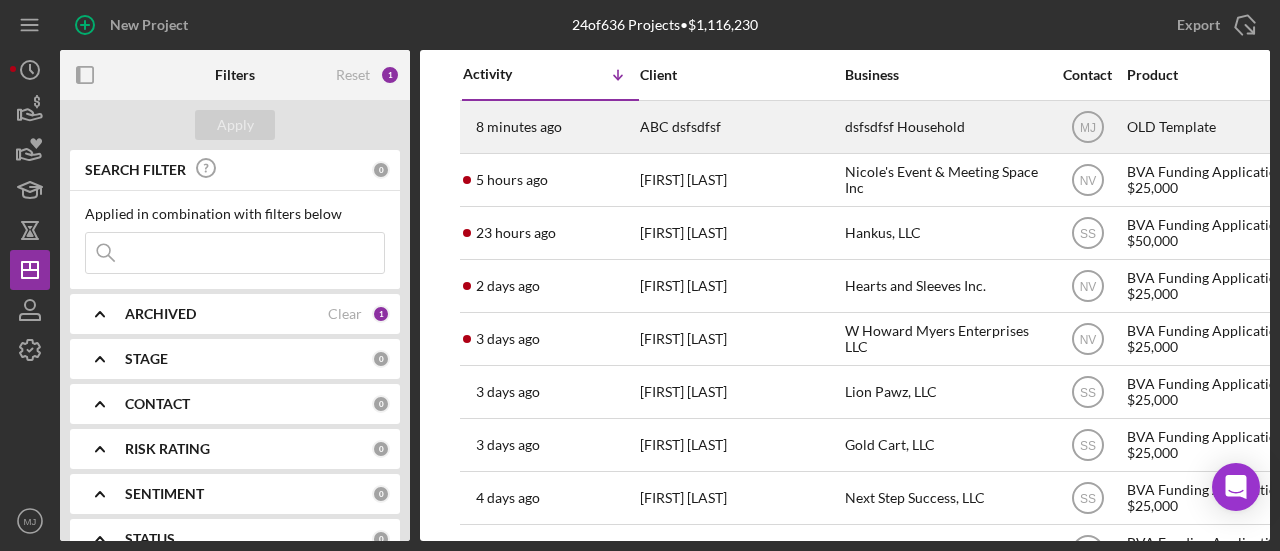 click on "ABC dsfsdfsf" at bounding box center (740, 127) 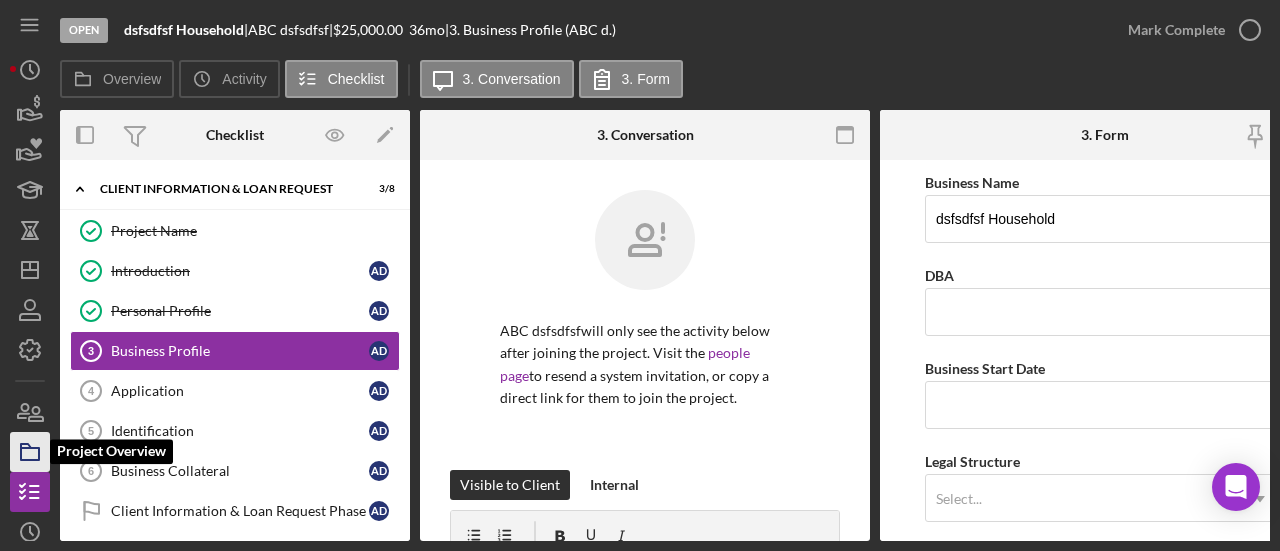 click 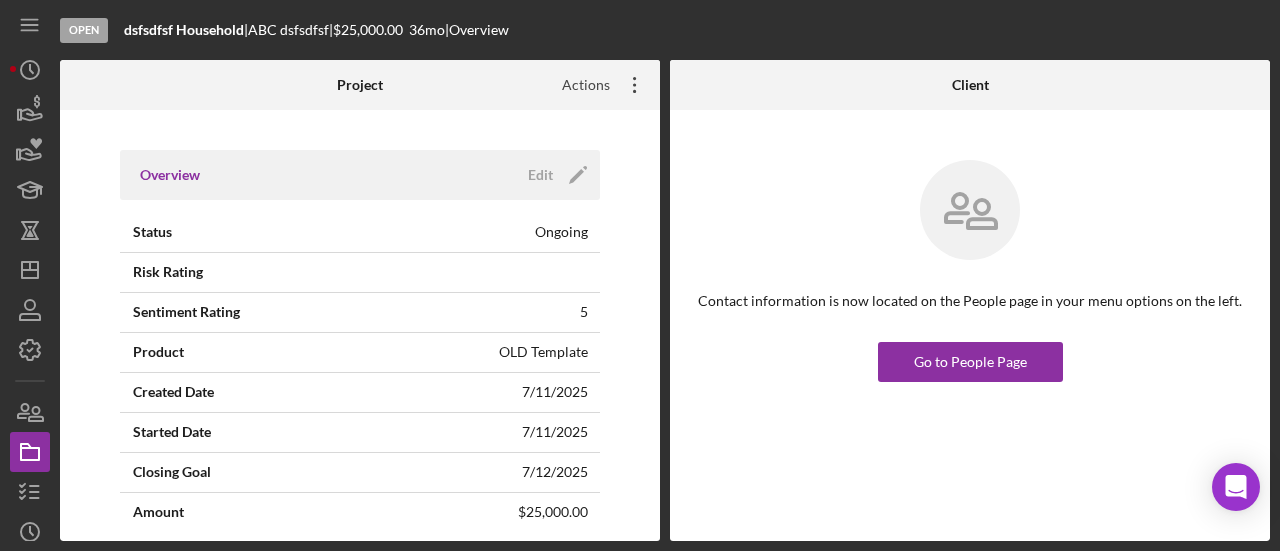 click on "Actions" at bounding box center (578, 85) 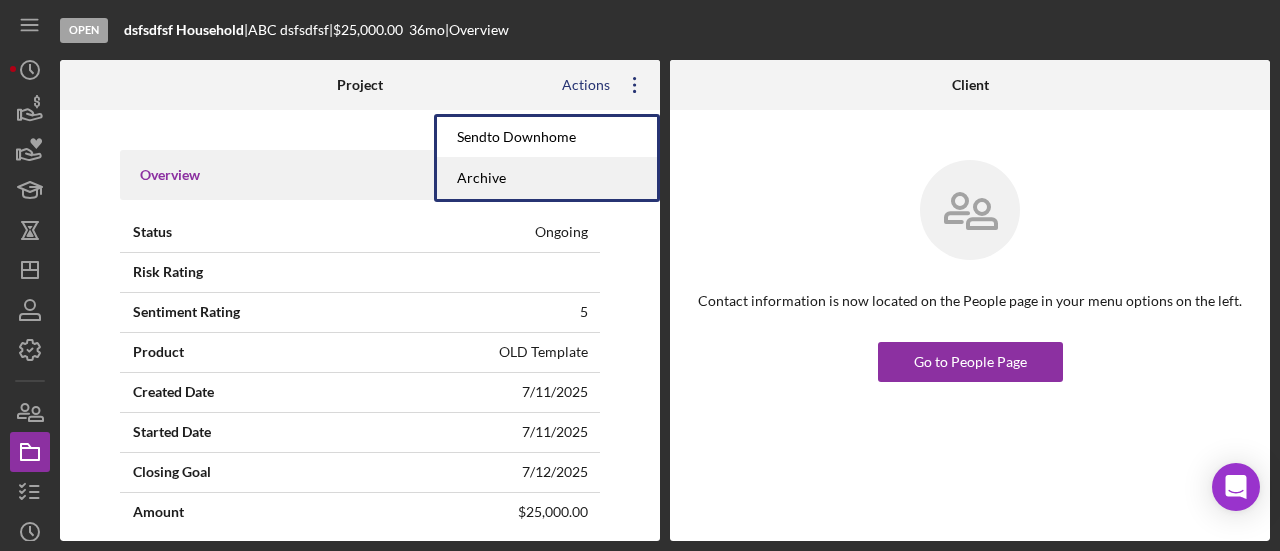 click on "Archive" at bounding box center [547, 178] 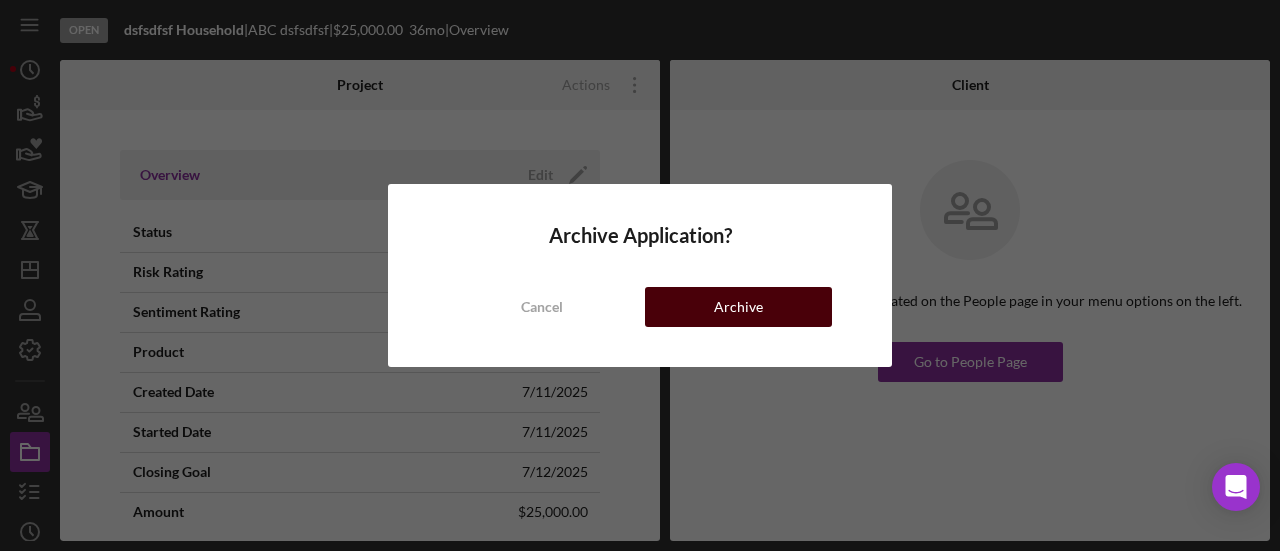 click on "Archive" at bounding box center [738, 307] 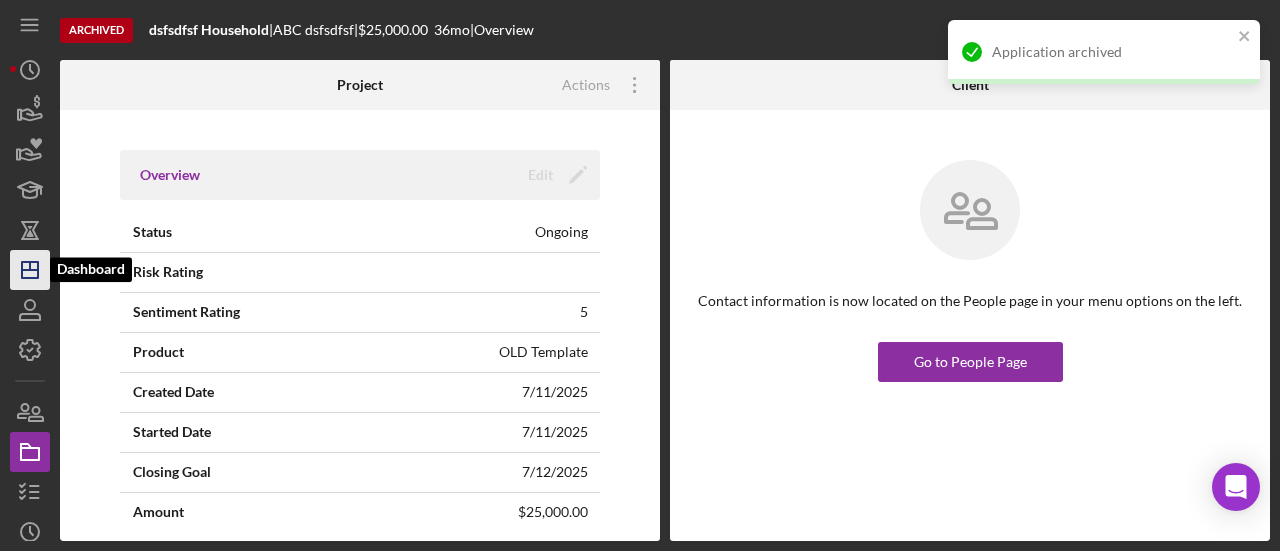 click 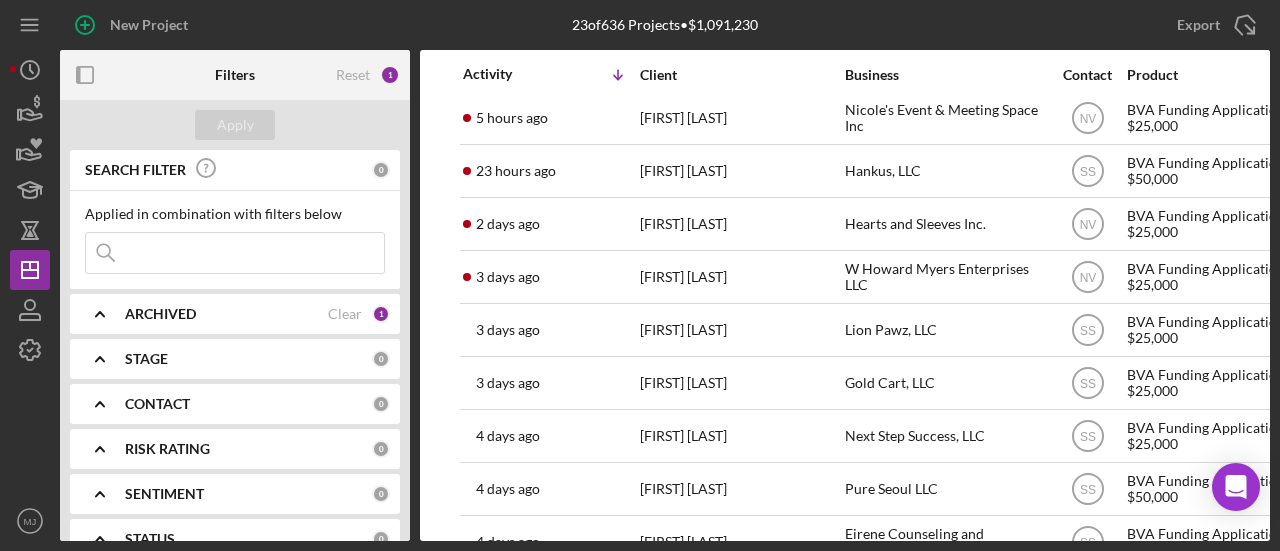 scroll, scrollTop: 0, scrollLeft: 0, axis: both 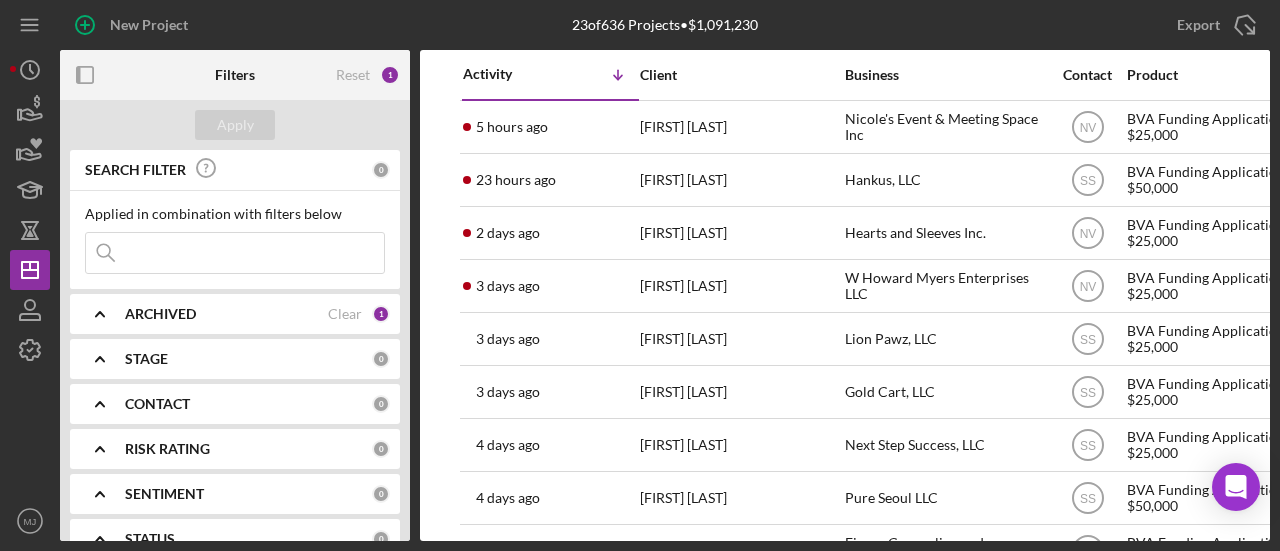 click on "SEARCH FILTER   0 Applied in combination with filters below Icon/Menu Close Icon/Expander ARCHIVED   Clear 1 Icon/Expander STAGE   0 Icon/Expander CONTACT   0 Icon/Expander RISK RATING   0 Icon/Expander SENTIMENT   0 Icon/Expander STATUS   0 Icon/Expander STATE   0 Icon/Expander PRODUCT   0 Icon/Expander AMOUNT   0 Icon/Expander START DATE   0 Icon/Expander RESOLVED   0 Icon/Expander RESOLUTION   0 Icon/Expander CLOSING DATE   0 Icon/Expander LATEST ACTIVITY   0" at bounding box center (235, 345) 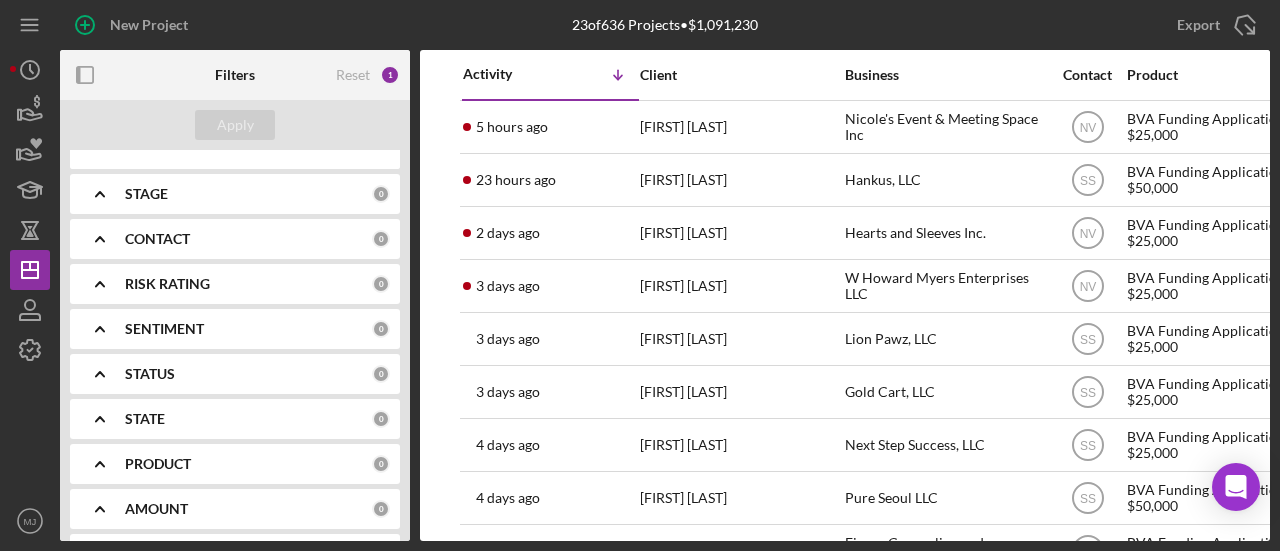 scroll, scrollTop: 300, scrollLeft: 0, axis: vertical 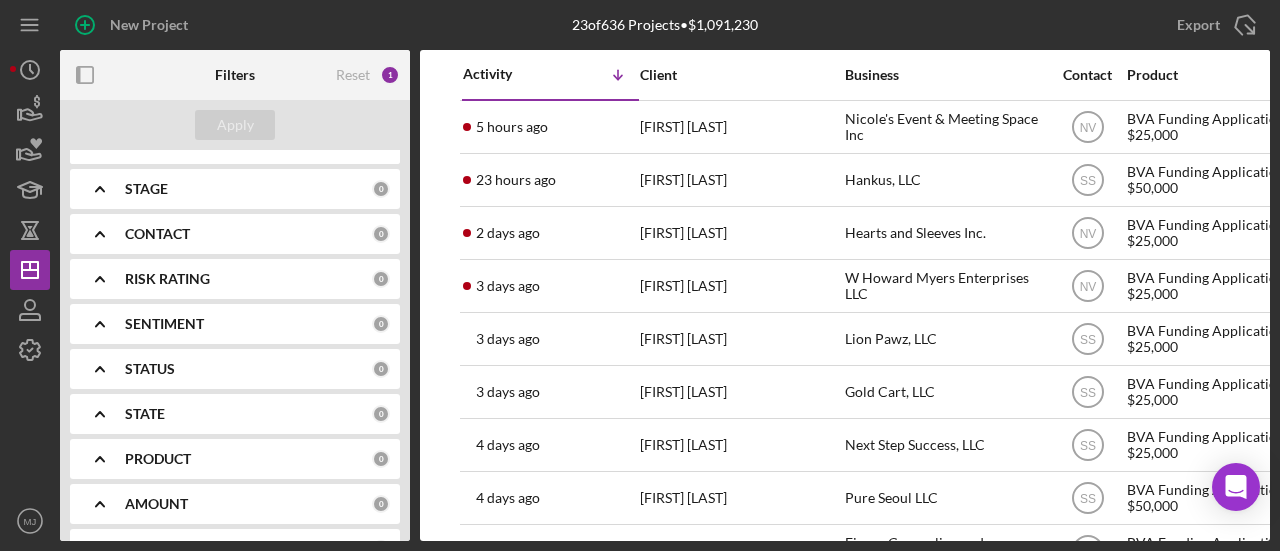 click on "CONTACT" at bounding box center [157, 234] 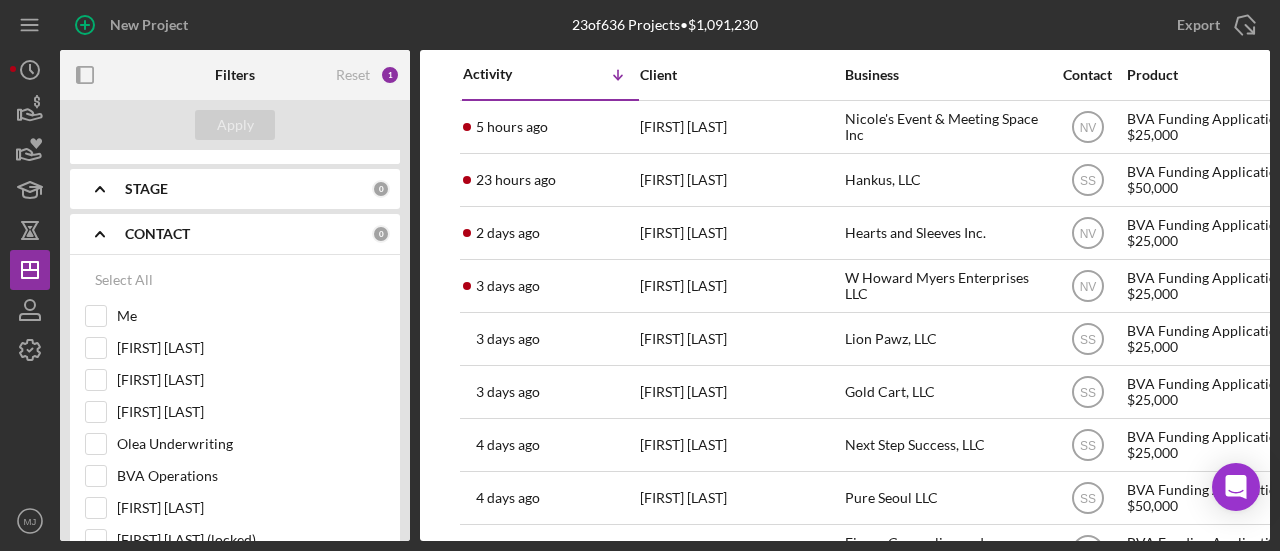 click on "CONTACT" at bounding box center (157, 234) 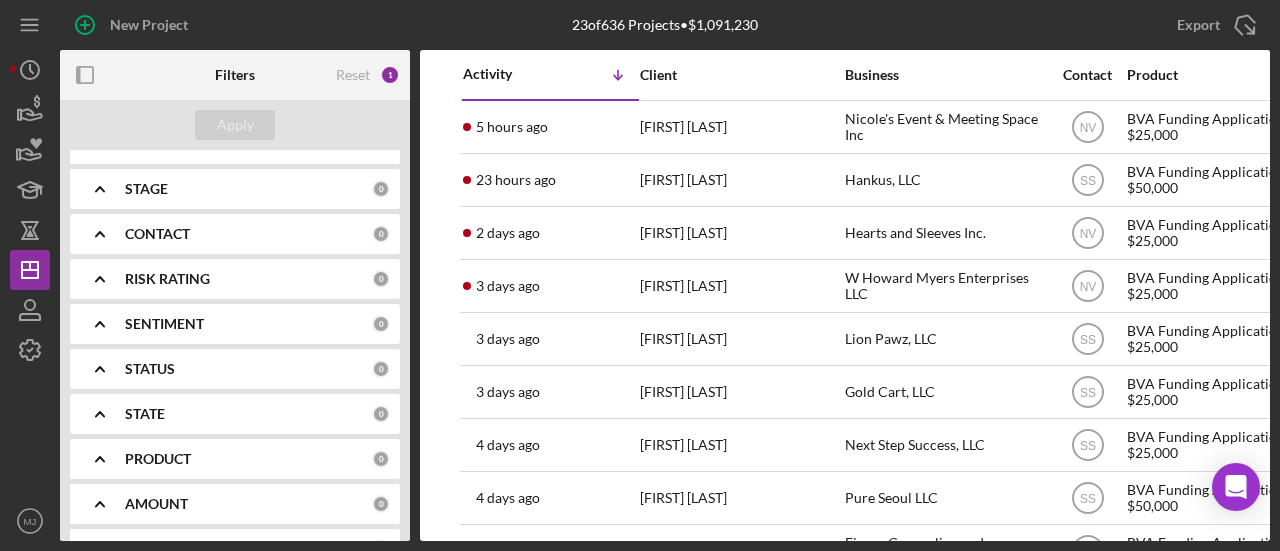 click on "STATUS" at bounding box center [248, 369] 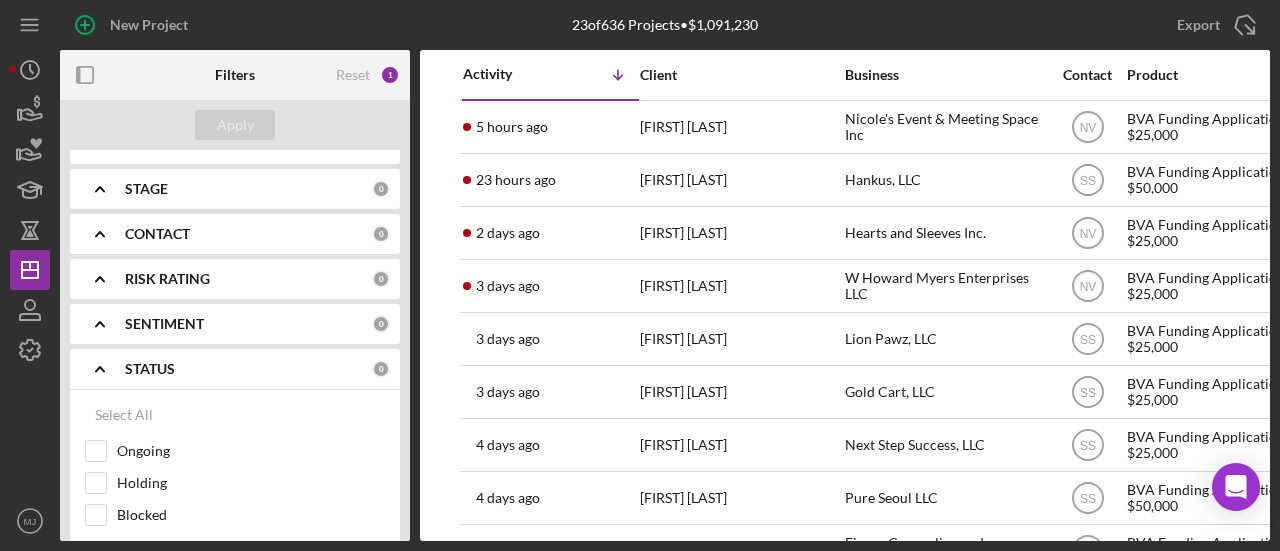 click on "STATUS" at bounding box center (248, 369) 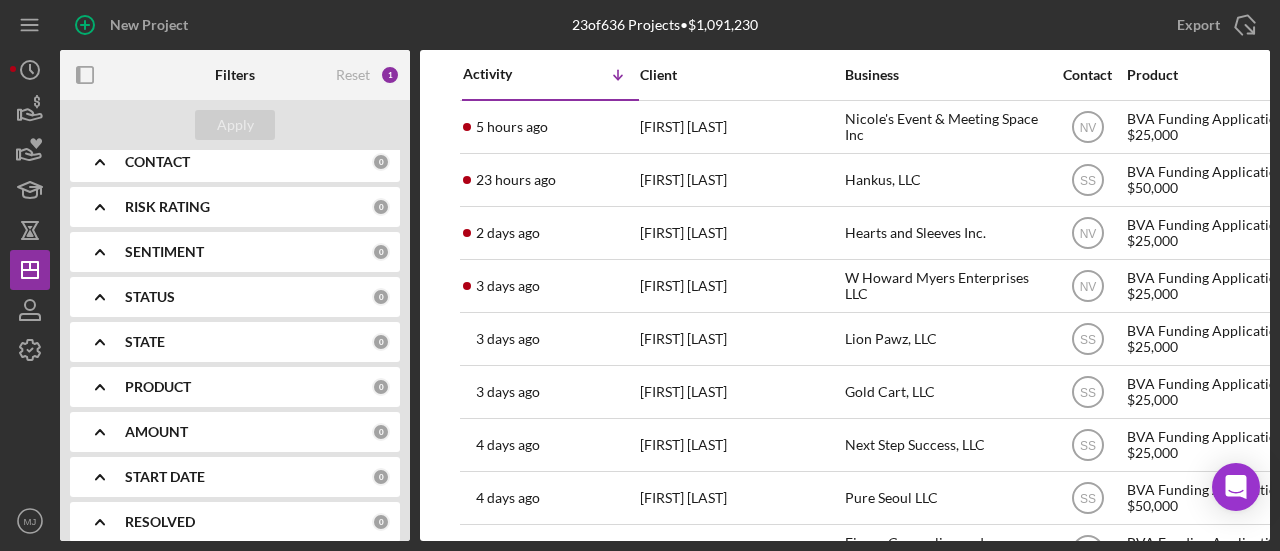 scroll, scrollTop: 500, scrollLeft: 0, axis: vertical 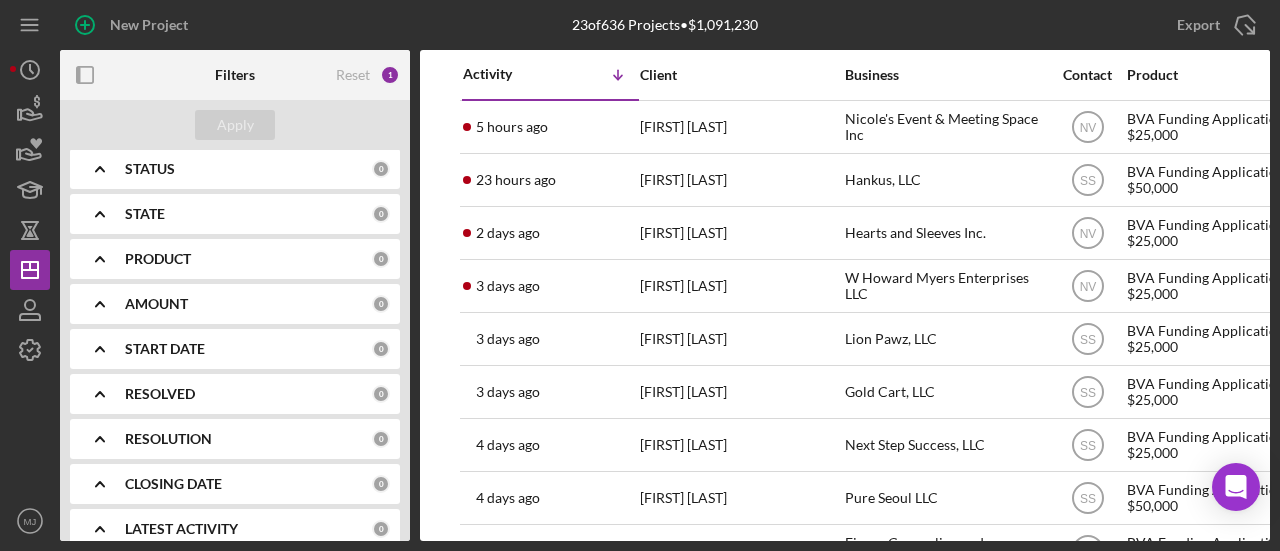 click on "PRODUCT" at bounding box center (158, 259) 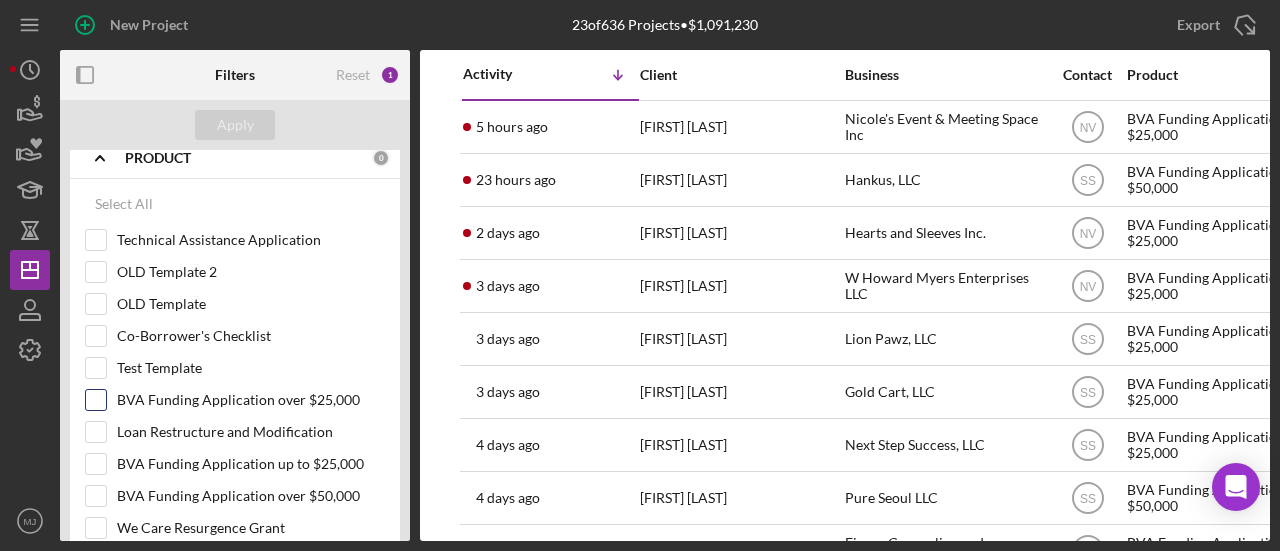 scroll, scrollTop: 700, scrollLeft: 0, axis: vertical 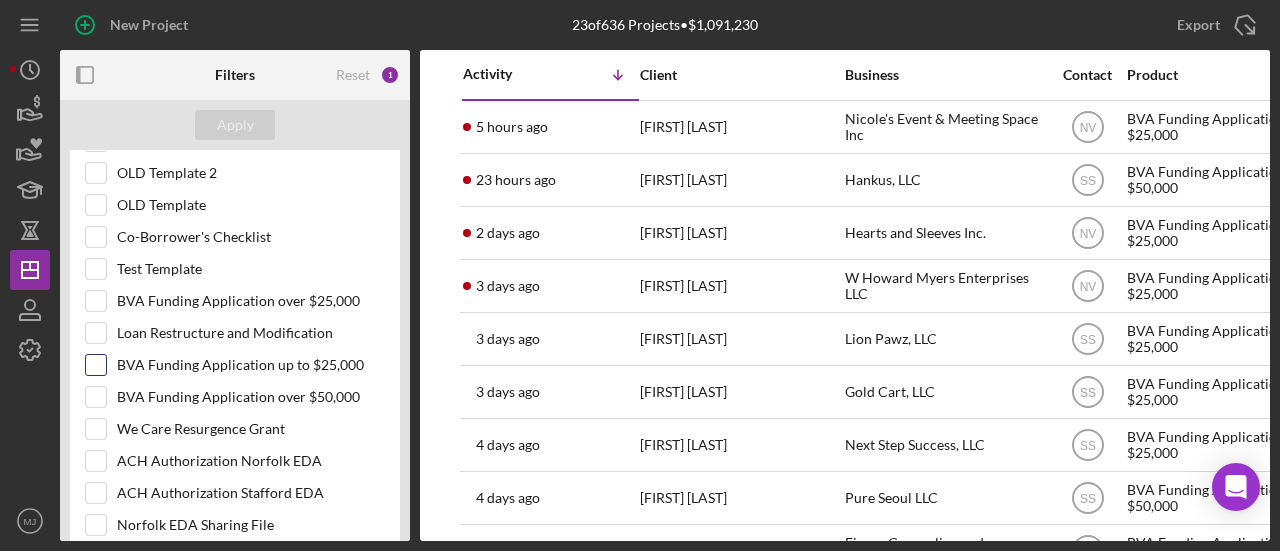 click on "BVA Funding Application up to $25,000" at bounding box center [96, 365] 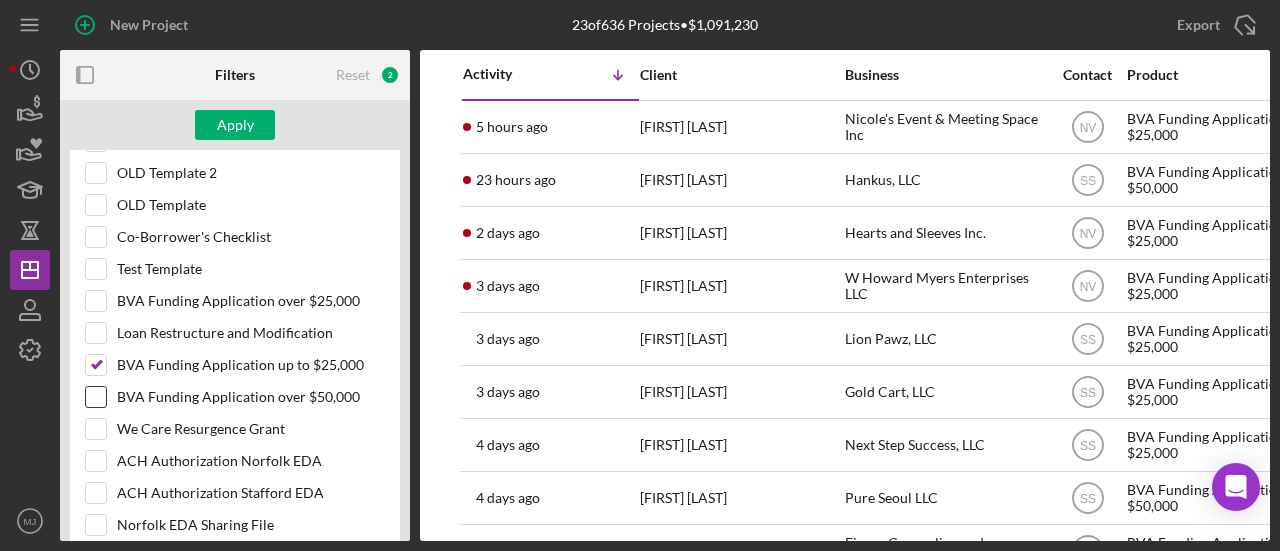 click at bounding box center (96, 397) 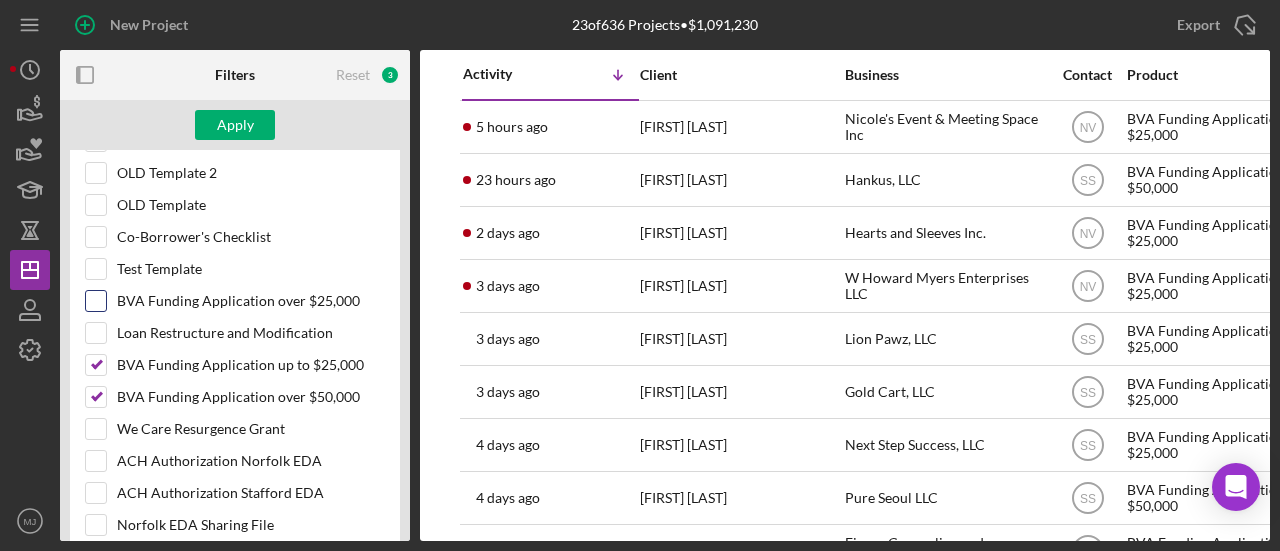click on "BVA Funding Application over $25,000" at bounding box center [96, 301] 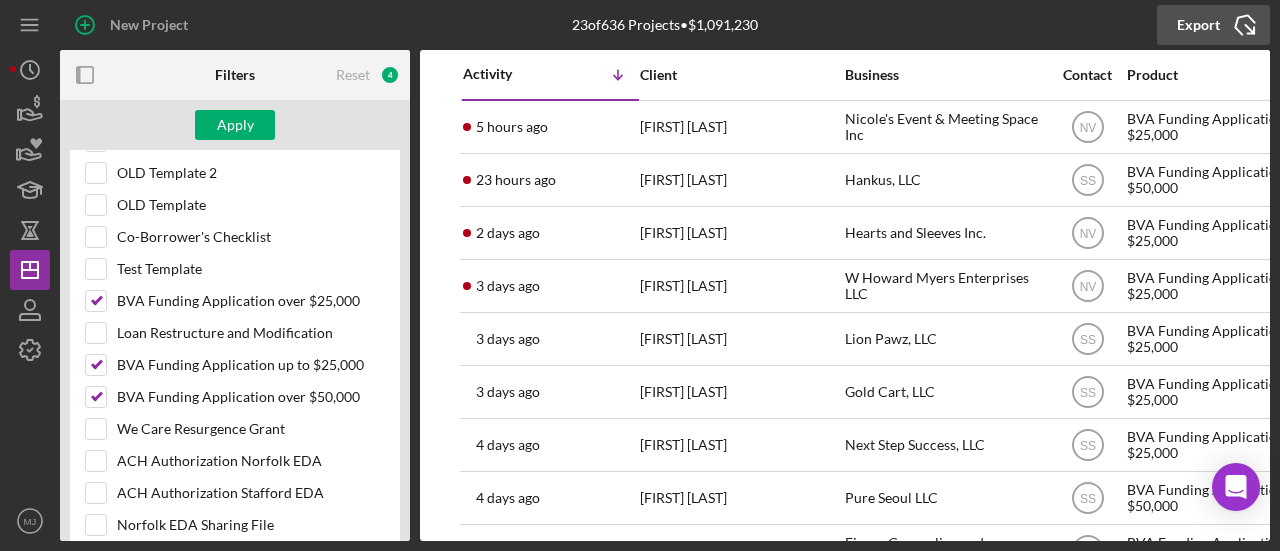 click on "Icon/Export" 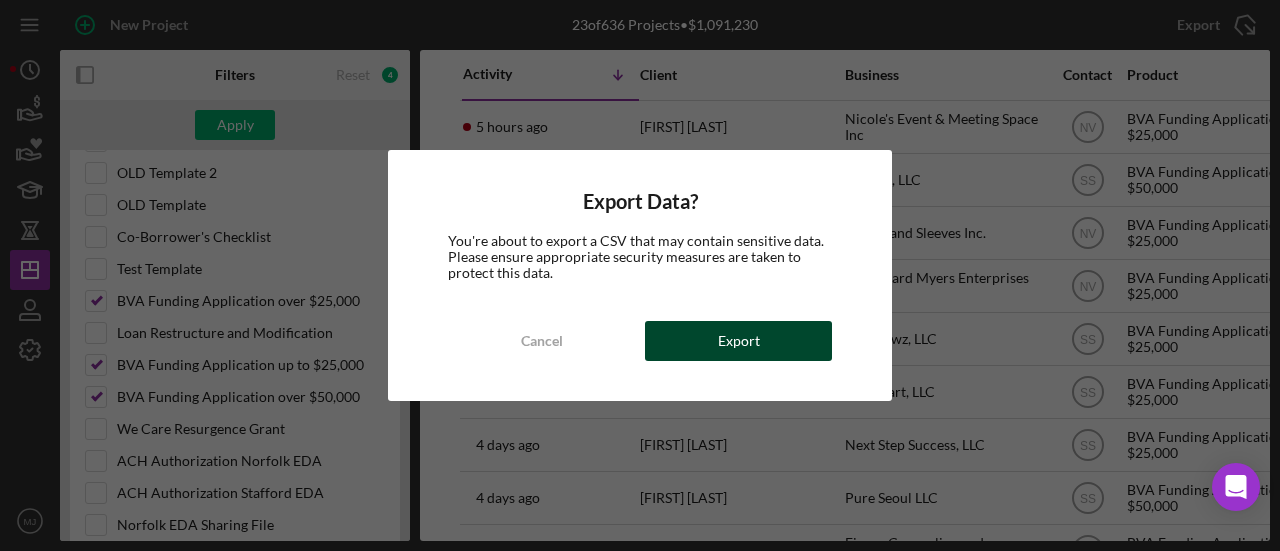 click on "Export" at bounding box center (738, 341) 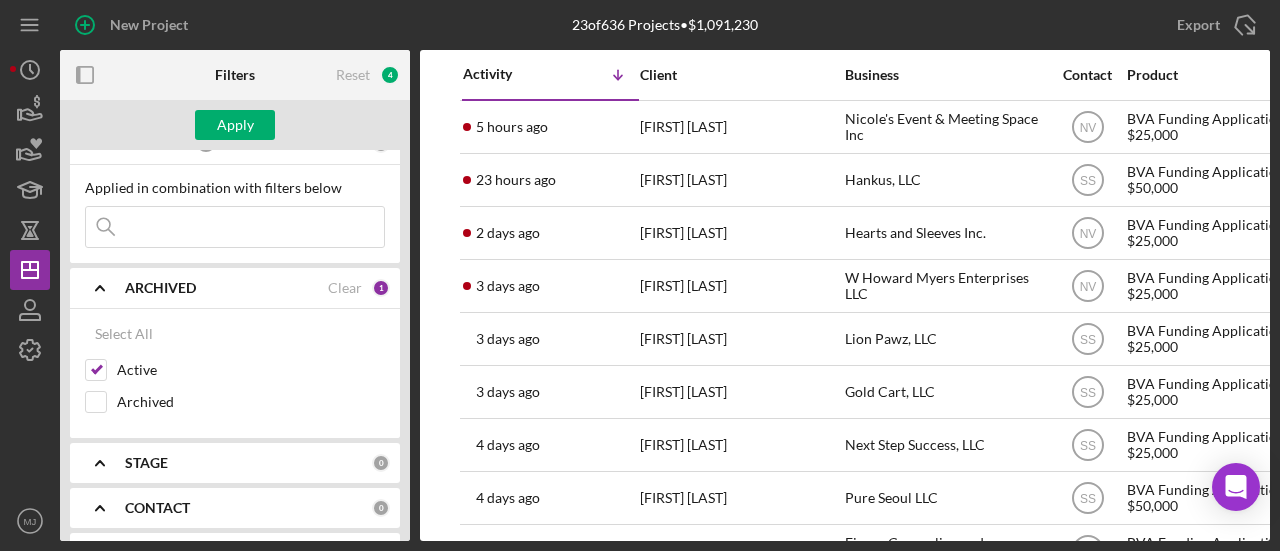 scroll, scrollTop: 0, scrollLeft: 0, axis: both 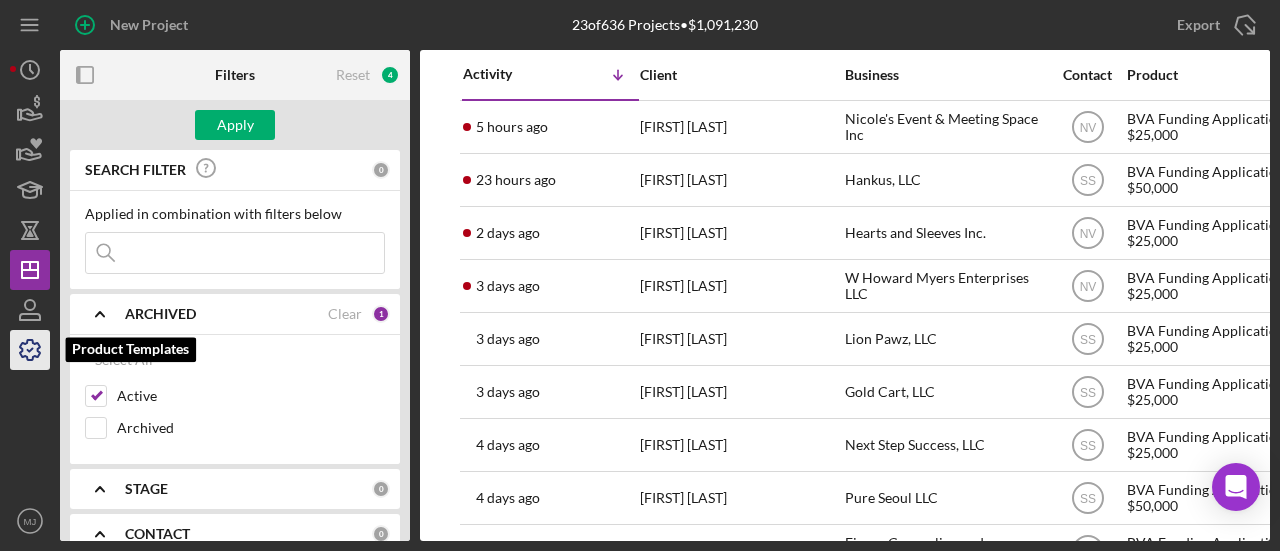 click 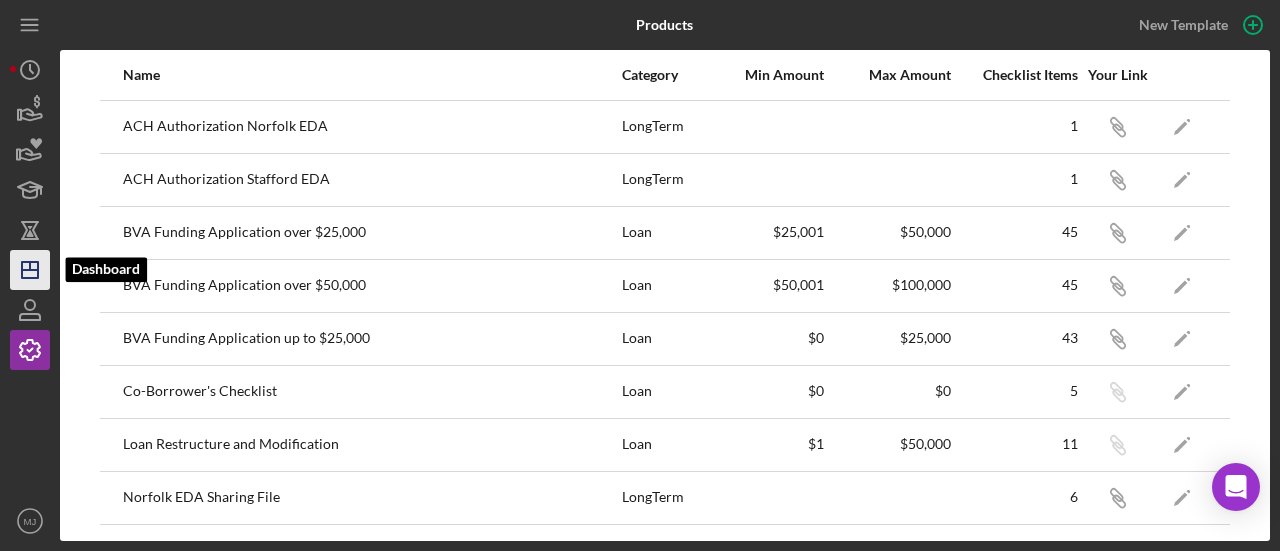 click on "Icon/Dashboard" 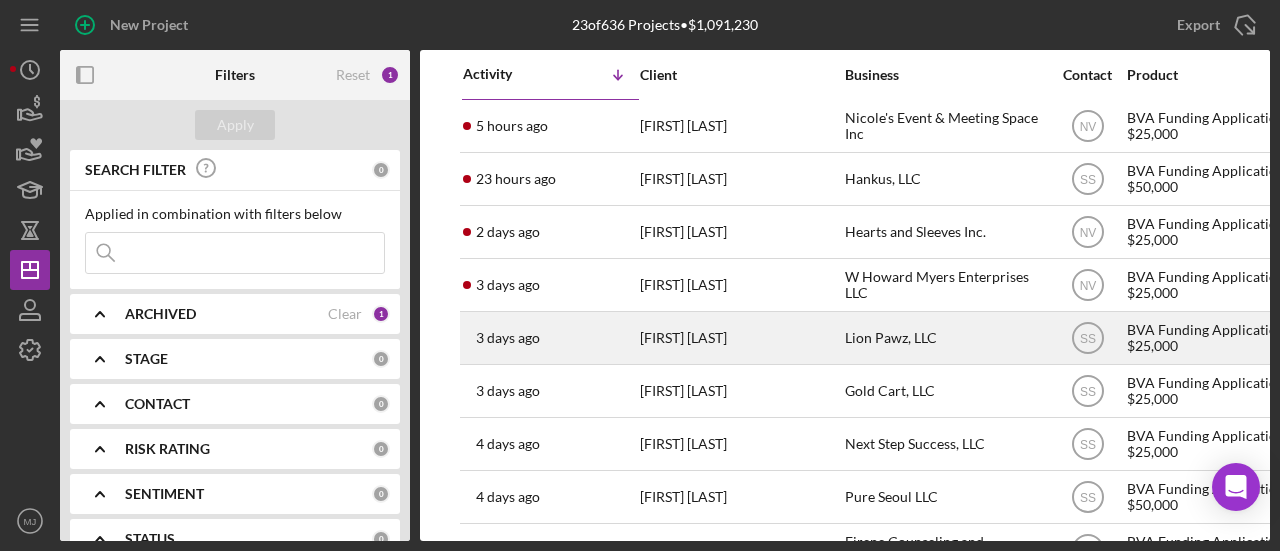 scroll, scrollTop: 0, scrollLeft: 0, axis: both 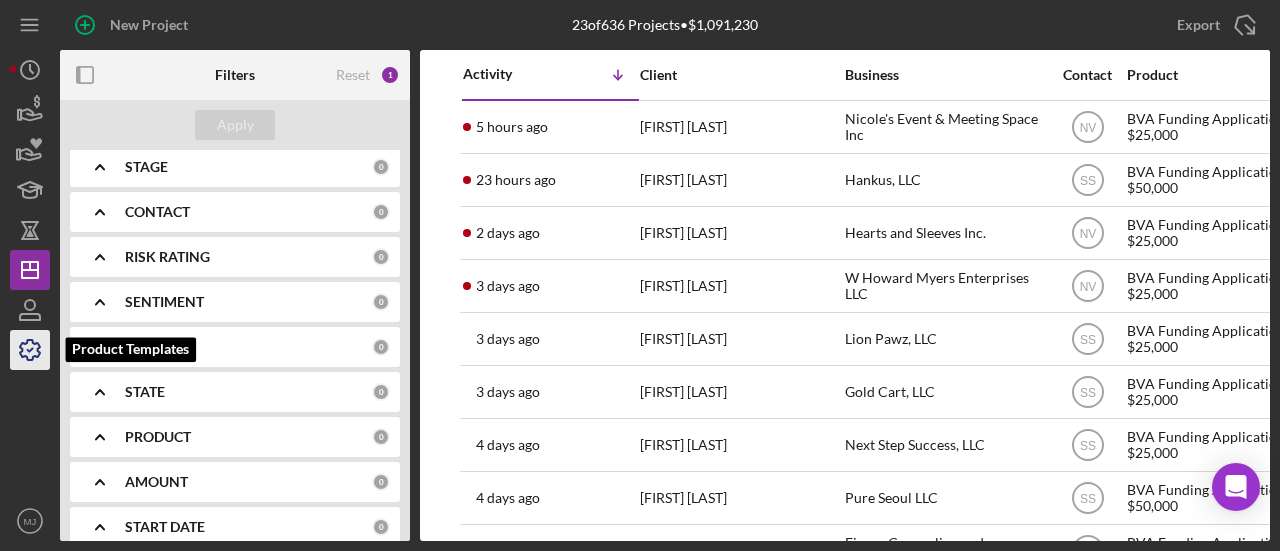 click 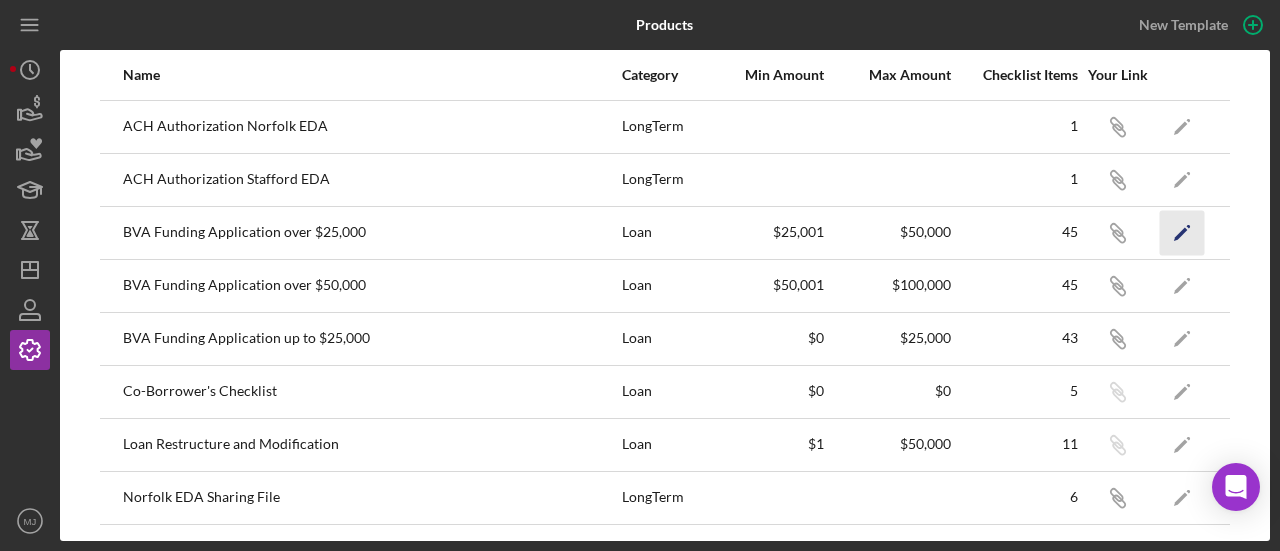 click on "Icon/Edit" 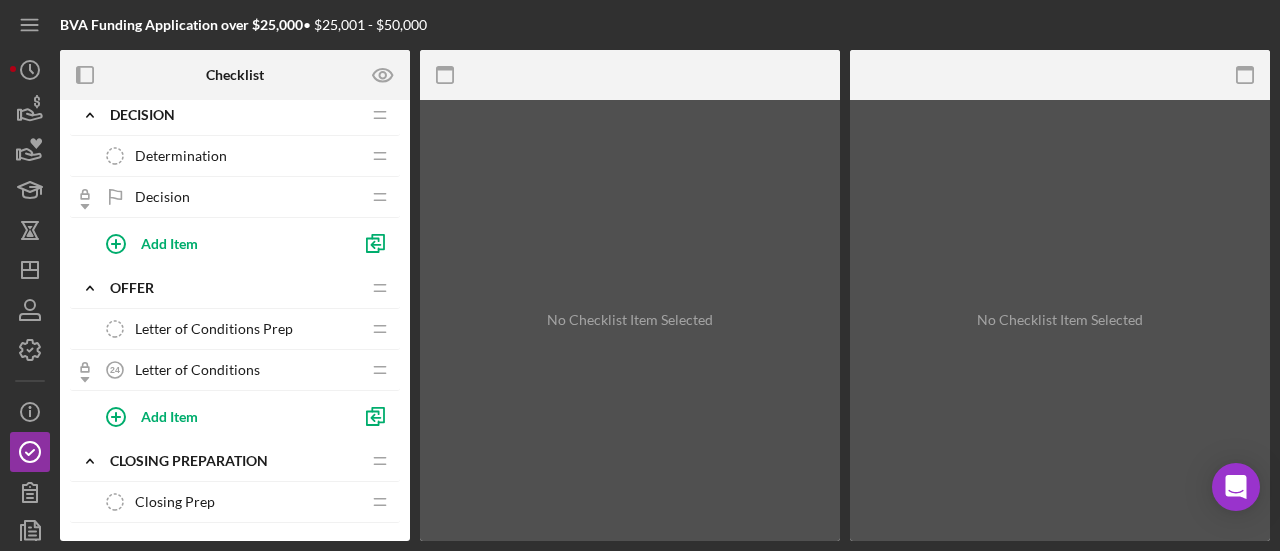 scroll, scrollTop: 1605, scrollLeft: 0, axis: vertical 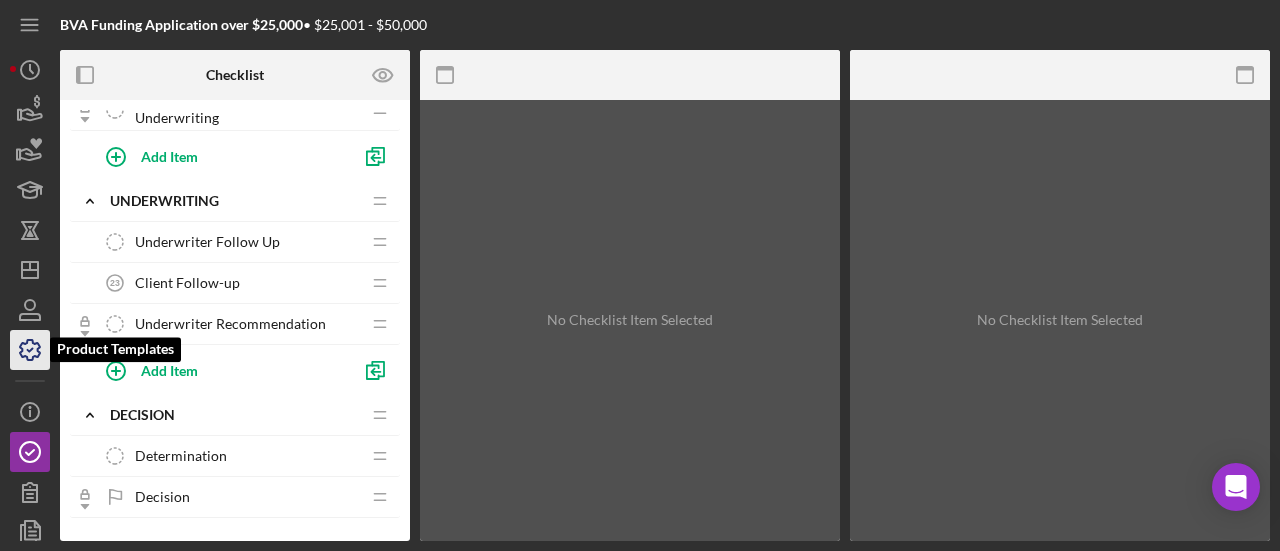 click 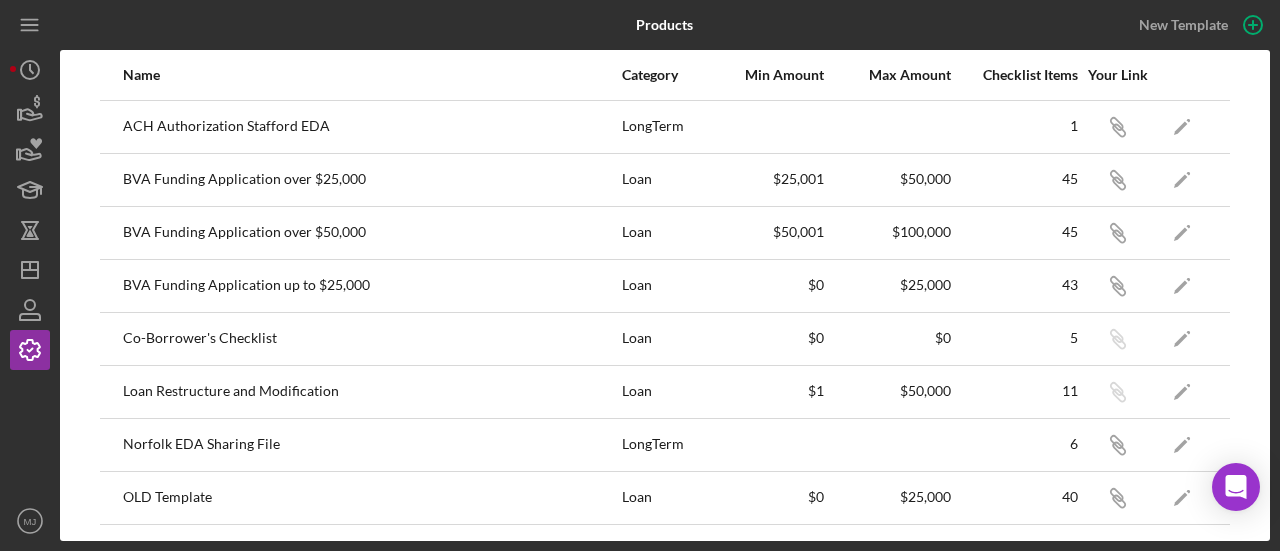 scroll, scrollTop: 0, scrollLeft: 0, axis: both 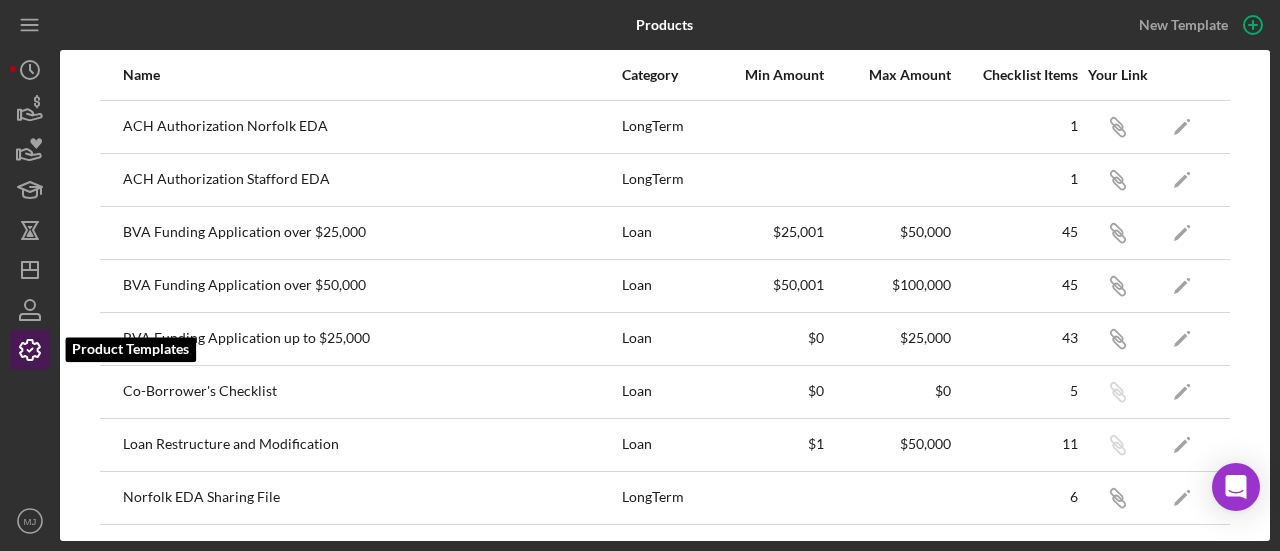 click 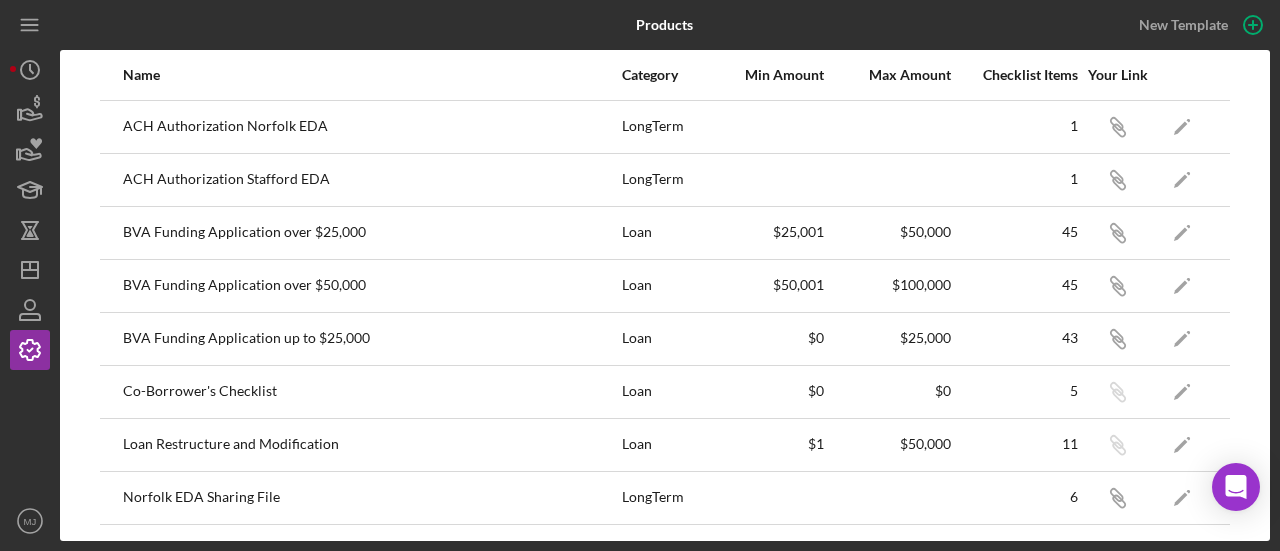click on "BVA Funding Application over $25,000" at bounding box center [371, 233] 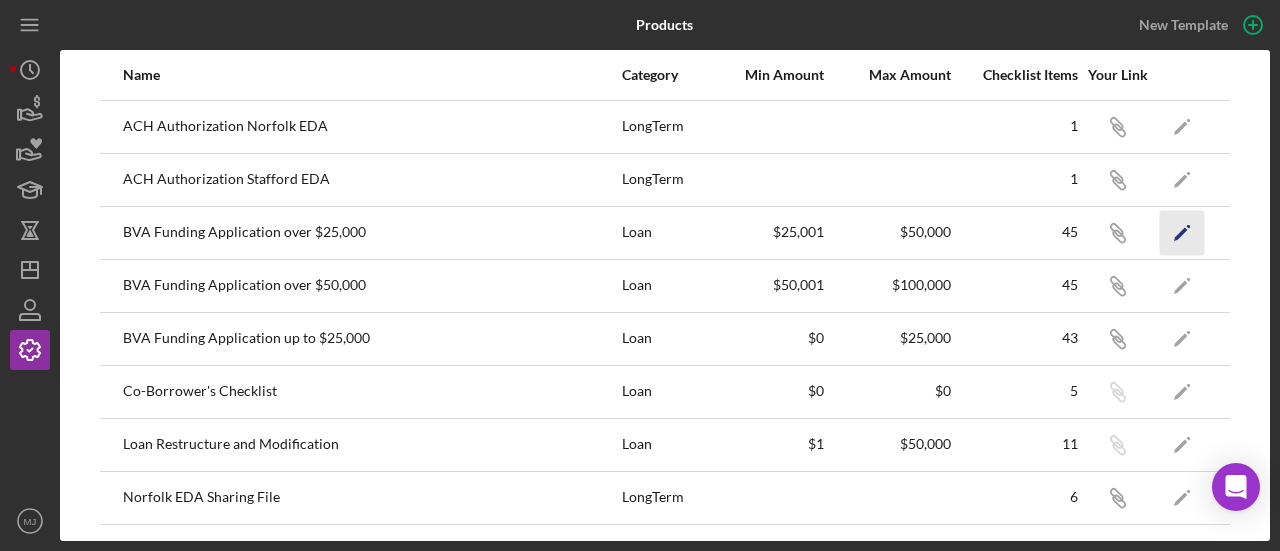 click on "Icon/Edit" 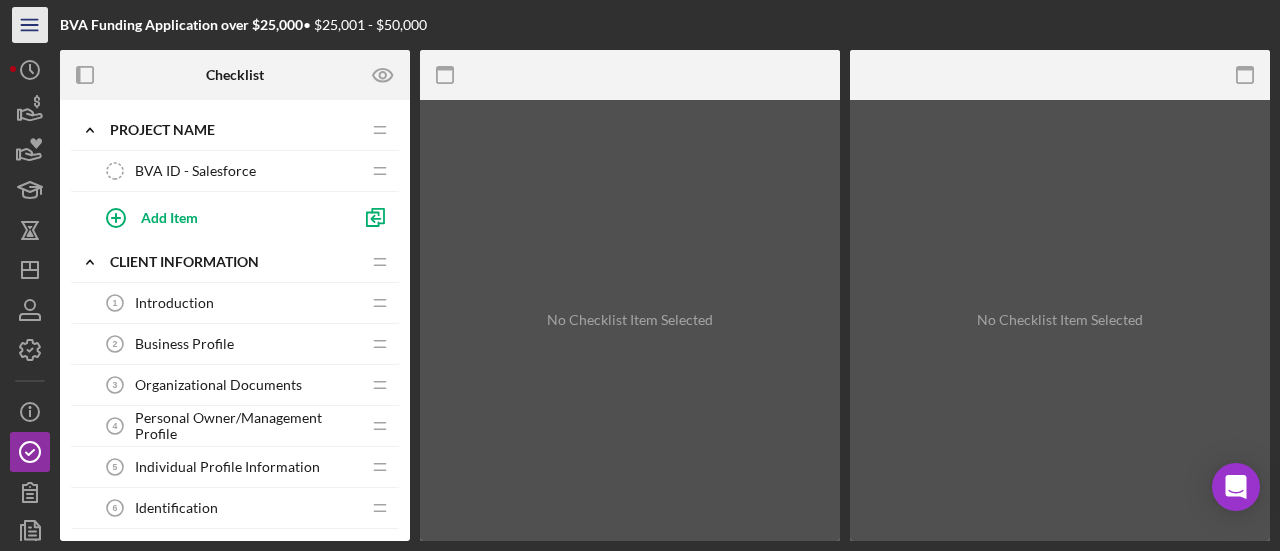 click on "Icon/Menu" 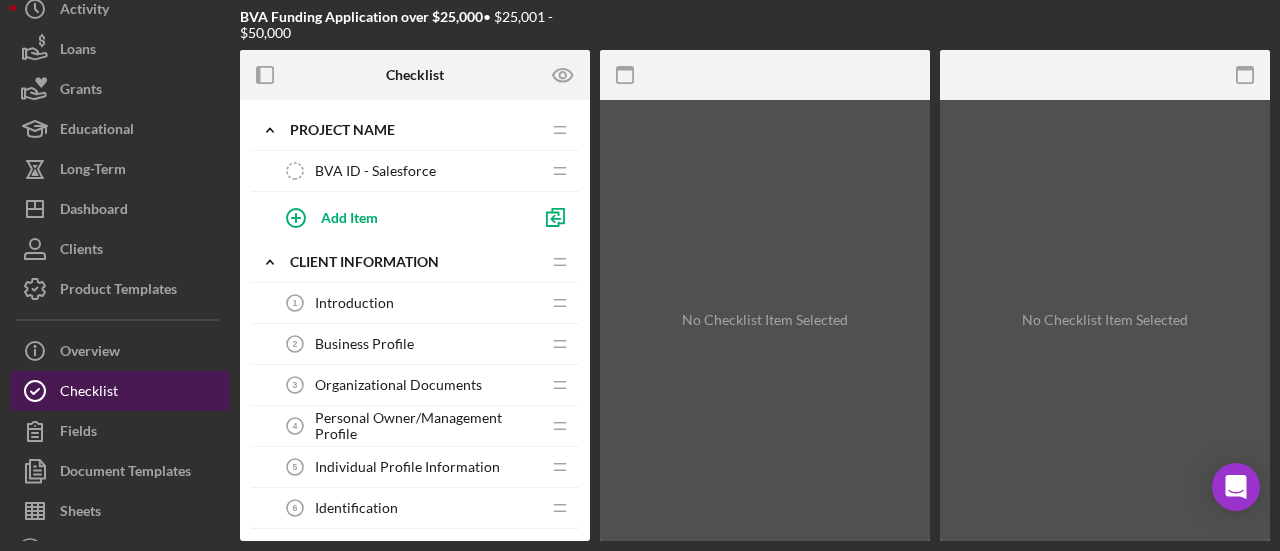 scroll, scrollTop: 90, scrollLeft: 0, axis: vertical 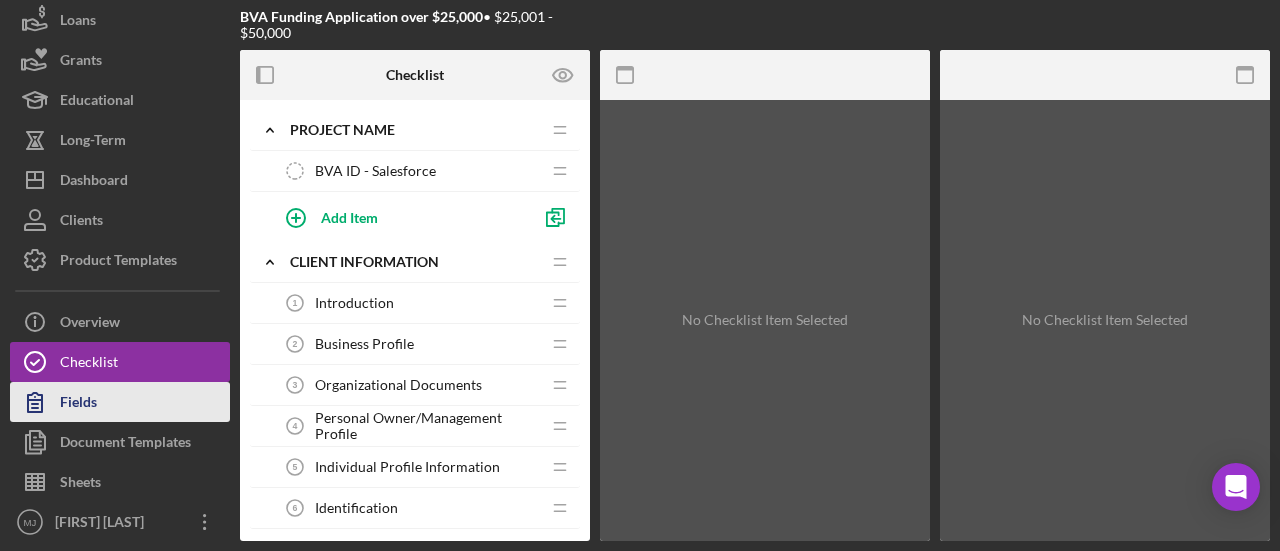 click on "Fields" at bounding box center [120, 402] 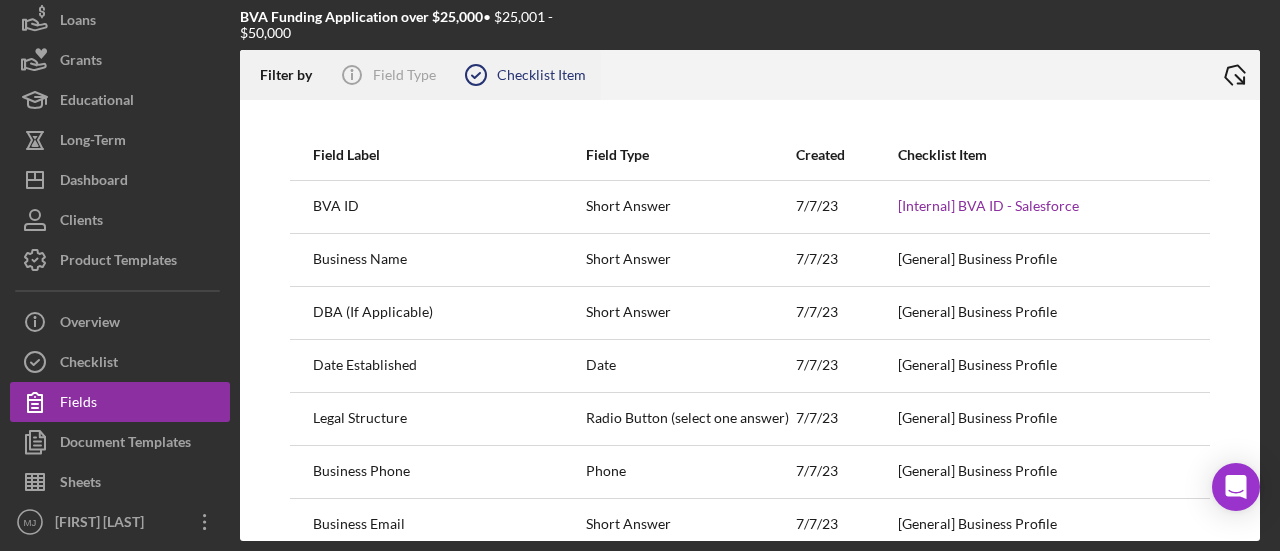click on "Checklist Item" at bounding box center [541, 75] 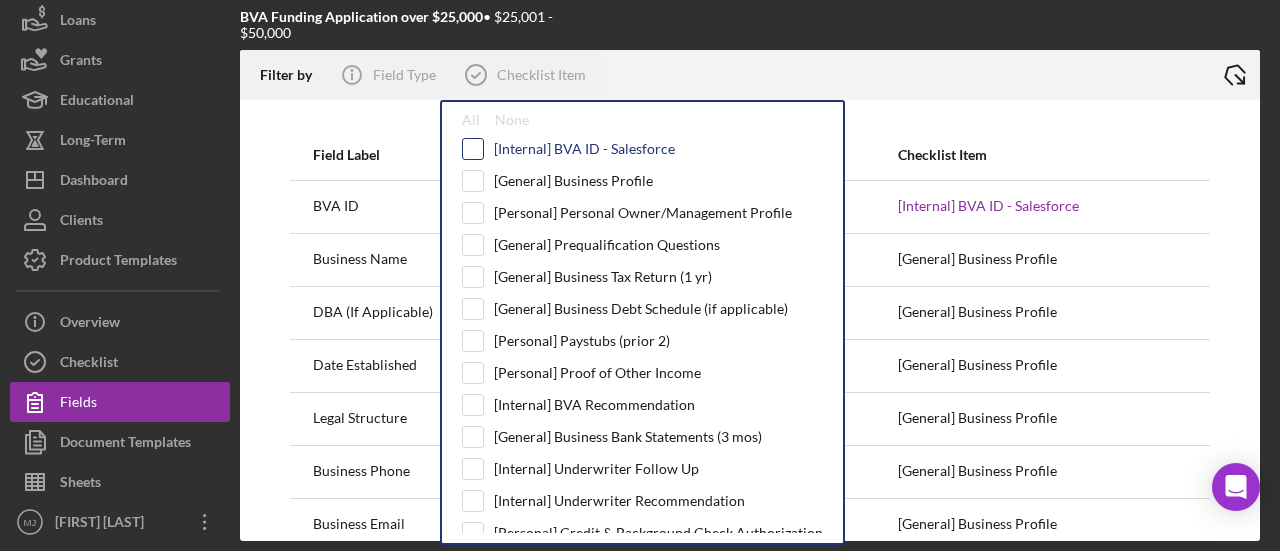 click at bounding box center (473, 149) 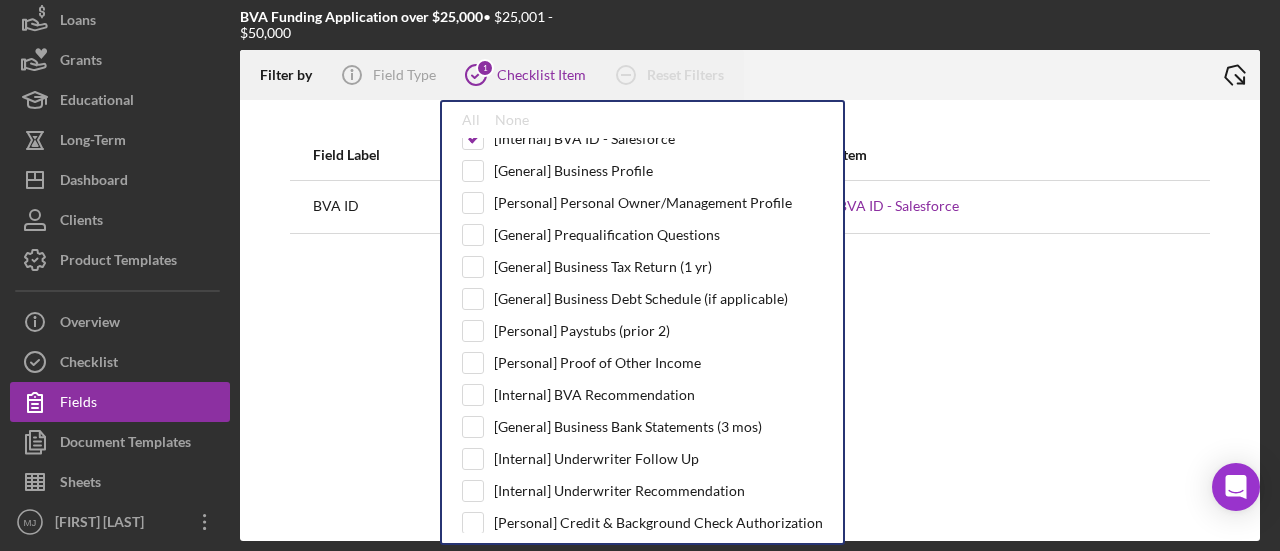 scroll, scrollTop: 0, scrollLeft: 0, axis: both 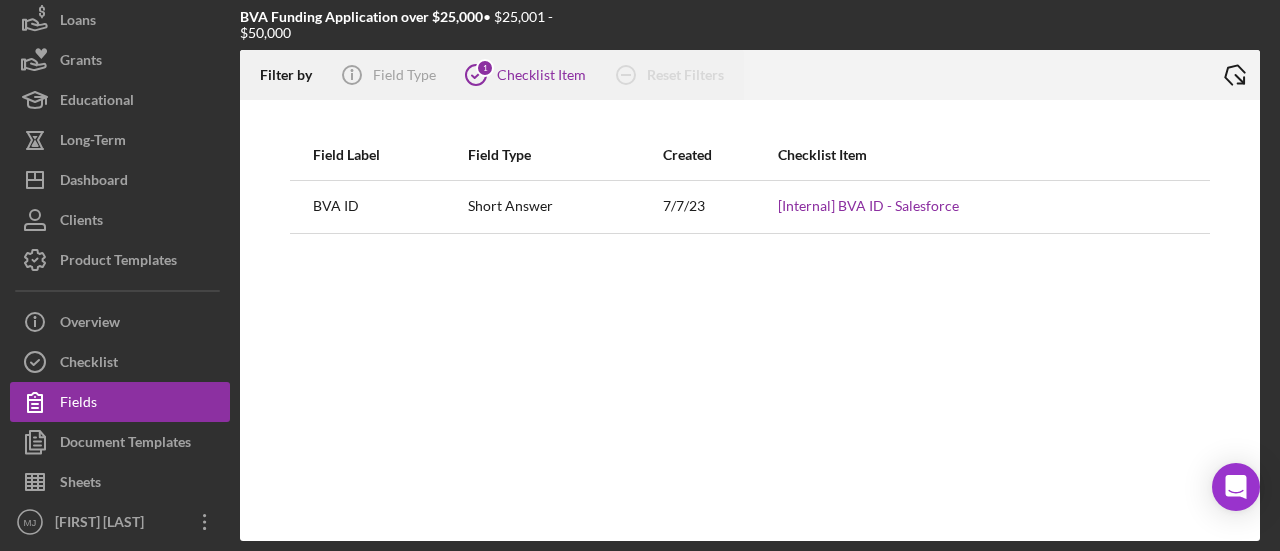 click on "Icon/Export" 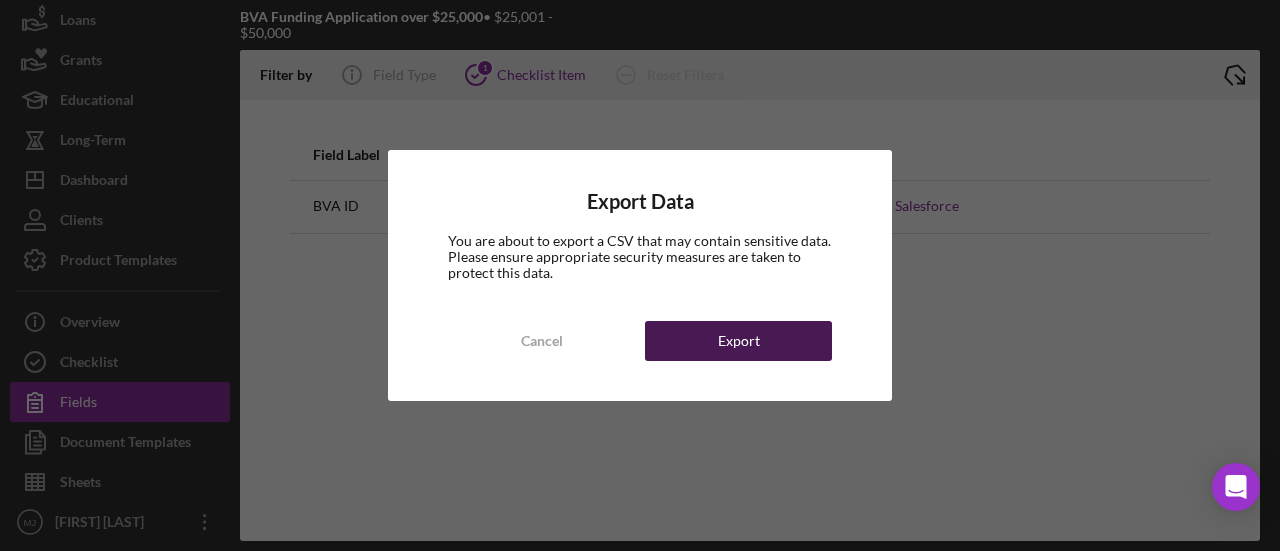 click on "Export" at bounding box center [738, 341] 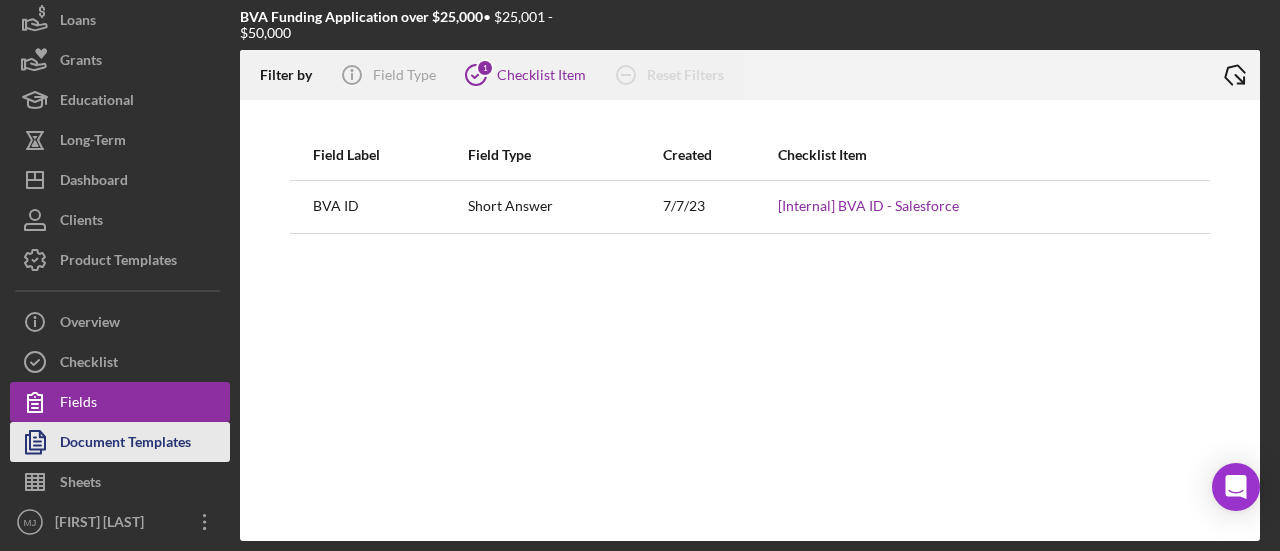 click on "Document Templates" at bounding box center (125, 444) 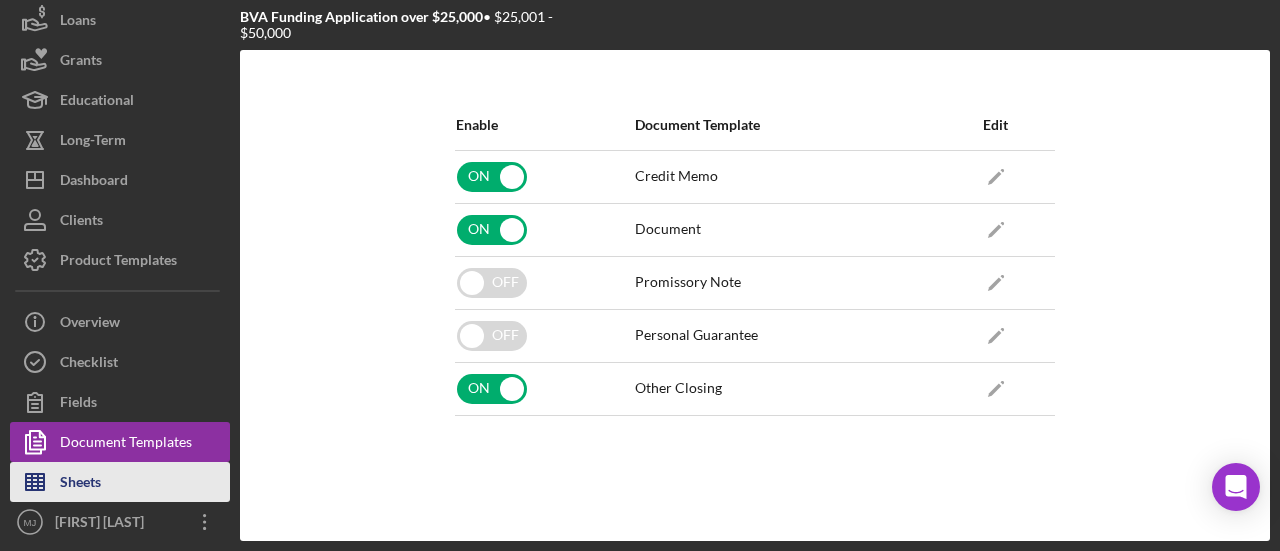 click on "Sheets" at bounding box center [80, 484] 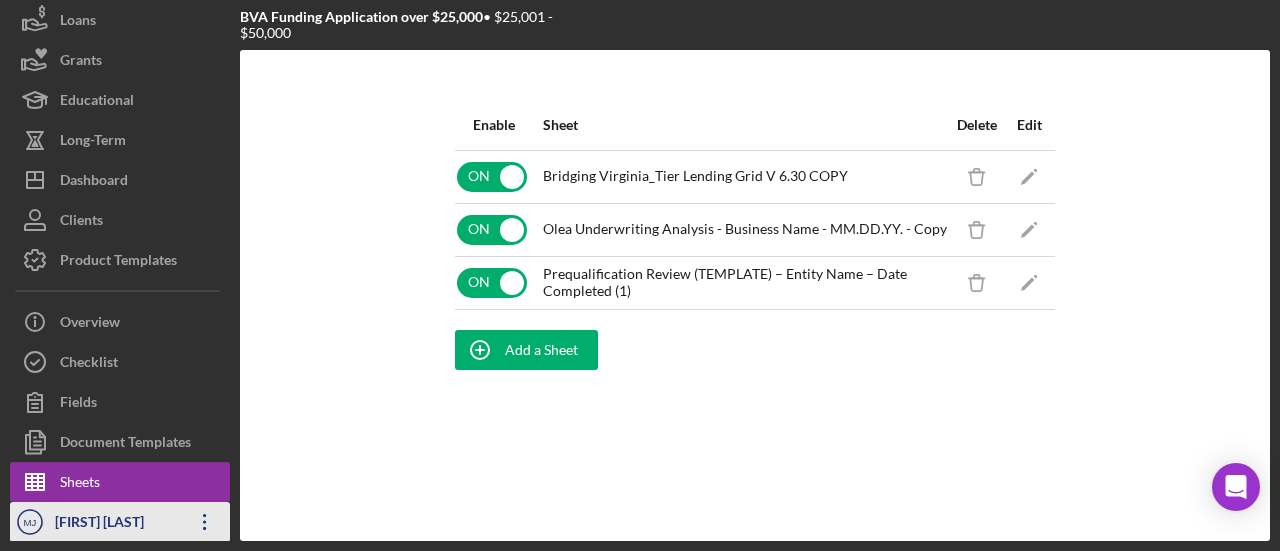 click on "Icon/Overflow" 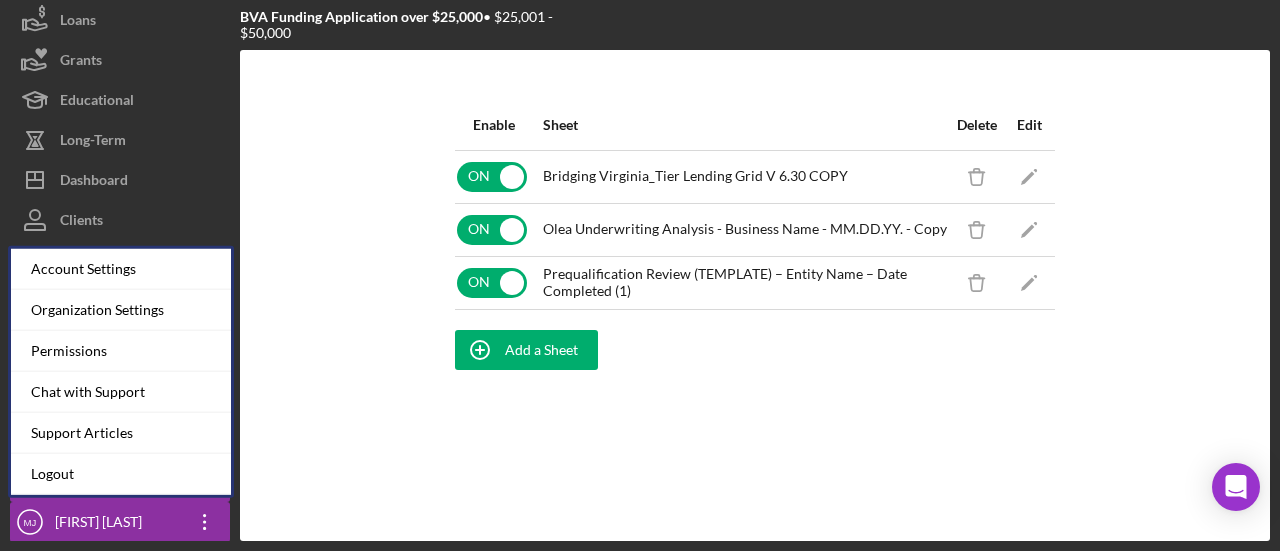 click on "Enable Sheet Delete Edit ON Bridging Virginia_Tier Lending Grid V 6.30 COPY Icon/Delete Icon/Edit ON Olea Underwriting Analysis - Business Name - MM.DD.YY. - Copy Icon/Delete Icon/Edit ON Prequalification Review (TEMPLATE) – Entity Name – Date Completed (1) Icon/Delete Icon/Edit Add a Sheet" at bounding box center [755, 295] 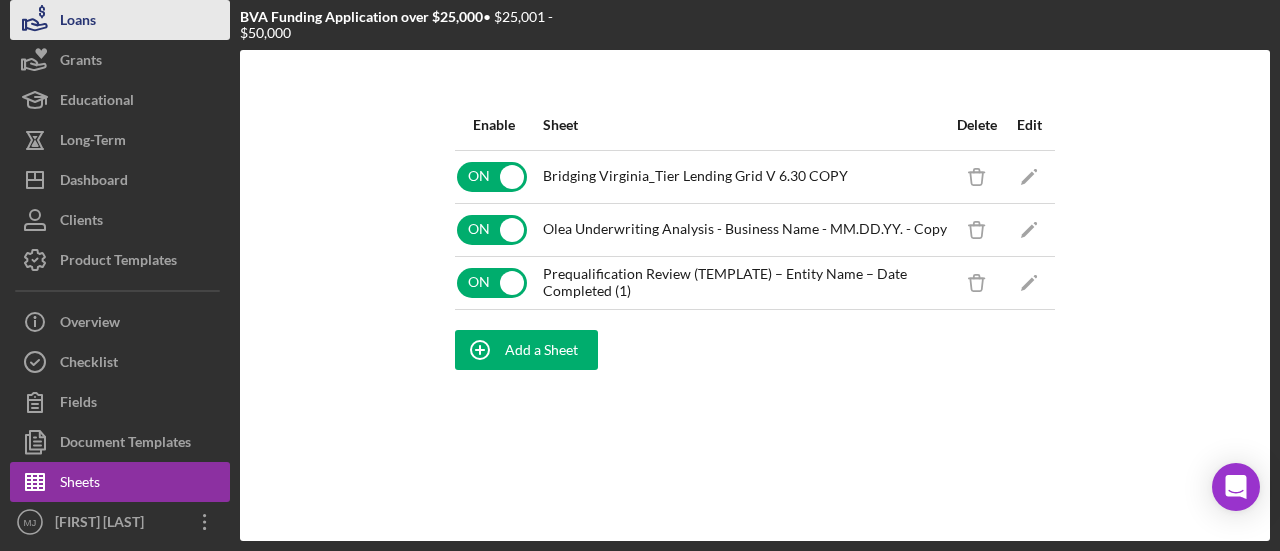 click on "Loans" at bounding box center (78, 22) 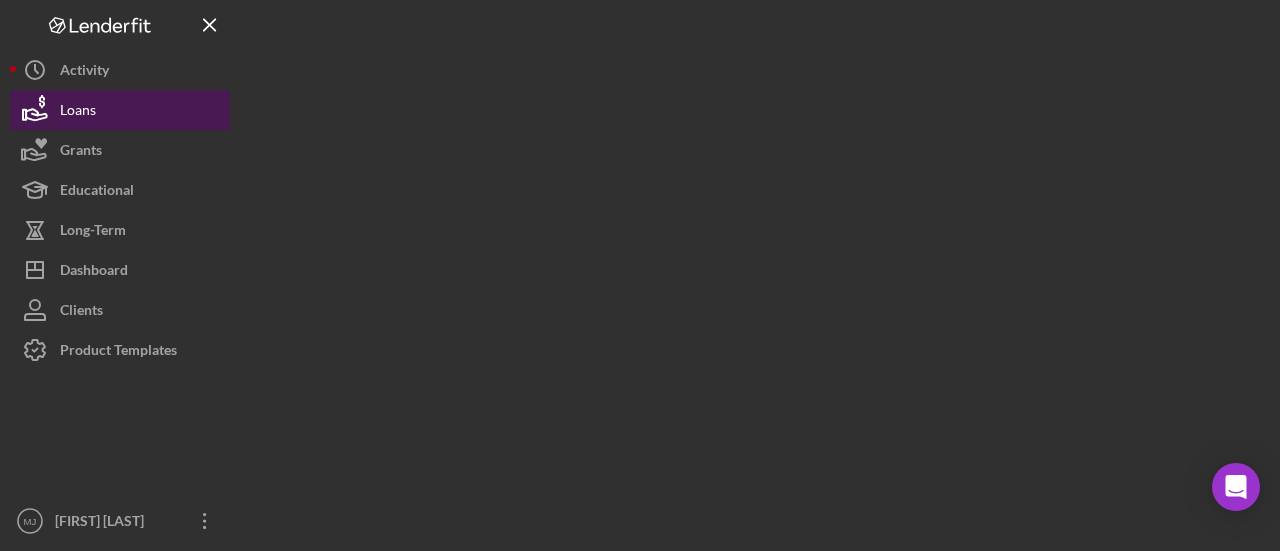 scroll, scrollTop: 0, scrollLeft: 0, axis: both 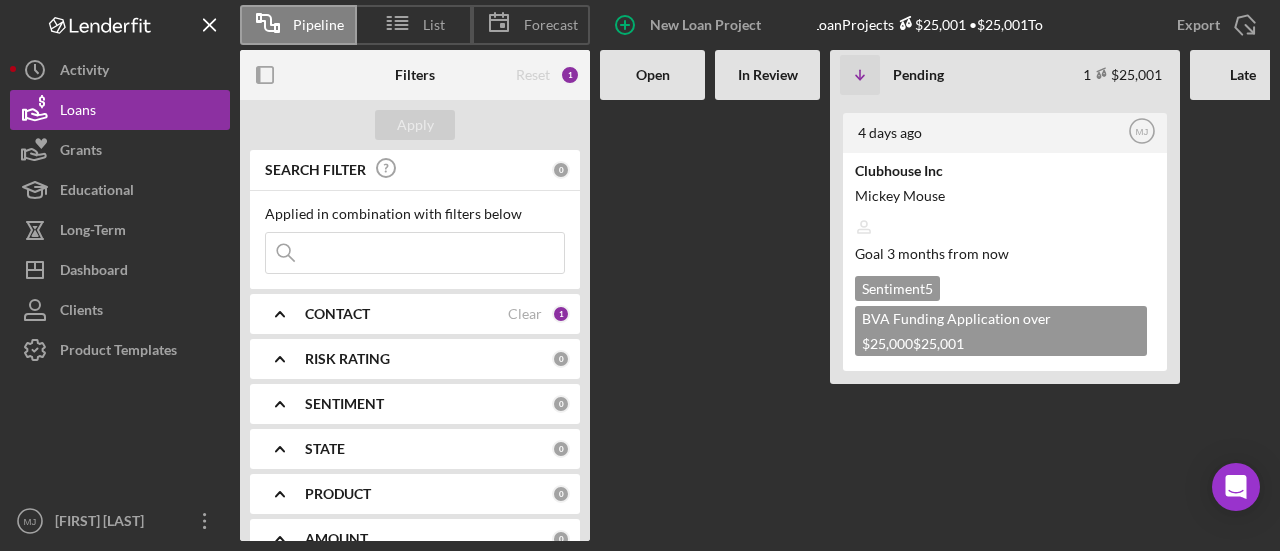 click on "CONTACT" at bounding box center [337, 314] 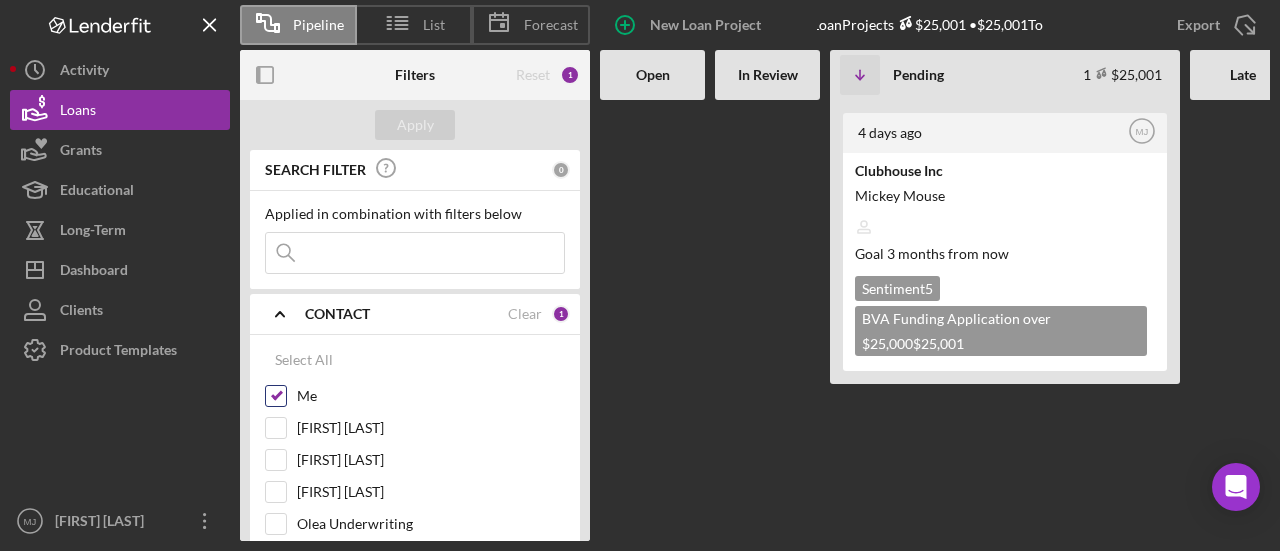 click at bounding box center (276, 396) 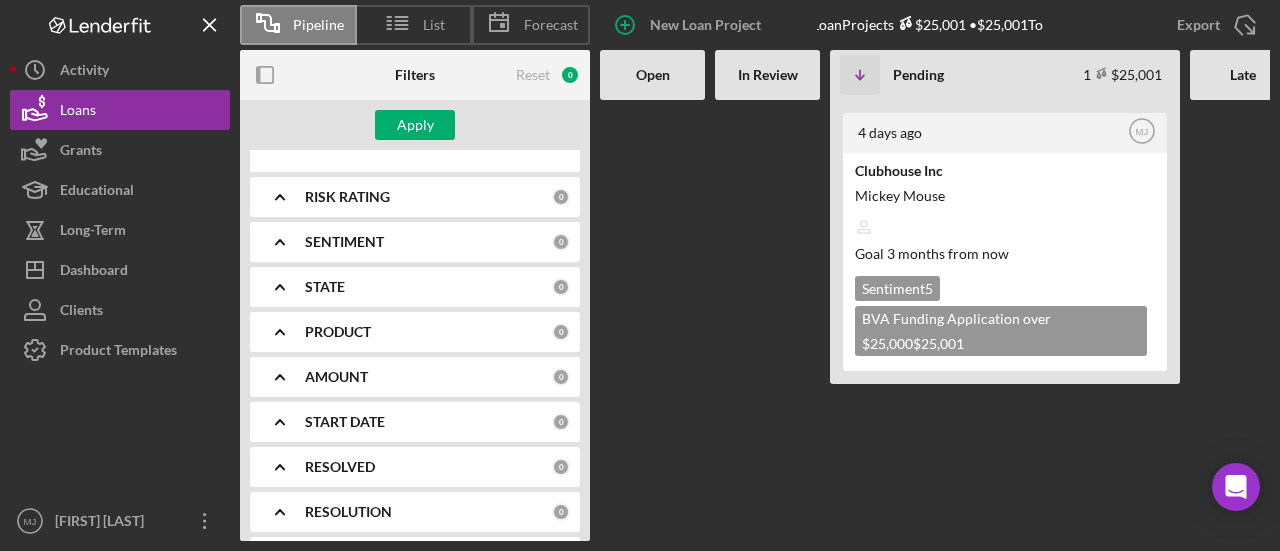 scroll, scrollTop: 700, scrollLeft: 0, axis: vertical 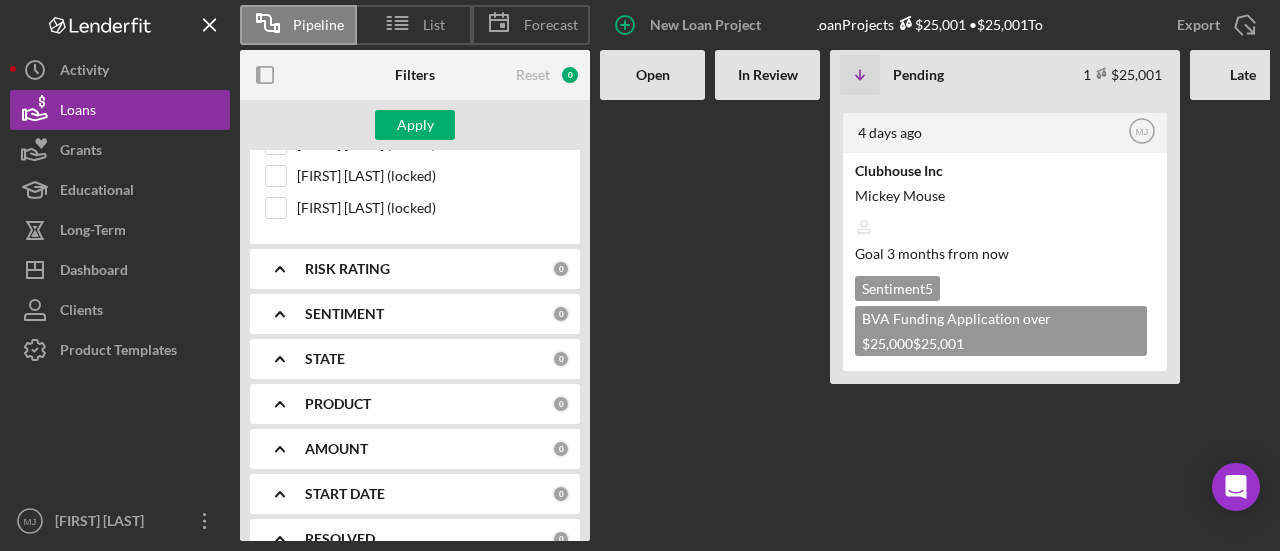 click on "RISK RATING" at bounding box center (347, 269) 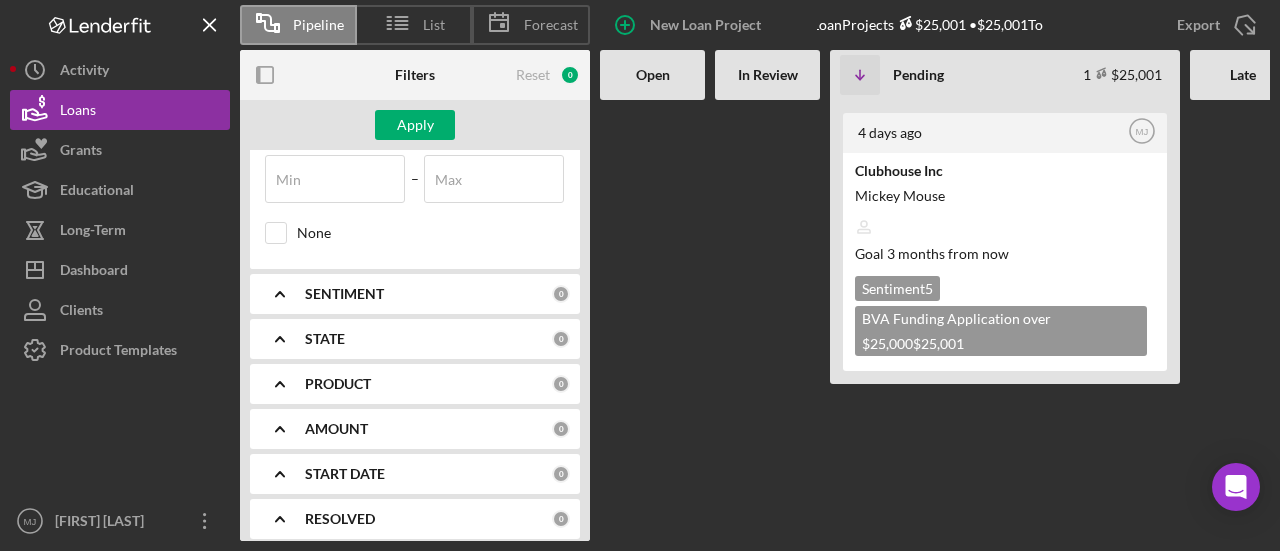 scroll, scrollTop: 900, scrollLeft: 0, axis: vertical 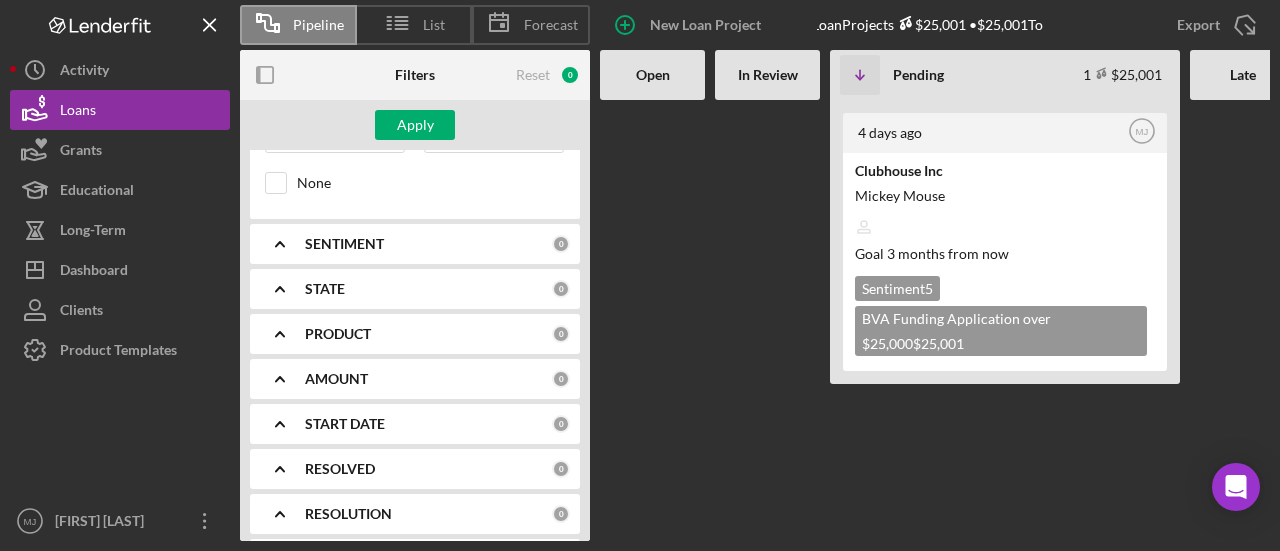 drag, startPoint x: 370, startPoint y: 324, endPoint x: 371, endPoint y: 337, distance: 13.038404 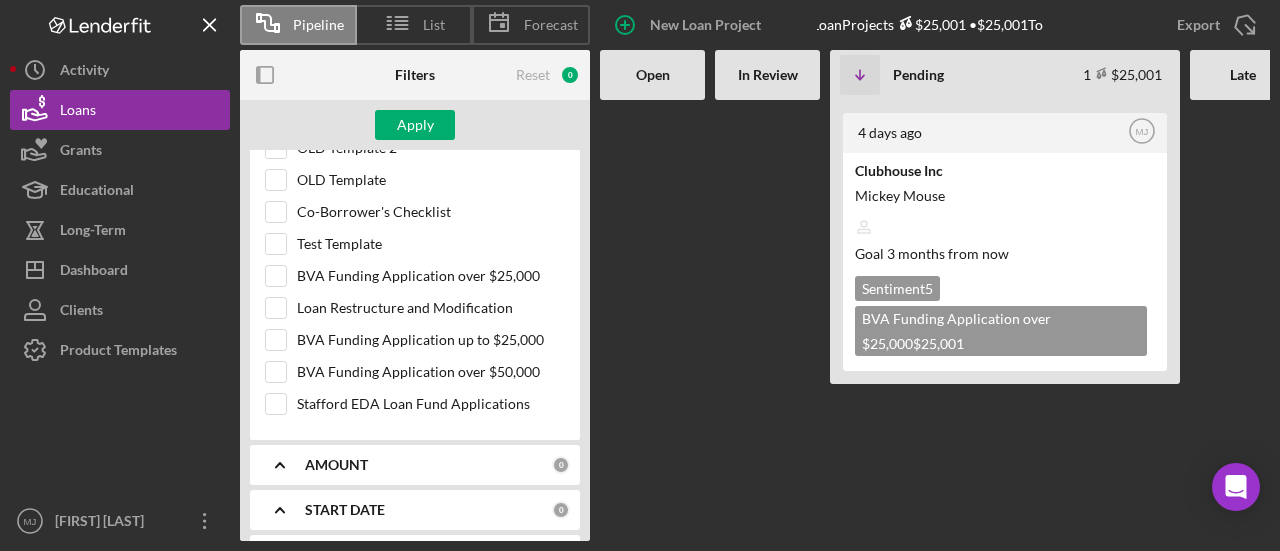 scroll, scrollTop: 1200, scrollLeft: 0, axis: vertical 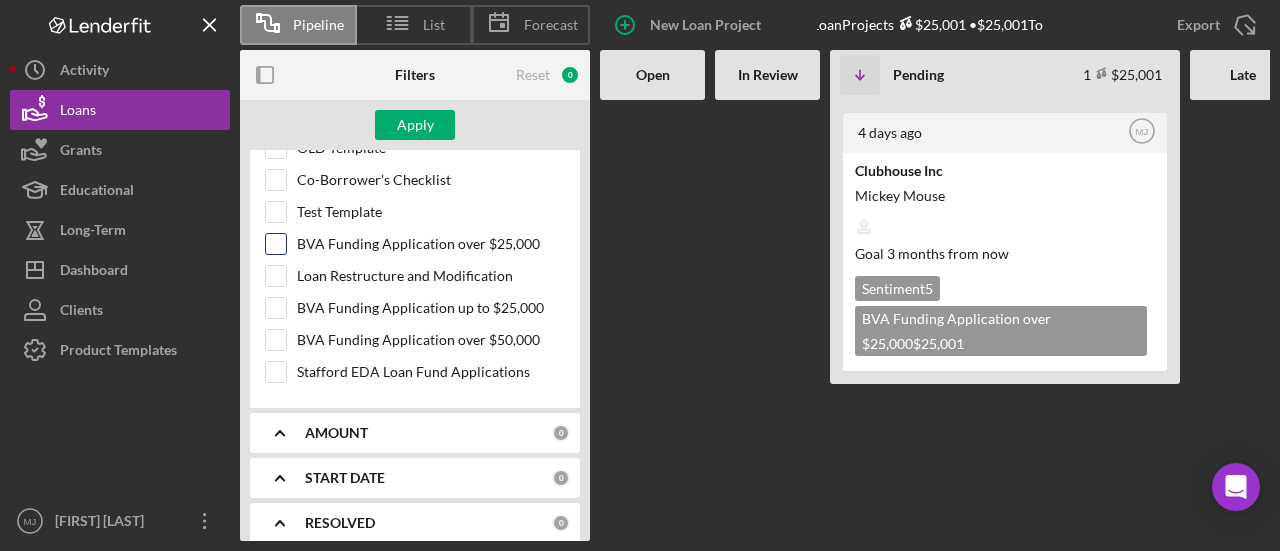 click on "BVA Funding Application over $25,000" at bounding box center (276, 244) 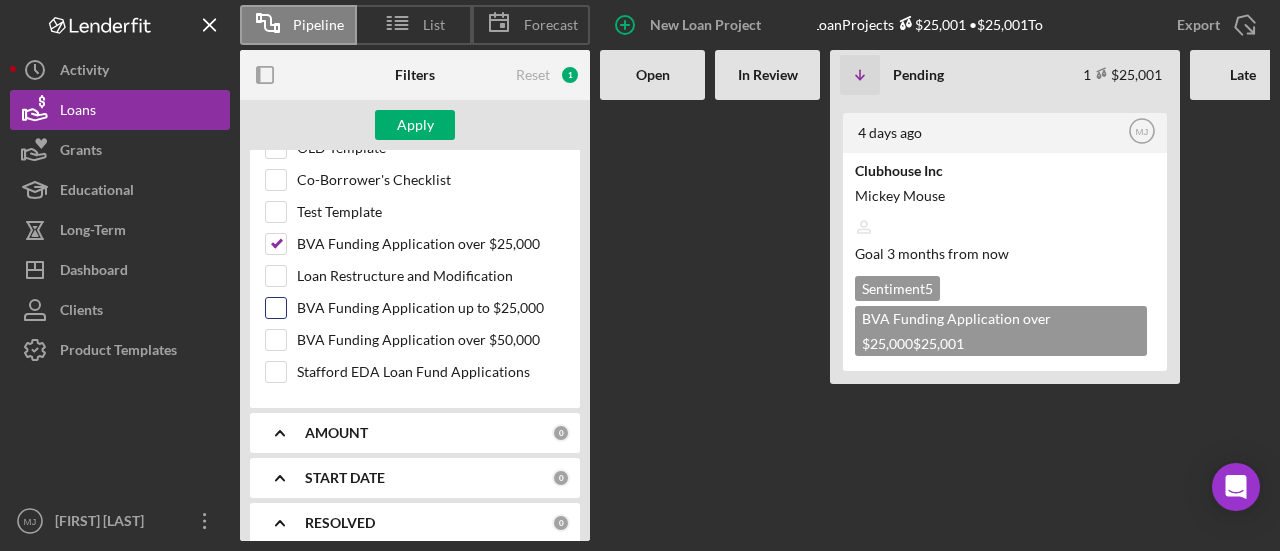 click on "BVA Funding Application up to $25,000" at bounding box center [276, 308] 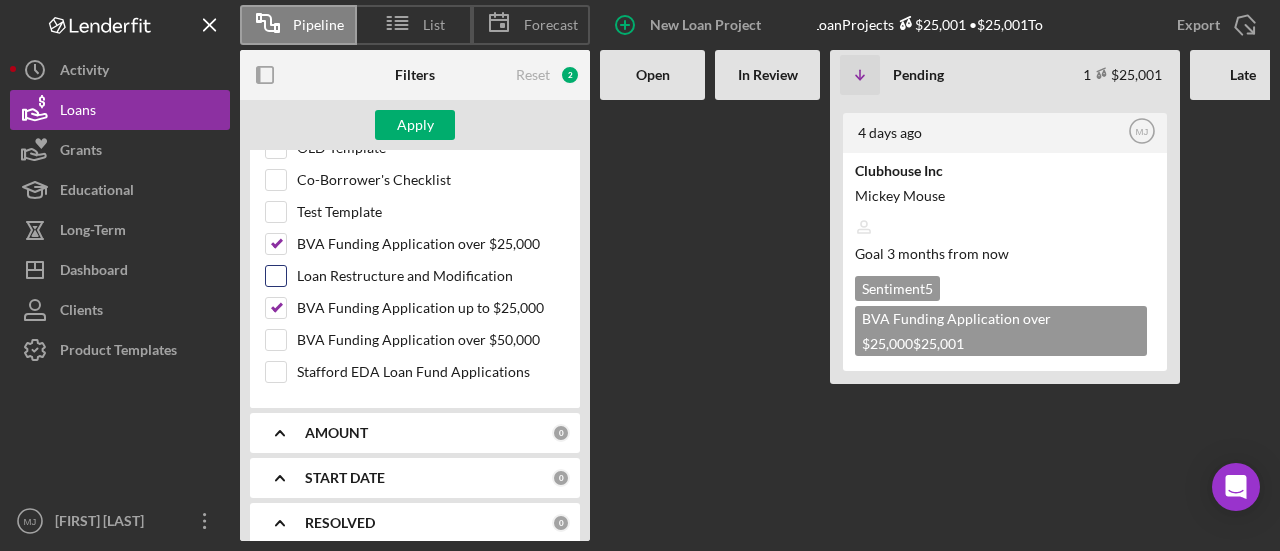 drag, startPoint x: 281, startPoint y: 319, endPoint x: 353, endPoint y: 249, distance: 100.41912 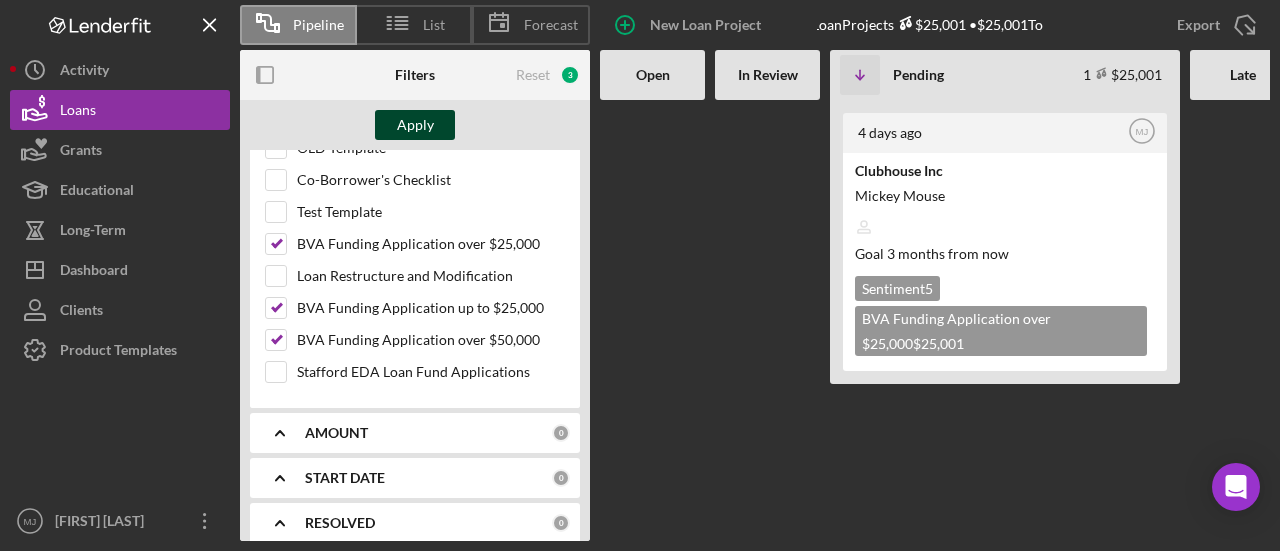 click on "Apply" at bounding box center [415, 125] 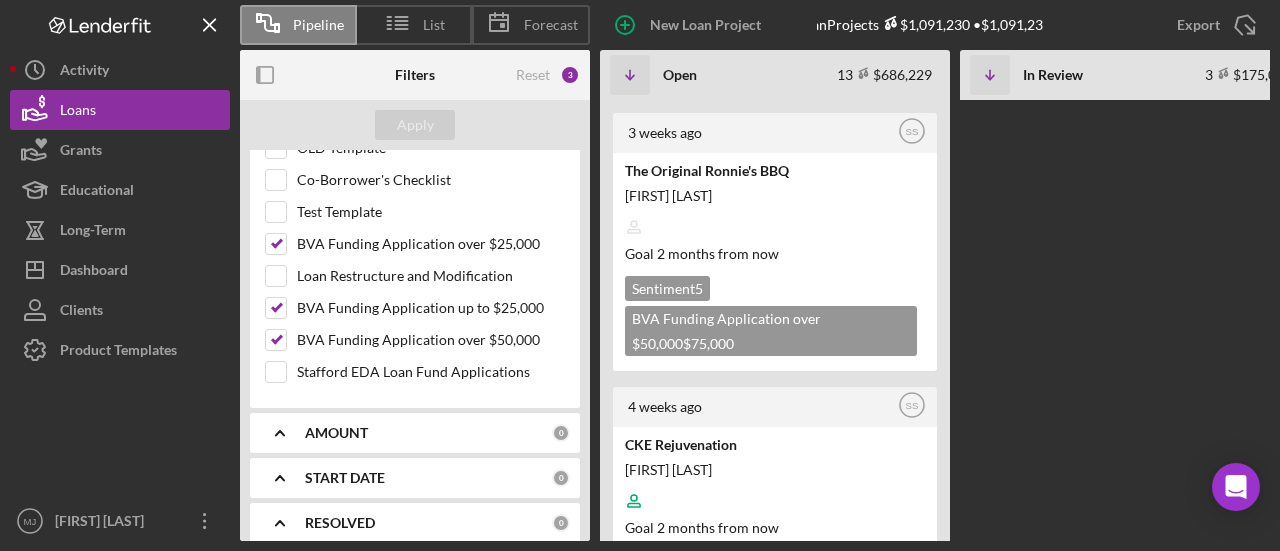 scroll, scrollTop: 2200, scrollLeft: 0, axis: vertical 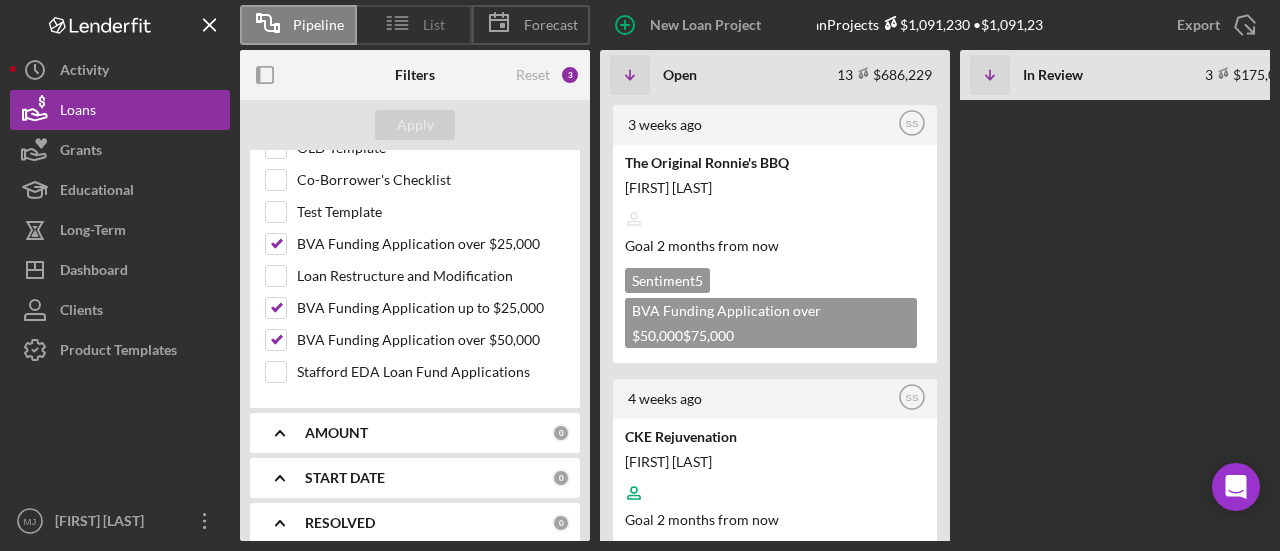 click on "List" at bounding box center [434, 25] 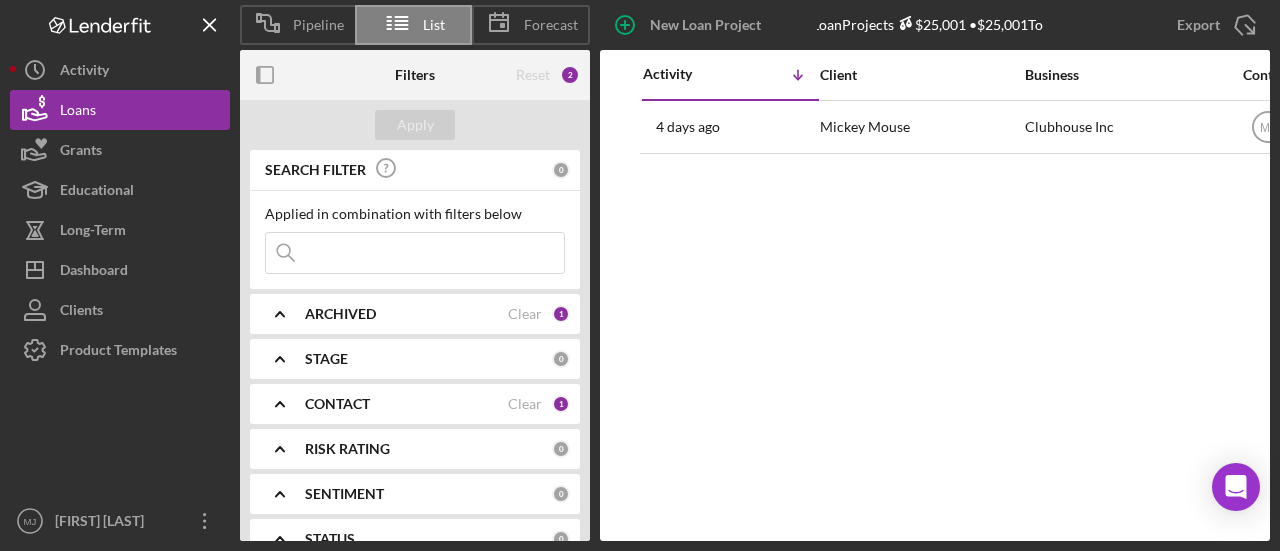 click on "ARCHIVED" at bounding box center [406, 314] 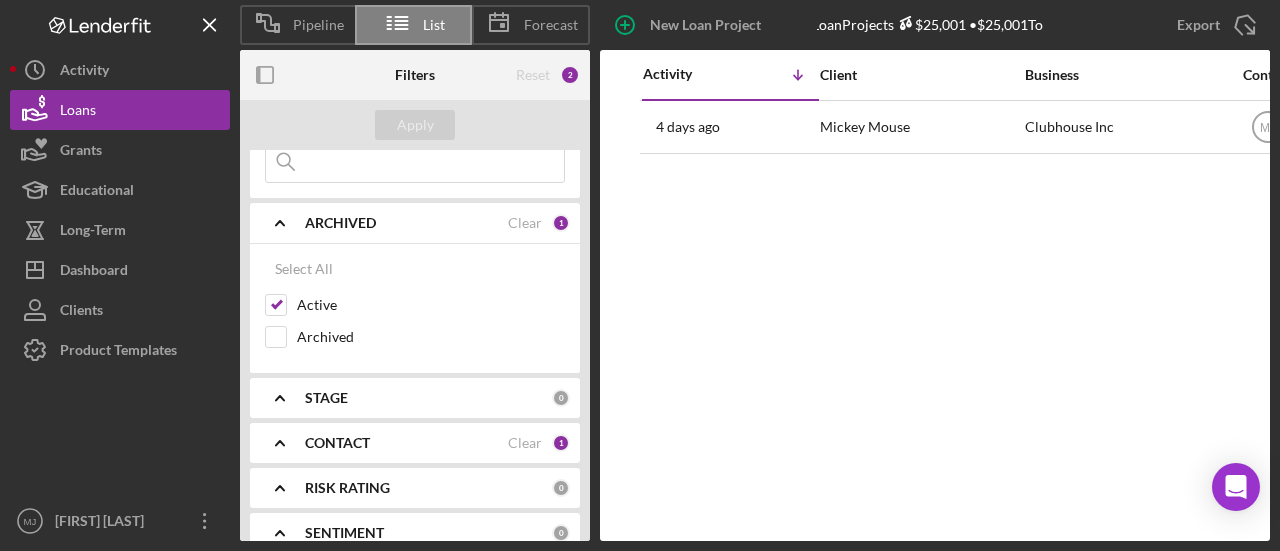 scroll, scrollTop: 300, scrollLeft: 0, axis: vertical 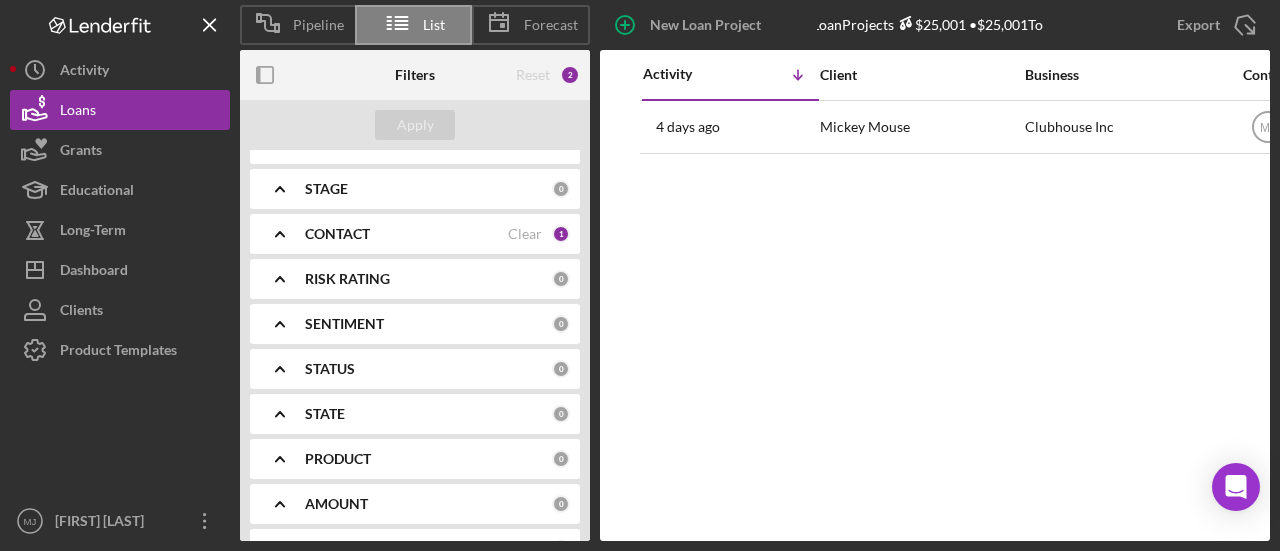 click on "CONTACT" at bounding box center (337, 234) 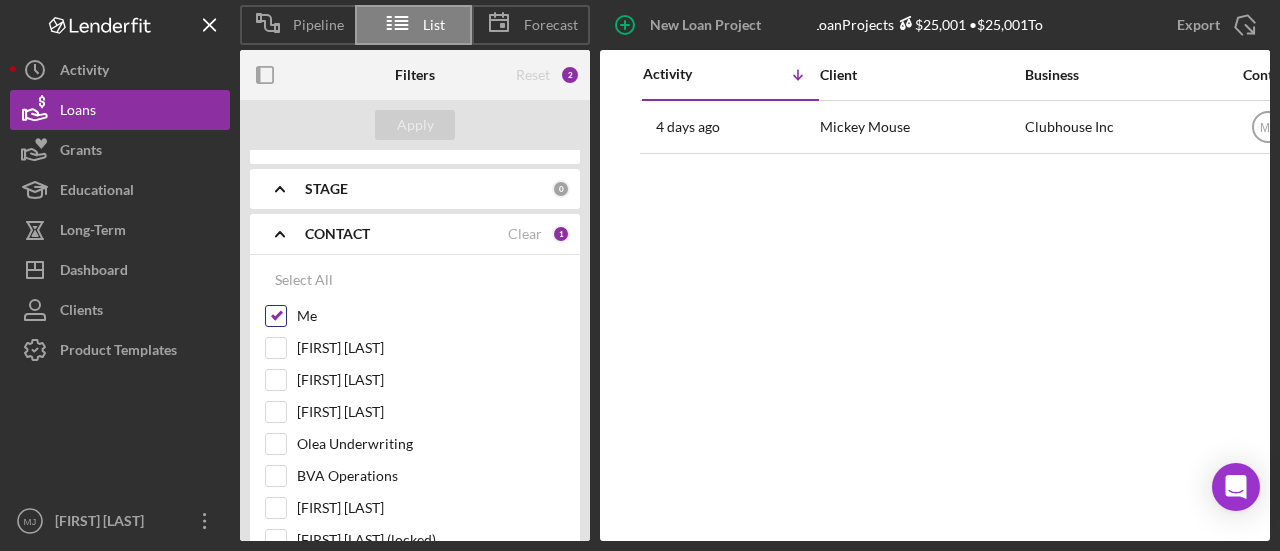 click on "Me" at bounding box center [276, 316] 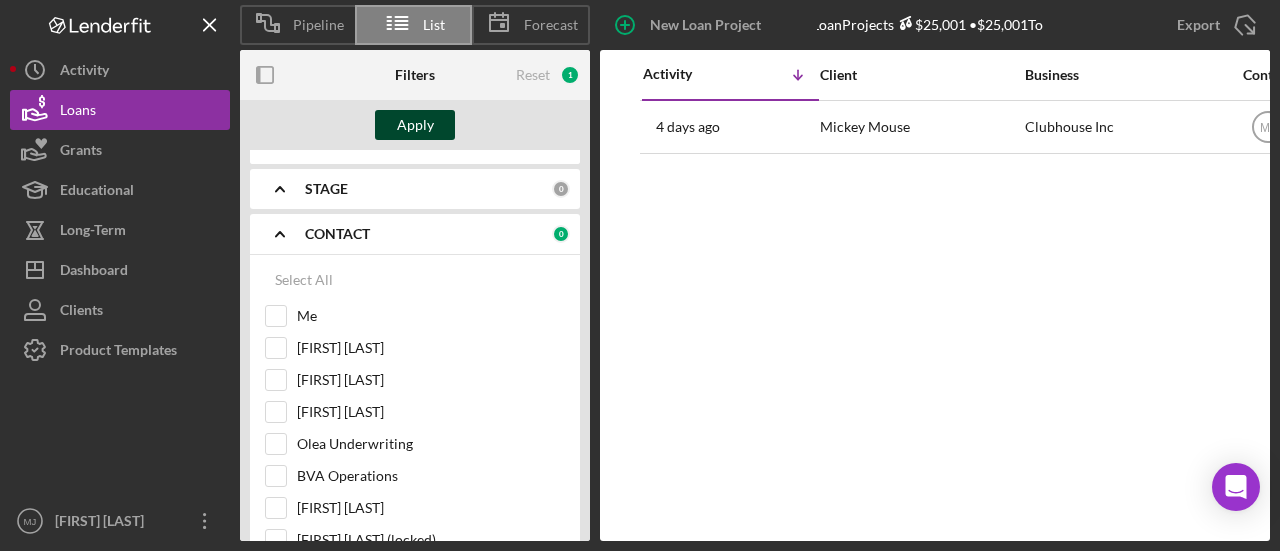 click on "Apply" at bounding box center [415, 125] 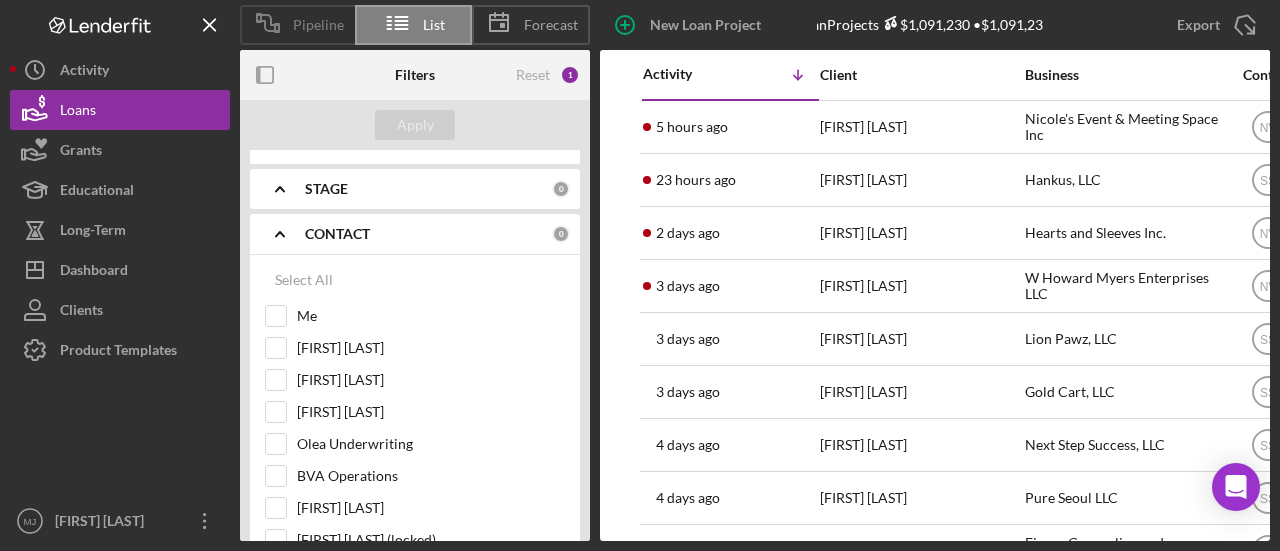 click on "Pipeline" at bounding box center (318, 25) 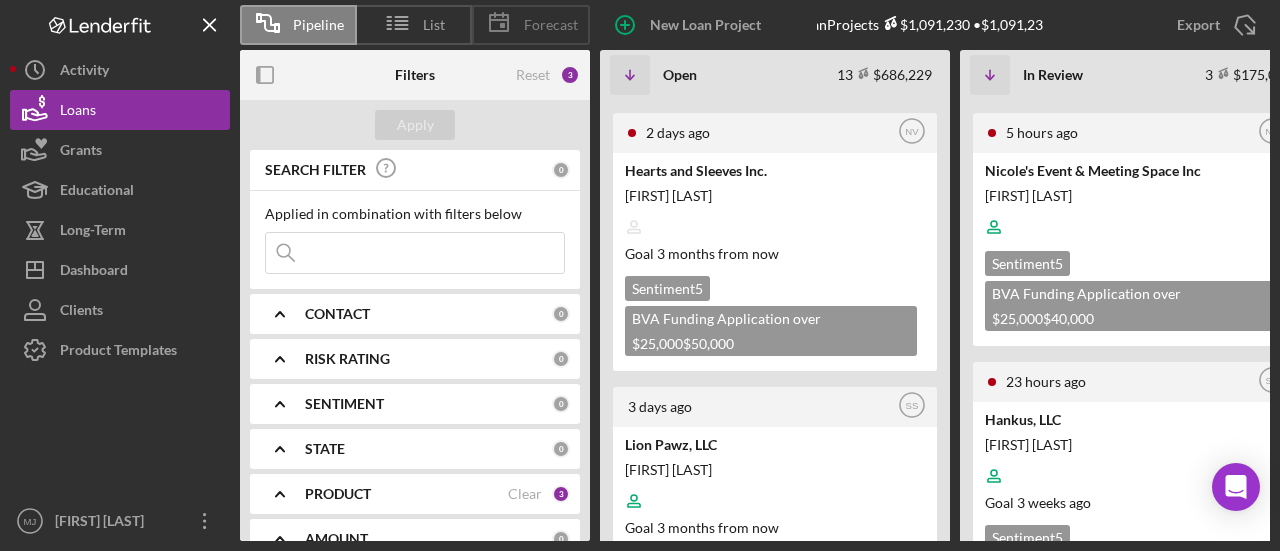 click on "Forecast" at bounding box center [551, 25] 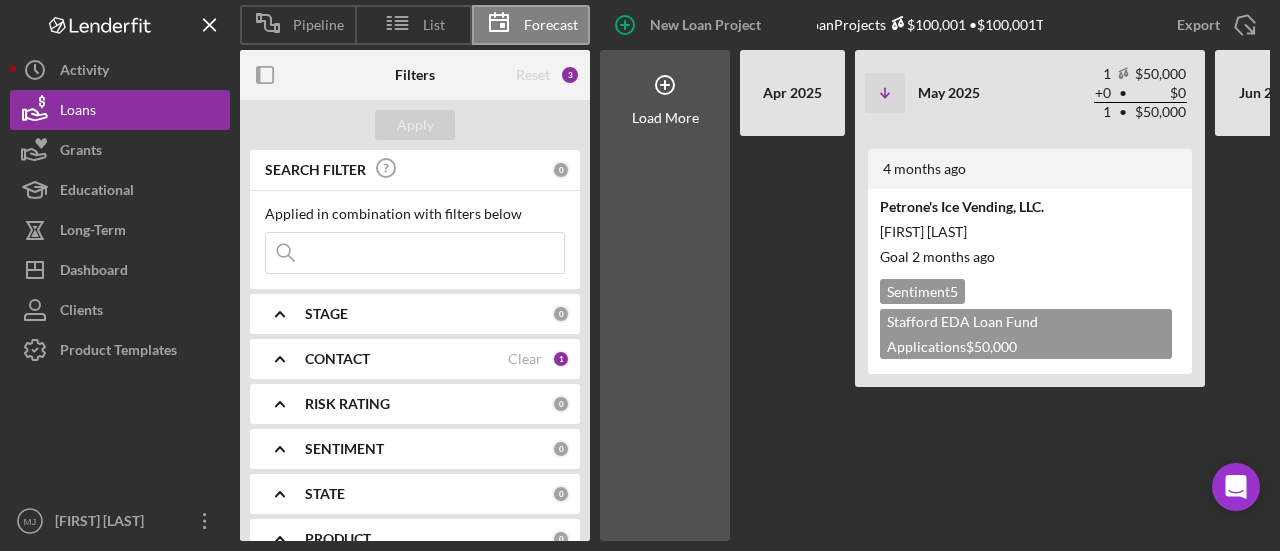 scroll, scrollTop: 0, scrollLeft: 680, axis: horizontal 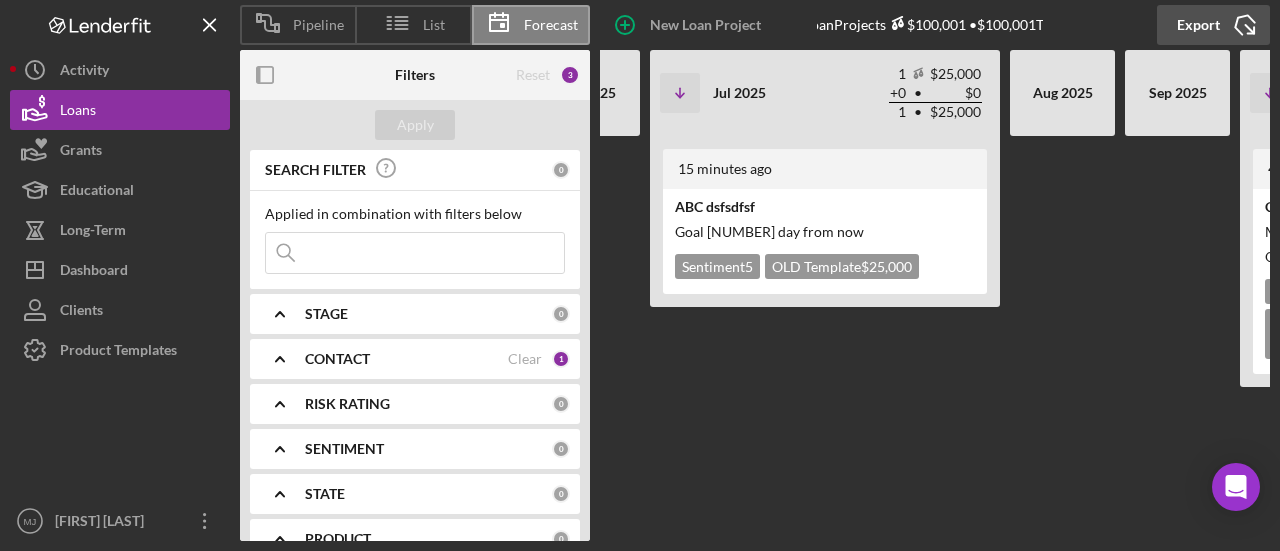click on "Export" at bounding box center [1198, 25] 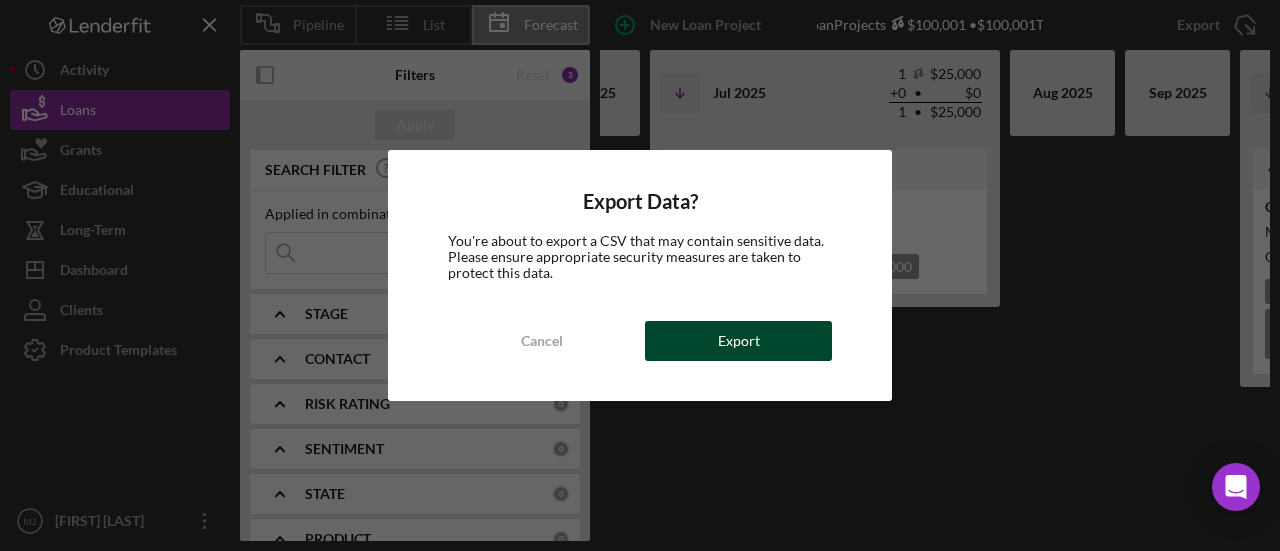 click on "Export" at bounding box center [738, 341] 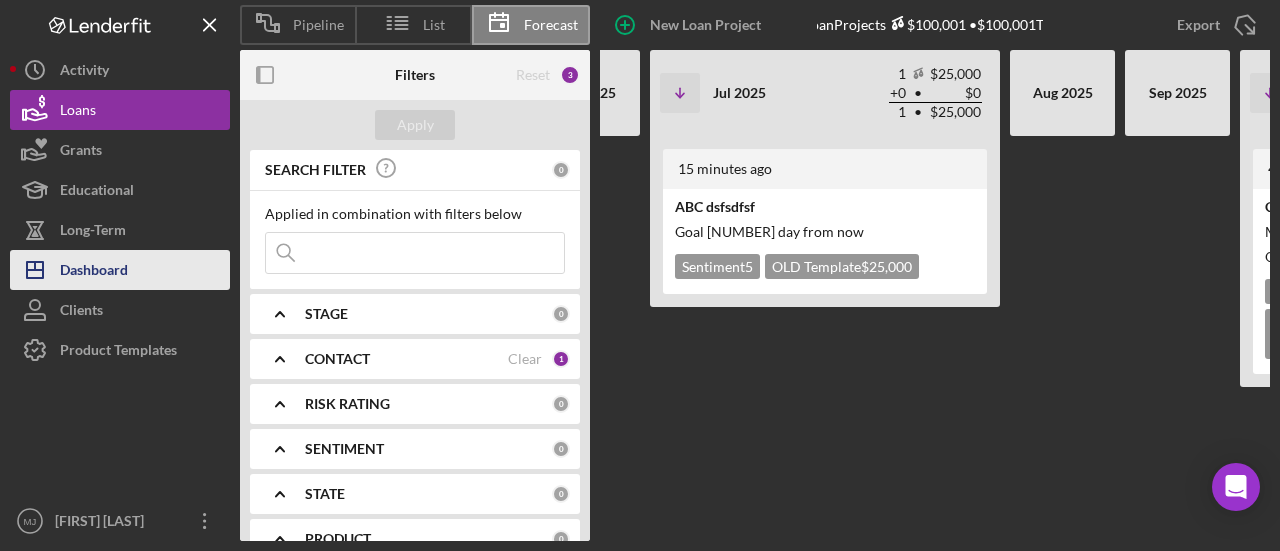 click on "Icon/Dashboard Dashboard" at bounding box center (120, 270) 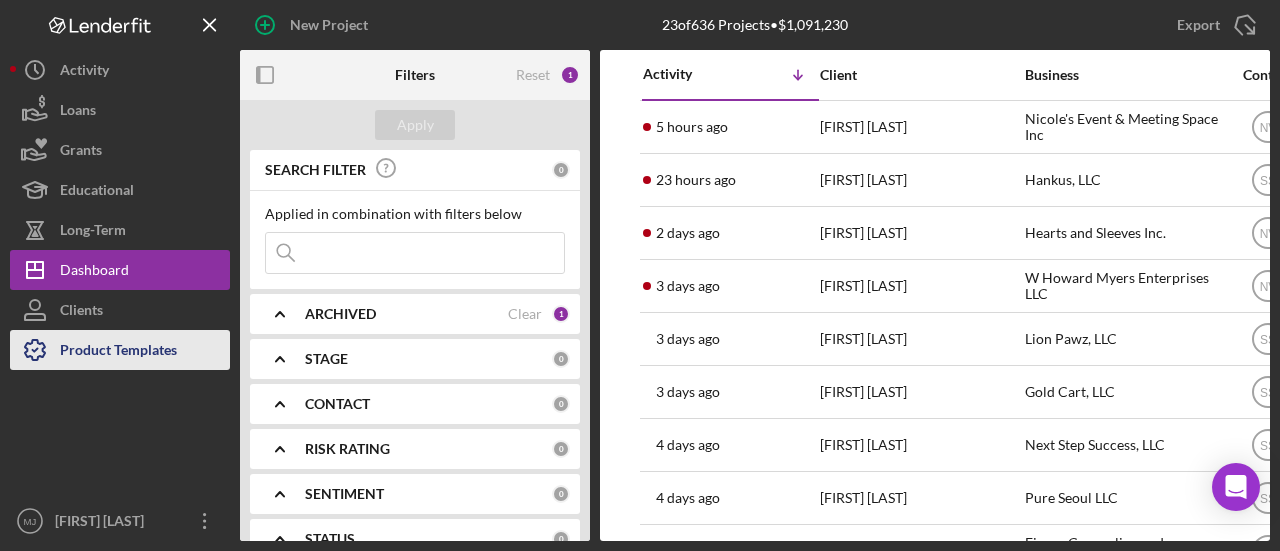 click on "Product Templates" at bounding box center (120, 350) 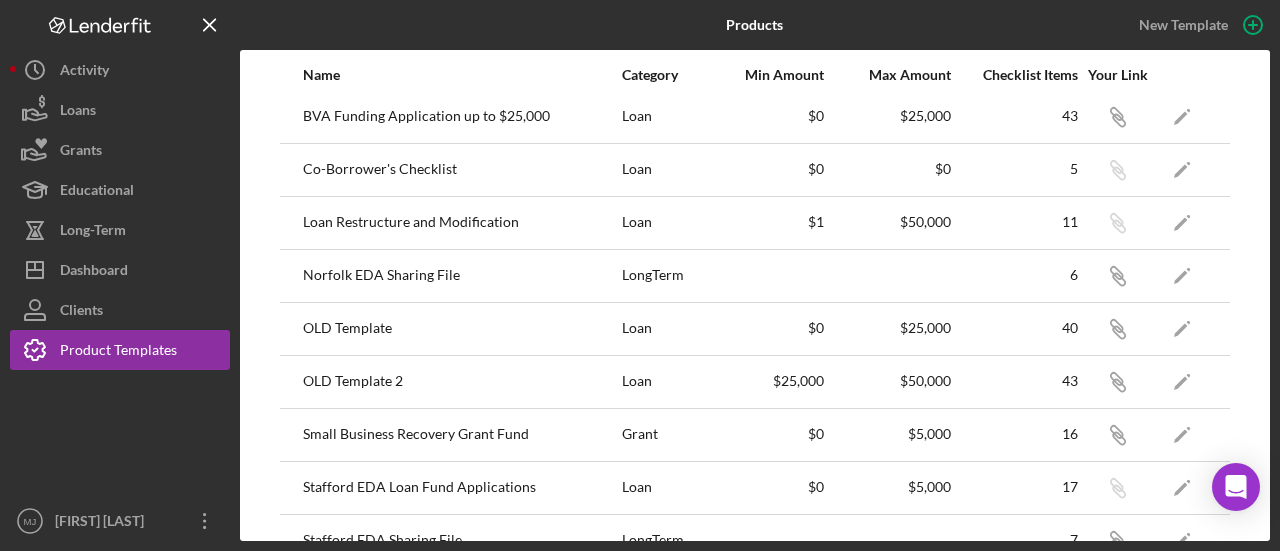 scroll, scrollTop: 22, scrollLeft: 0, axis: vertical 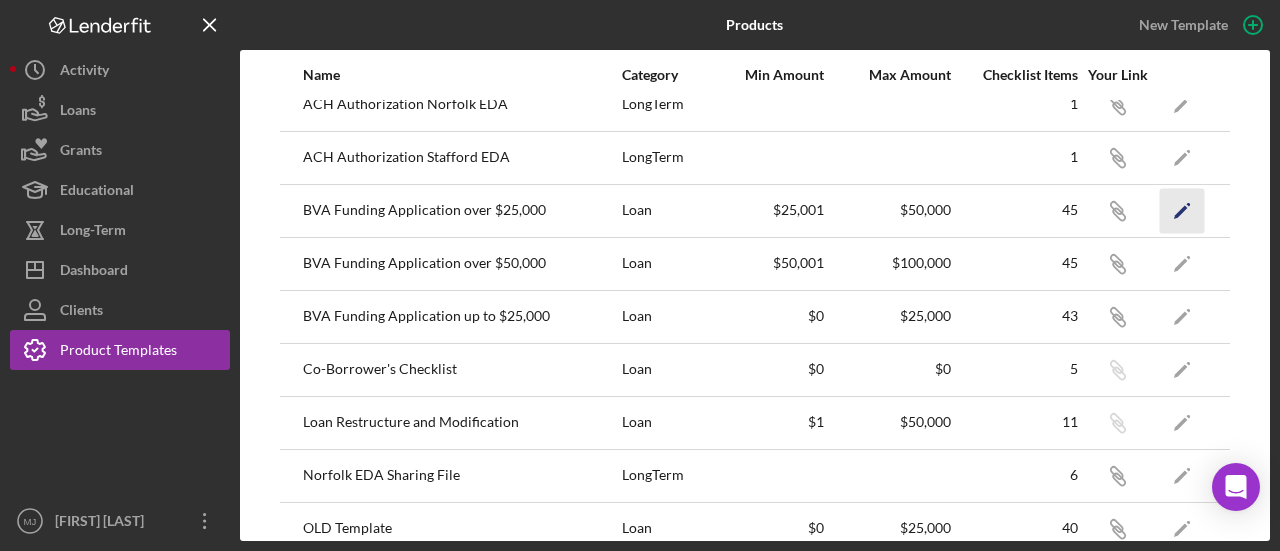 click 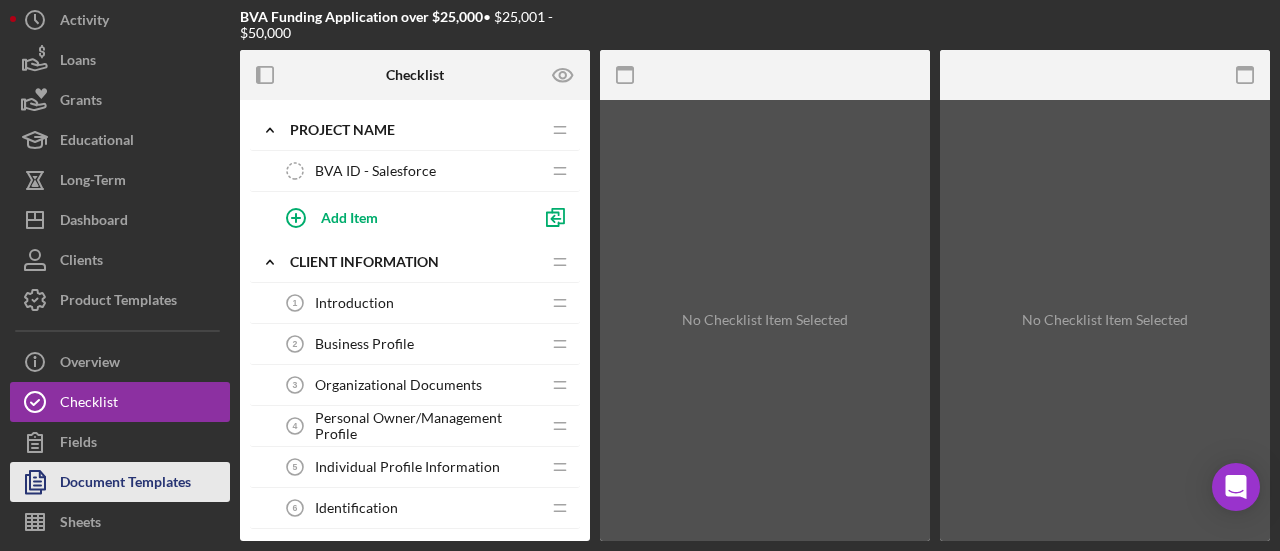 scroll, scrollTop: 90, scrollLeft: 0, axis: vertical 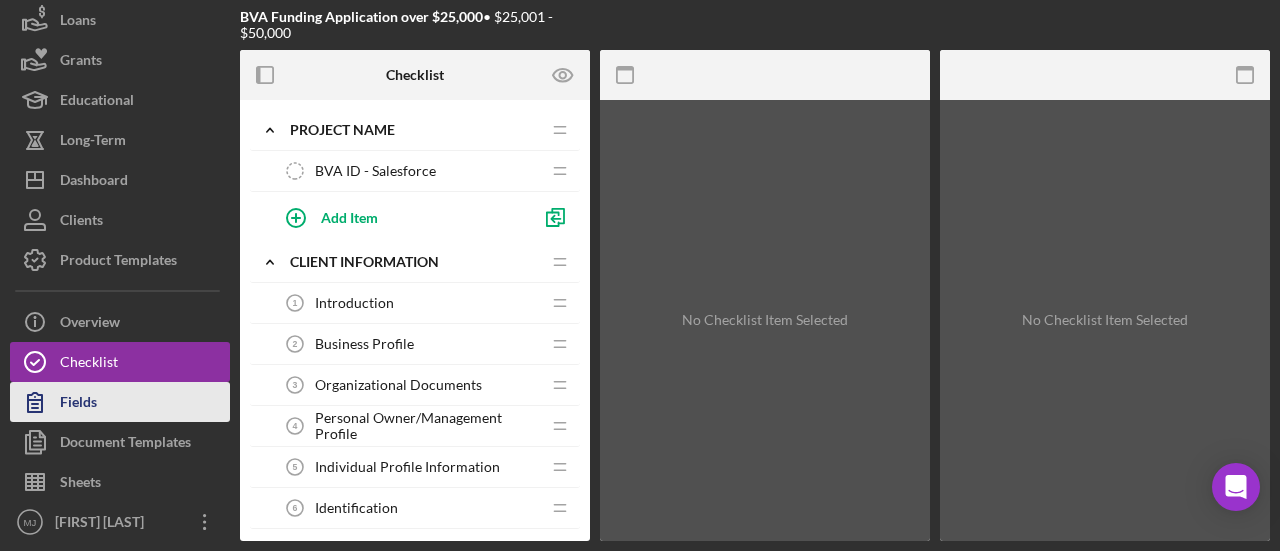 click on "Fields" at bounding box center [78, 404] 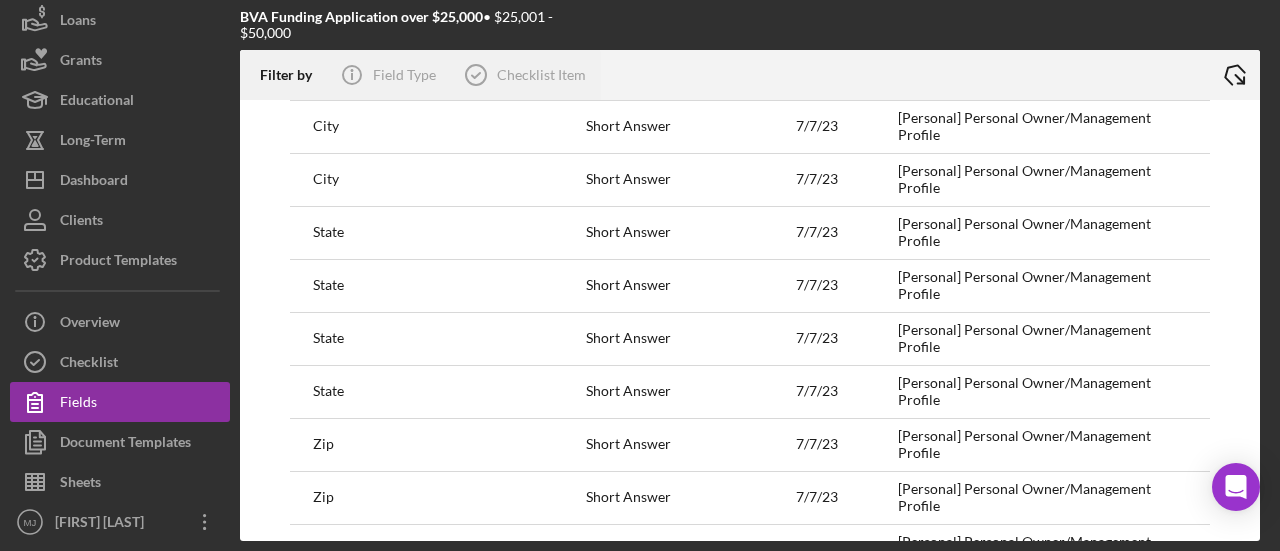 scroll, scrollTop: 5400, scrollLeft: 0, axis: vertical 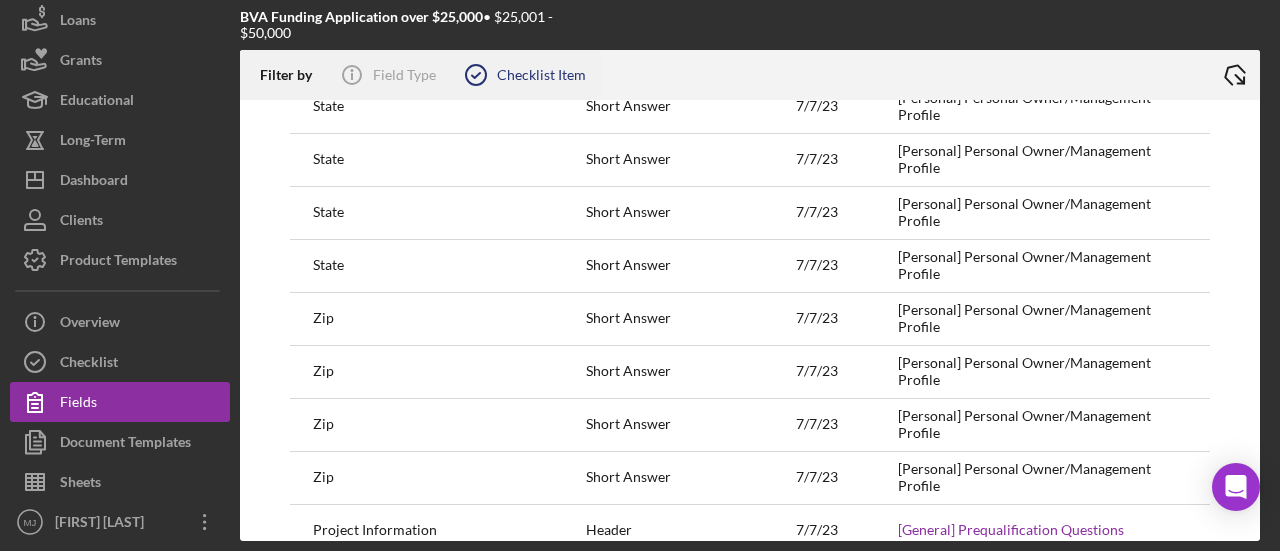 click on "Checklist Item" at bounding box center (541, 75) 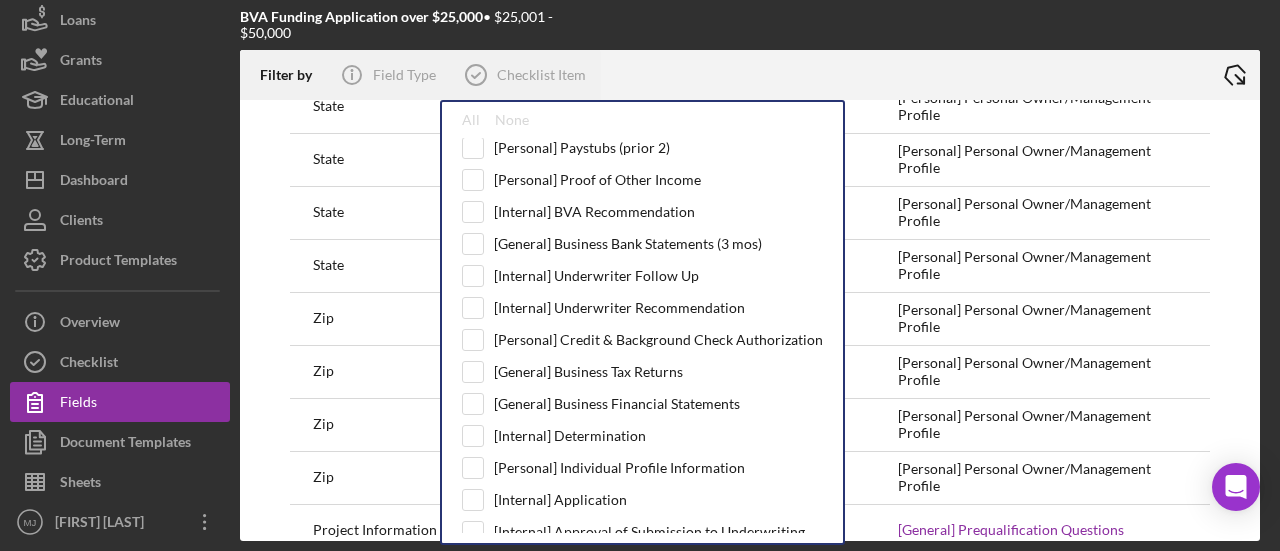 scroll, scrollTop: 262, scrollLeft: 0, axis: vertical 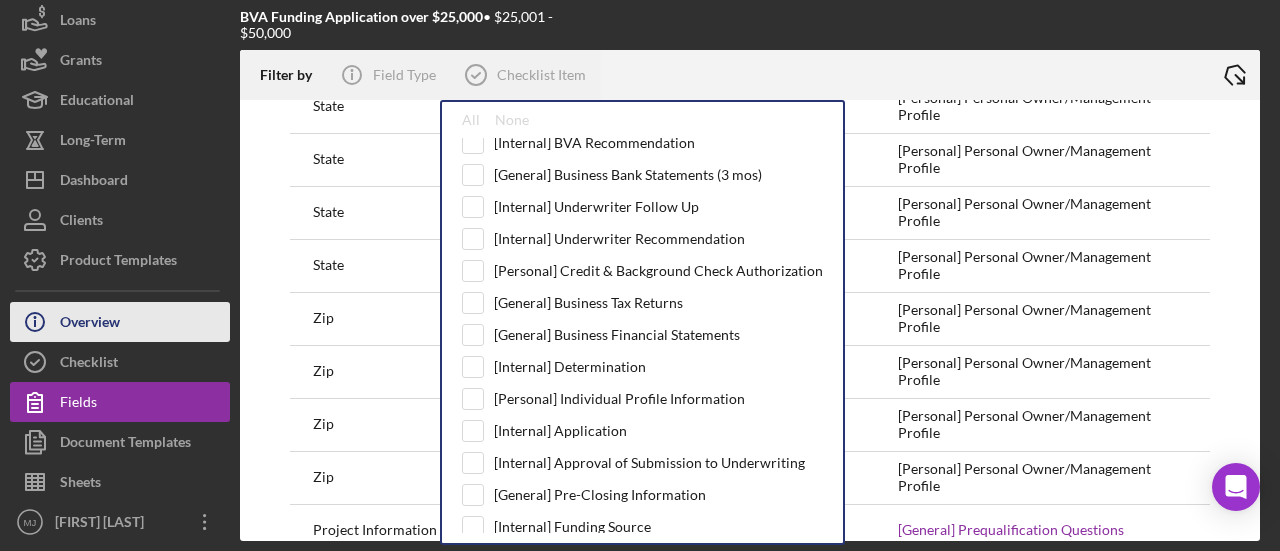 click on "Overview" at bounding box center [90, 324] 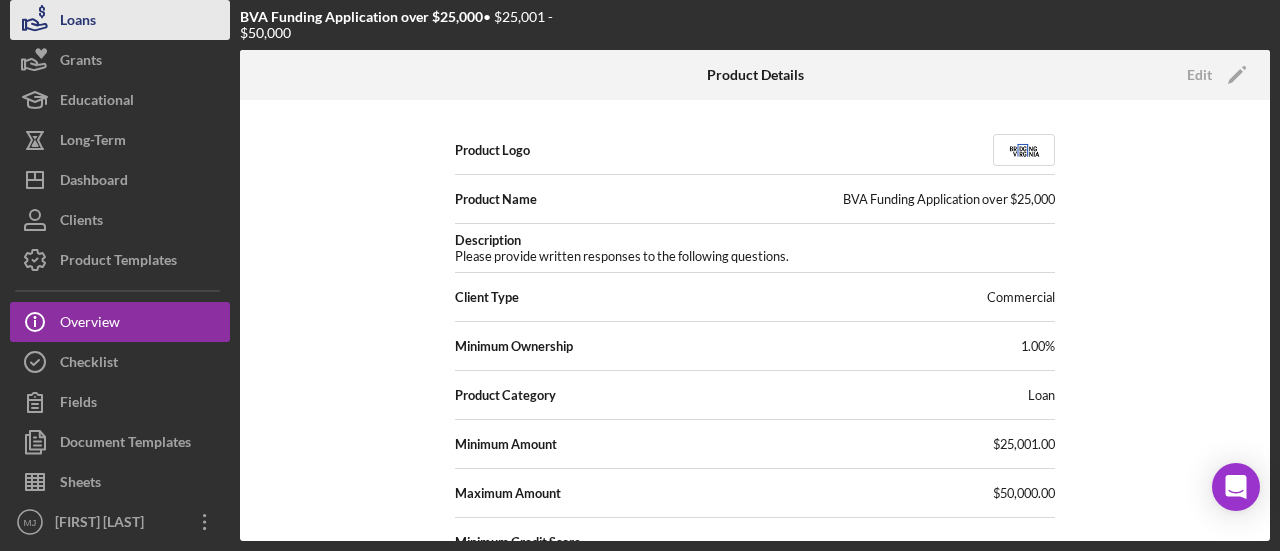 click on "Loans" at bounding box center [78, 22] 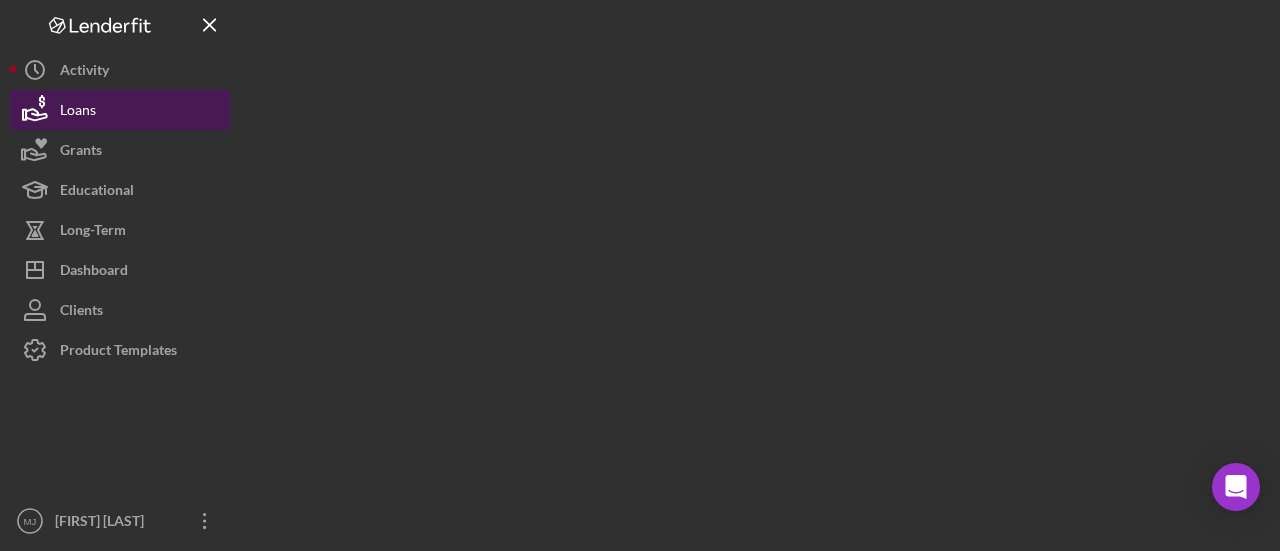 scroll, scrollTop: 0, scrollLeft: 0, axis: both 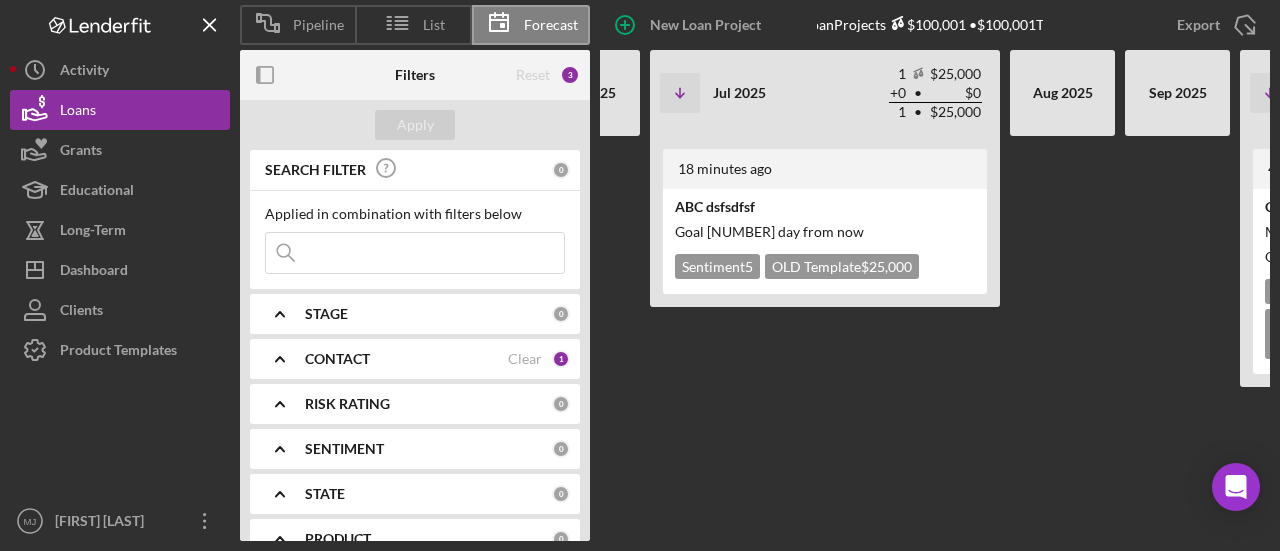 type 